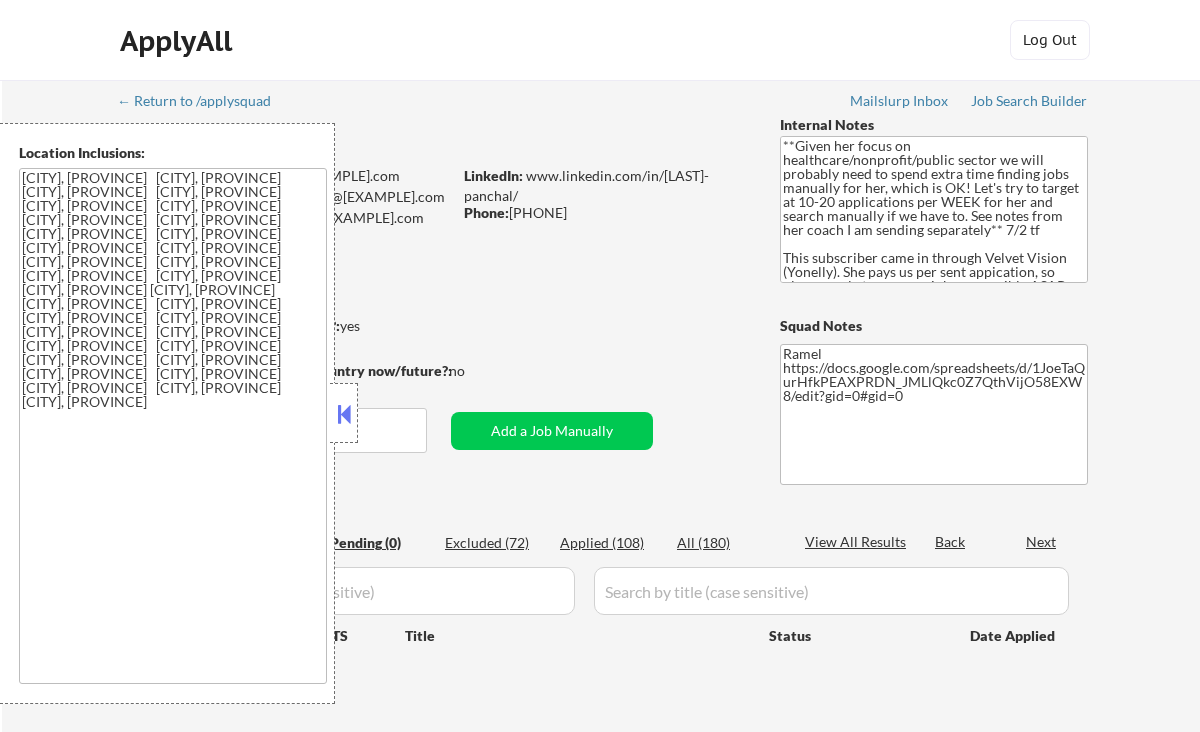 scroll, scrollTop: 0, scrollLeft: 0, axis: both 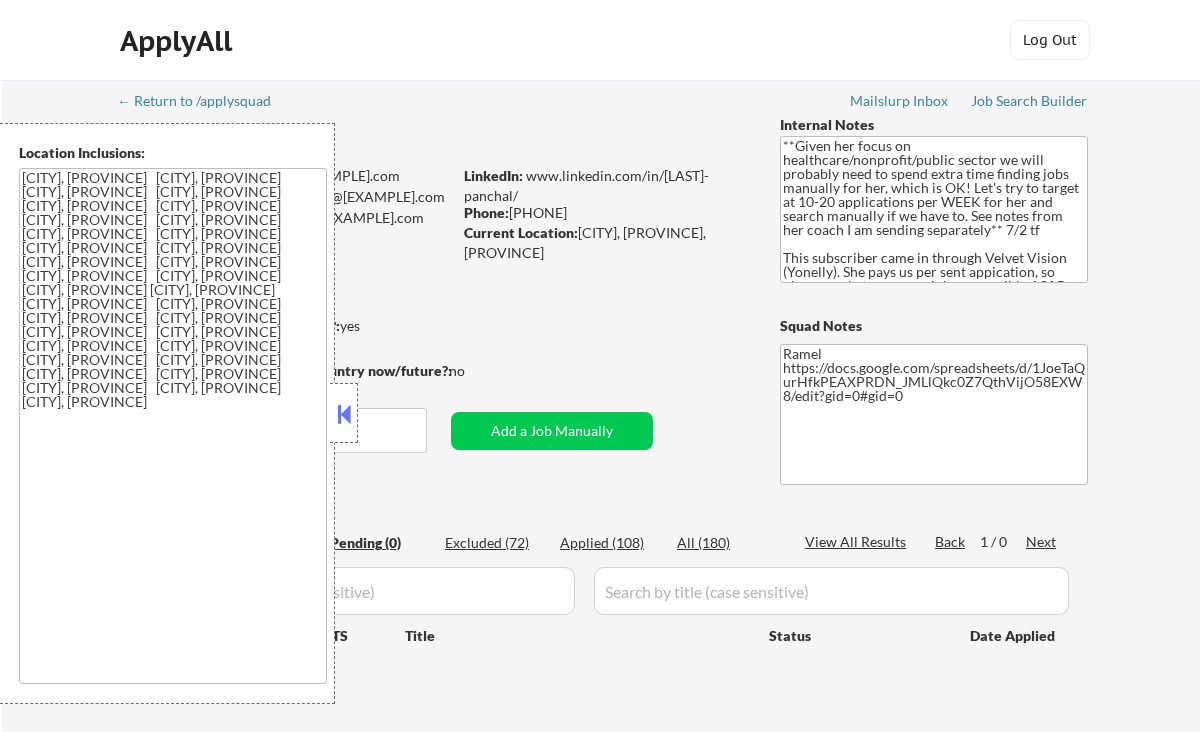 click at bounding box center (344, 414) 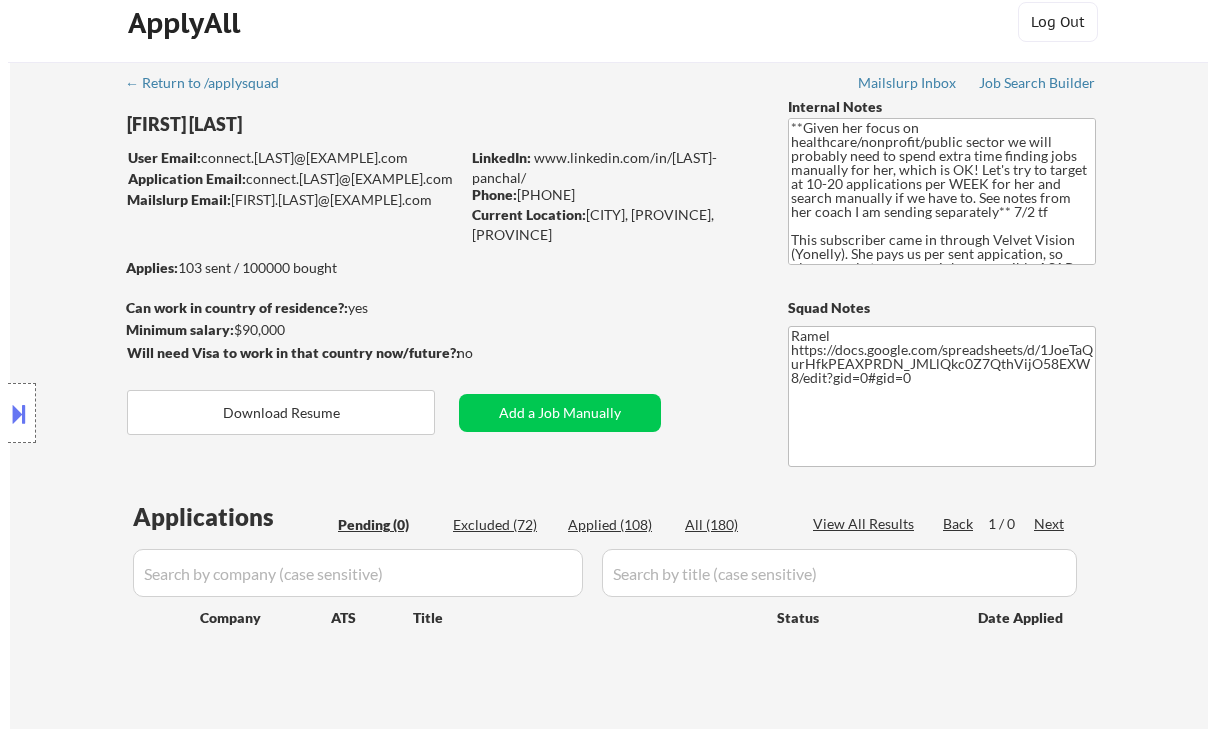 scroll, scrollTop: 0, scrollLeft: 0, axis: both 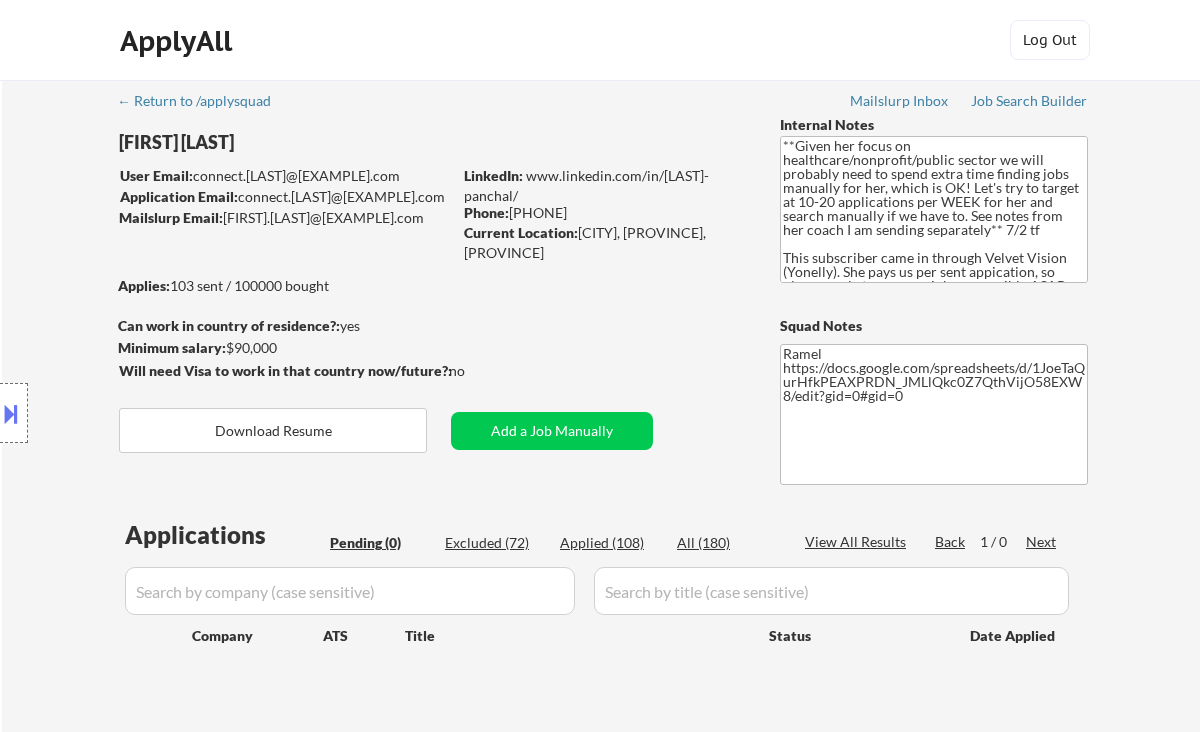 click on "ApplyAll Log In Sign Up Log Out" at bounding box center [600, 40] 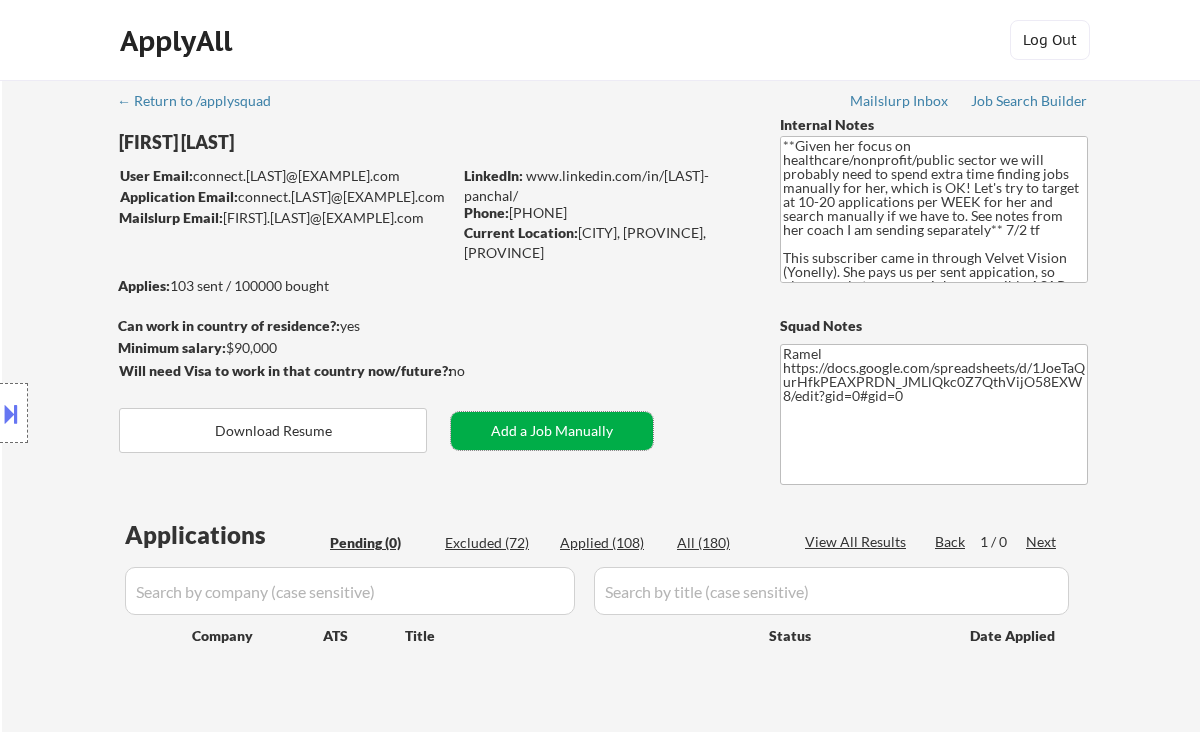 click on "Add a Job Manually" at bounding box center [552, 431] 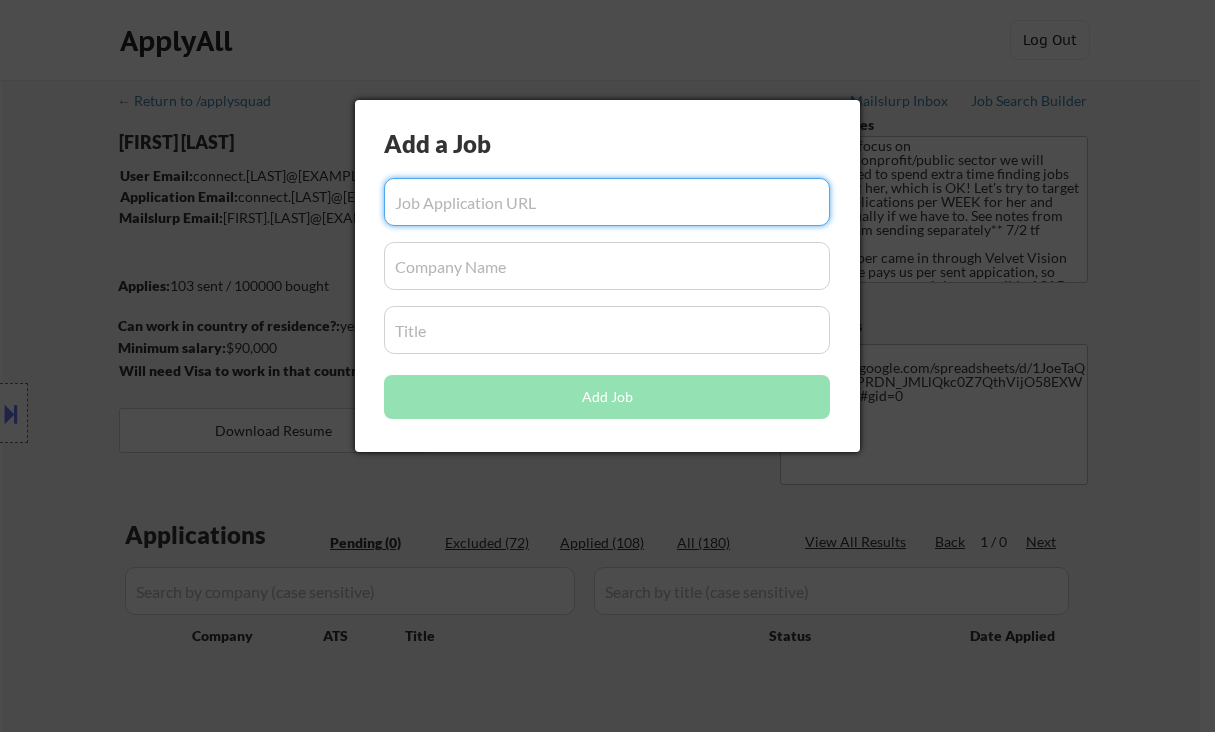 paste on "https://www.remoterocketship.com/company/exlservice-2/jobs/project-manager-canada-remote" 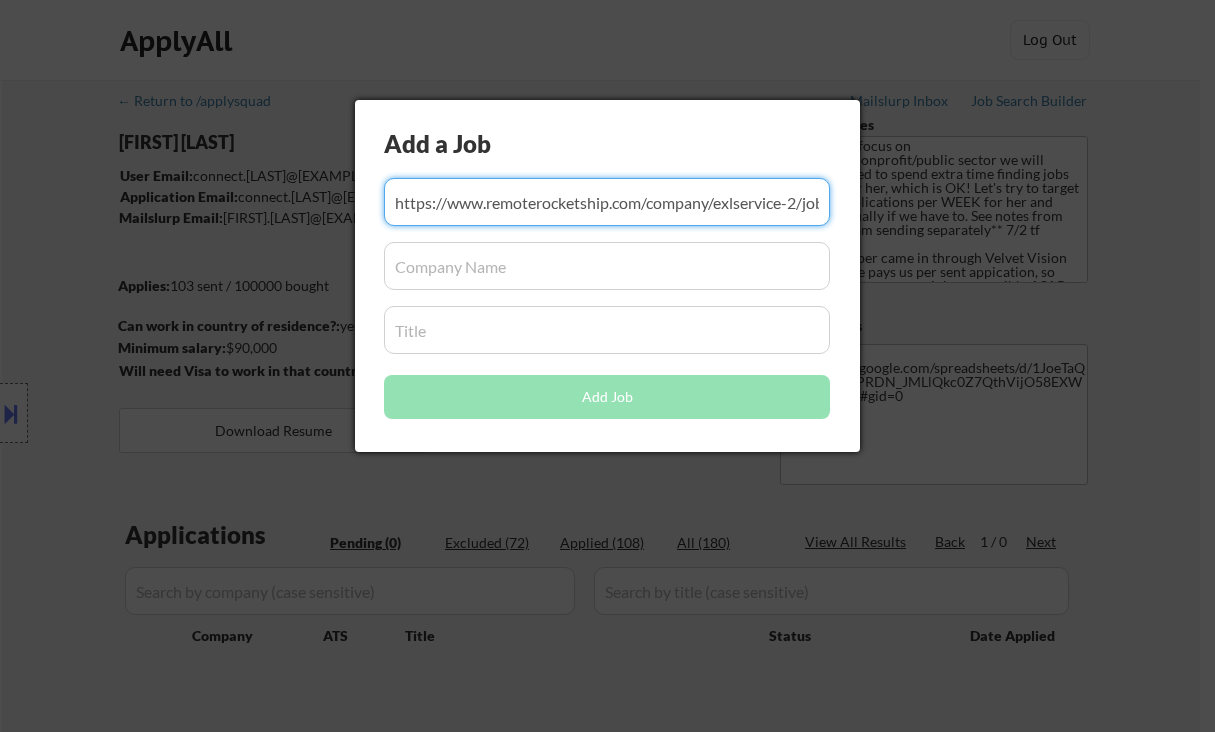 scroll, scrollTop: 0, scrollLeft: 251, axis: horizontal 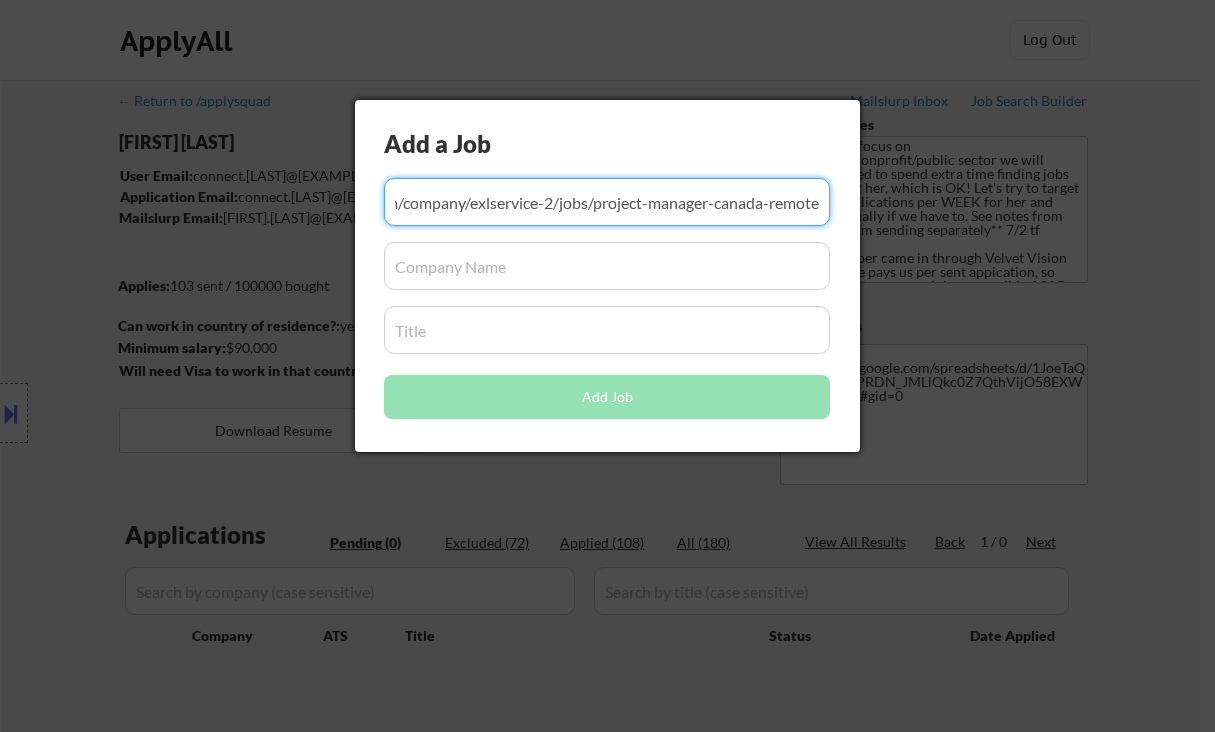 type on "https://www.remoterocketship.com/company/exlservice-2/jobs/project-manager-canada-remote" 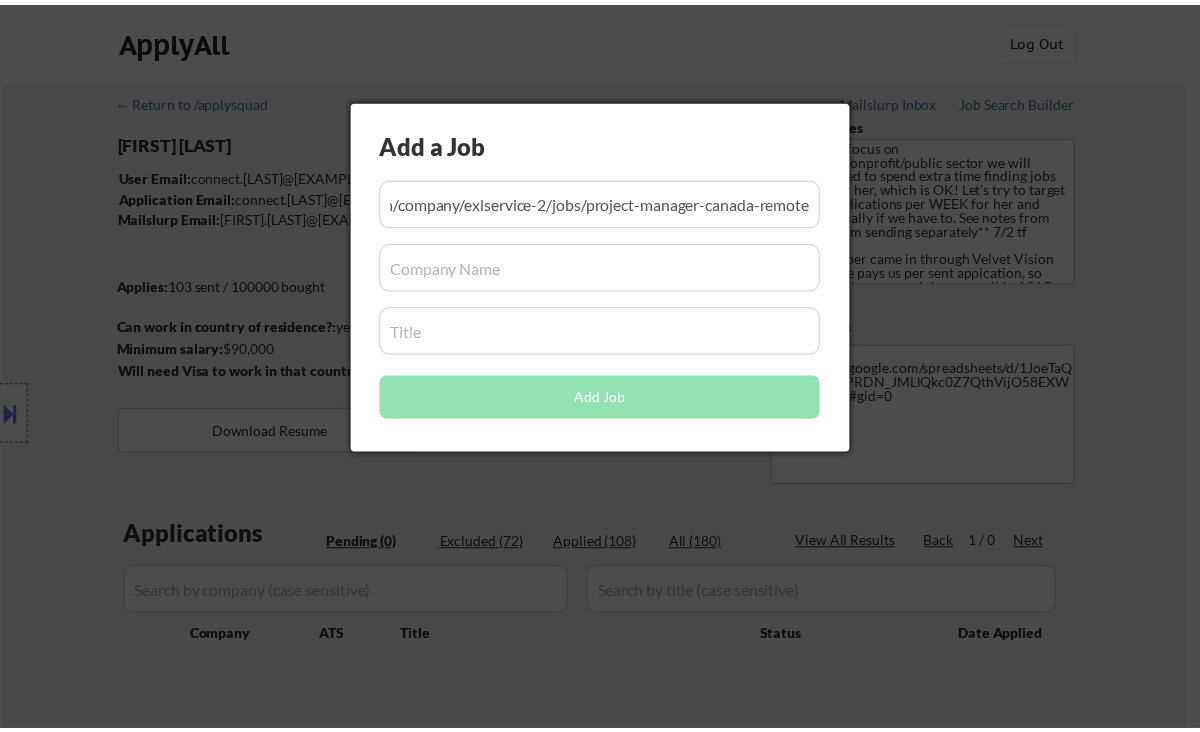 scroll, scrollTop: 0, scrollLeft: 0, axis: both 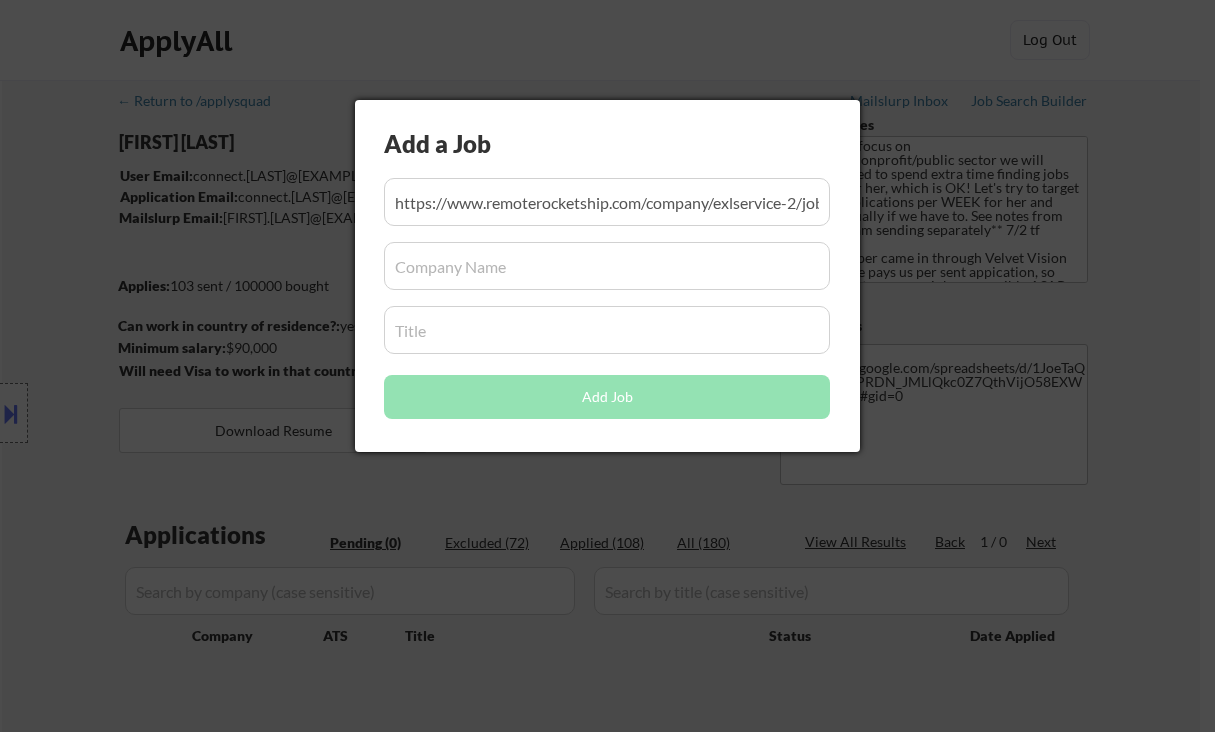 click at bounding box center (607, 266) 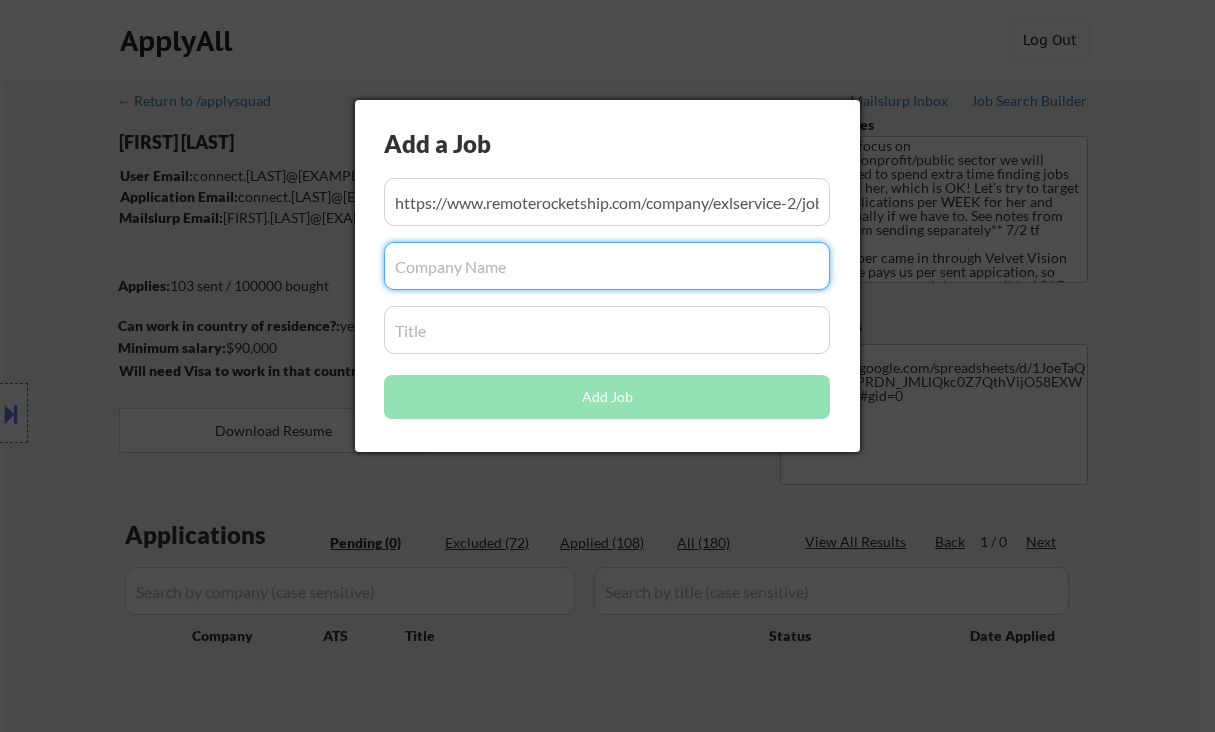paste on "EXL" 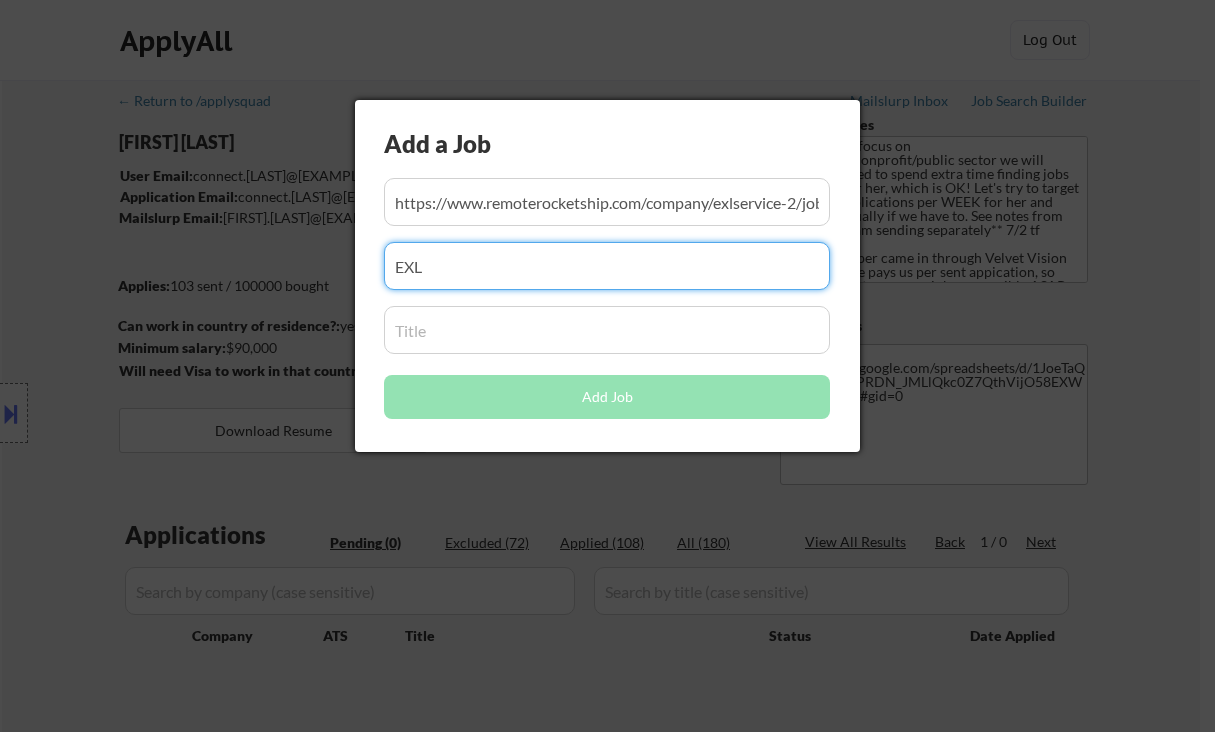 type on "EXL" 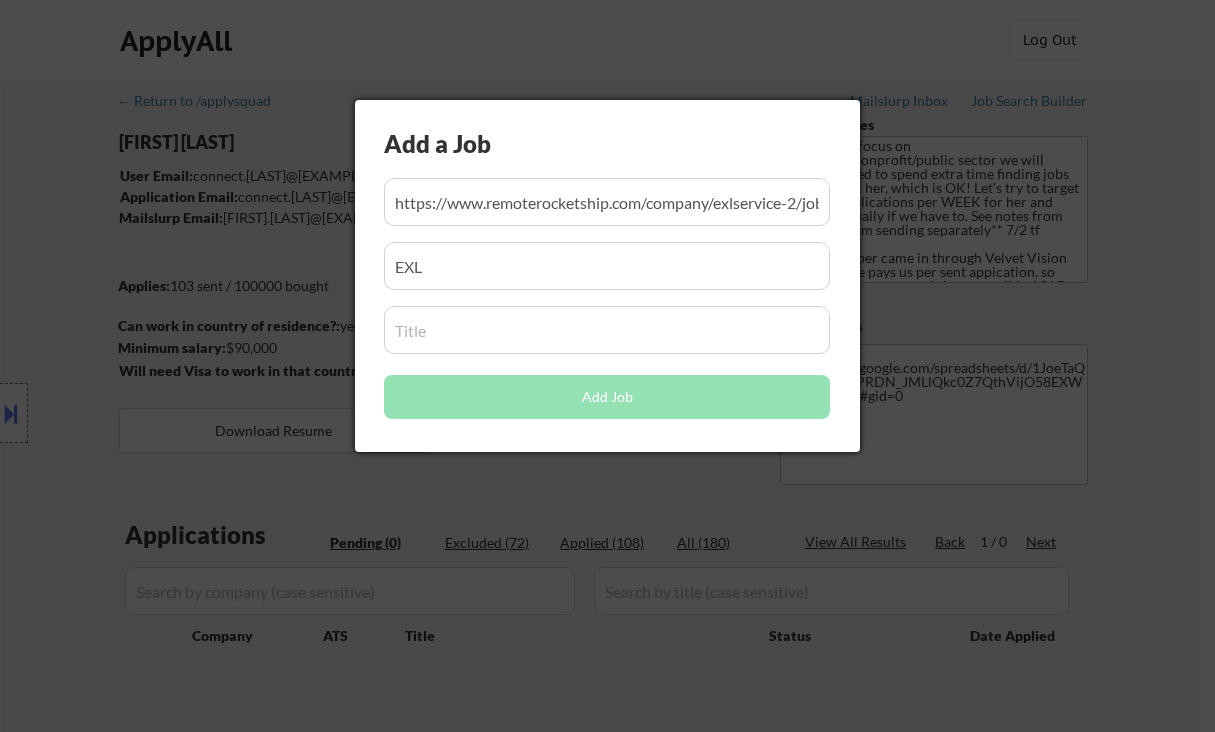 click at bounding box center (607, 330) 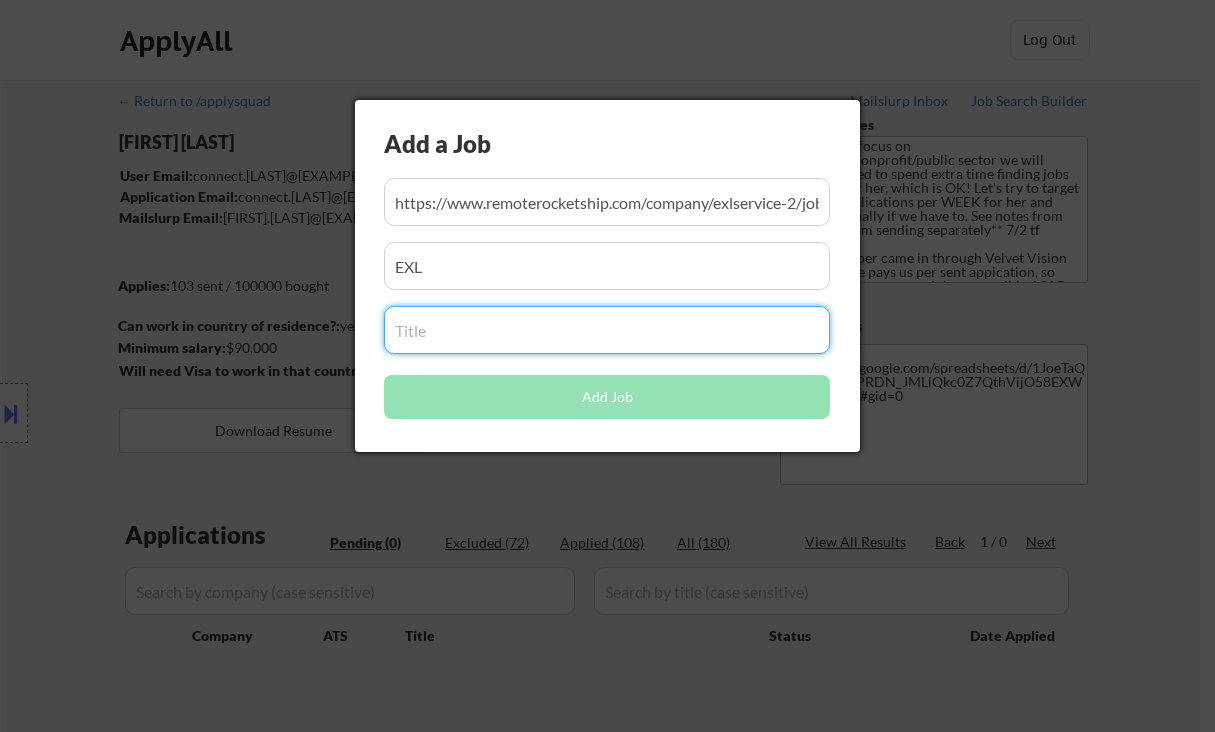 paste on "Project Manager" 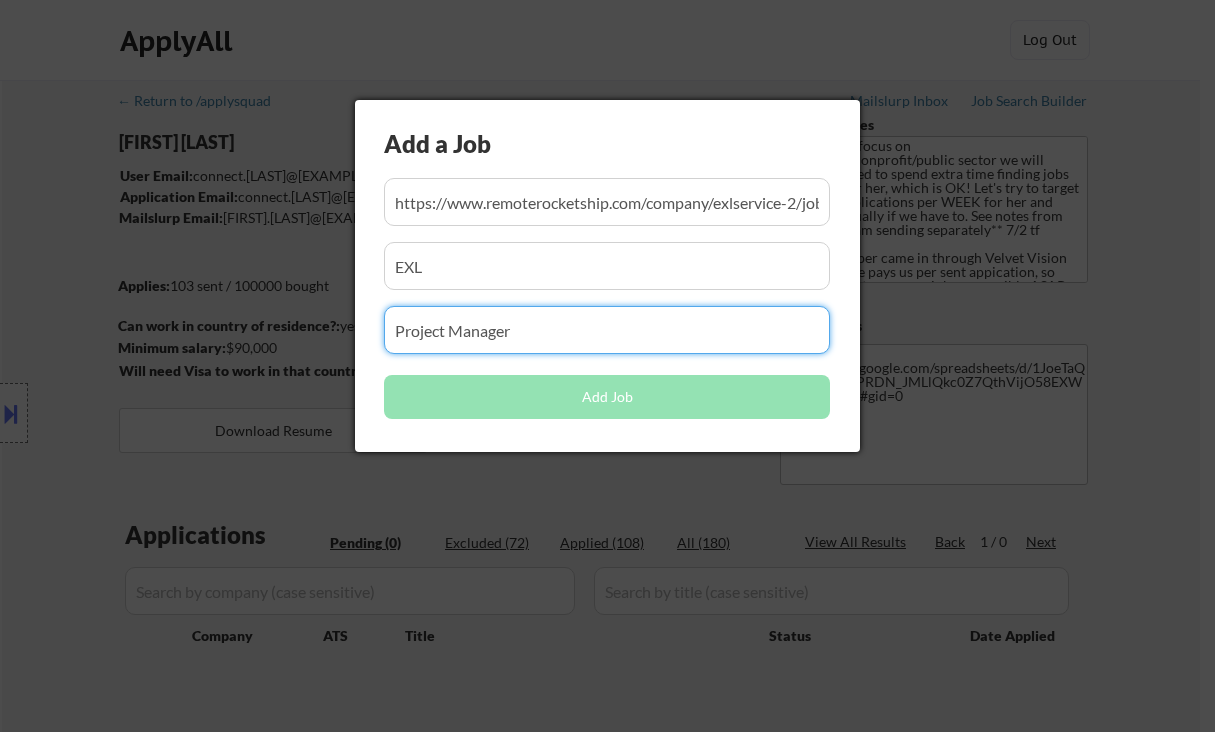 type on "Project Manager" 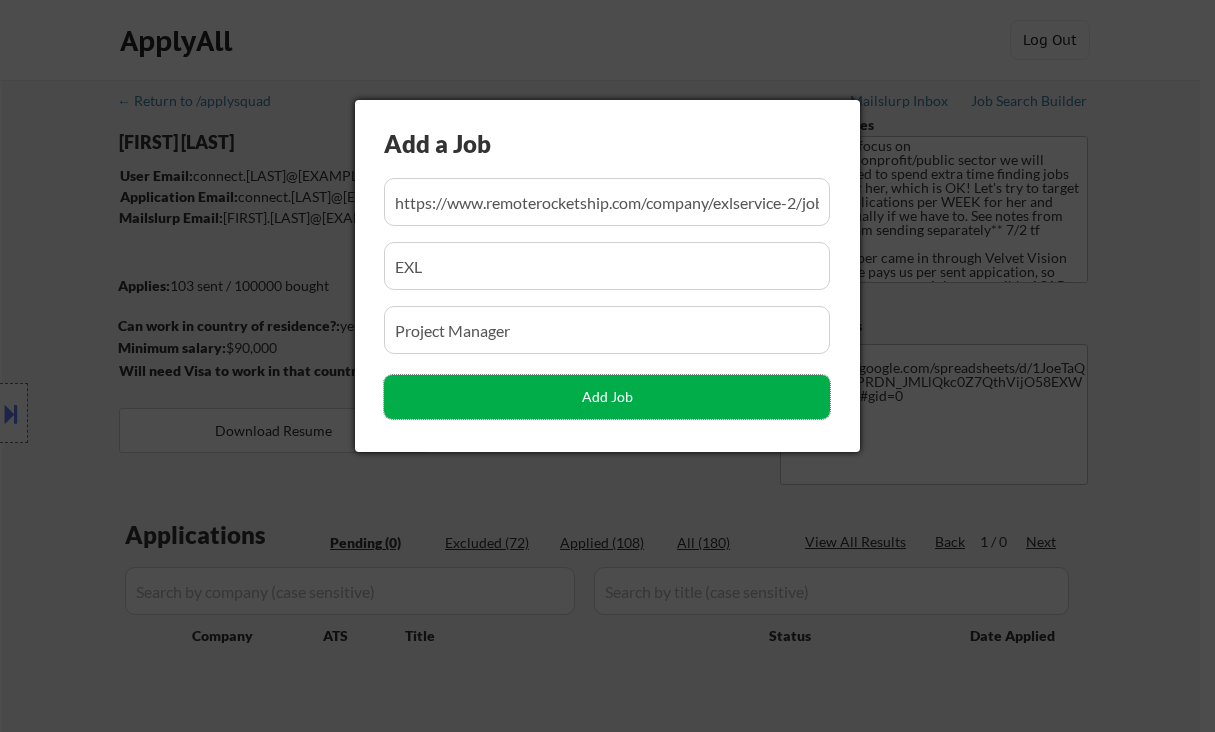 click on "Add Job" at bounding box center [607, 397] 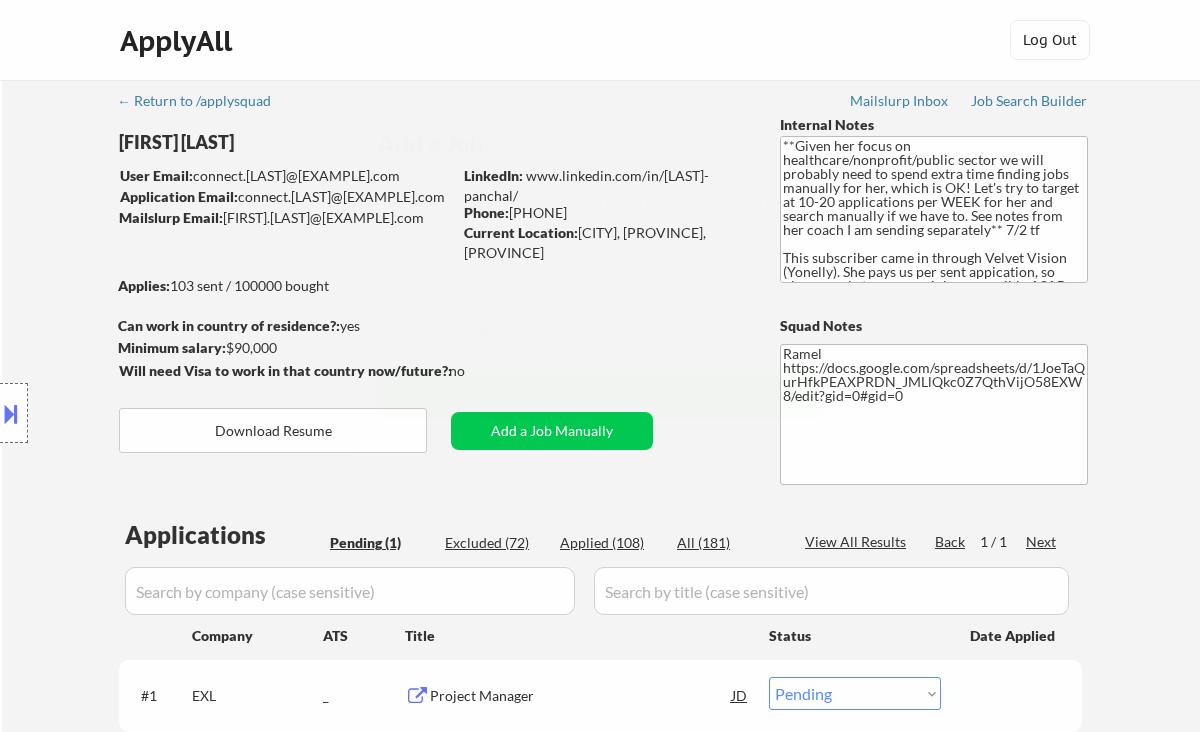 click on "← Return to /applysquad Mailslurp Inbox Job Search Builder Yesha Panchal User Email:  connect.yeshapanchal@gmail.com Application Email:  connect.yeshapanchal@gmail.com Mailslurp Email:  yesha.panchal@mailflux.com LinkedIn:   www.linkedin.com/in/yesha-panchal/
Phone:  289-788-6826 Current Location:  Hamilton, ON, Ontario Applies:  103 sent / 100000 bought Internal Notes **Given her focus on healthcare/nonprofit/public sector we will probably need to spend extra time finding jobs manually for her, which is OK! Let's try to target at 10-20 applications per WEEK for her and search manually if we have to. See notes from her coach I am sending separately** 7/2 tf
This subscriber came in through Velvet Vision (Yonelly). She pays us per sent appication, so please apply to as many jobs as possible ASAP, maximum 200 jobs **PER CALENDAR MONTH**  (e.g. July 1-31, July 1-30).
🤖 You CAN use AI for open-ended questions and cover letters!
🔎 You CAN manually source applications for this customer  yes Squad Notes" at bounding box center (601, 449) 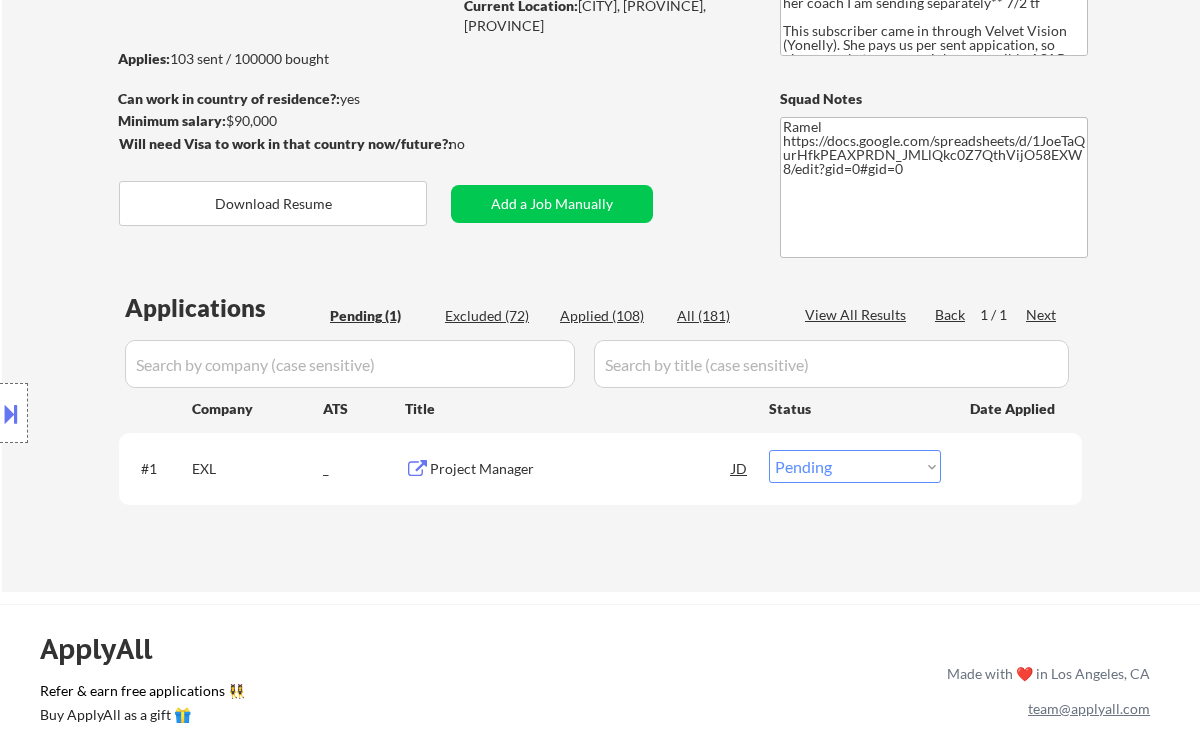 scroll, scrollTop: 266, scrollLeft: 0, axis: vertical 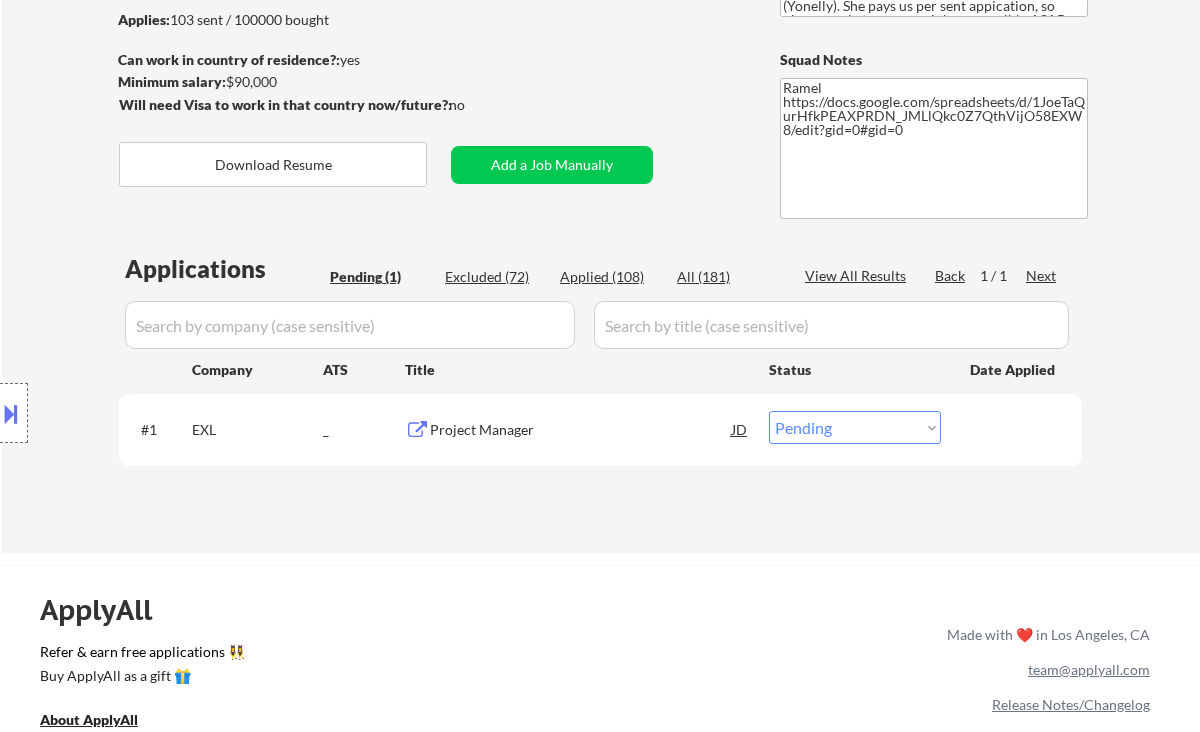 click on "Choose an option... Pending Applied Excluded (Questions) Excluded (Expired) Excluded (Location) Excluded (Bad Match) Excluded (Blocklist) Excluded (Salary) Excluded (Other)" at bounding box center [855, 427] 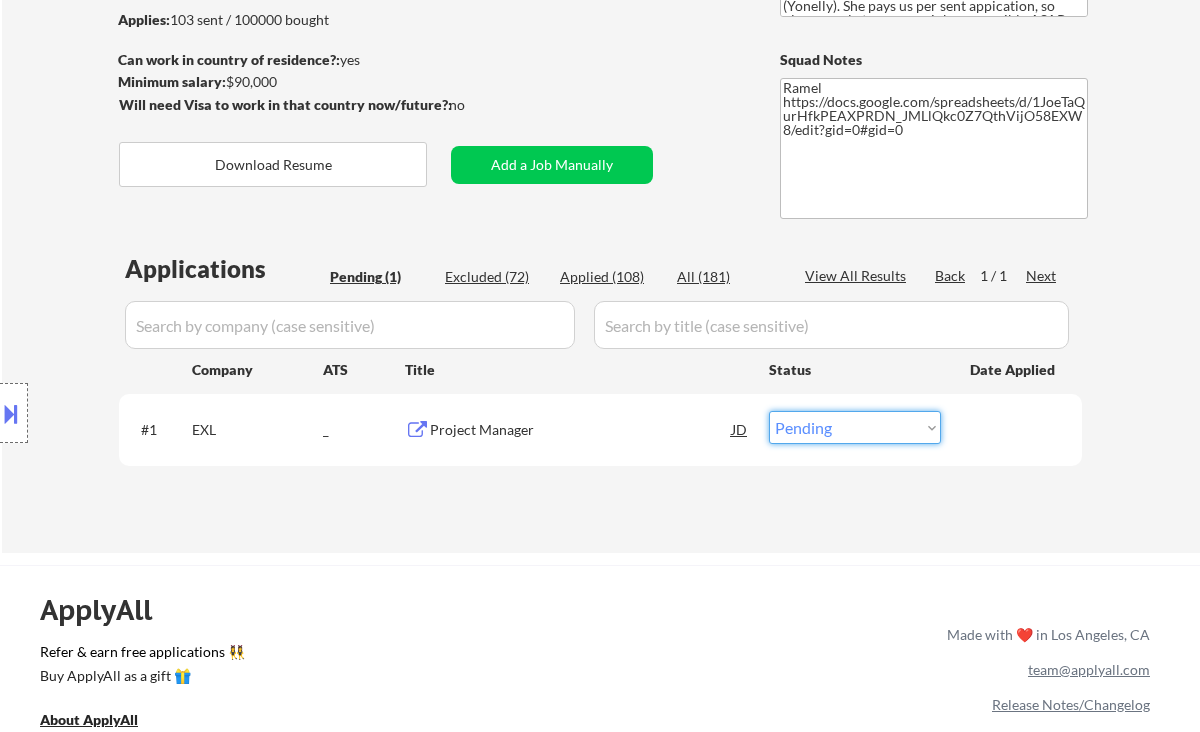 select on ""applied"" 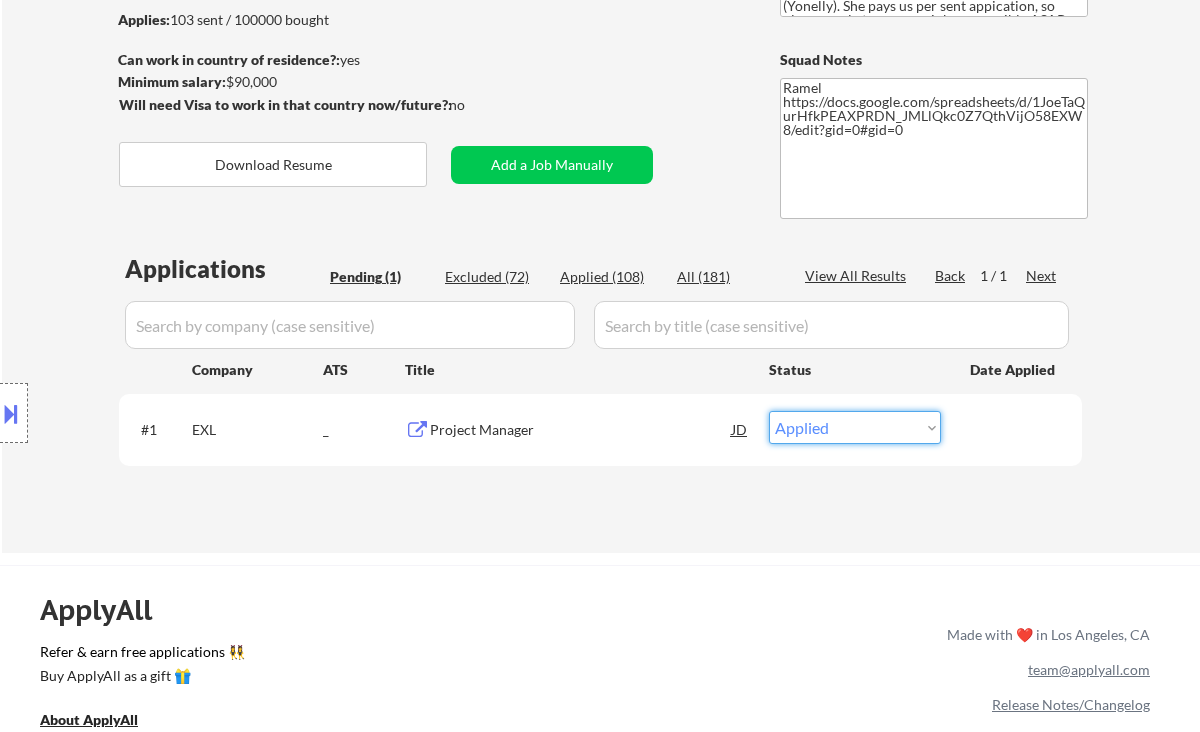 click on "Choose an option... Pending Applied Excluded (Questions) Excluded (Expired) Excluded (Location) Excluded (Bad Match) Excluded (Blocklist) Excluded (Salary) Excluded (Other)" at bounding box center (855, 427) 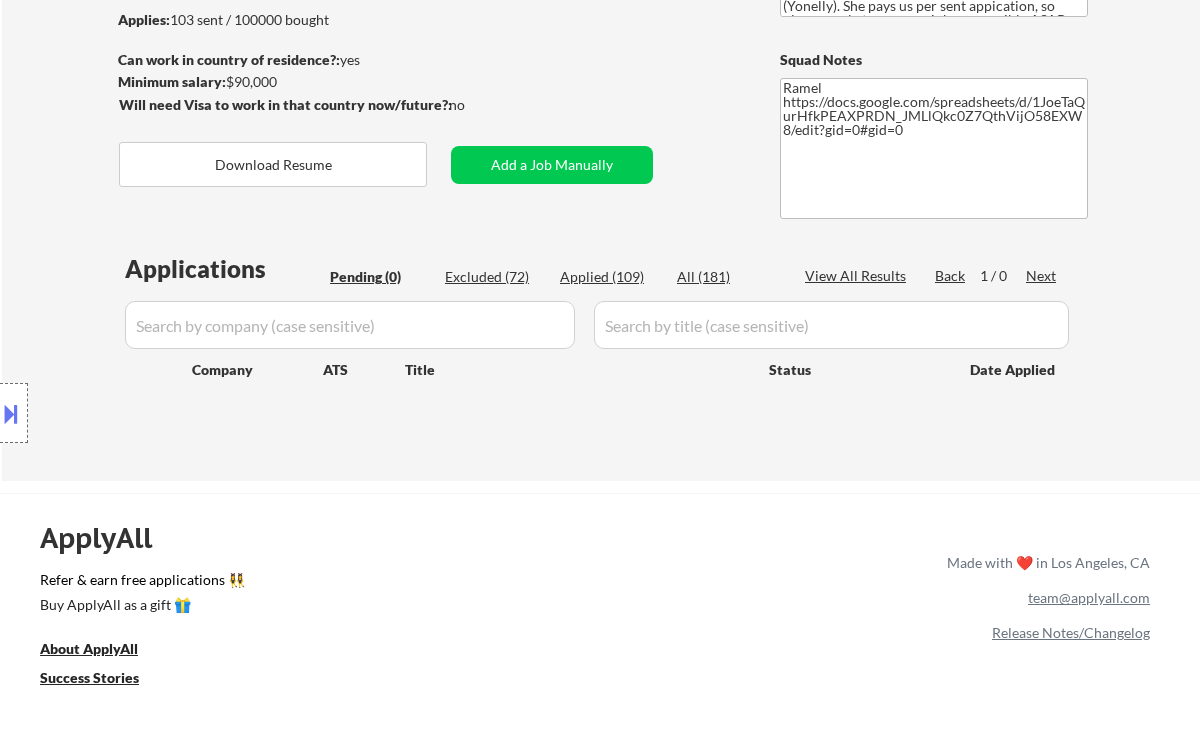 click at bounding box center [11, 413] 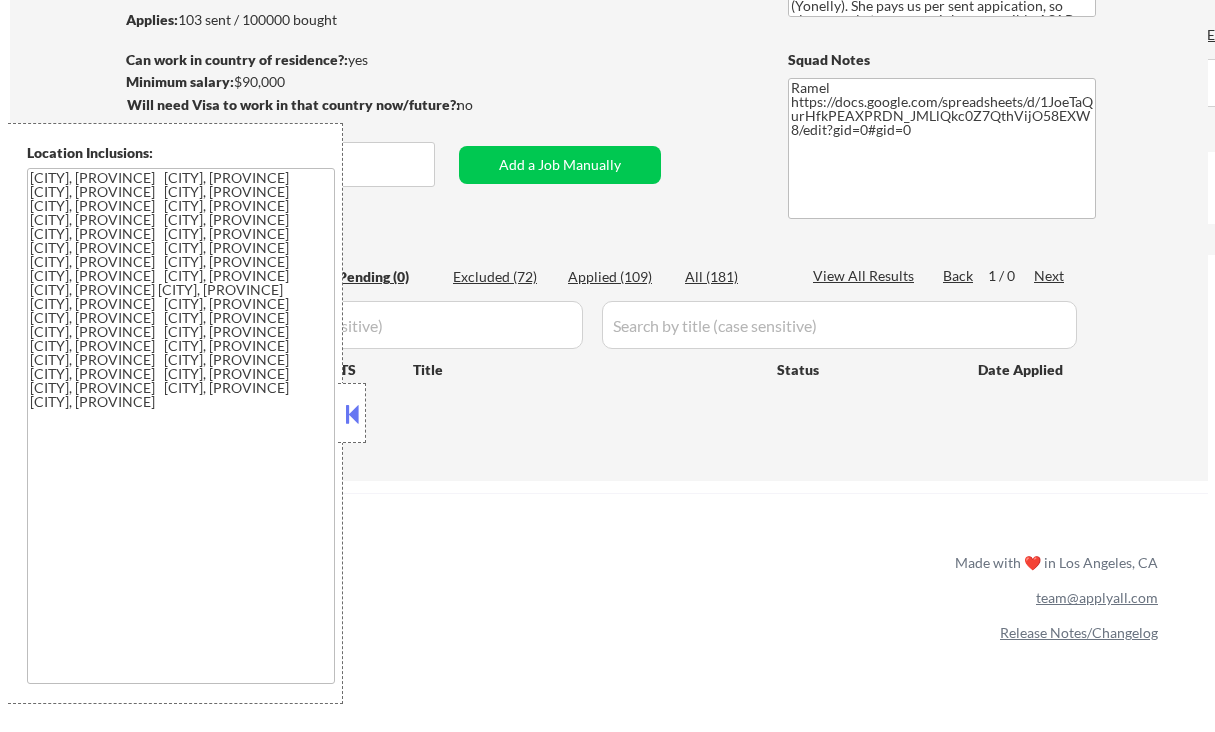 scroll, scrollTop: 0, scrollLeft: 0, axis: both 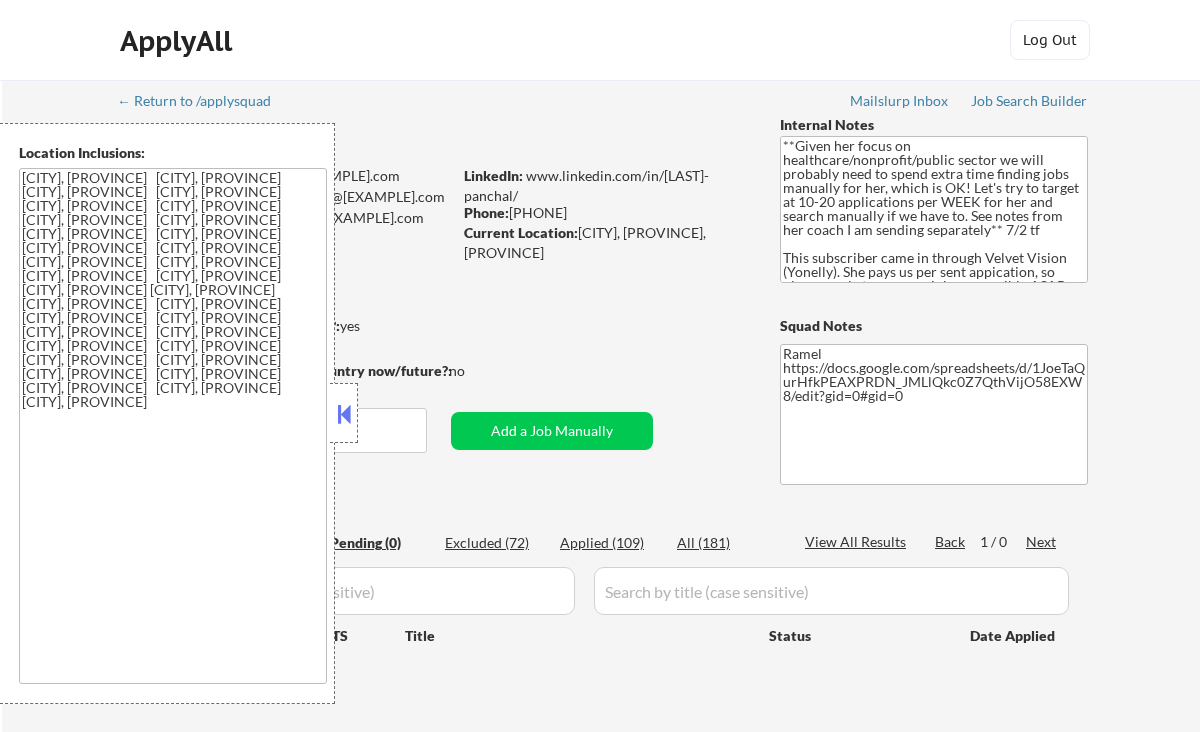 click at bounding box center [344, 414] 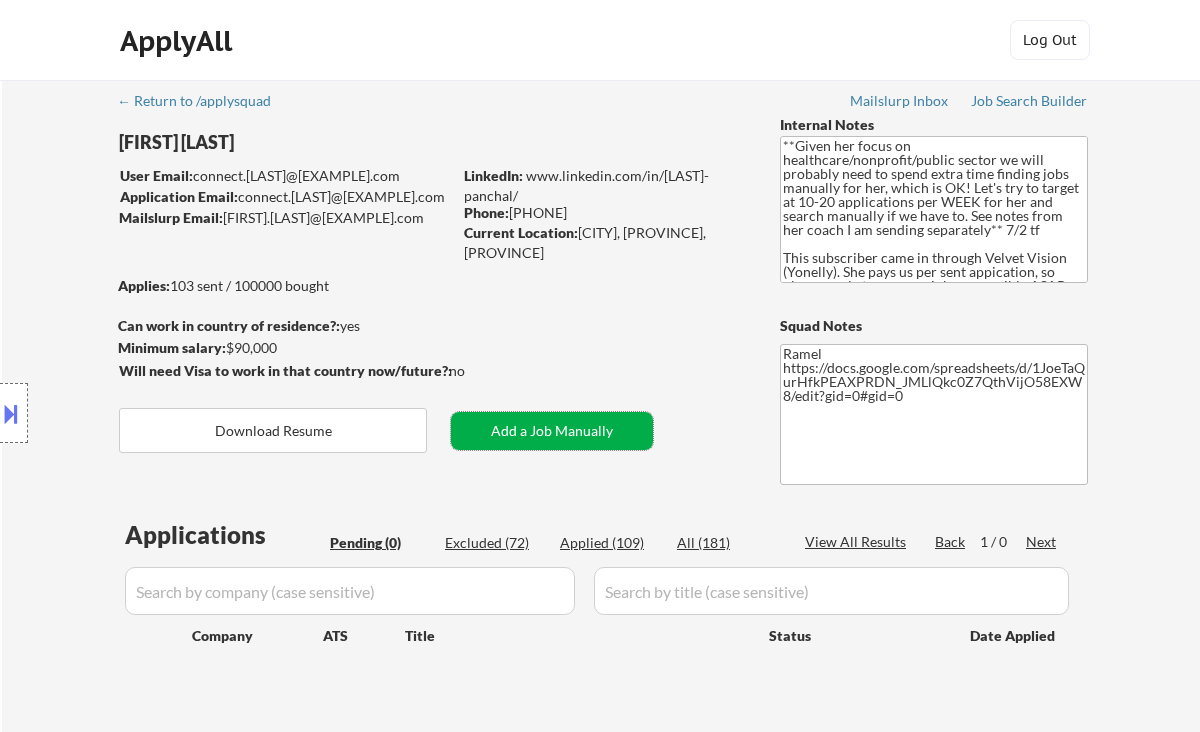 click on "Add a Job Manually" at bounding box center [552, 431] 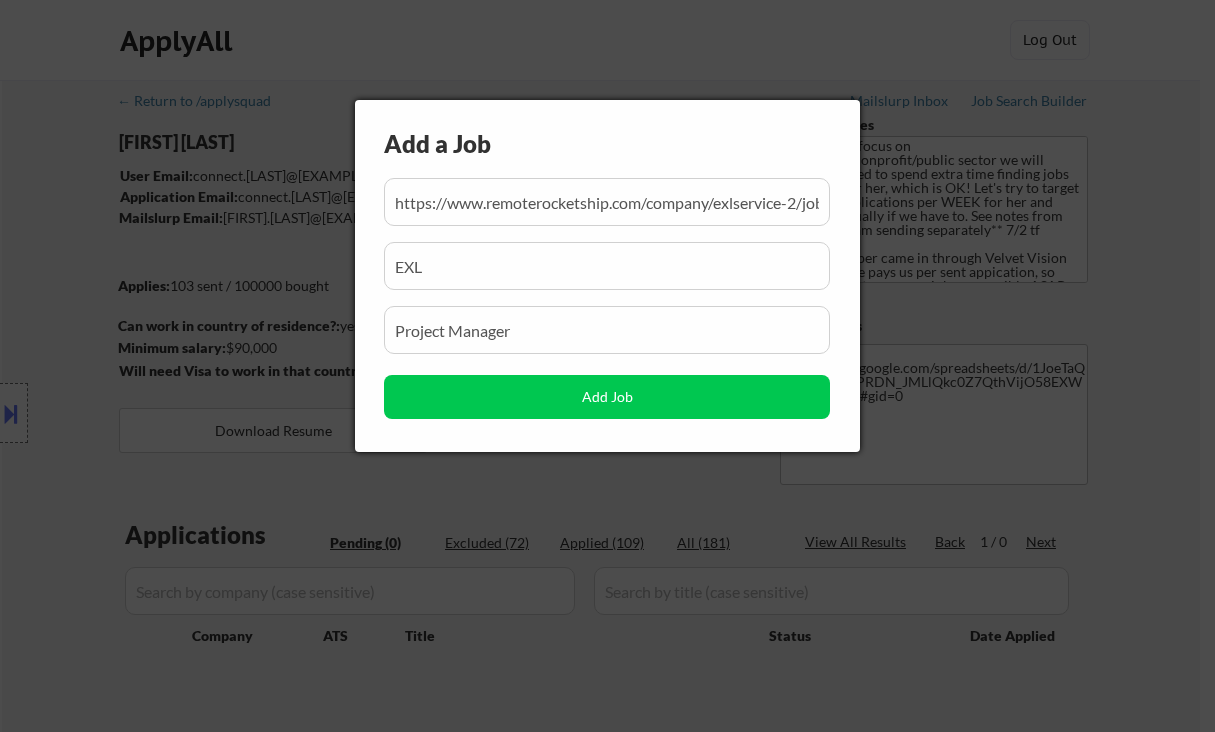 scroll, scrollTop: 0, scrollLeft: 251, axis: horizontal 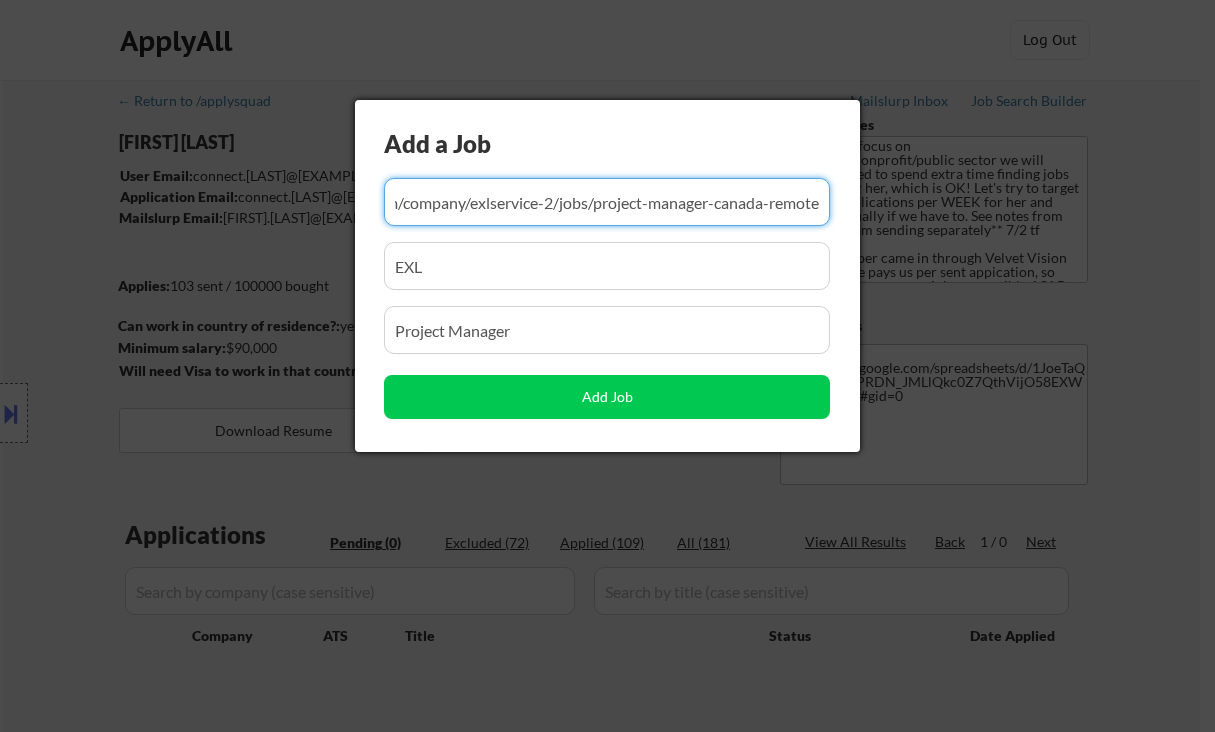 click at bounding box center (607, 202) 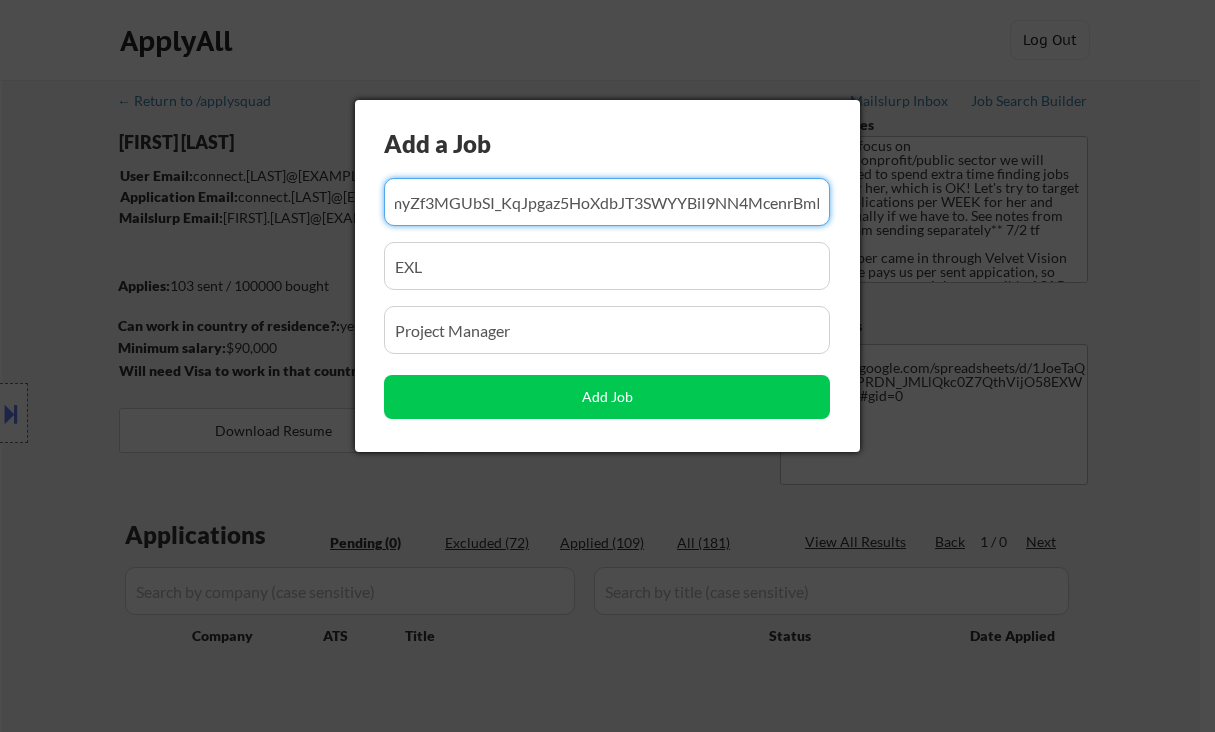 scroll, scrollTop: 0, scrollLeft: 306, axis: horizontal 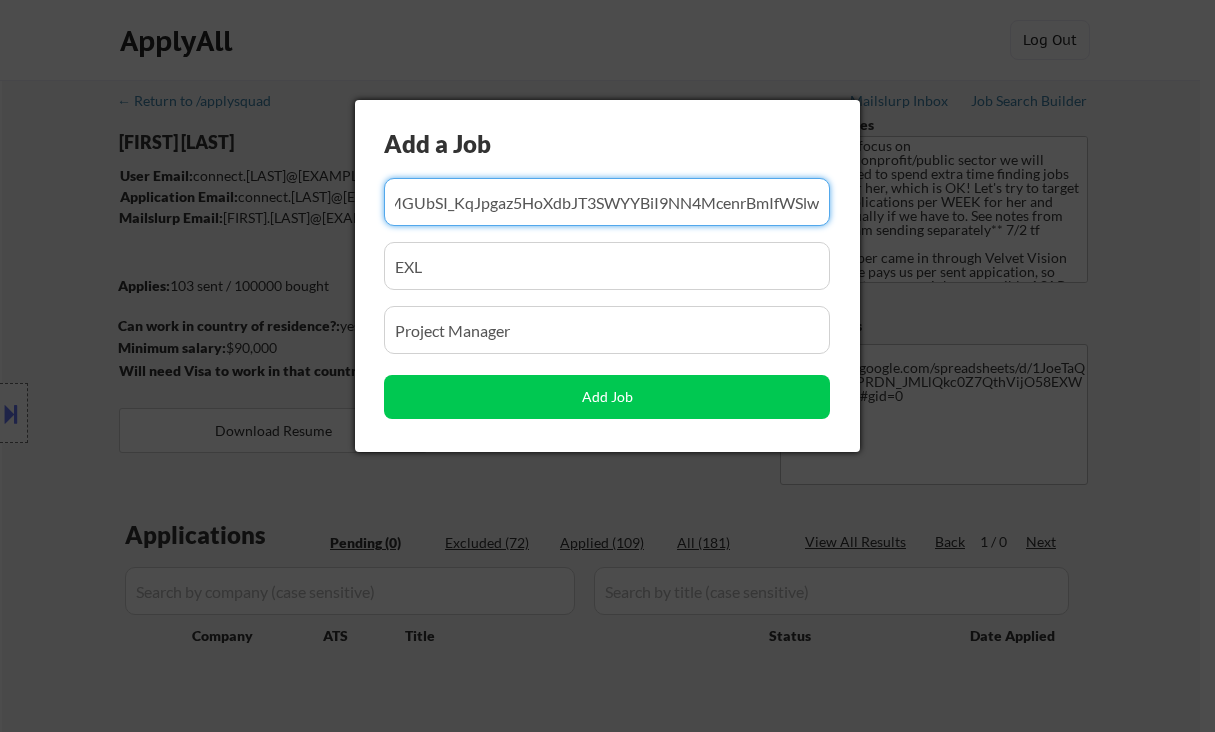 type on "https://www.simplyhired.ca/job/HqmyZf3MGUbSI_KqJpgaz5HoXdbJT3SWYYBiI9NN4McenrBmIfWSlw" 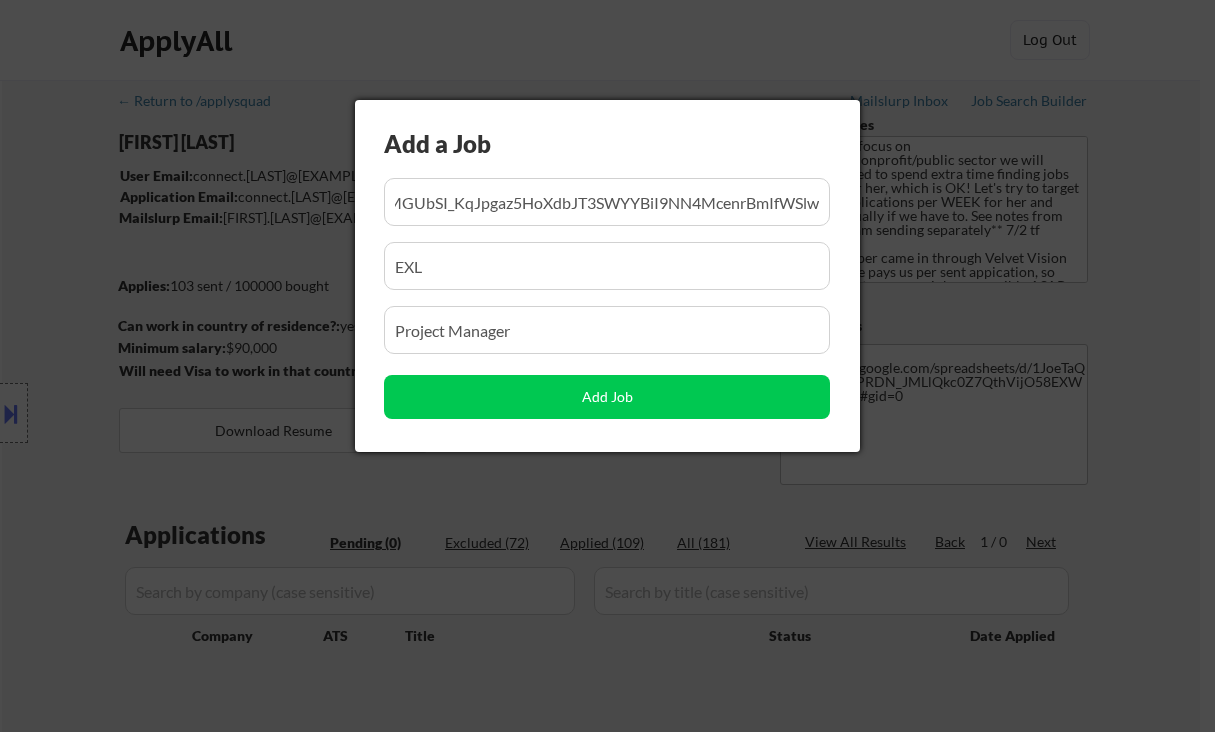 scroll, scrollTop: 0, scrollLeft: 0, axis: both 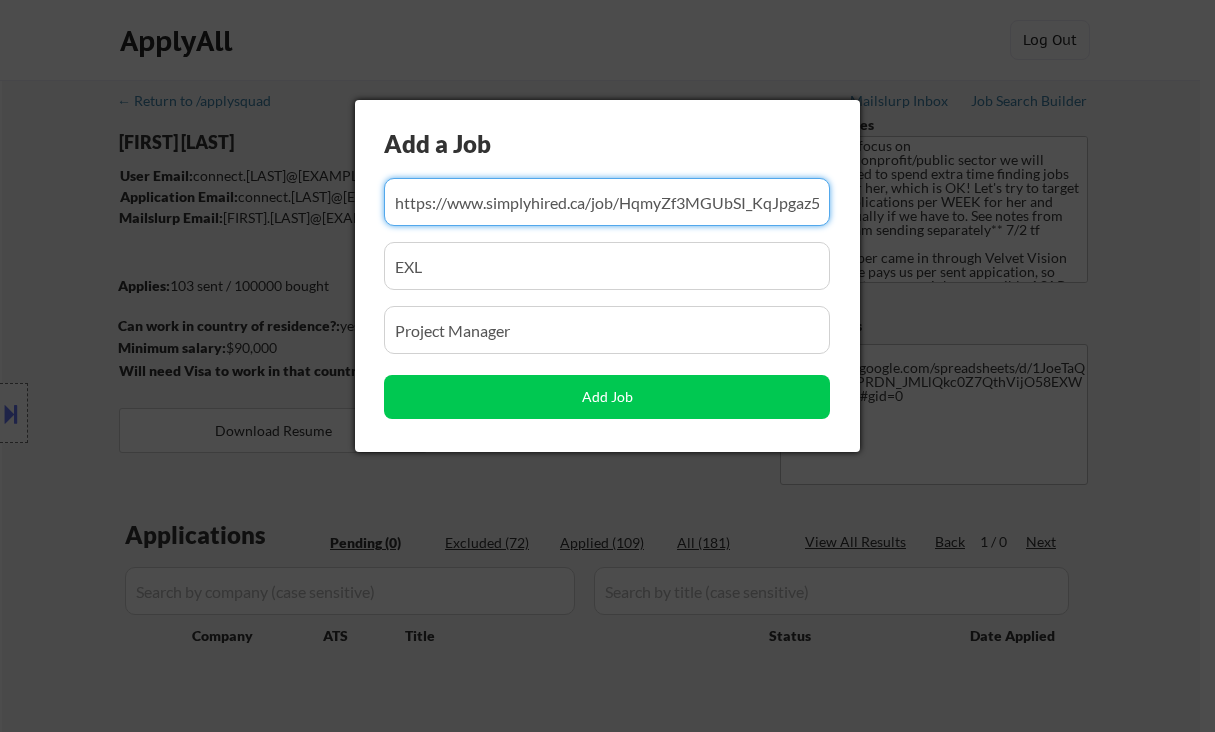 drag, startPoint x: 432, startPoint y: 266, endPoint x: 384, endPoint y: 266, distance: 48 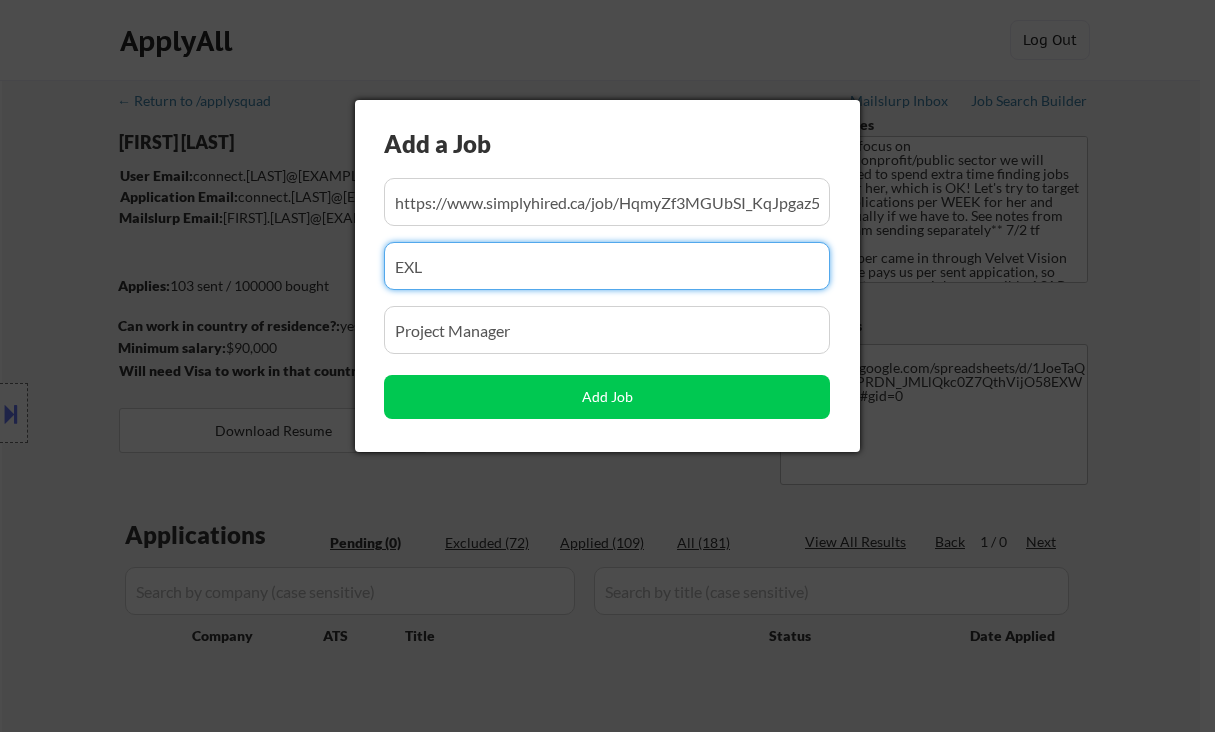 paste on "OMERS" 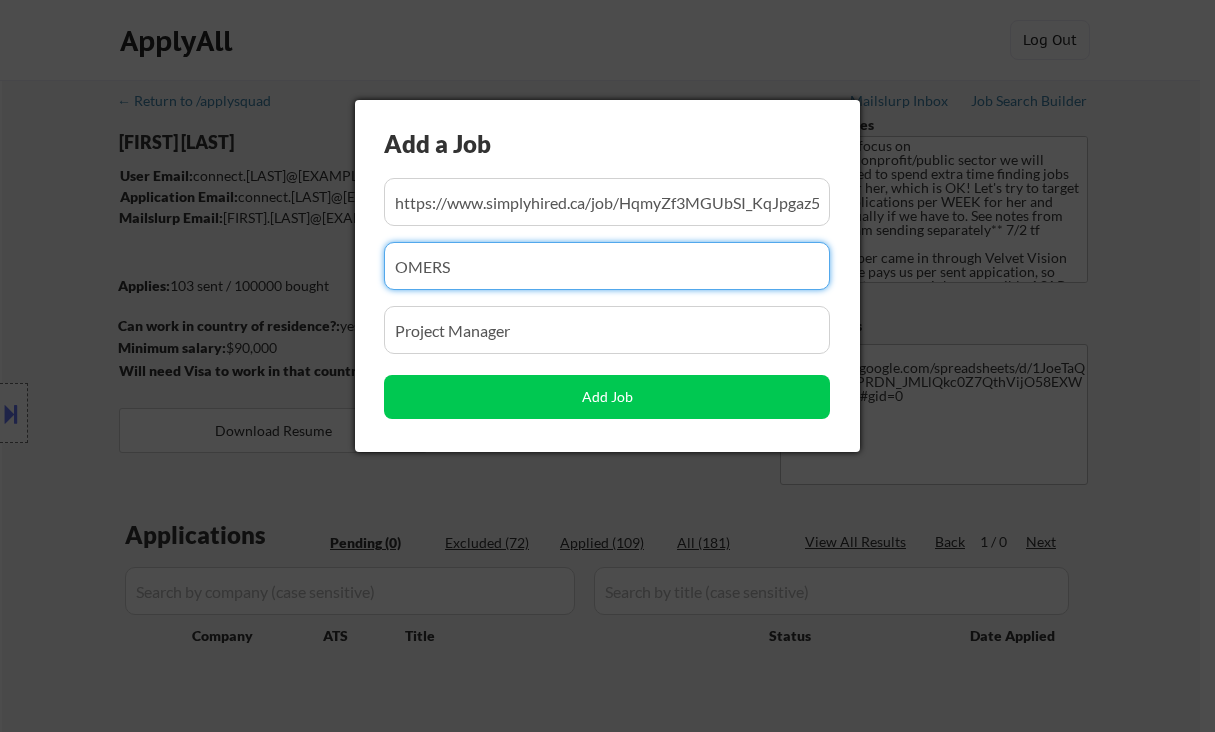 type on "OMERS" 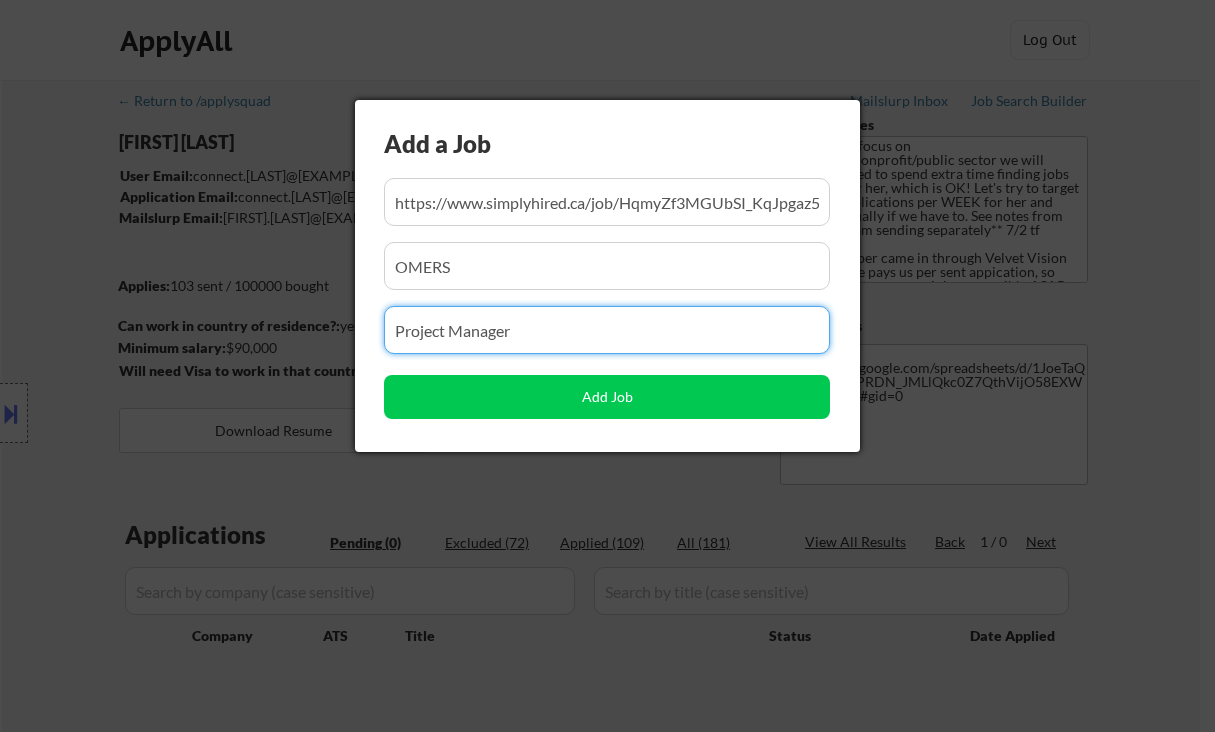 drag, startPoint x: 543, startPoint y: 333, endPoint x: 293, endPoint y: 318, distance: 250.4496 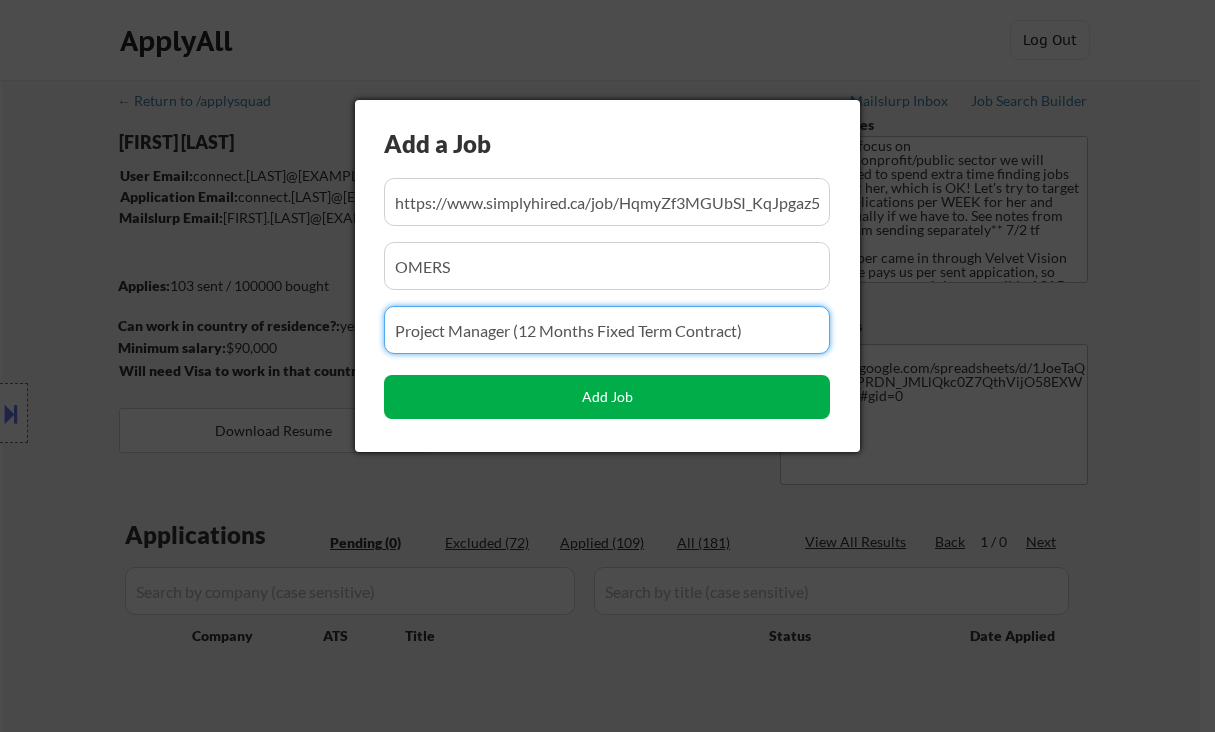 type on "Project Manager (12 Months Fixed Term Contract)" 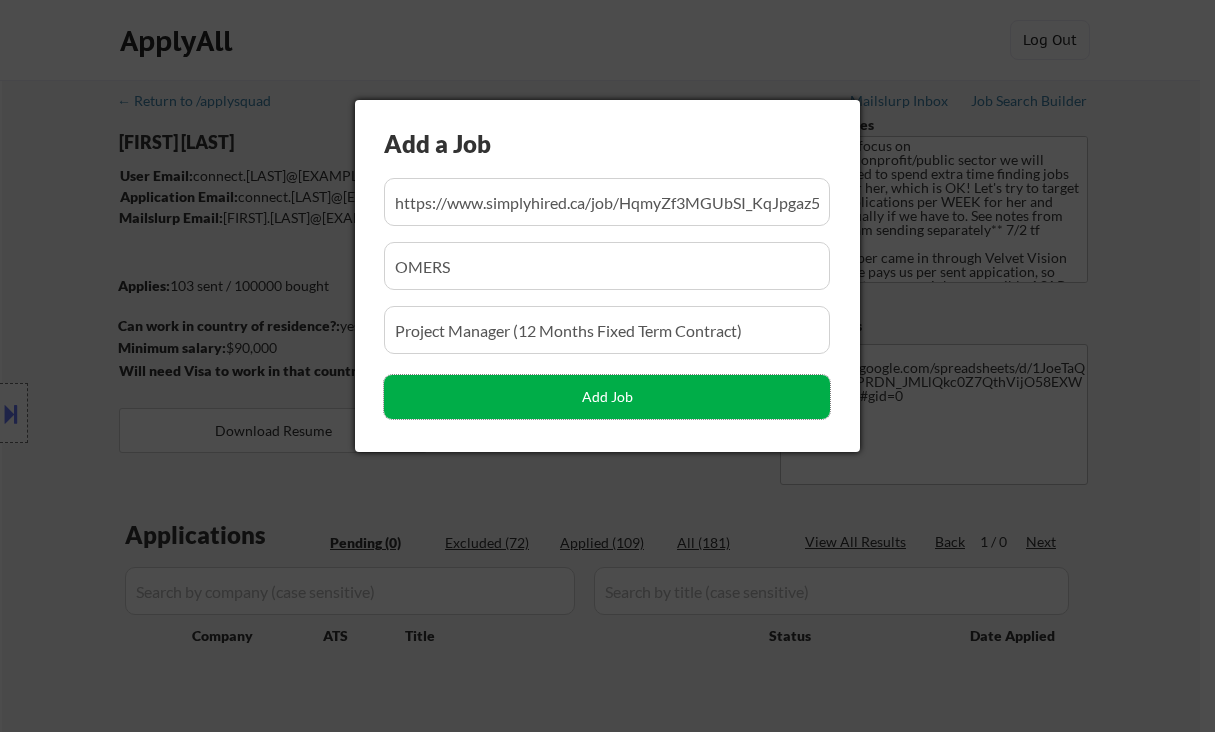 click on "Add Job" at bounding box center [607, 397] 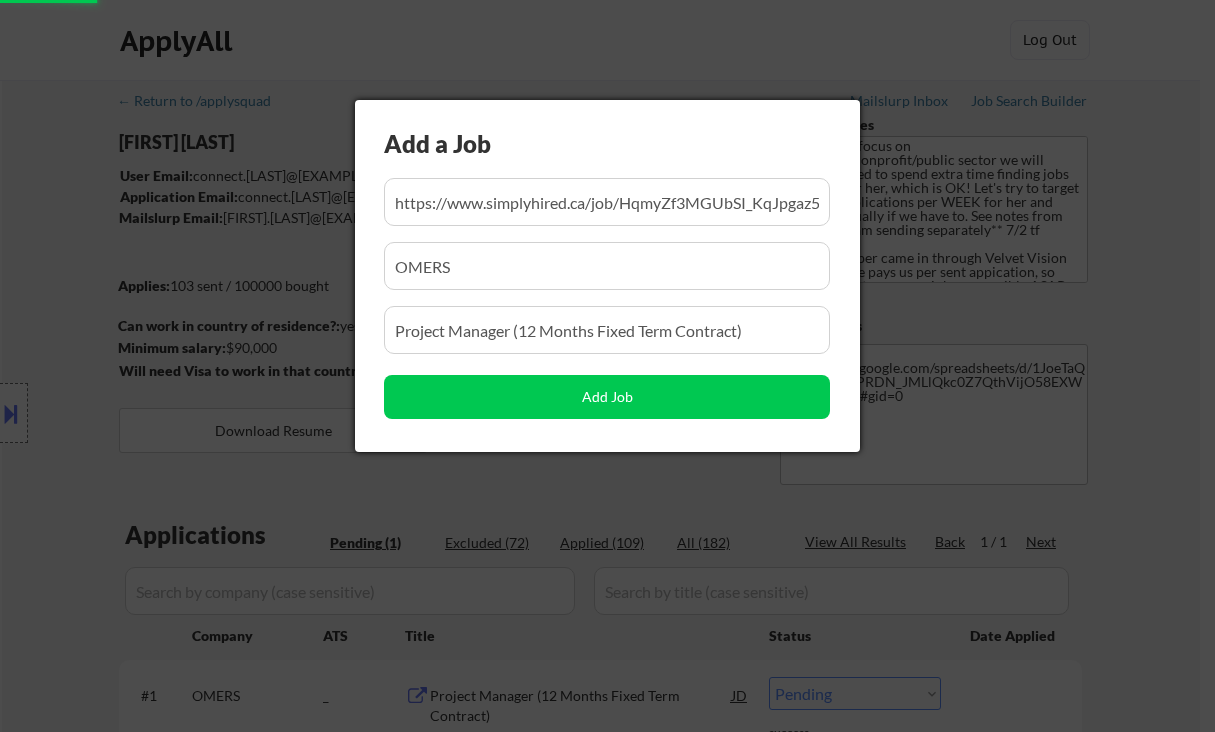 click at bounding box center (607, 366) 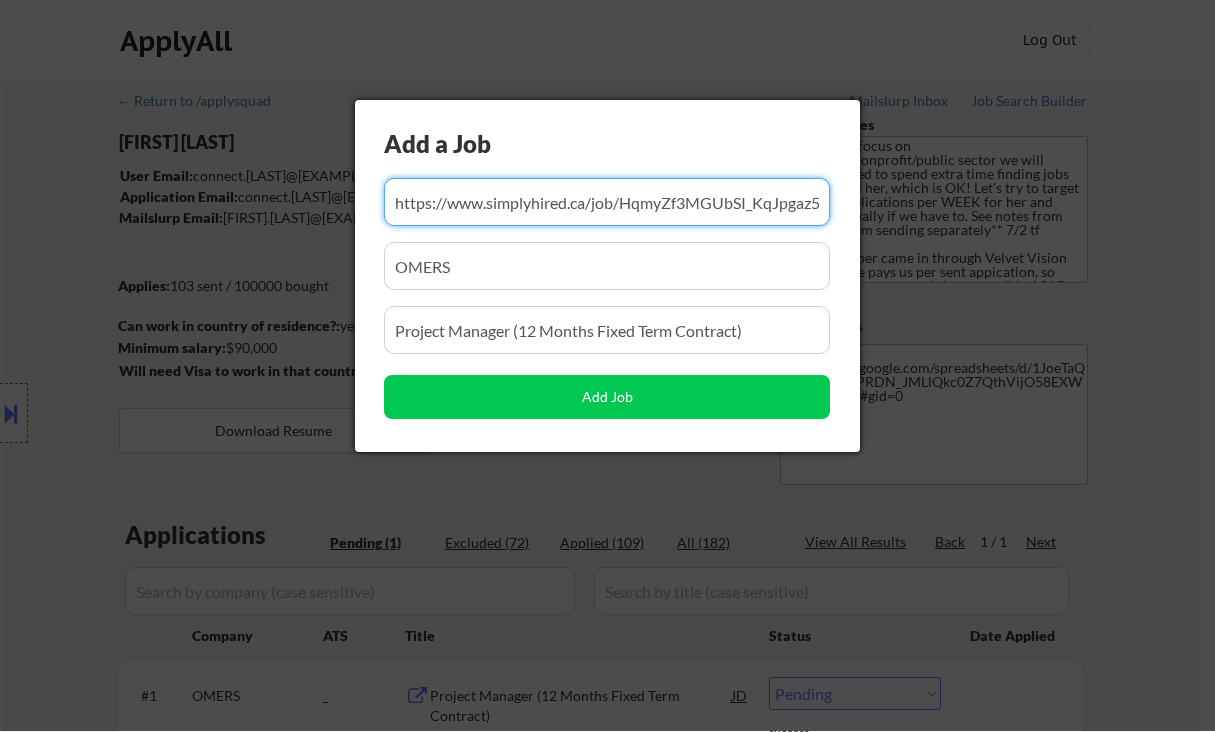 scroll, scrollTop: 0, scrollLeft: 306, axis: horizontal 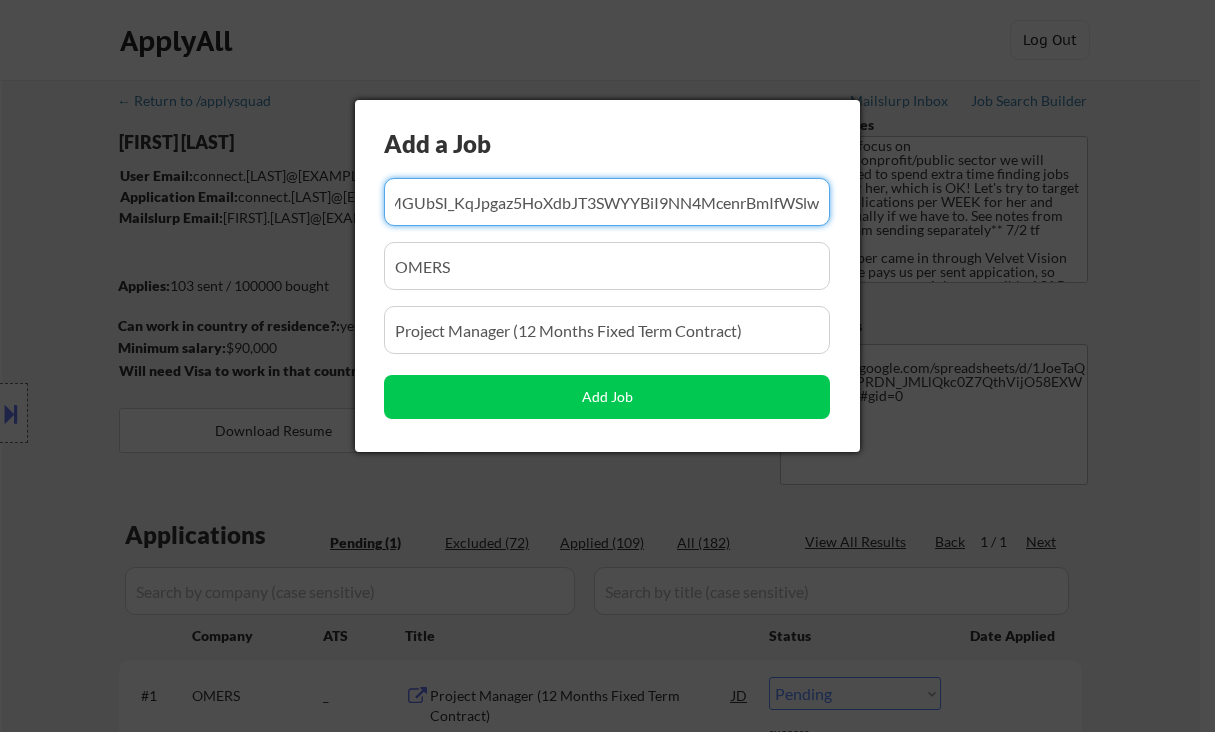 click at bounding box center [607, 366] 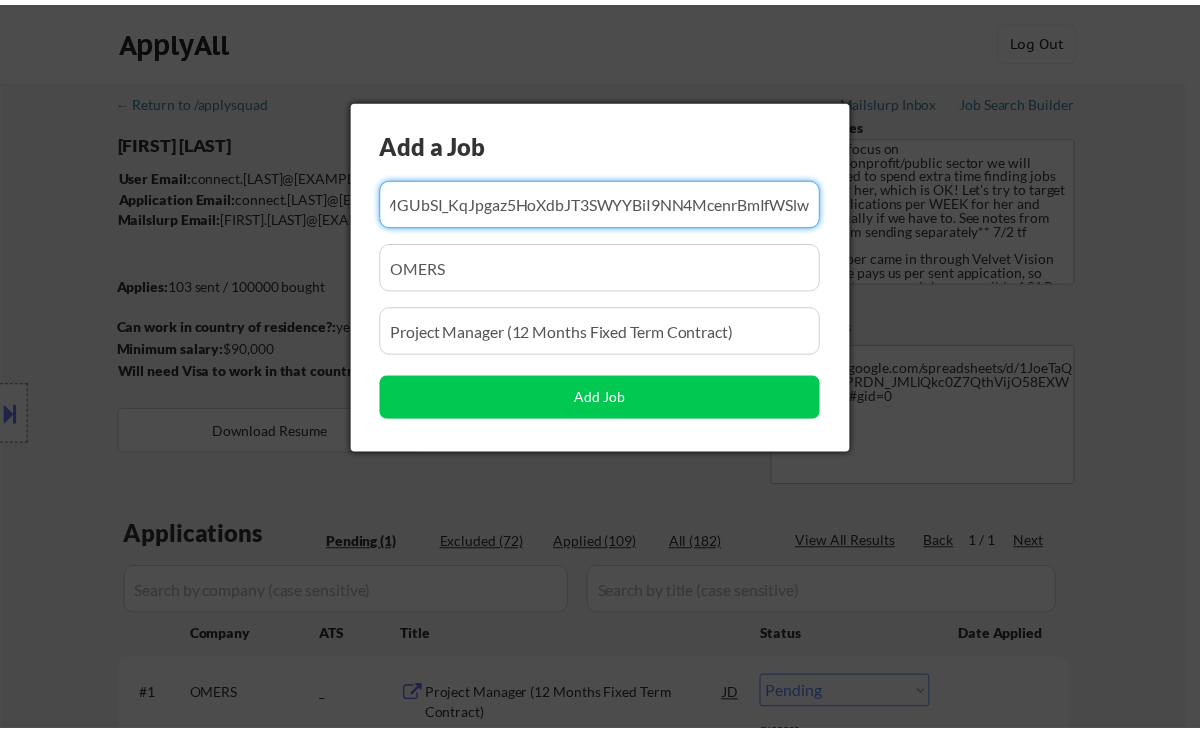 scroll, scrollTop: 0, scrollLeft: 0, axis: both 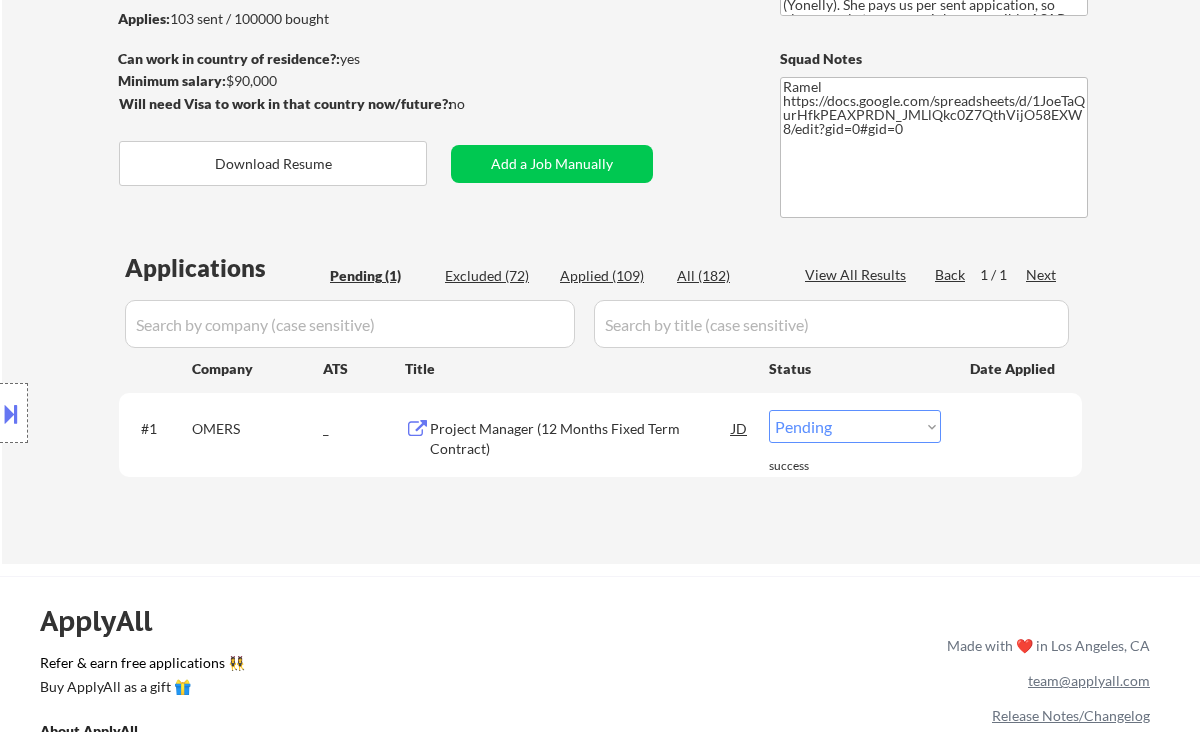 click on "Choose an option... Pending Applied Excluded (Questions) Excluded (Expired) Excluded (Location) Excluded (Bad Match) Excluded (Blocklist) Excluded (Salary) Excluded (Other)" at bounding box center [855, 426] 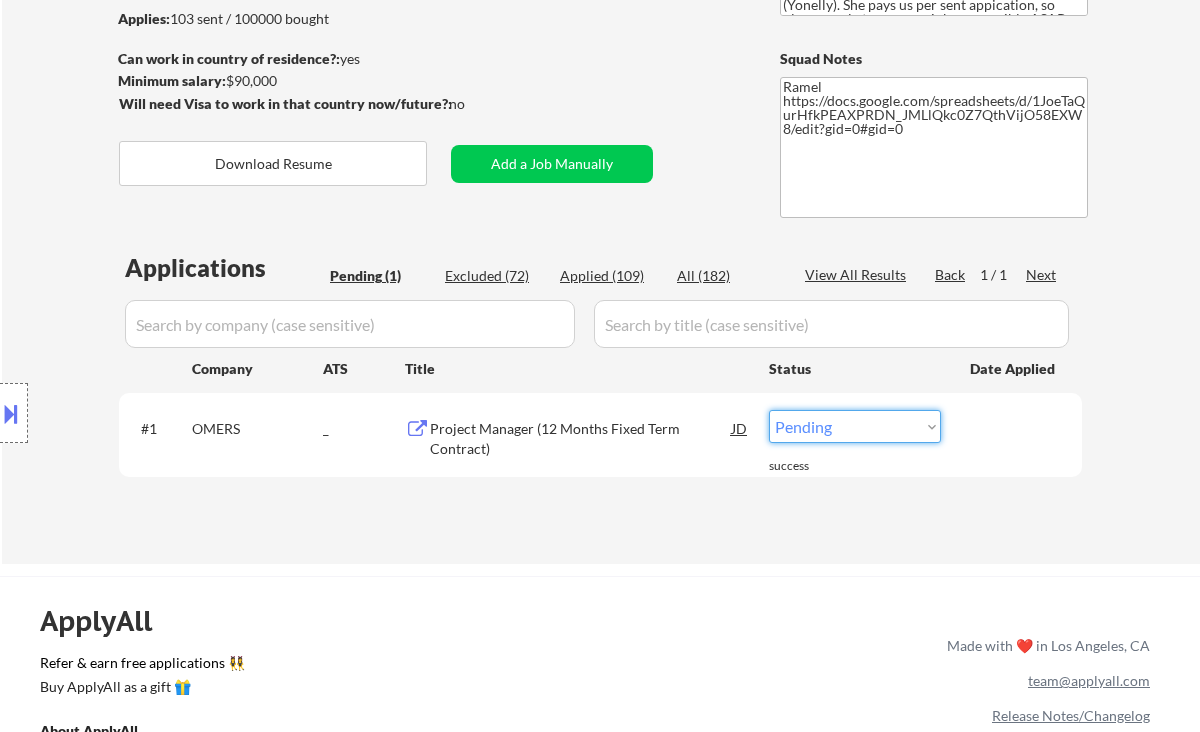 select on ""applied"" 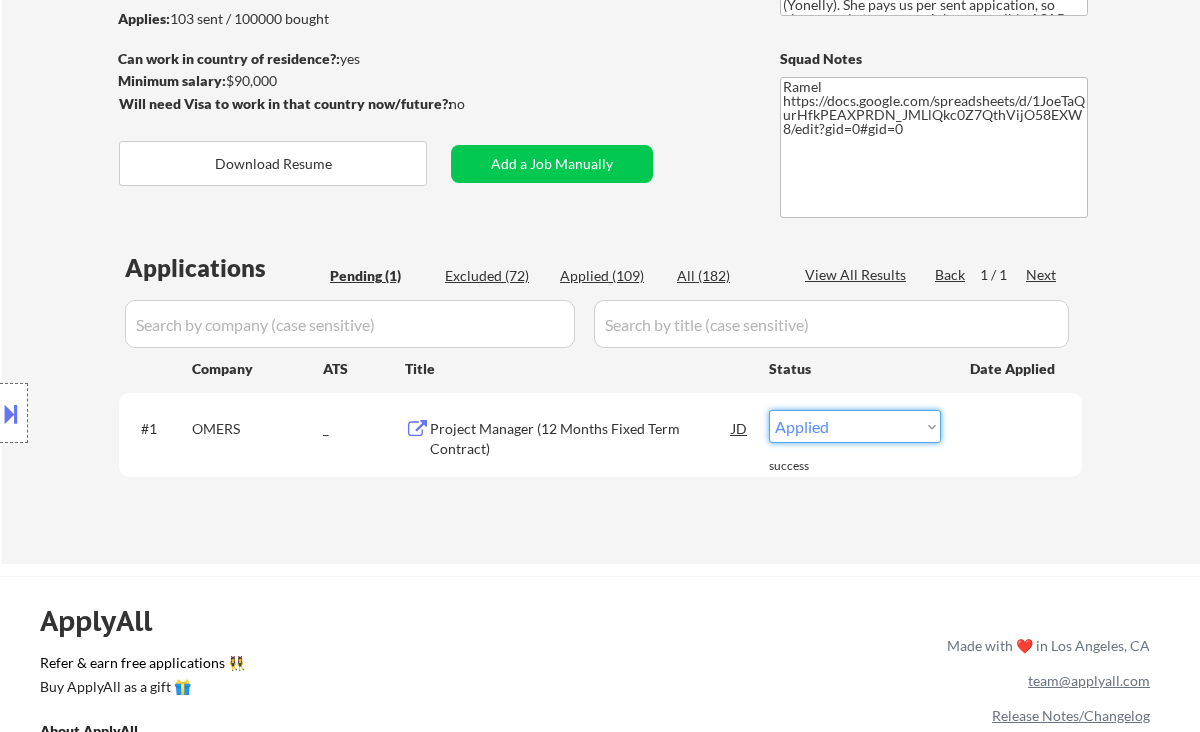 click on "Choose an option... Pending Applied Excluded (Questions) Excluded (Expired) Excluded (Location) Excluded (Bad Match) Excluded (Blocklist) Excluded (Salary) Excluded (Other)" at bounding box center [855, 426] 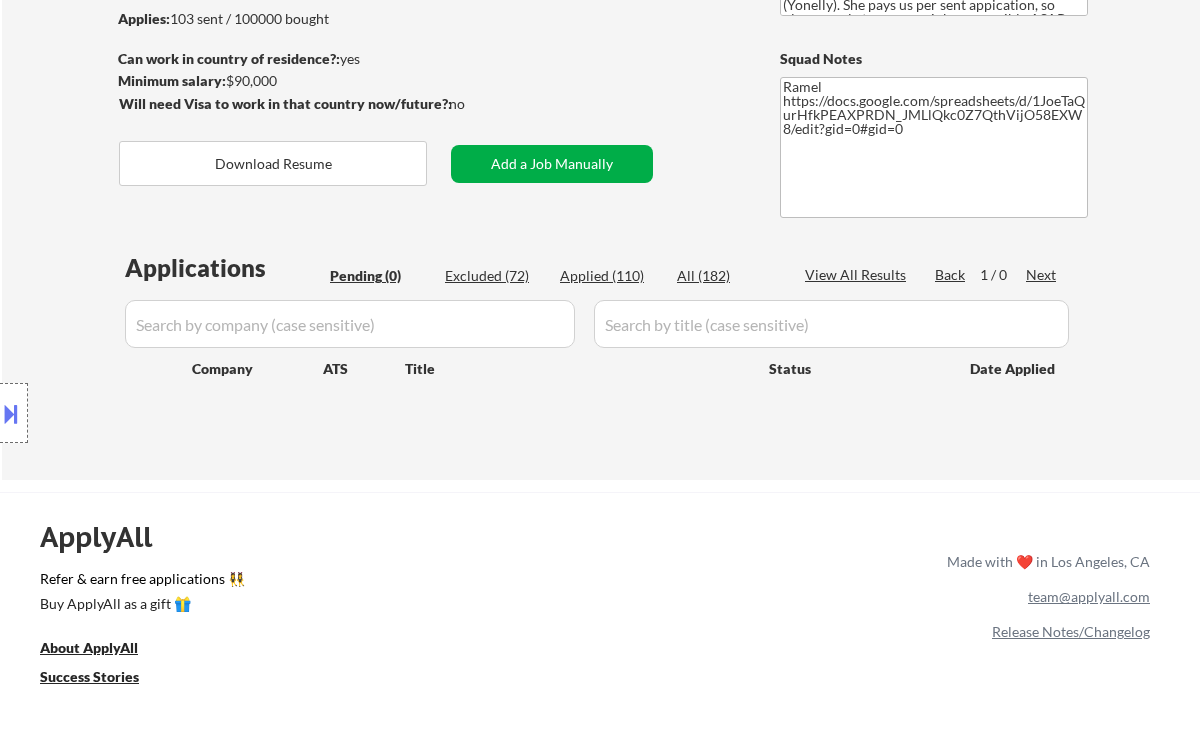 click on "Add a Job Manually" at bounding box center (552, 164) 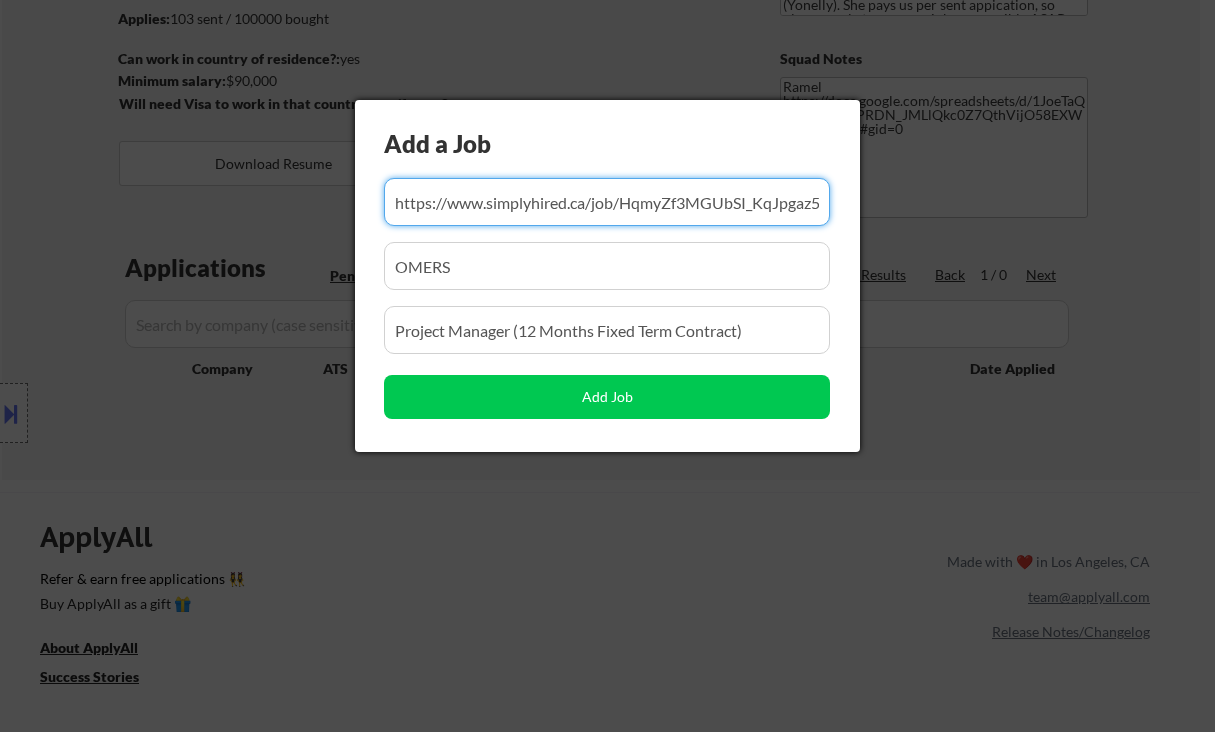 scroll, scrollTop: 0, scrollLeft: 306, axis: horizontal 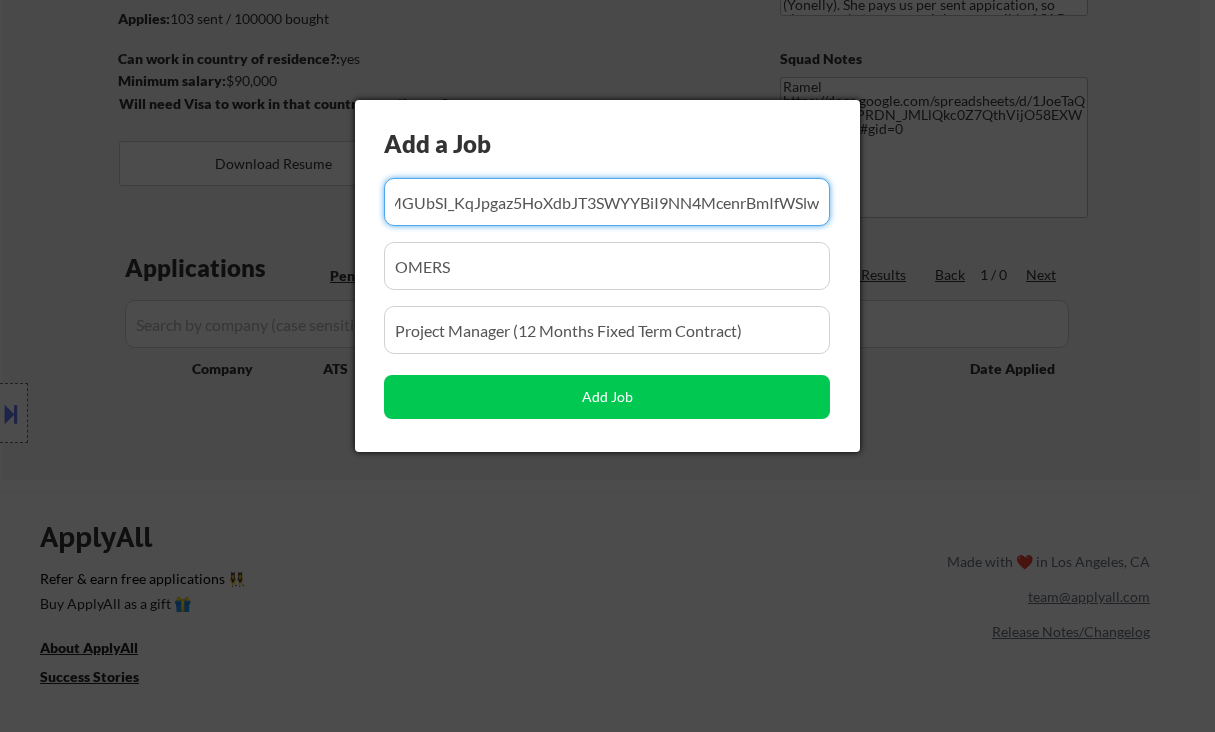 click at bounding box center (607, 202) 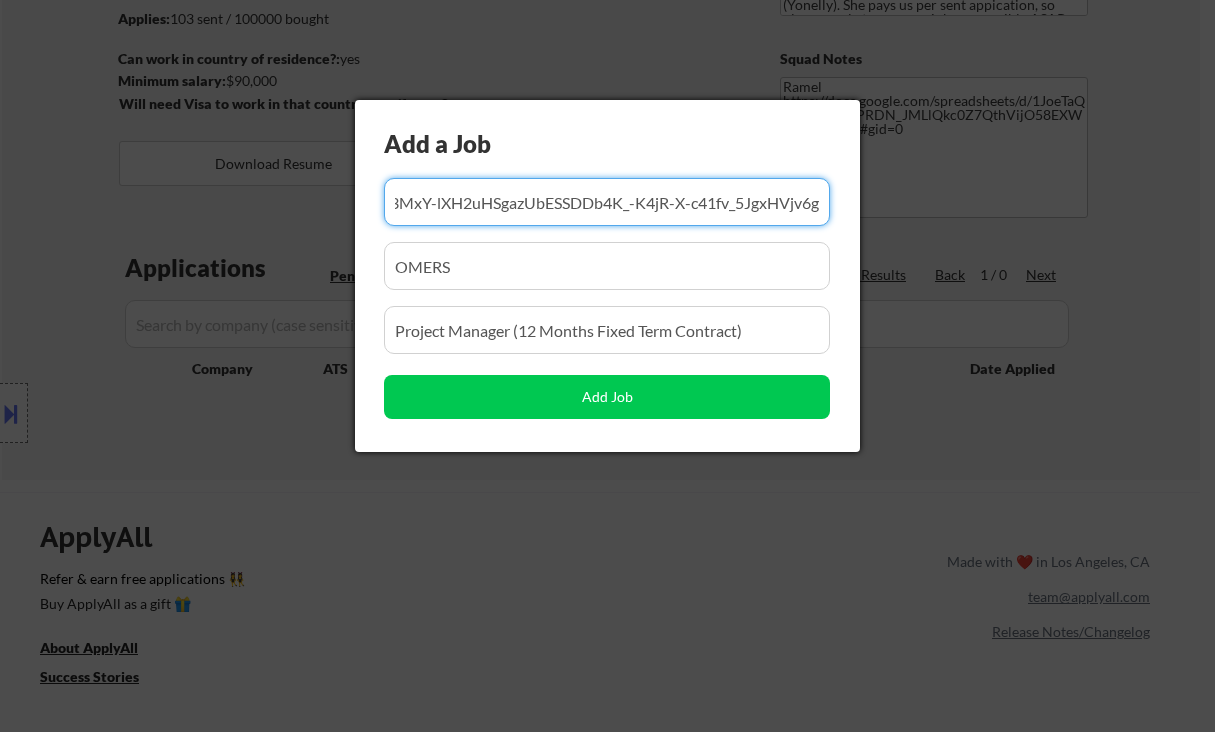 scroll, scrollTop: 0, scrollLeft: 268, axis: horizontal 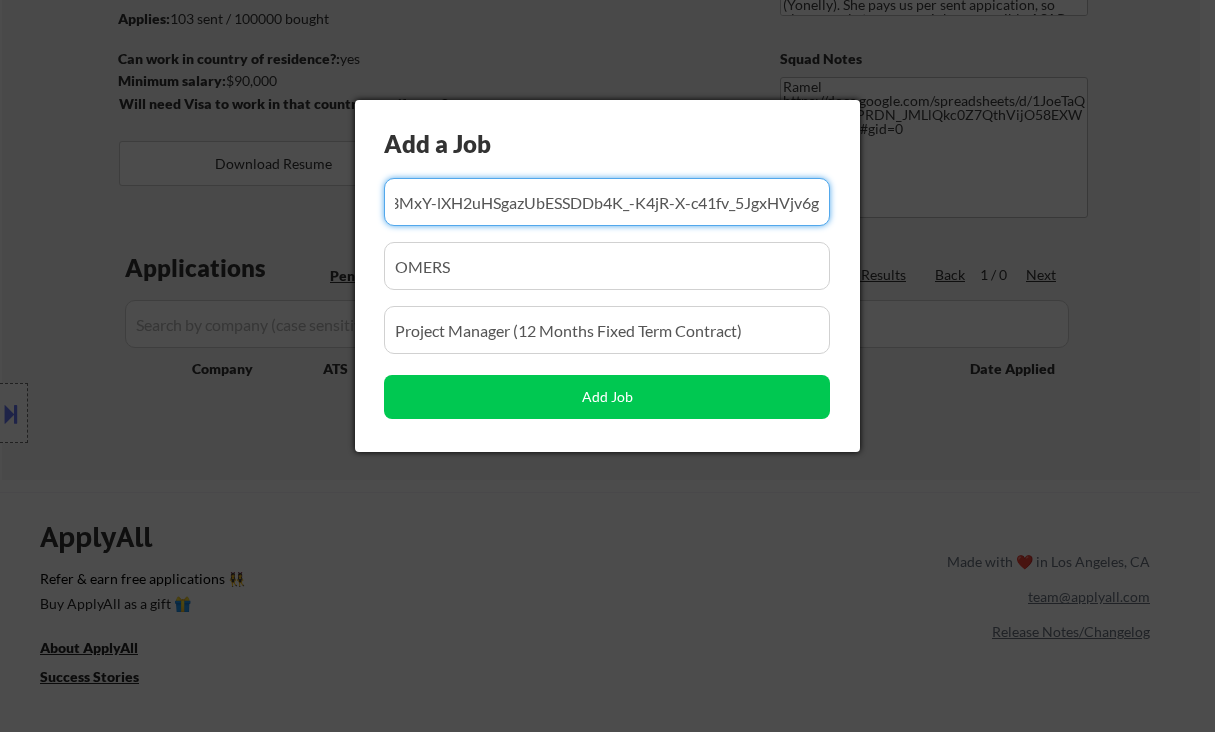 type on "https://www.simplyhired.ca/job/NLTi3MxY-lXH2uHSgazUbESSDDb4K_-K4jR-X-c41fv_5JgxHVjv6g" 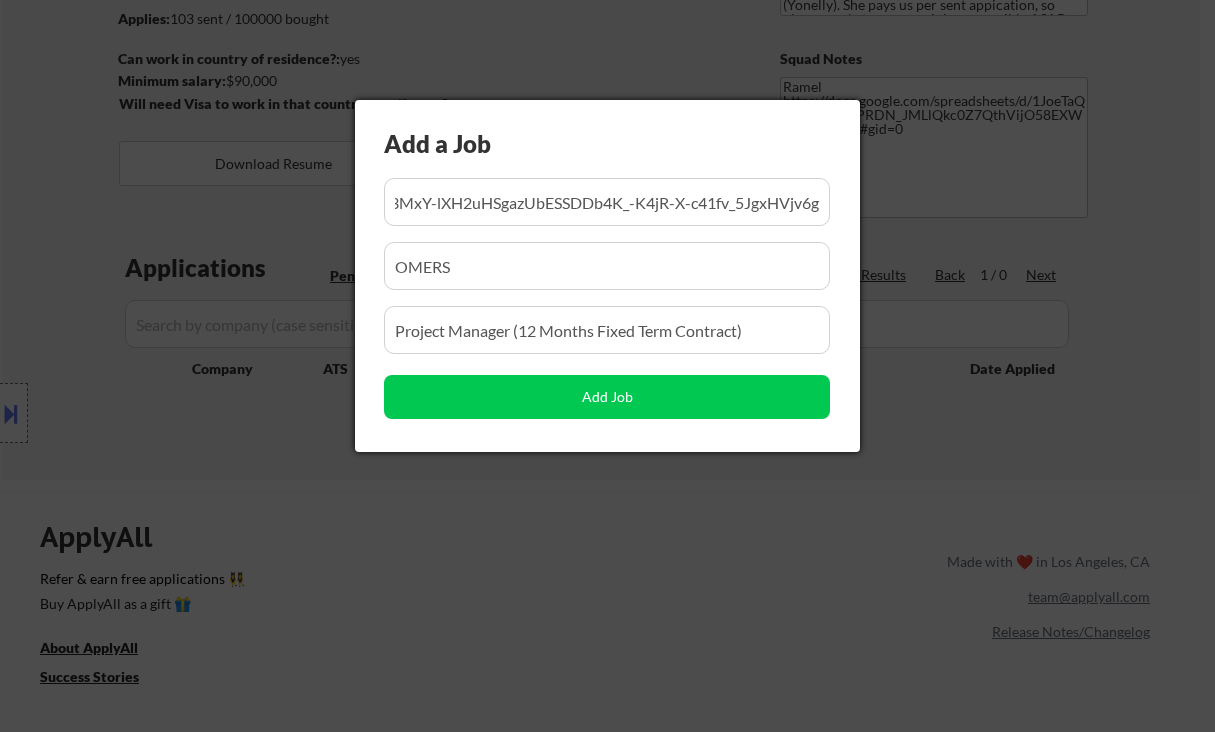 scroll, scrollTop: 0, scrollLeft: 0, axis: both 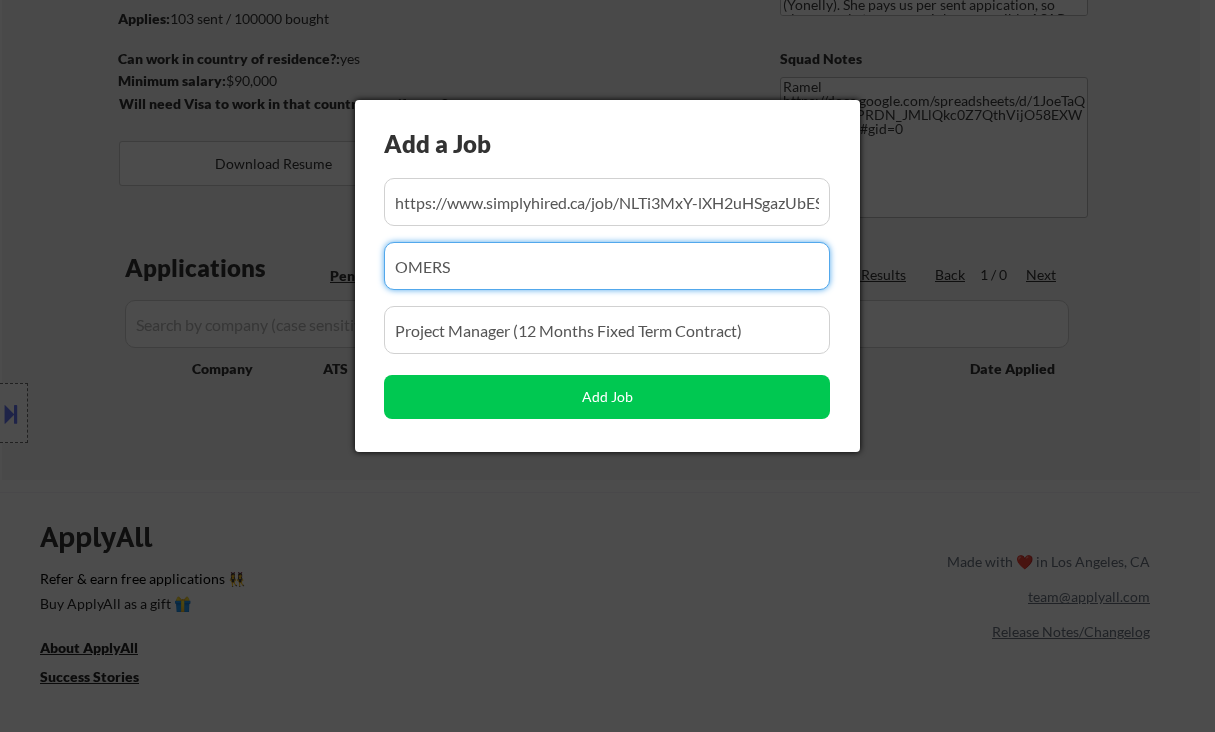 drag, startPoint x: 483, startPoint y: 273, endPoint x: 384, endPoint y: 267, distance: 99.18165 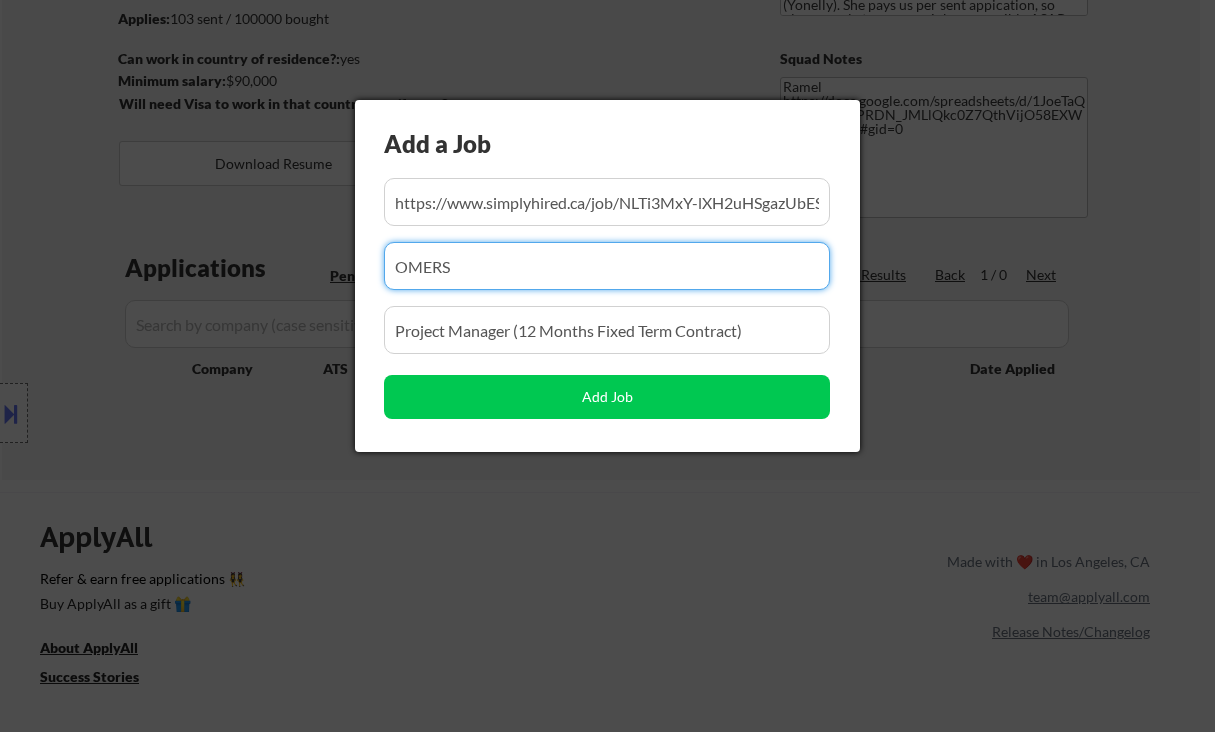 click at bounding box center [607, 266] 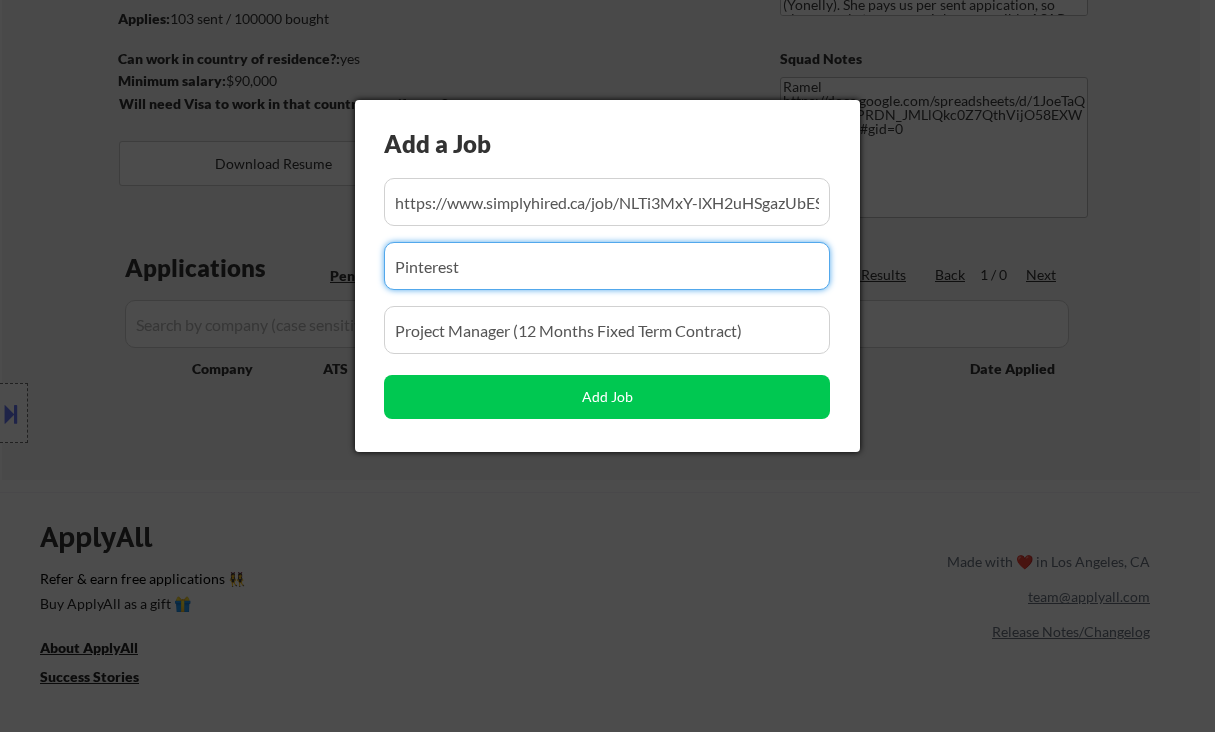 type on "Pinterest" 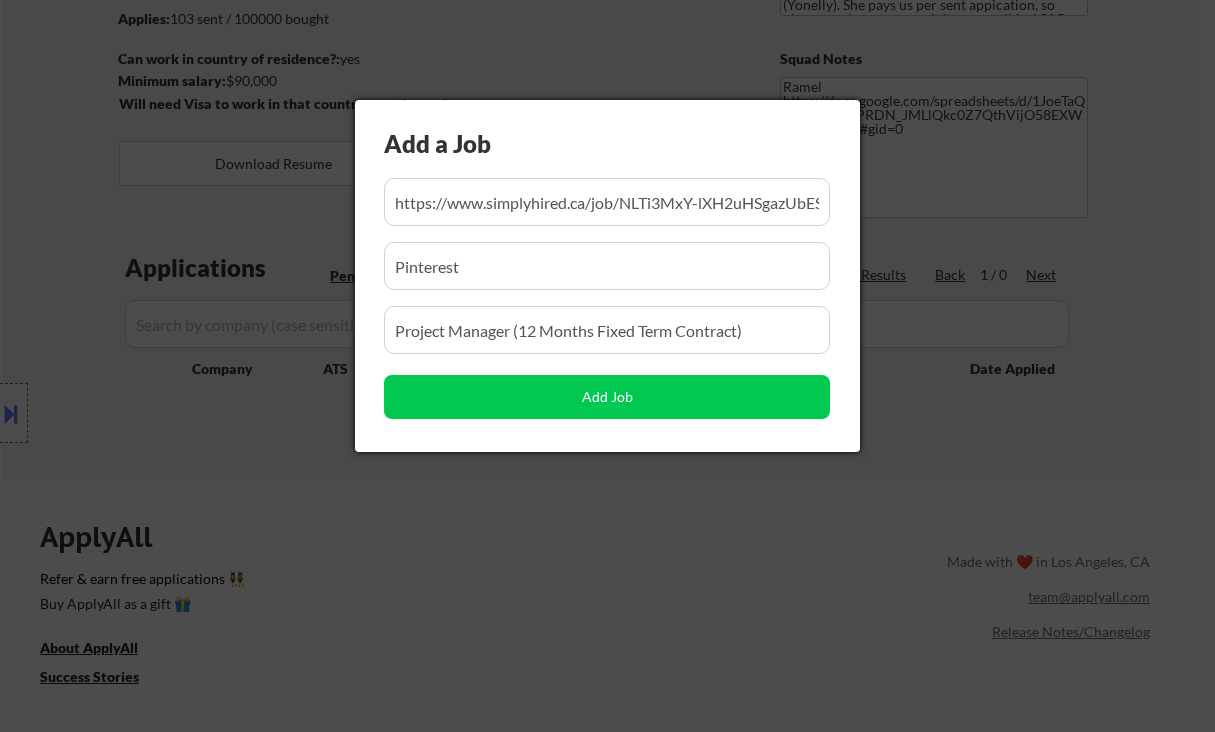 click at bounding box center [607, 330] 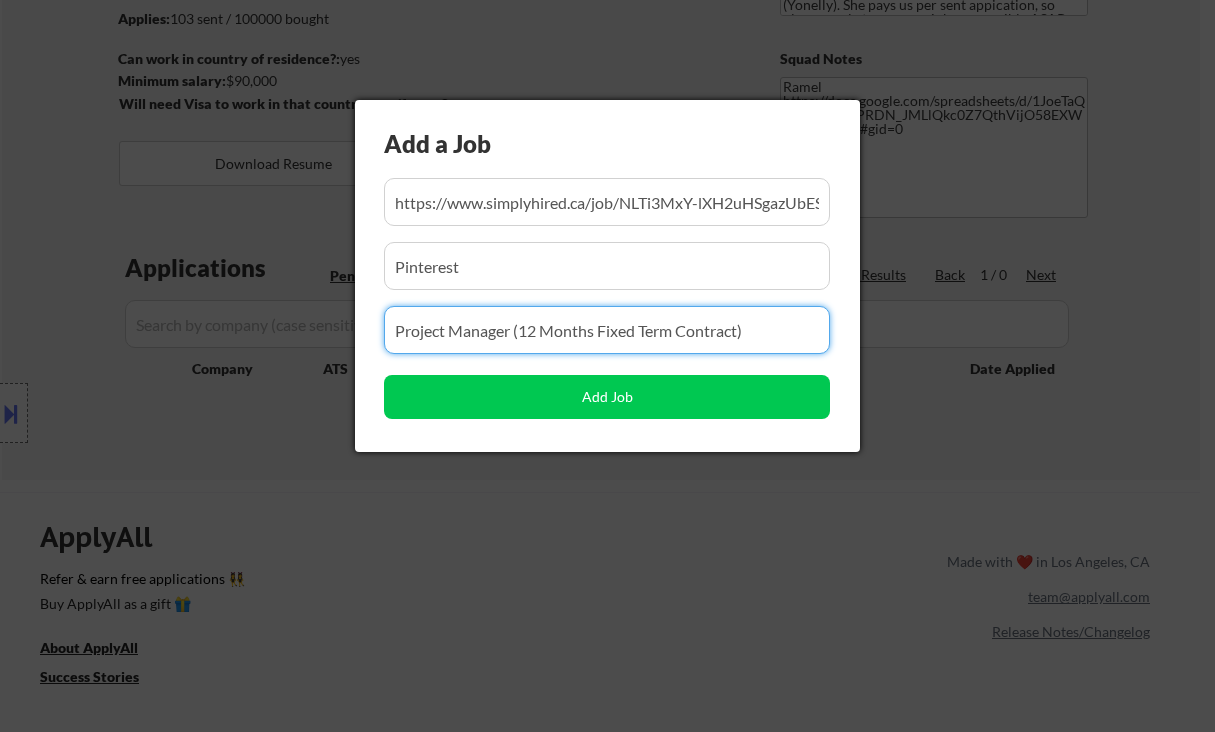 paste on "Project & Program Manager II" 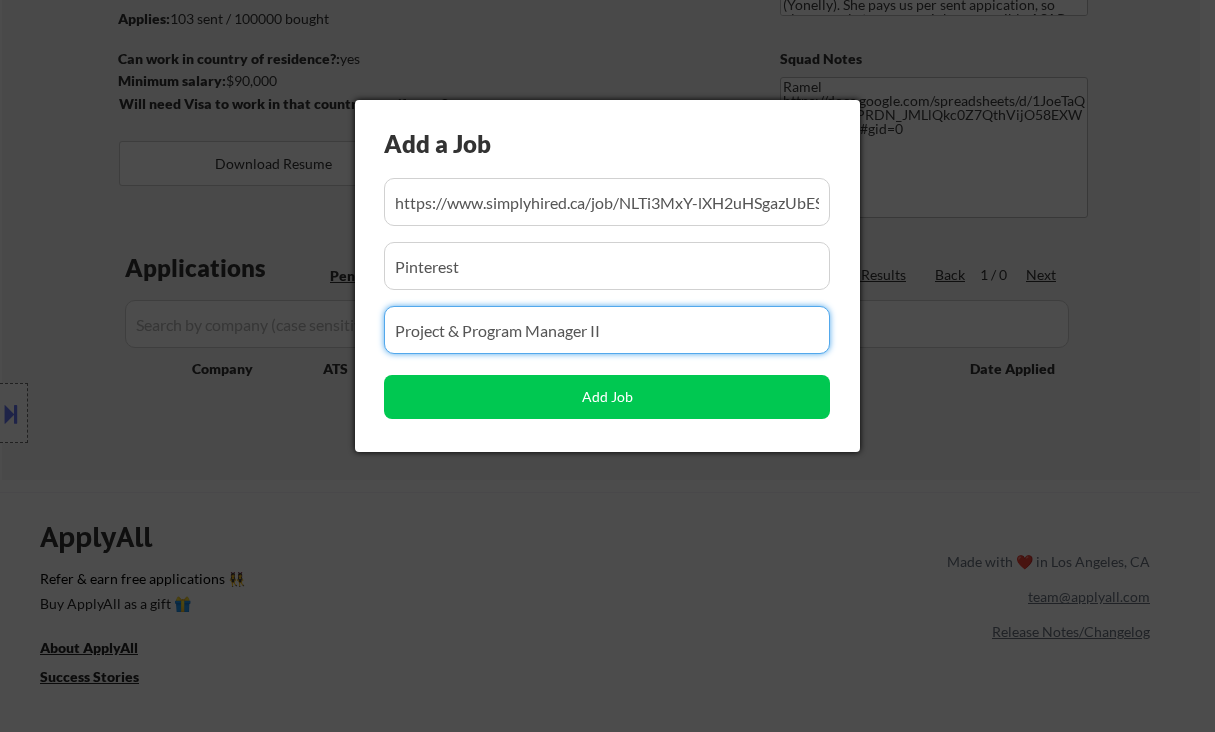 type on "Project & Program Manager II" 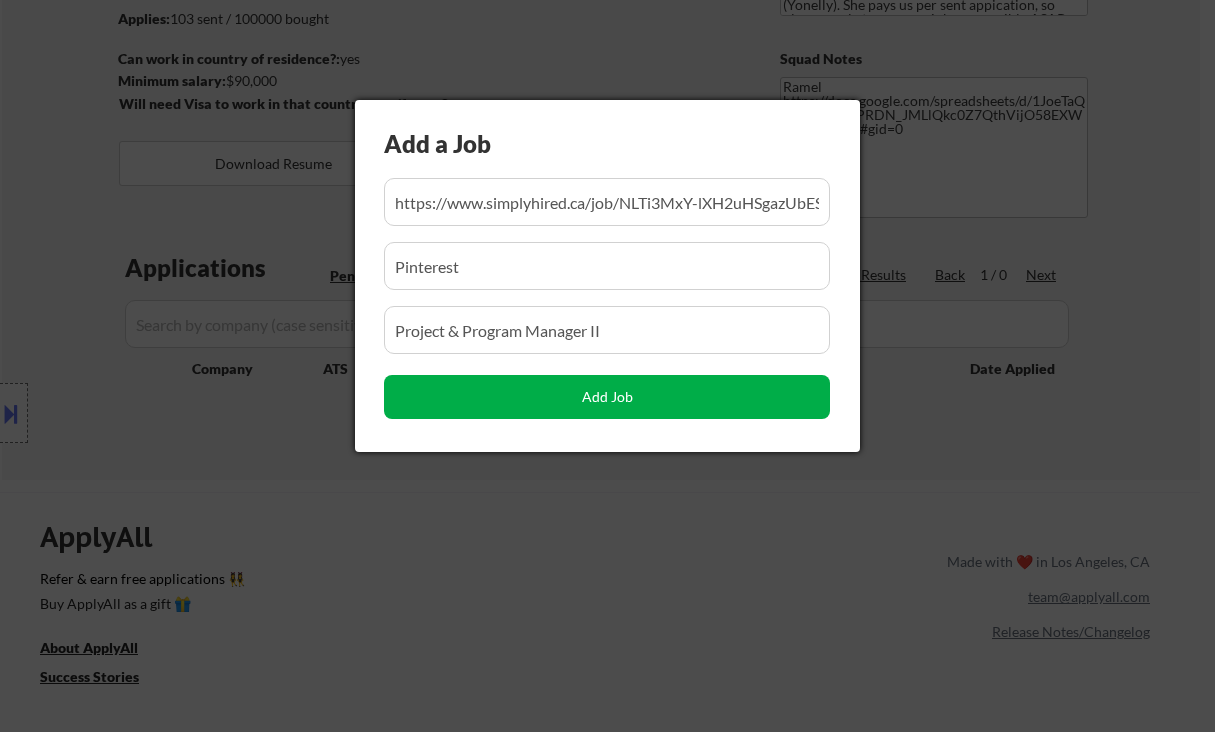 click on "Add Job" at bounding box center (607, 397) 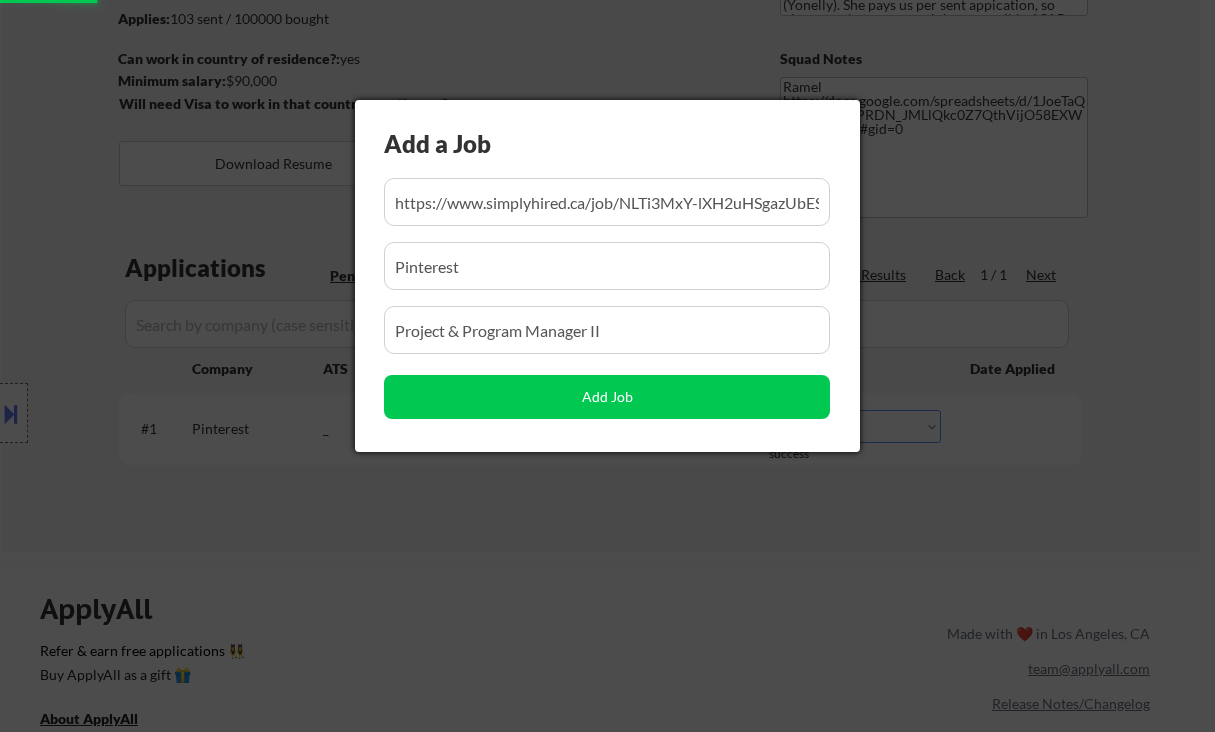 click at bounding box center [607, 366] 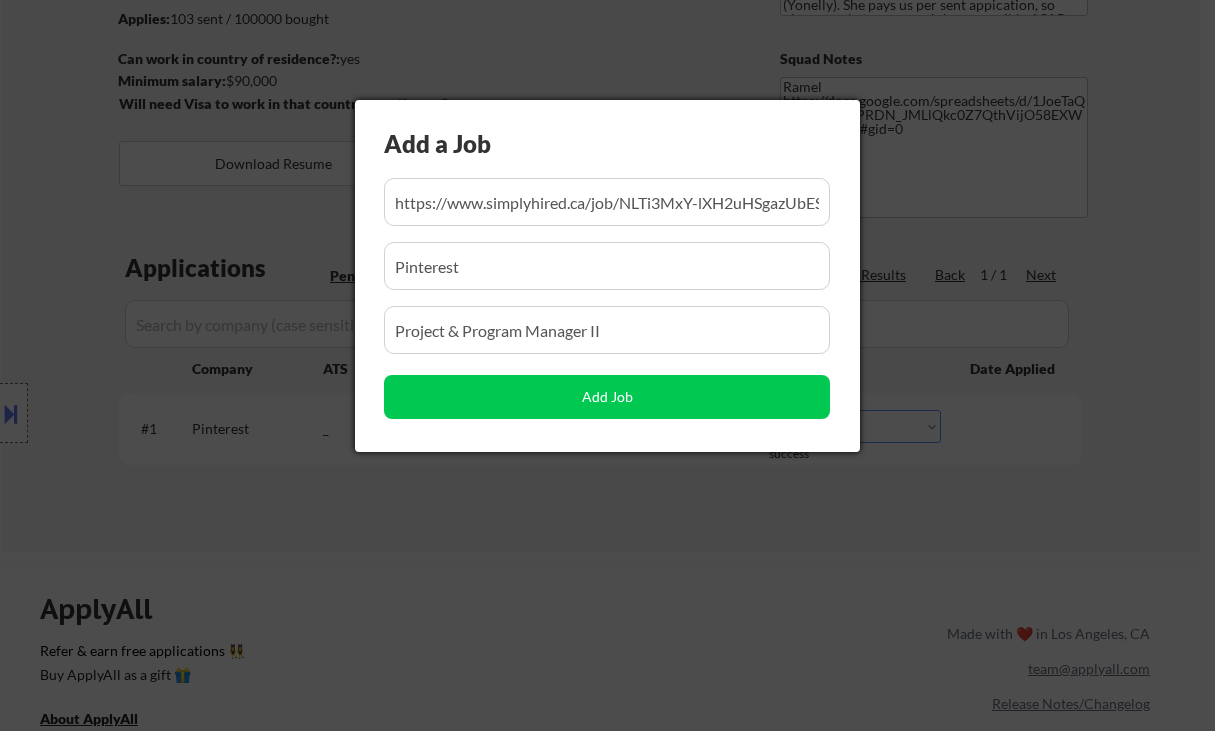 scroll, scrollTop: 0, scrollLeft: 268, axis: horizontal 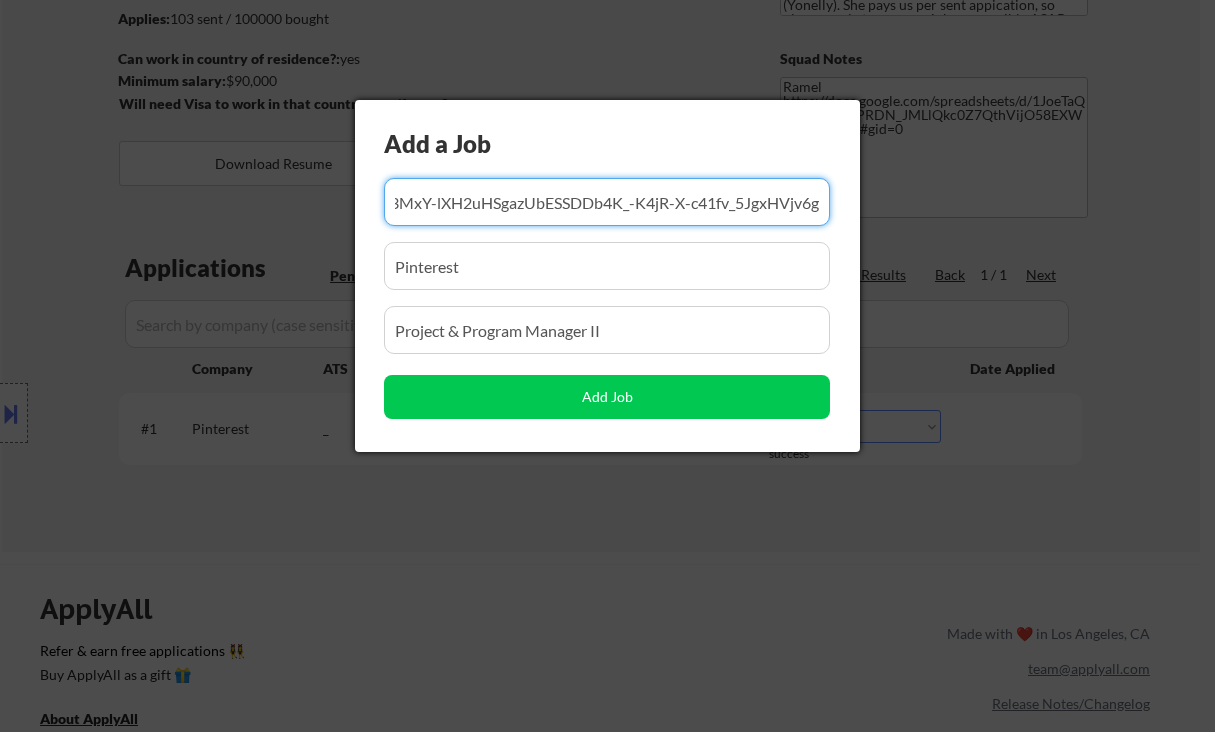 click at bounding box center [607, 366] 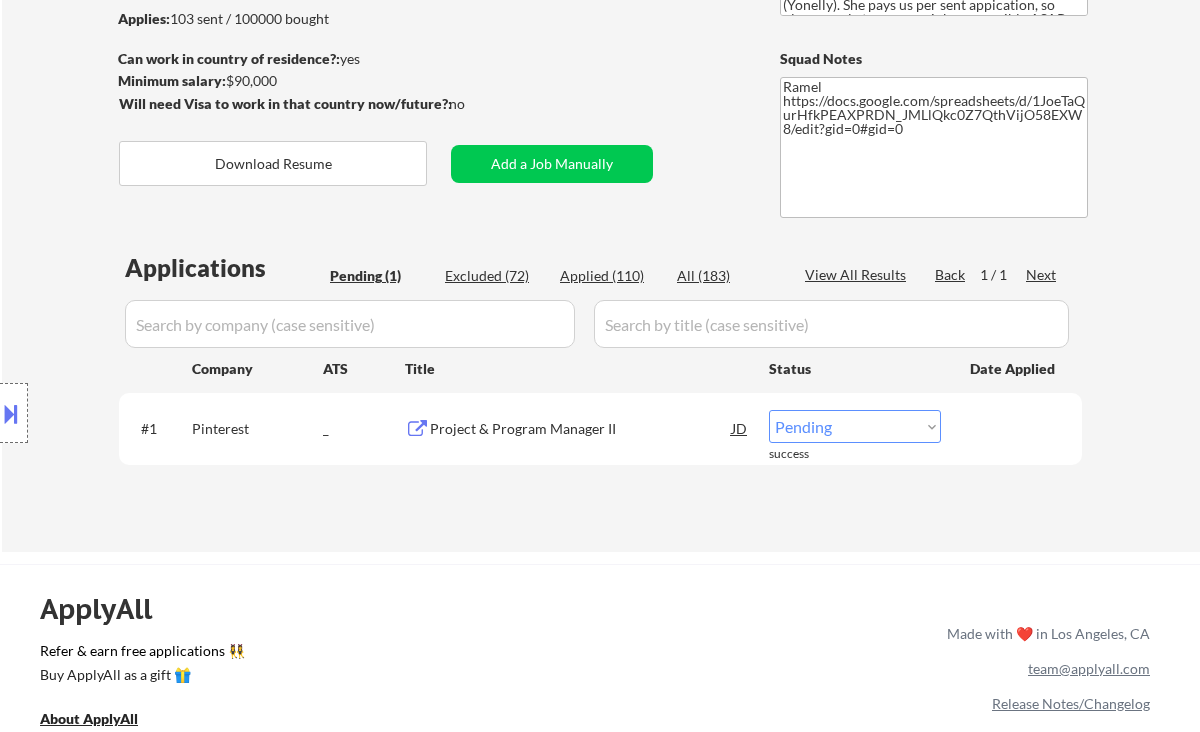 click on "Choose an option... Pending Applied Excluded (Questions) Excluded (Expired) Excluded (Location) Excluded (Bad Match) Excluded (Blocklist) Excluded (Salary) Excluded (Other)" at bounding box center [855, 426] 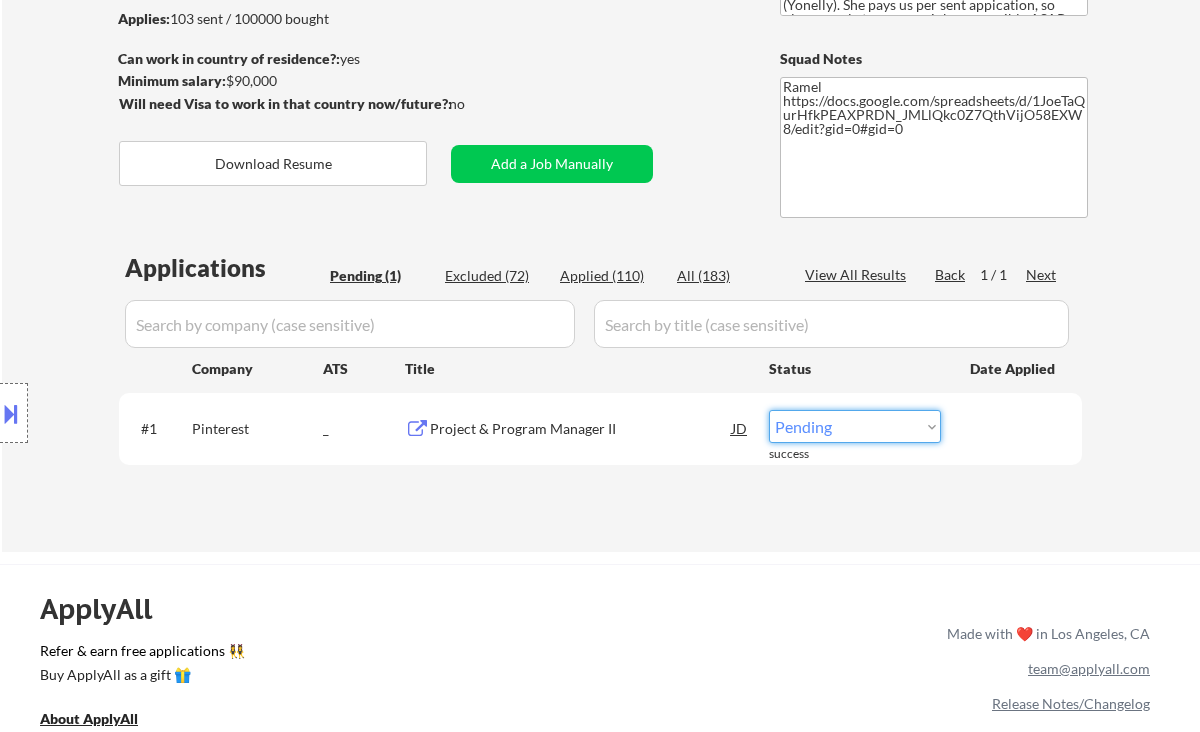 select on ""applied"" 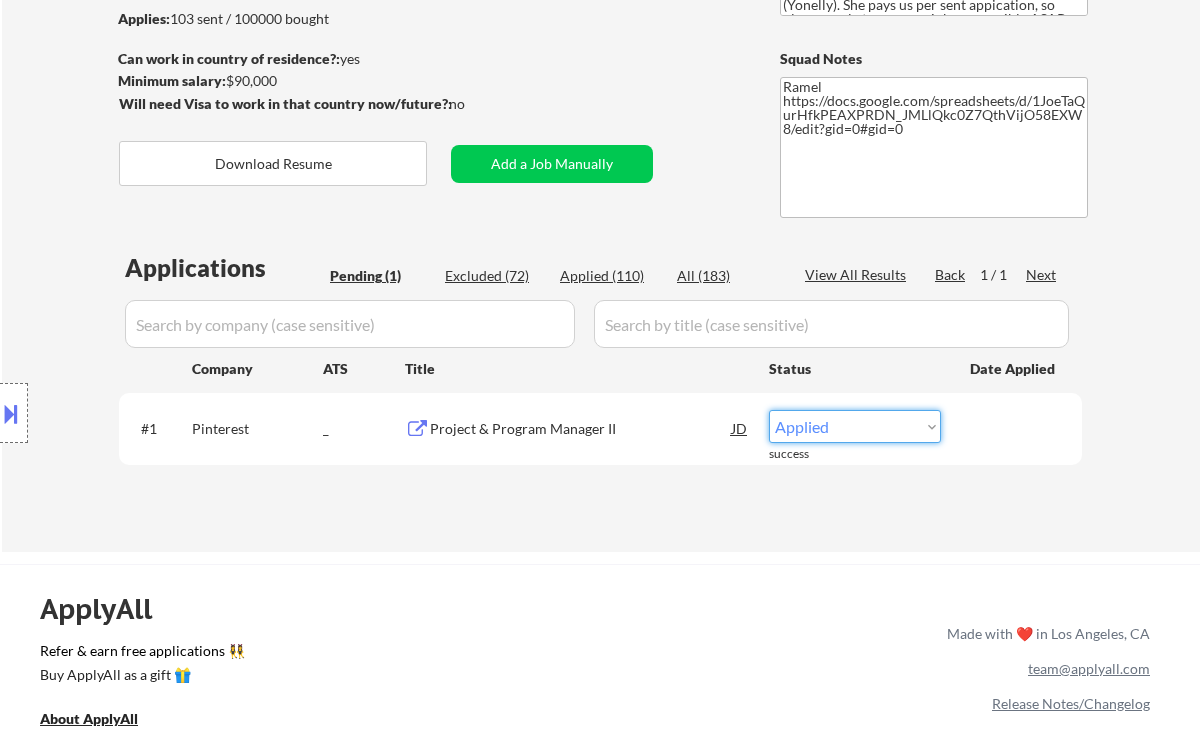 click on "Choose an option... Pending Applied Excluded (Questions) Excluded (Expired) Excluded (Location) Excluded (Bad Match) Excluded (Blocklist) Excluded (Salary) Excluded (Other)" at bounding box center (855, 426) 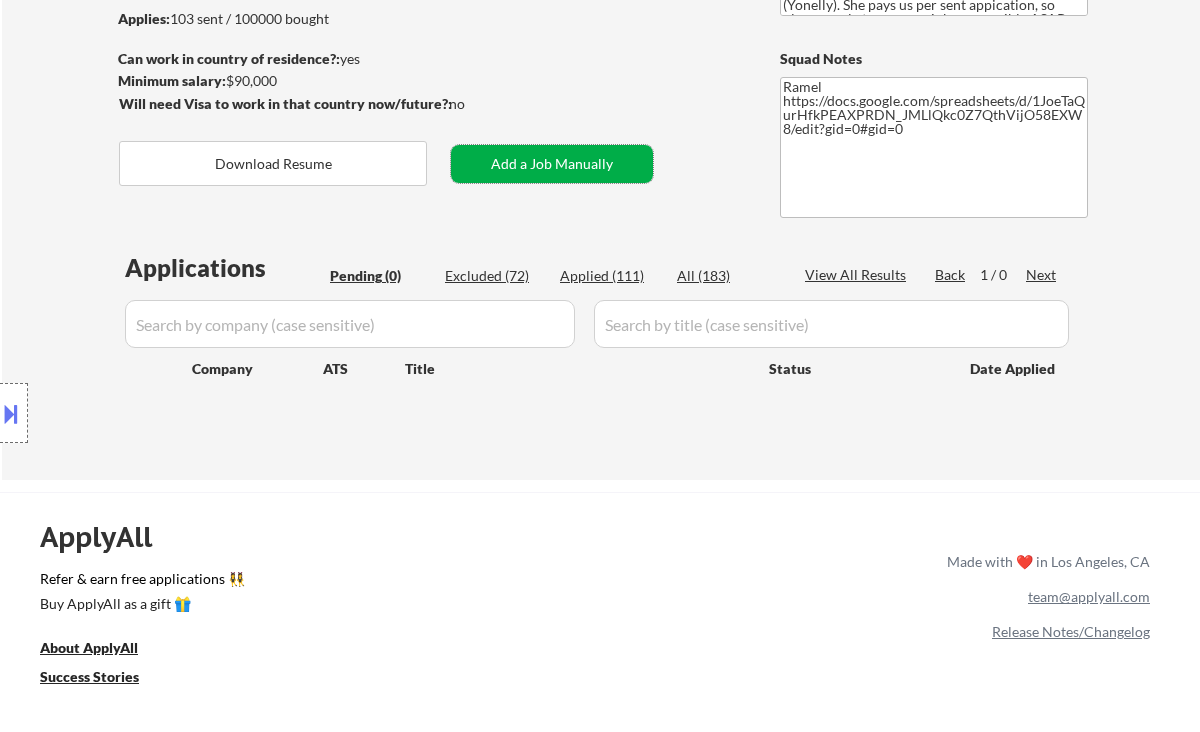 click on "Add a Job Manually" at bounding box center [552, 164] 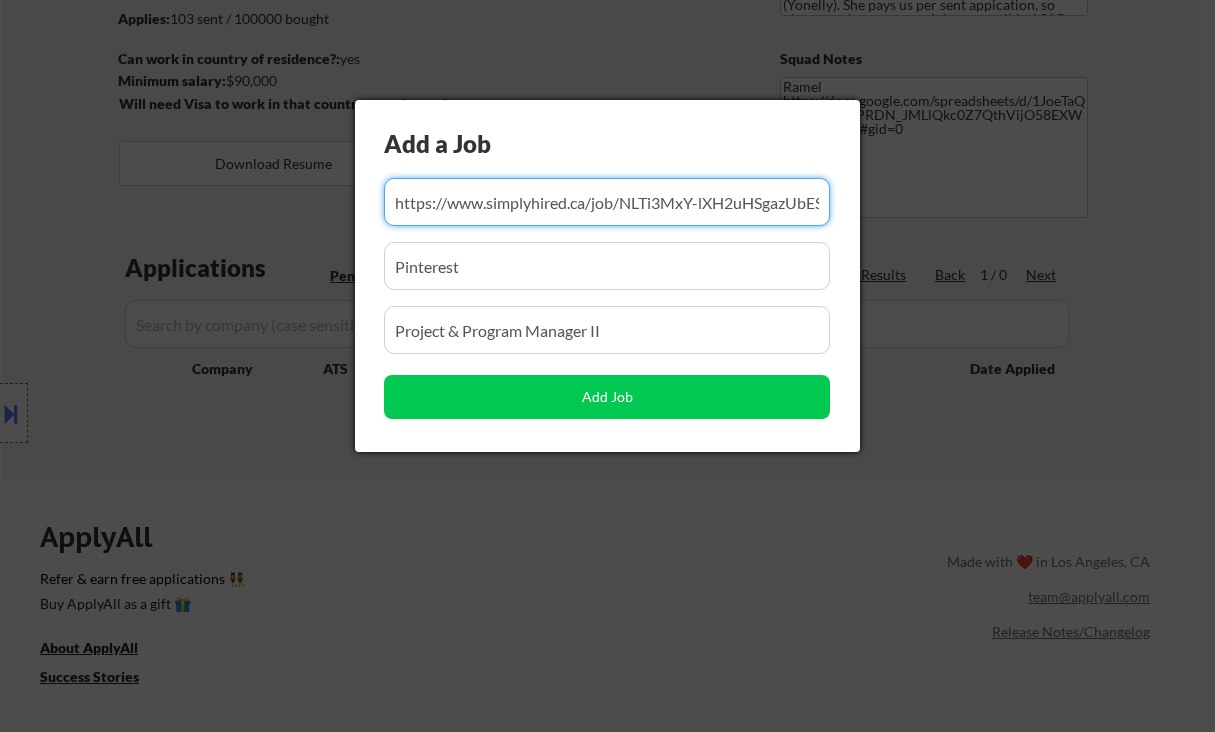 scroll, scrollTop: 0, scrollLeft: 268, axis: horizontal 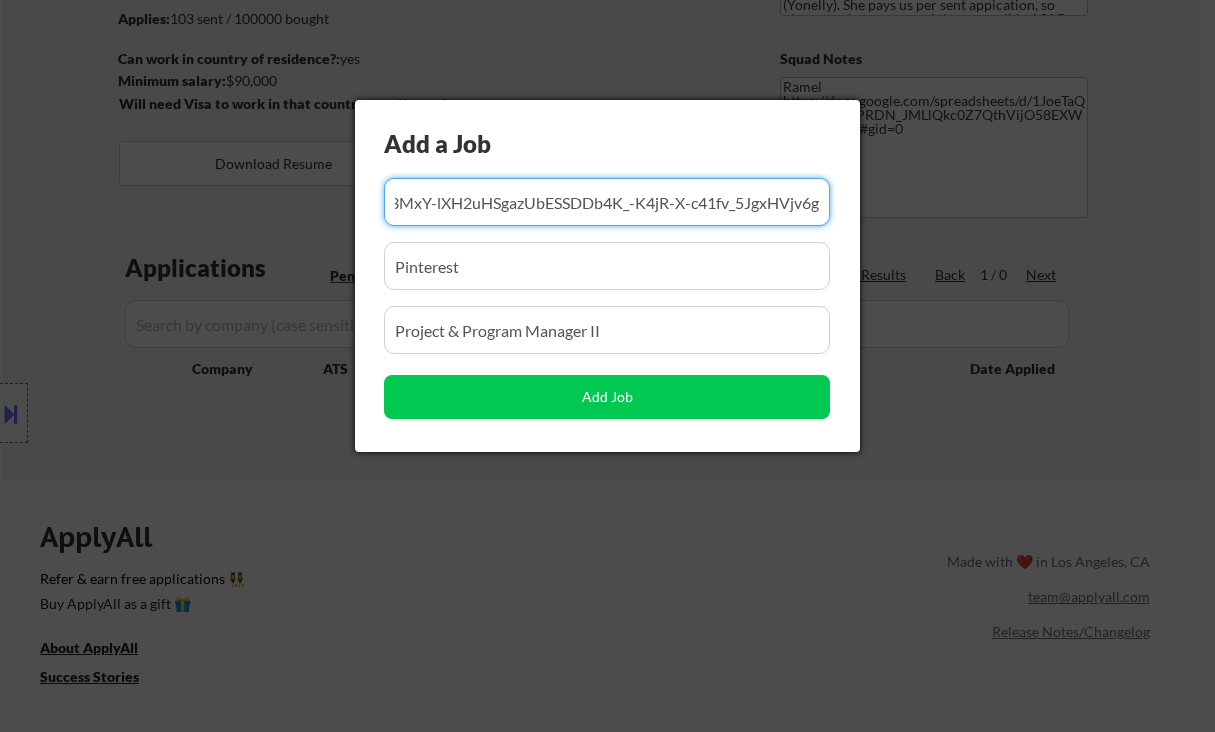 paste on "https://www.simplyhired.ca/job/QRL-ywGVz_u8cMRMorzci0J8K2ZHSDtpEeMW7mhEEzLLc3Dho98IPA" 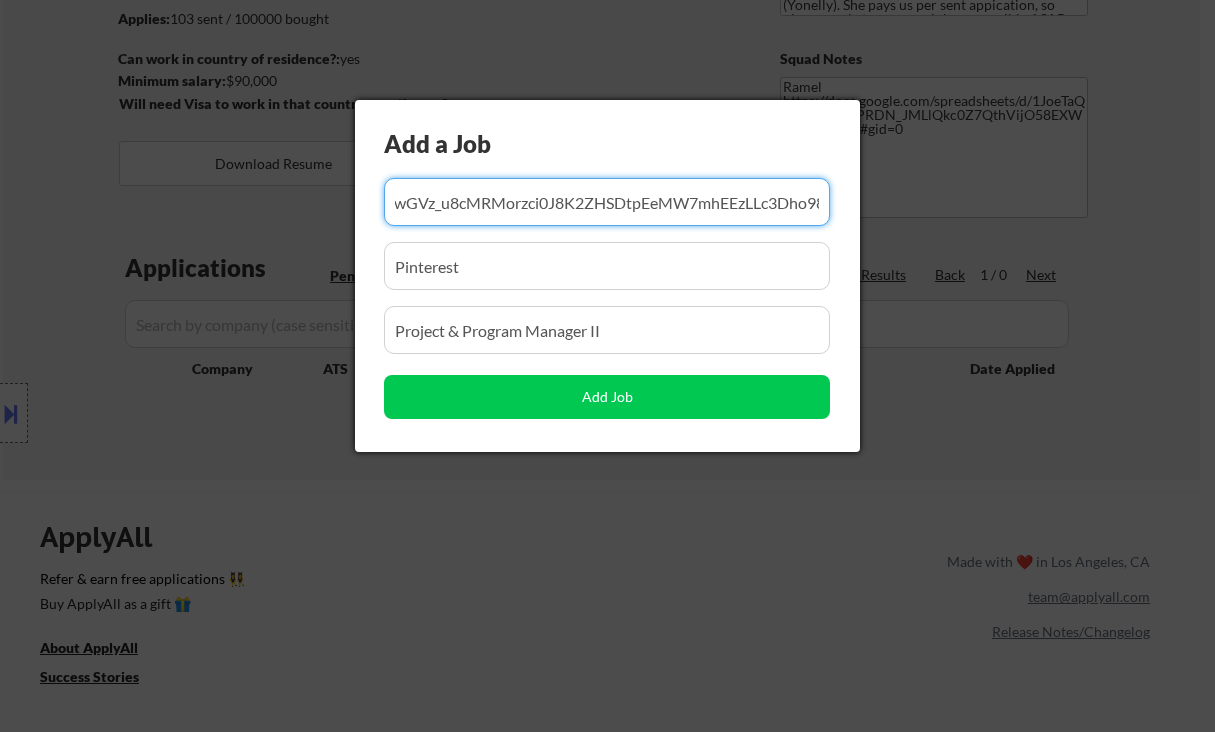 scroll, scrollTop: 0, scrollLeft: 307, axis: horizontal 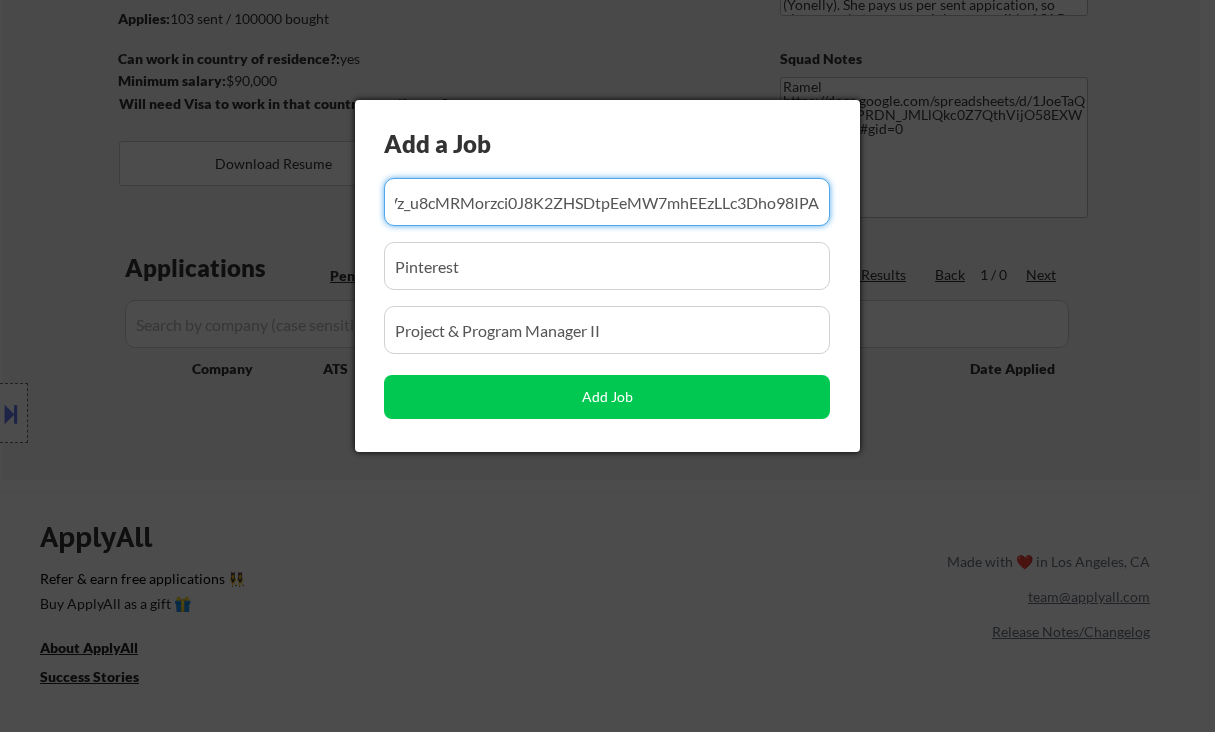 type on "https://www.simplyhired.ca/job/QRL-ywGVz_u8cMRMorzci0J8K2ZHSDtpEeMW7mhEEzLLc3Dho98IPA" 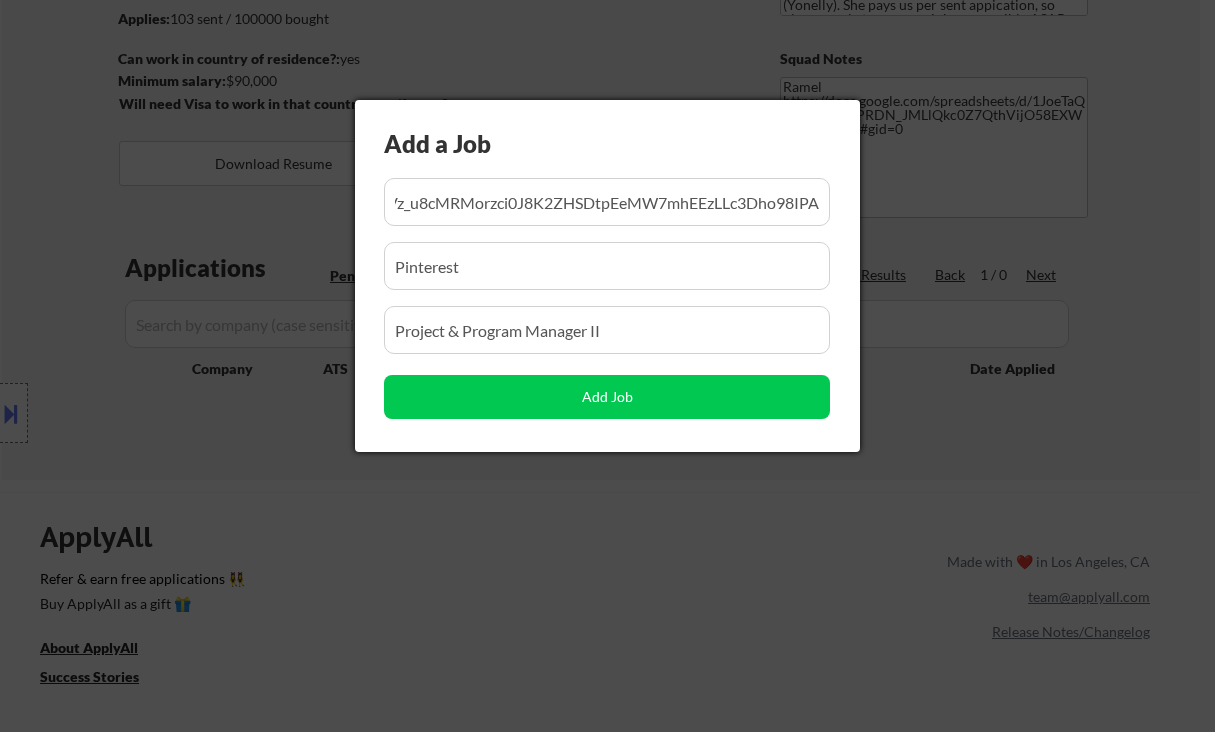 scroll, scrollTop: 0, scrollLeft: 0, axis: both 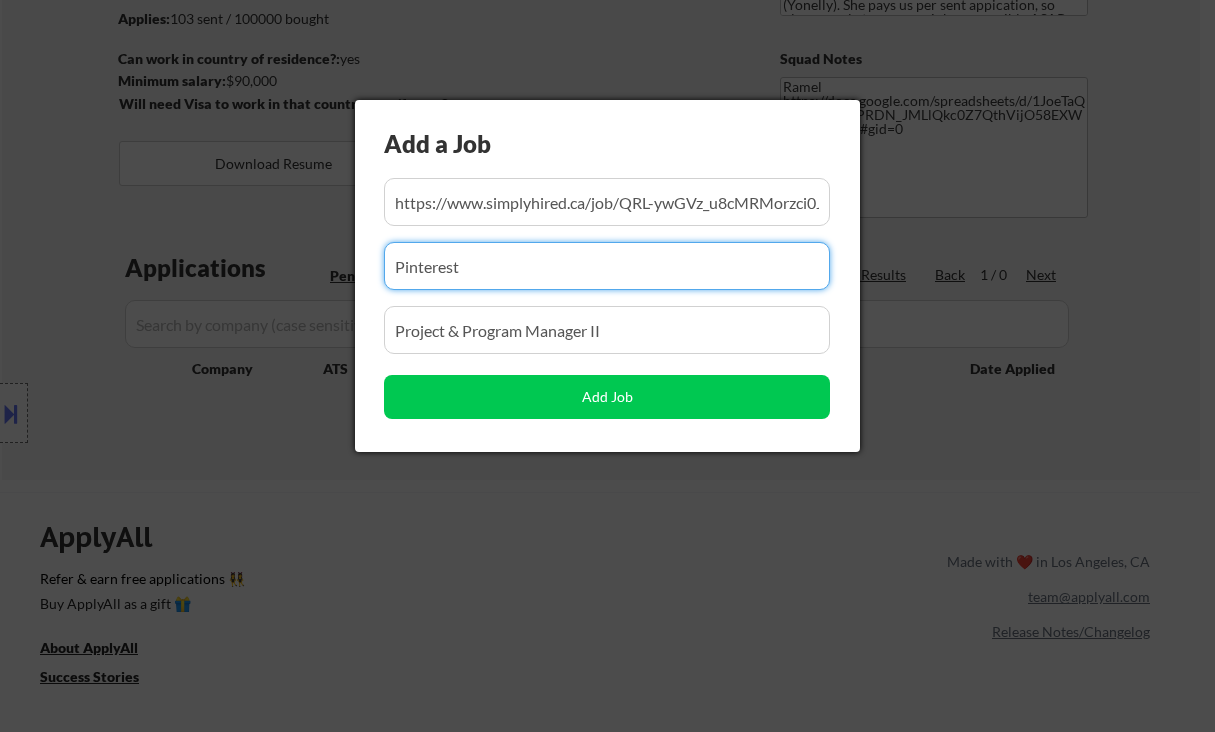 drag, startPoint x: 496, startPoint y: 260, endPoint x: 374, endPoint y: 263, distance: 122.03688 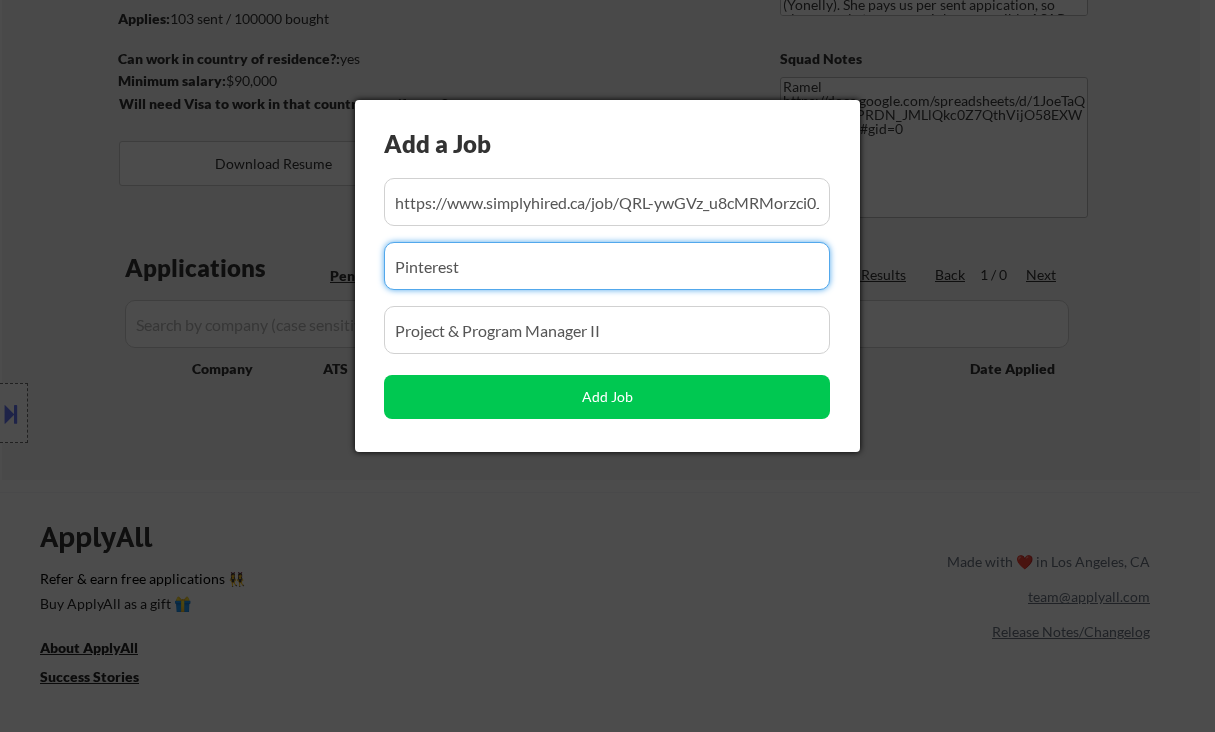 click on "Add a Job Add Job" at bounding box center [607, 276] 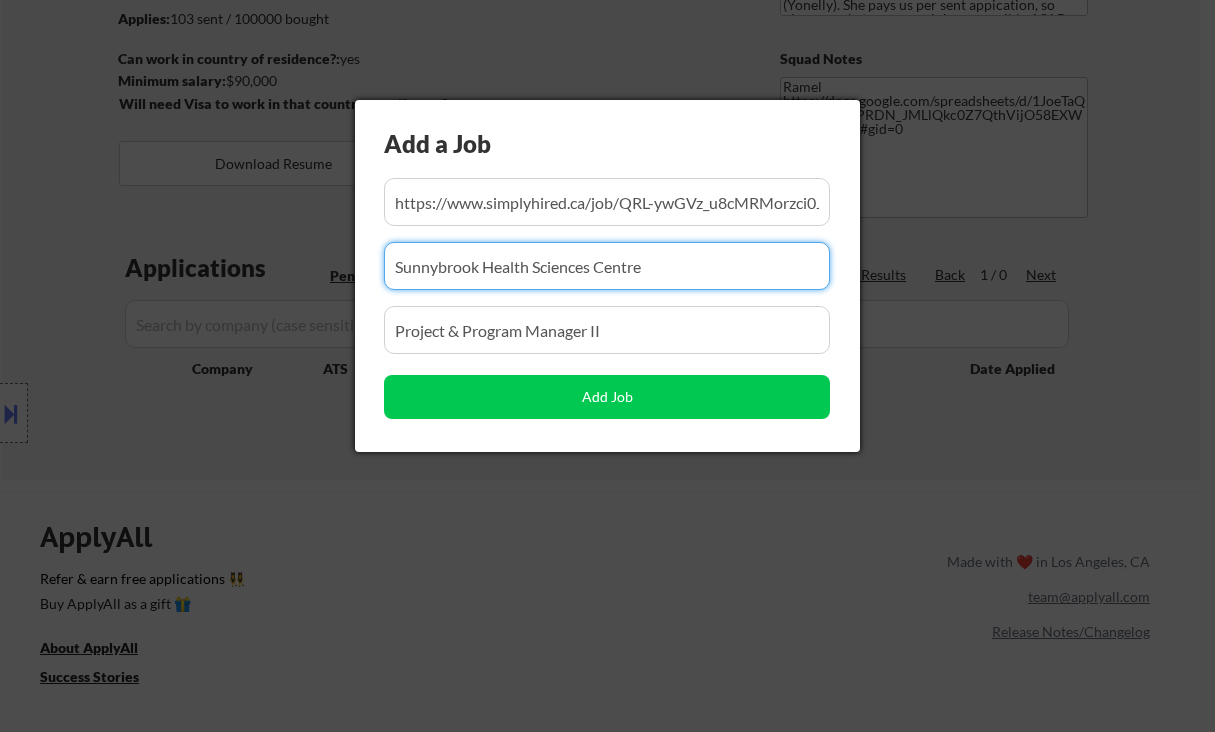 type on "Sunnybrook Health Sciences Centre" 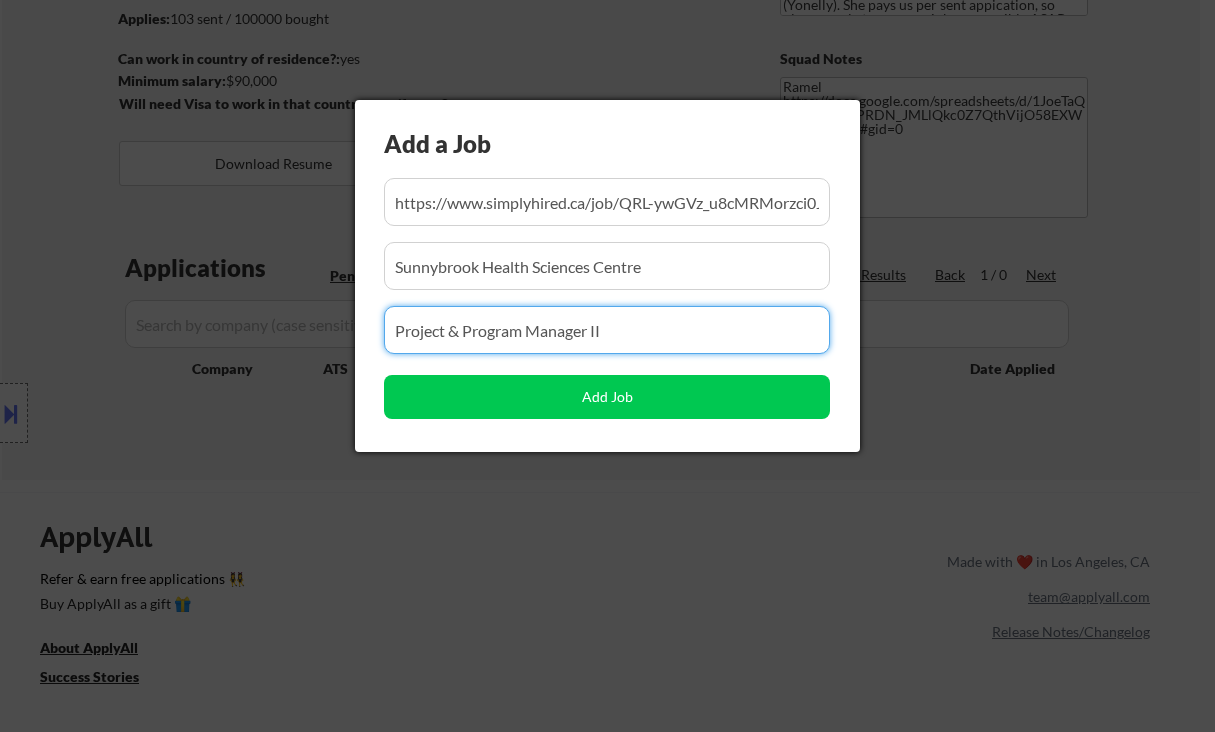 drag, startPoint x: 623, startPoint y: 326, endPoint x: 327, endPoint y: 325, distance: 296.00168 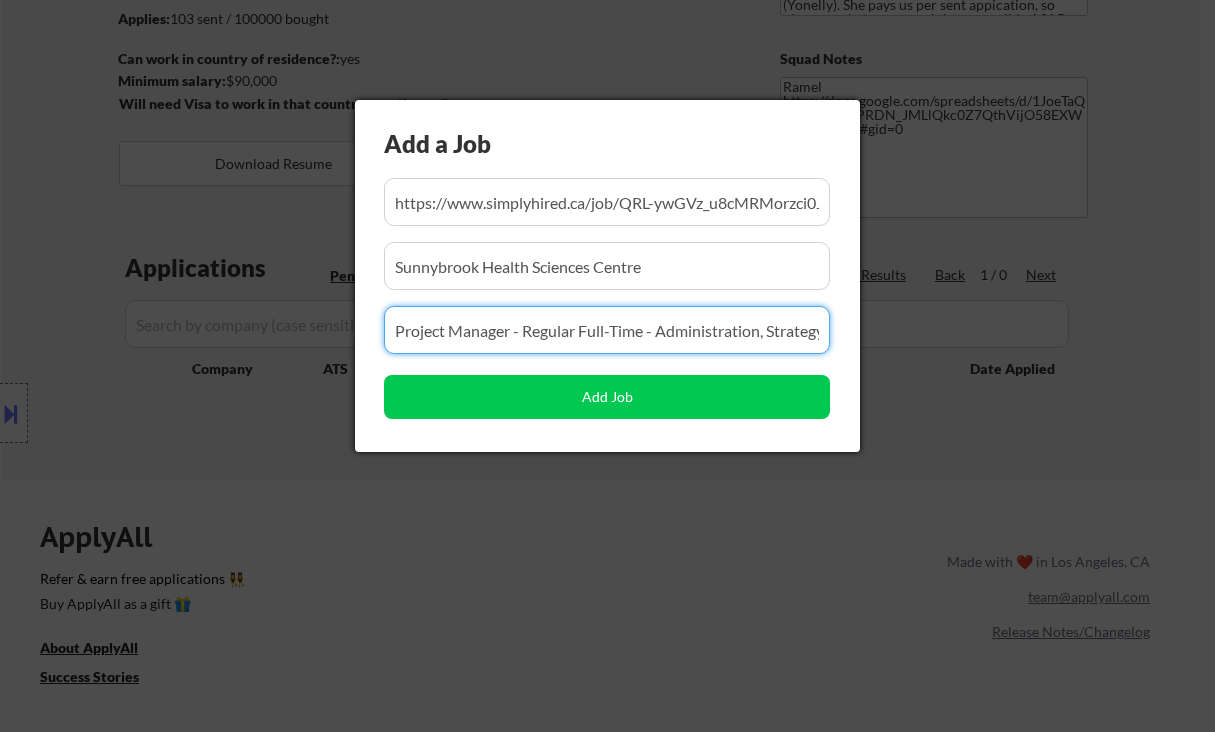 scroll, scrollTop: 0, scrollLeft: 252, axis: horizontal 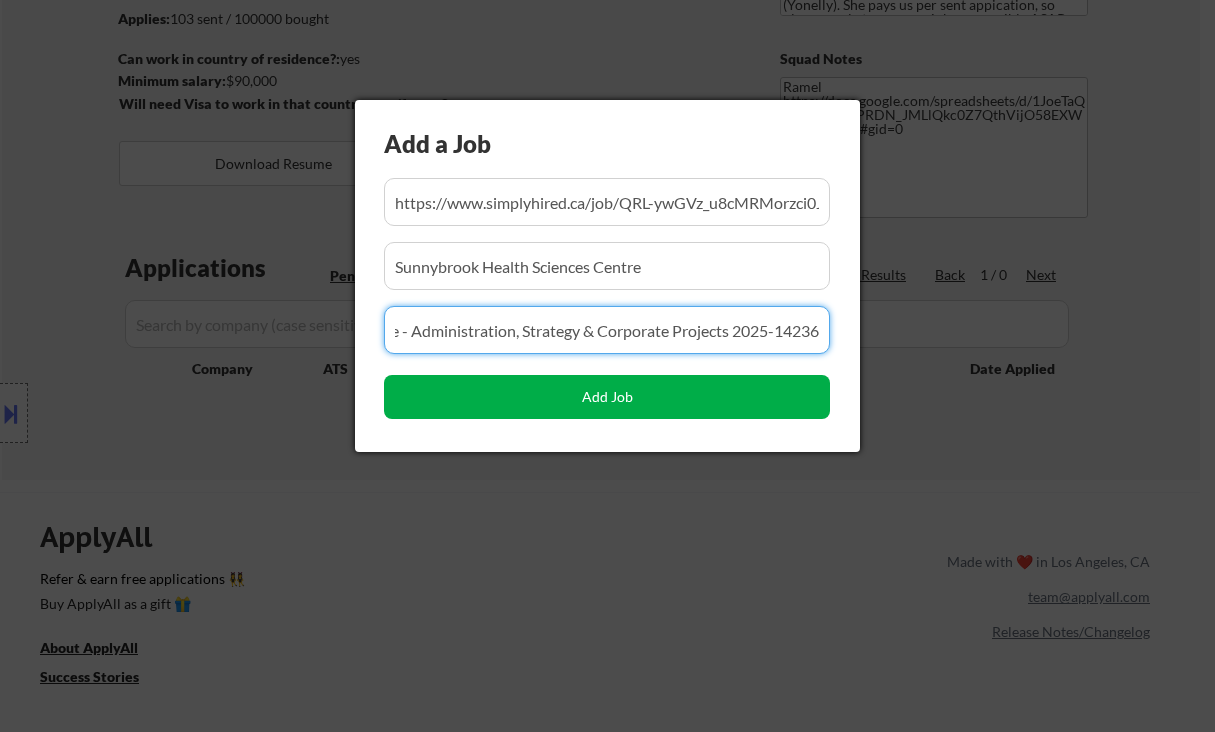 type on "Project Manager - Regular Full-Time - Administration, Strategy & Corporate Projects 2025-14236" 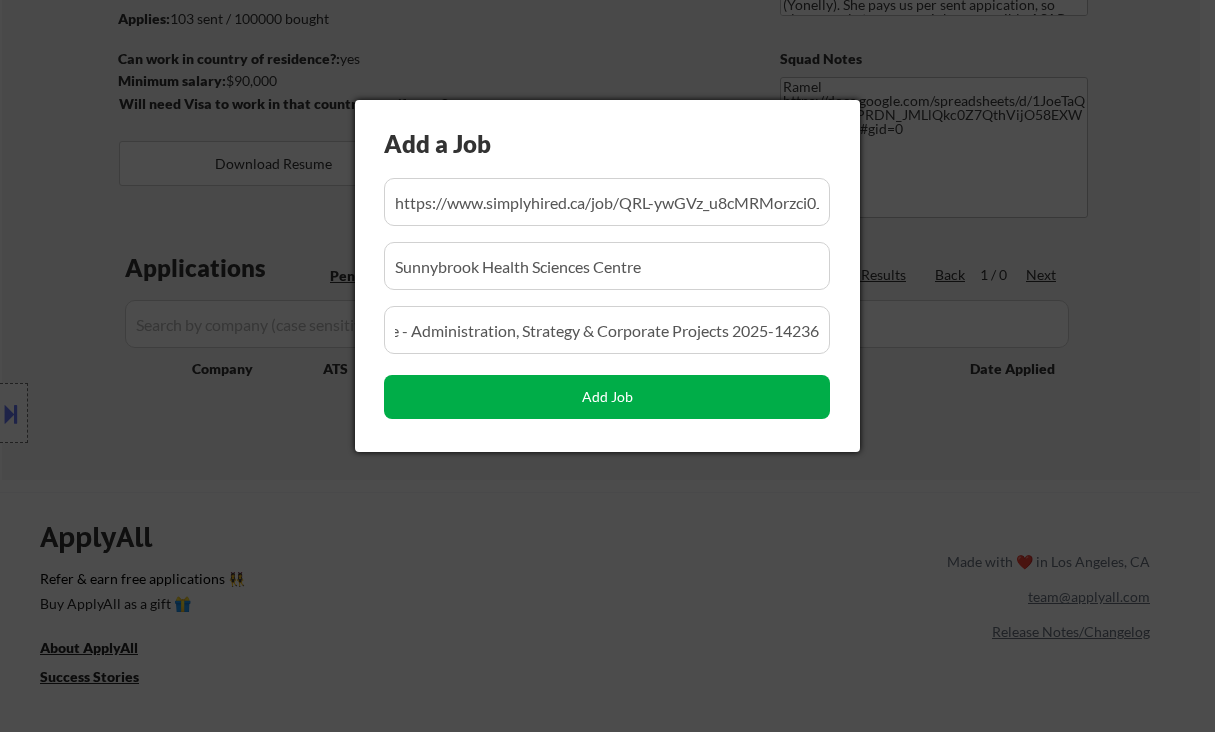 scroll, scrollTop: 0, scrollLeft: 0, axis: both 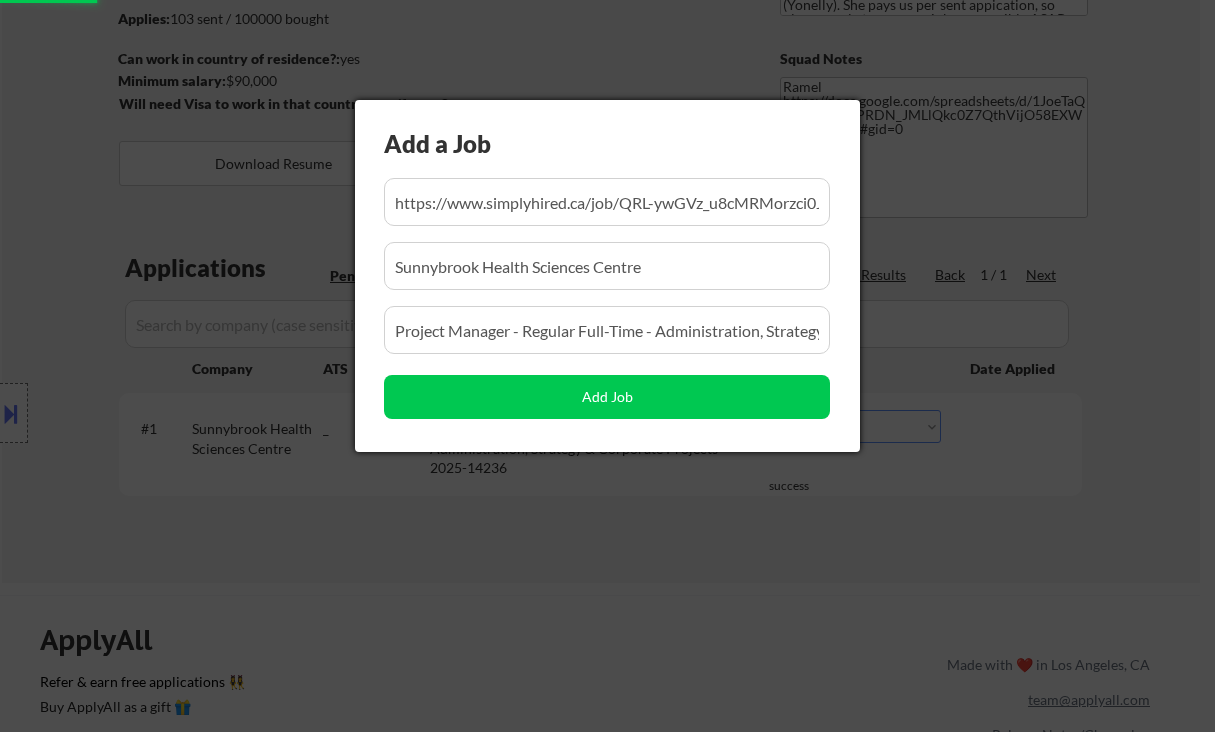 click at bounding box center (607, 366) 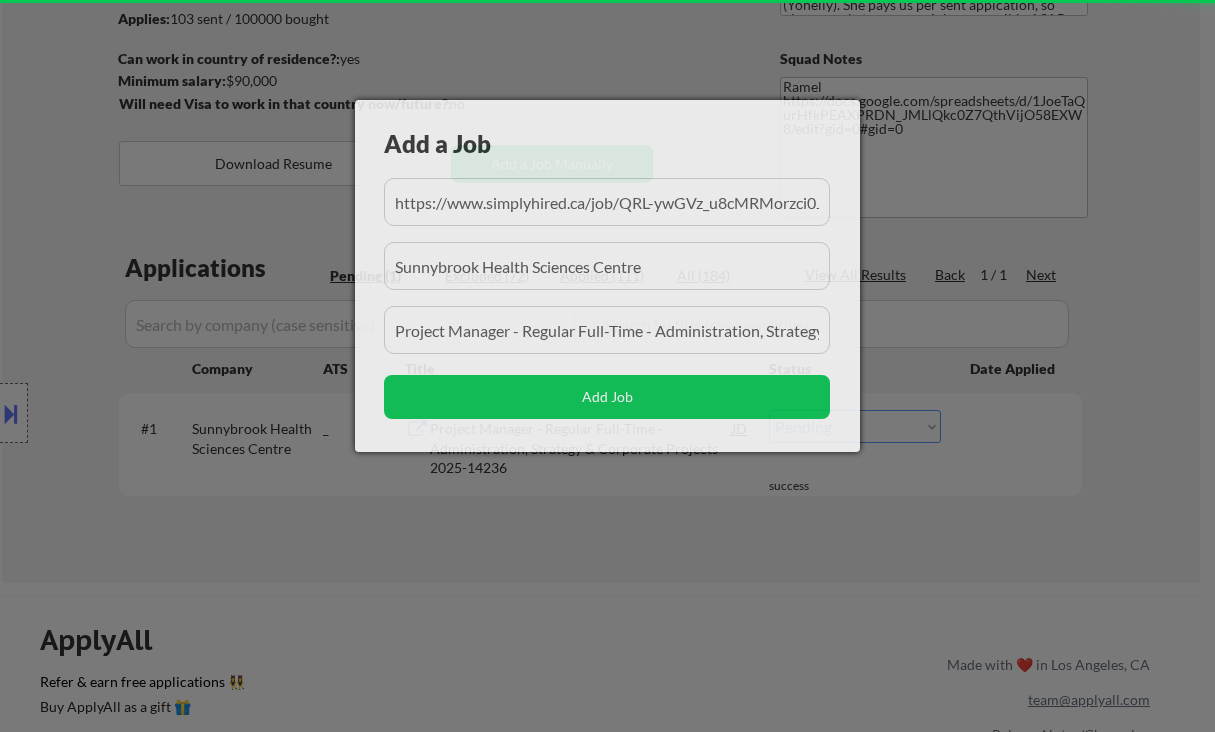 click on "Add a Job Add Job" at bounding box center [607, 276] 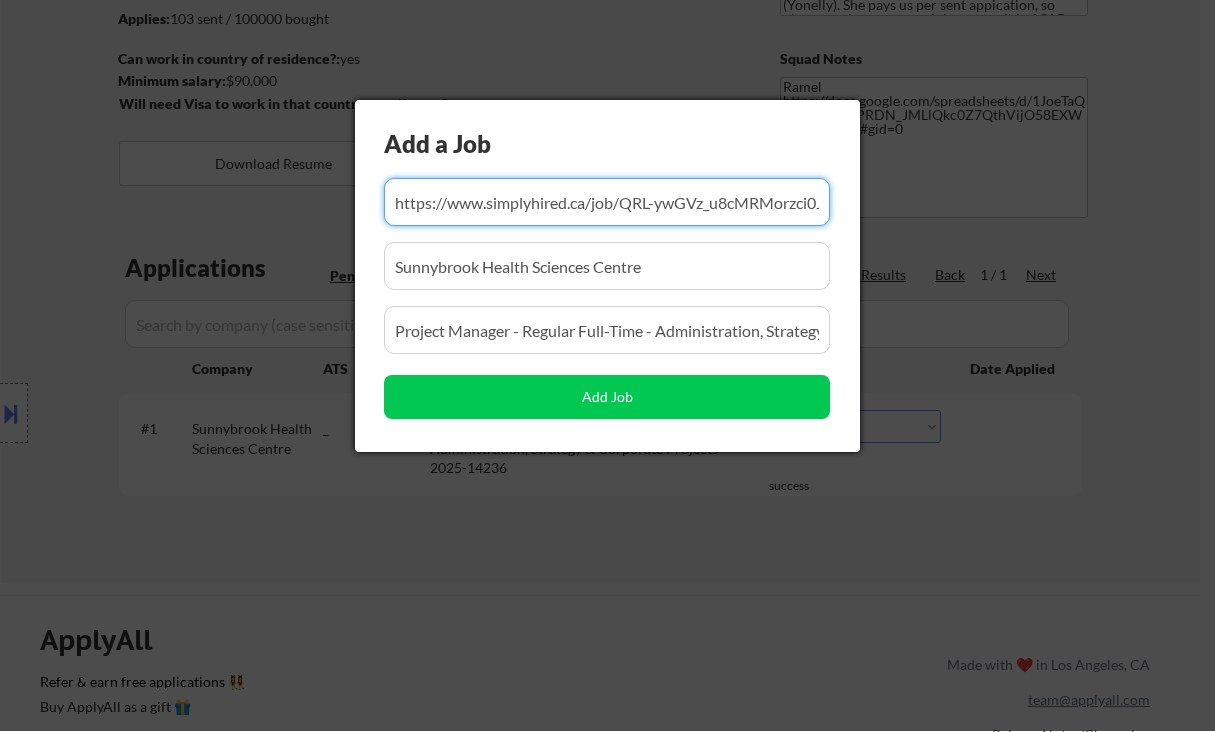 scroll, scrollTop: 0, scrollLeft: 307, axis: horizontal 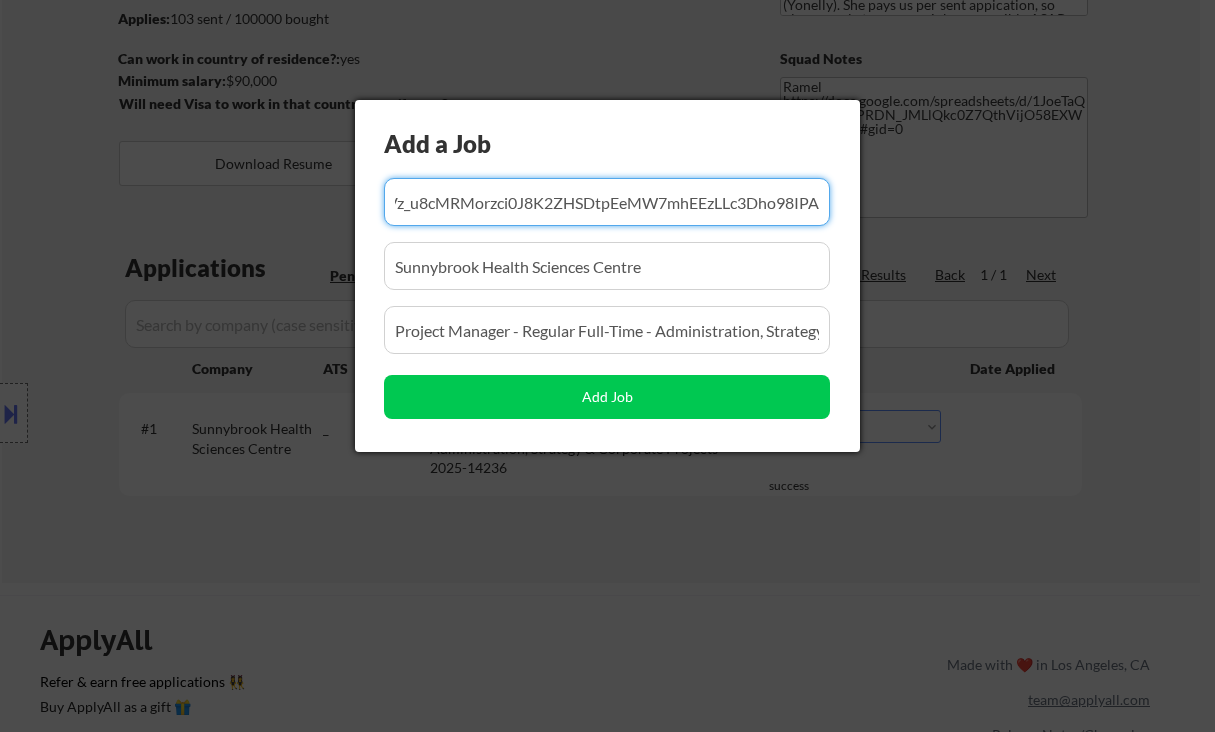 click at bounding box center [607, 366] 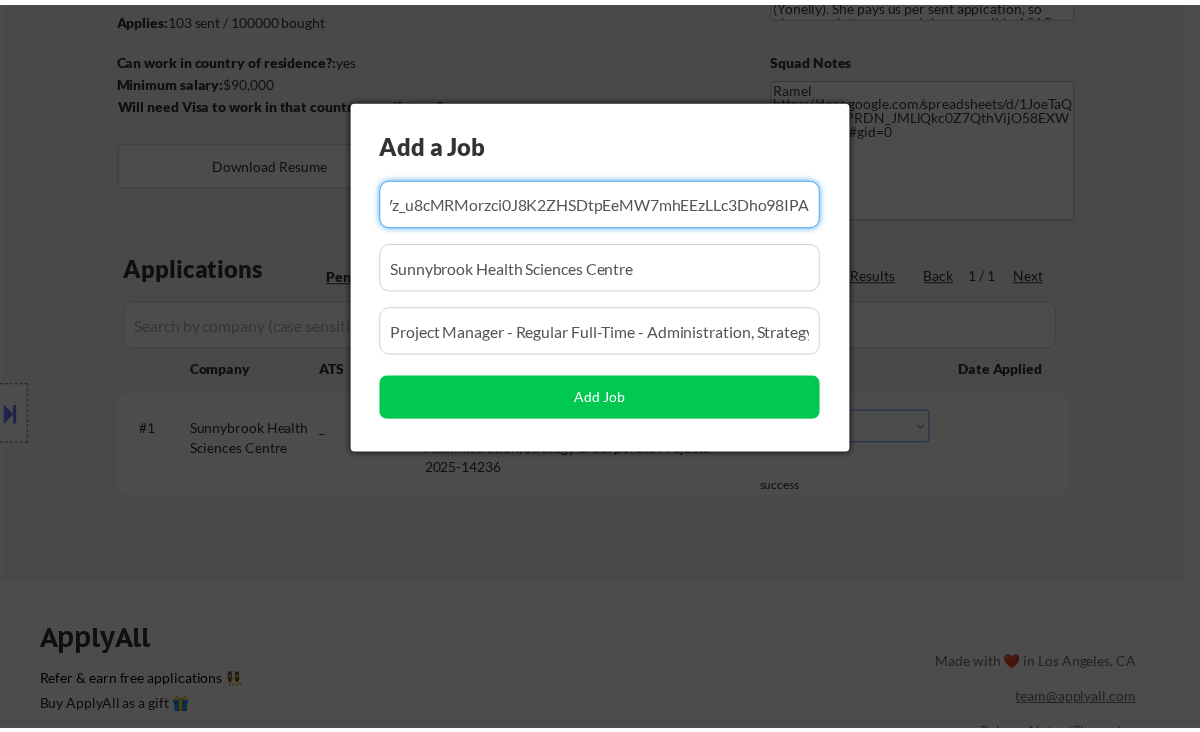 scroll, scrollTop: 0, scrollLeft: 0, axis: both 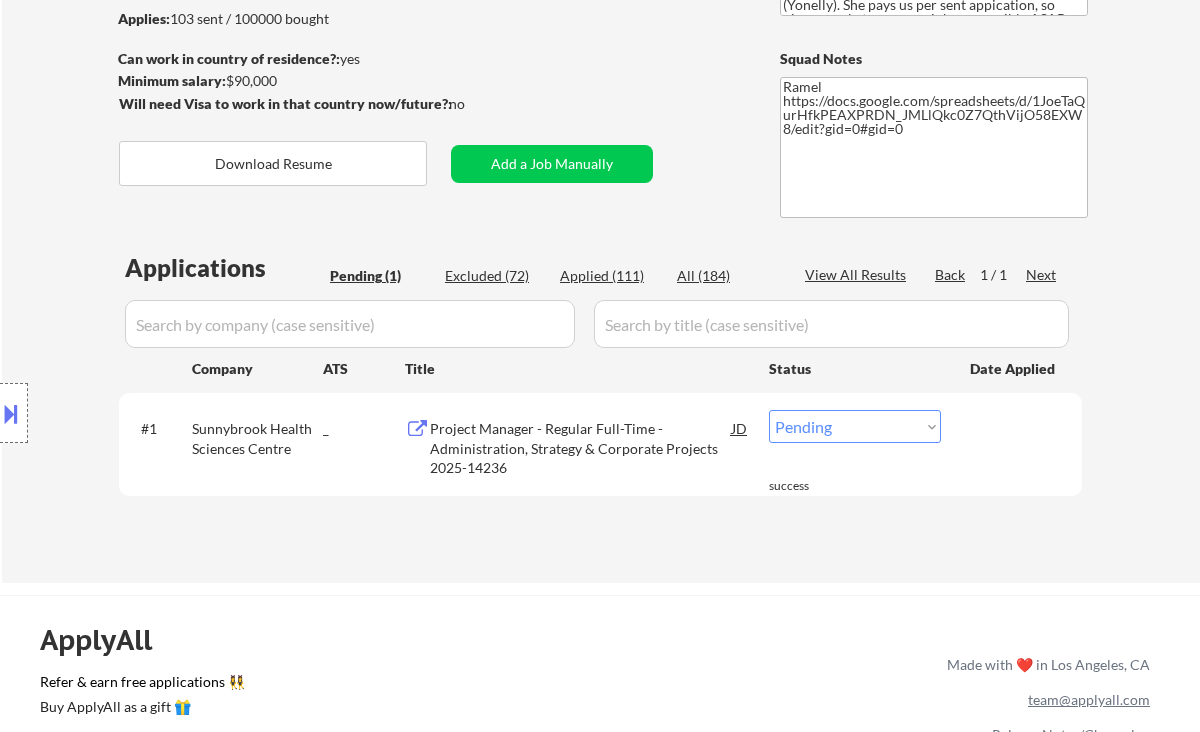 click on "Choose an option... Pending Applied Excluded (Questions) Excluded (Expired) Excluded (Location) Excluded (Bad Match) Excluded (Blocklist) Excluded (Salary) Excluded (Other)" at bounding box center (855, 426) 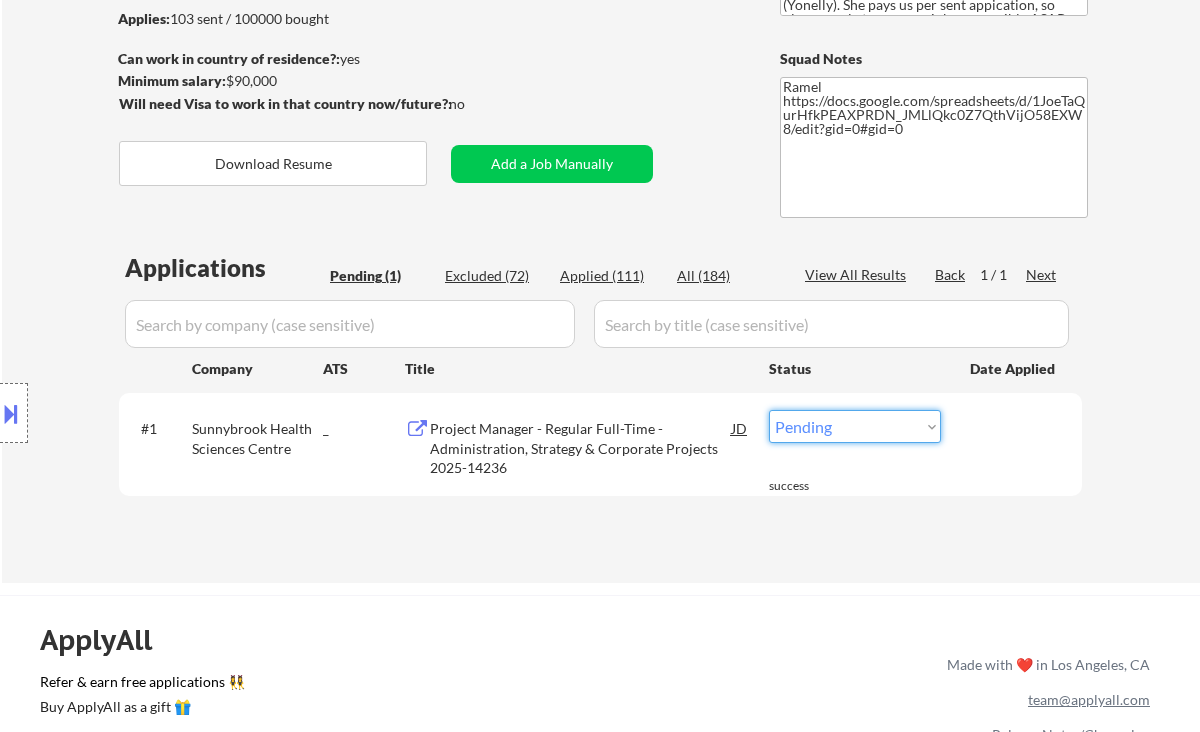 select on ""applied"" 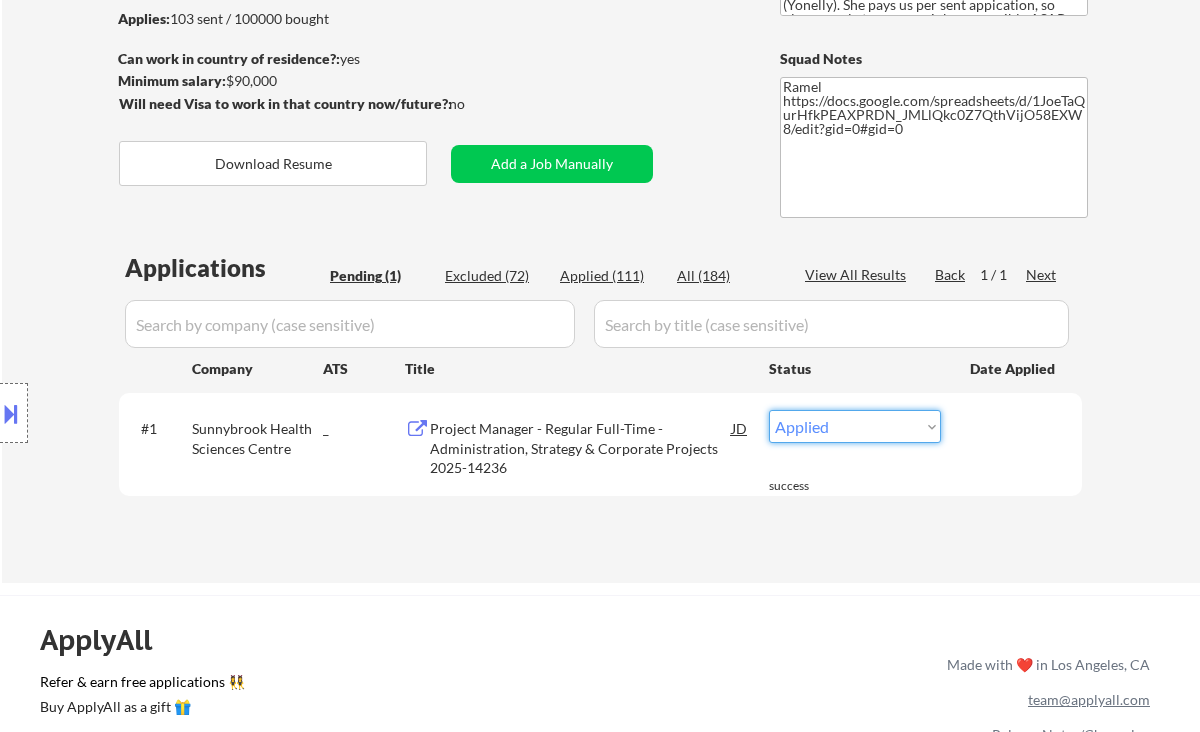 click on "Choose an option... Pending Applied Excluded (Questions) Excluded (Expired) Excluded (Location) Excluded (Bad Match) Excluded (Blocklist) Excluded (Salary) Excluded (Other)" at bounding box center (855, 426) 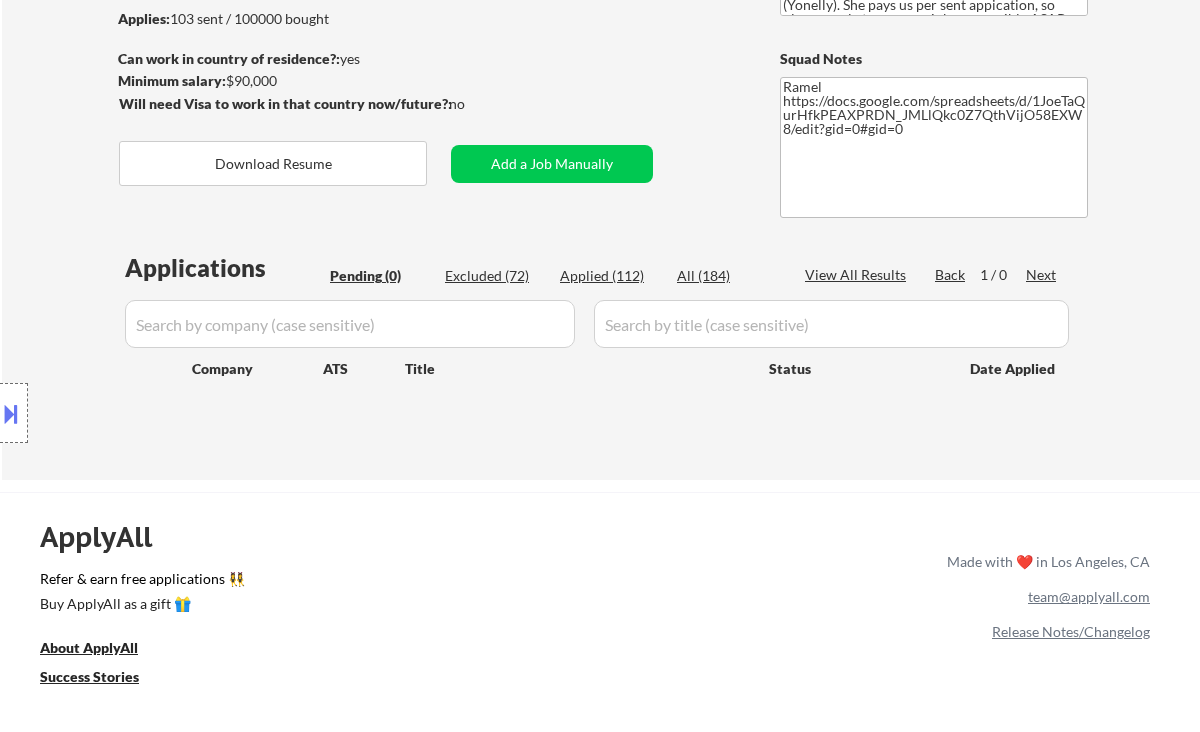 drag, startPoint x: 44, startPoint y: 233, endPoint x: 69, endPoint y: 122, distance: 113.78049 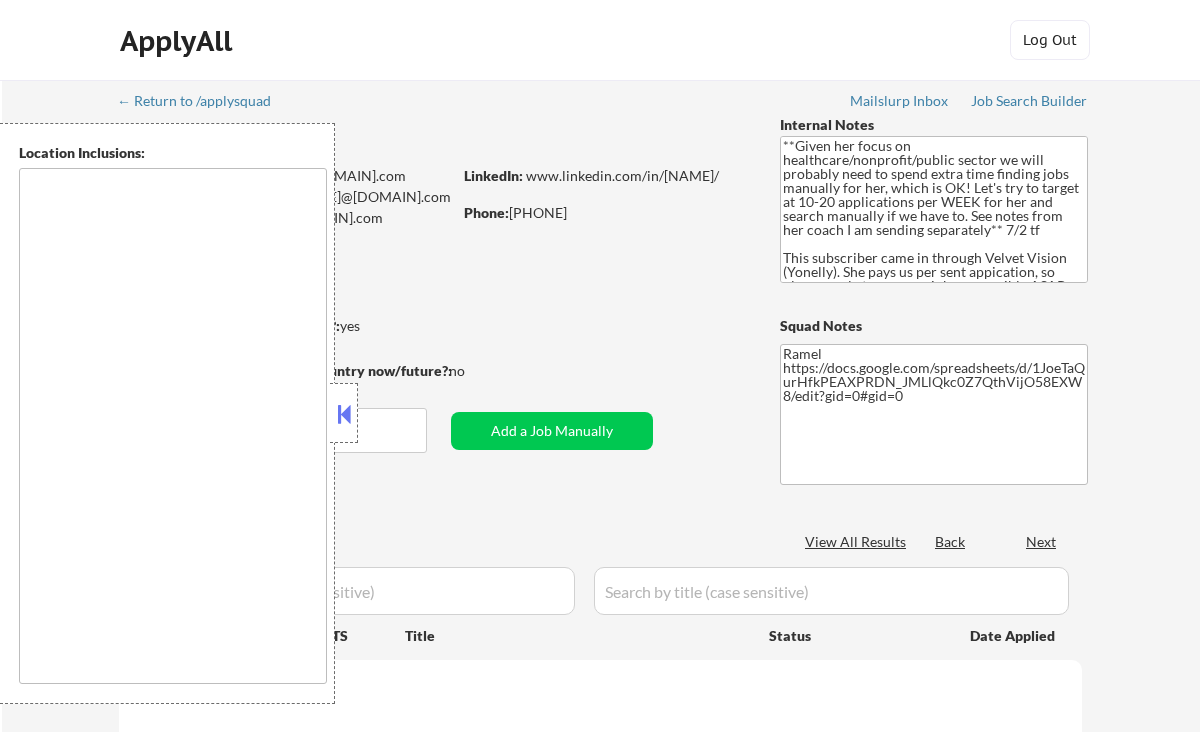 scroll, scrollTop: 0, scrollLeft: 0, axis: both 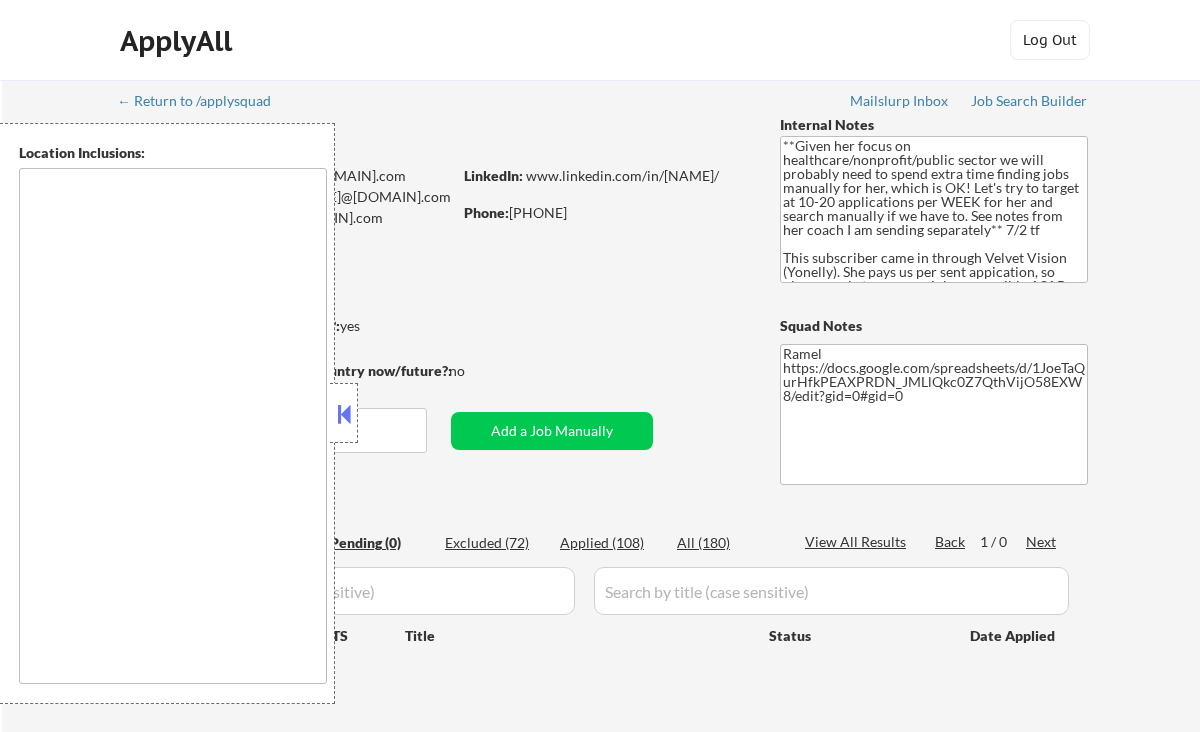 type on "Hamilton, ON   Burlington, ON   Stoney Creek, ON   Dundas, ON   Ancaster, ON   Waterdown, ON   Grimsby, ON   Aldershot, ON   Flamborough, ON   Winona, ON   Caledonia, ON   Binbrook, ON   Mount Hope, ON   Smithville, ON   Brantford, ON   Milton, ON   Oakville, ON Toronto, ON   Mississauga, ON   Brampton, ON   Markham, ON   Vaughan, ON   Richmond Hill, ON   Oakville, ON   Pickering, ON   Ajax, ON   Newmarket, ON   Halton Hills, ON   Aurora, ON   King City, ON   Whitchurch-Stouffville, ON   Caledon, ON   East Gwillimbury, ON   Georgina, ON" 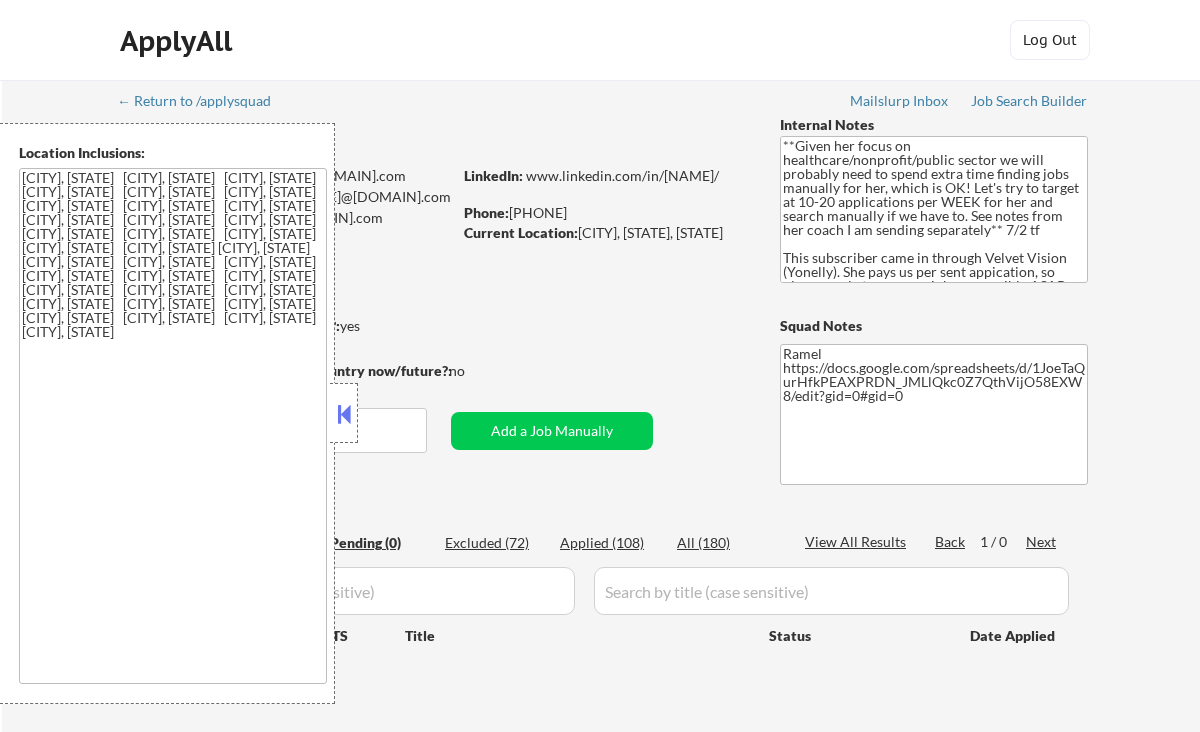 click on "Applied (108)" at bounding box center [610, 543] 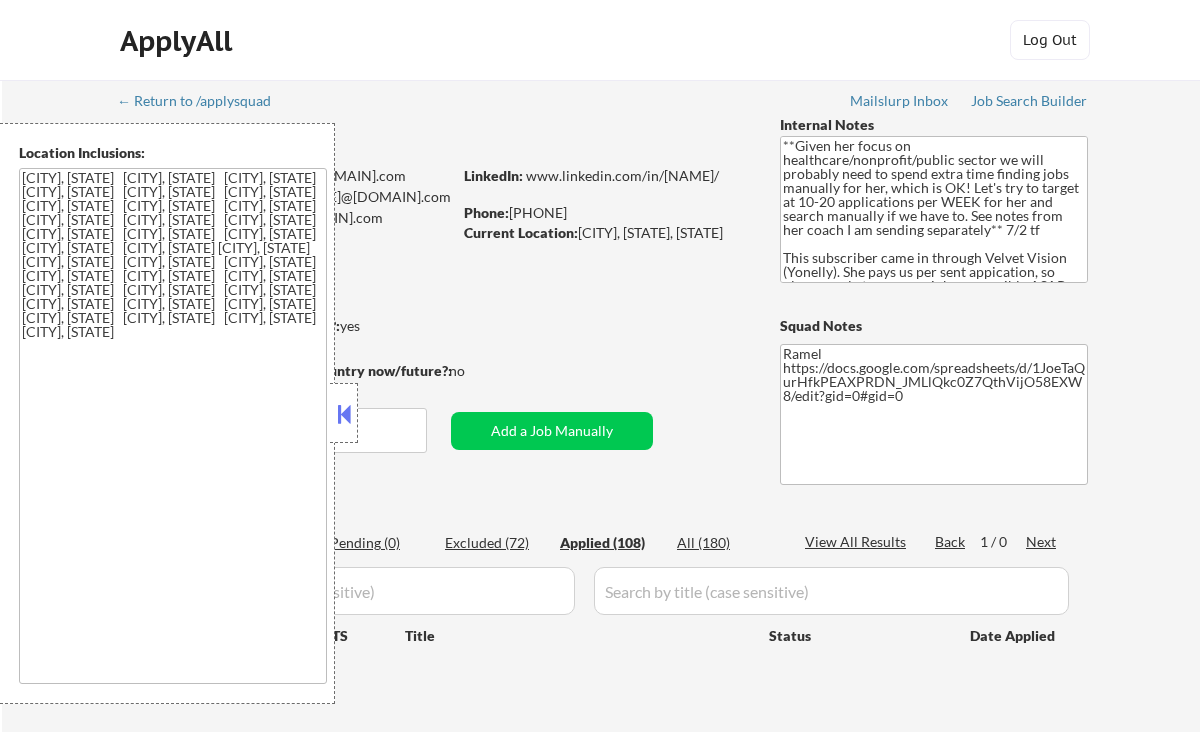 click at bounding box center [344, 414] 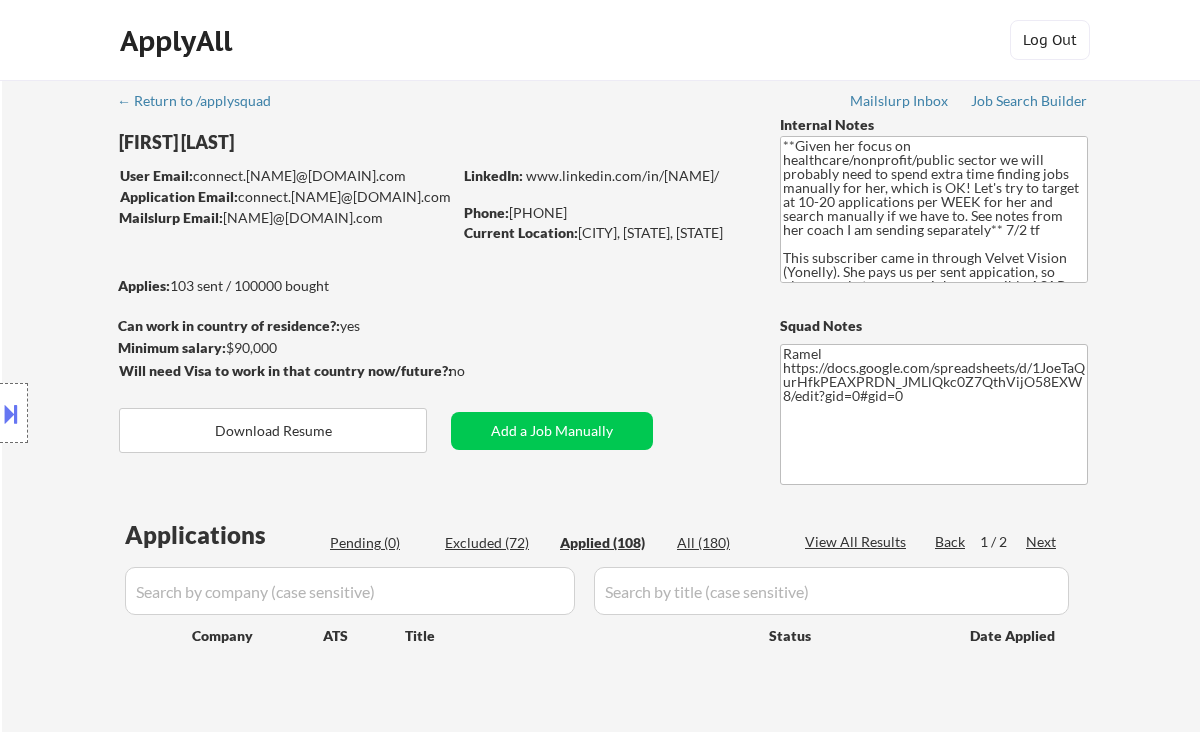 click on "View All Results" at bounding box center (858, 542) 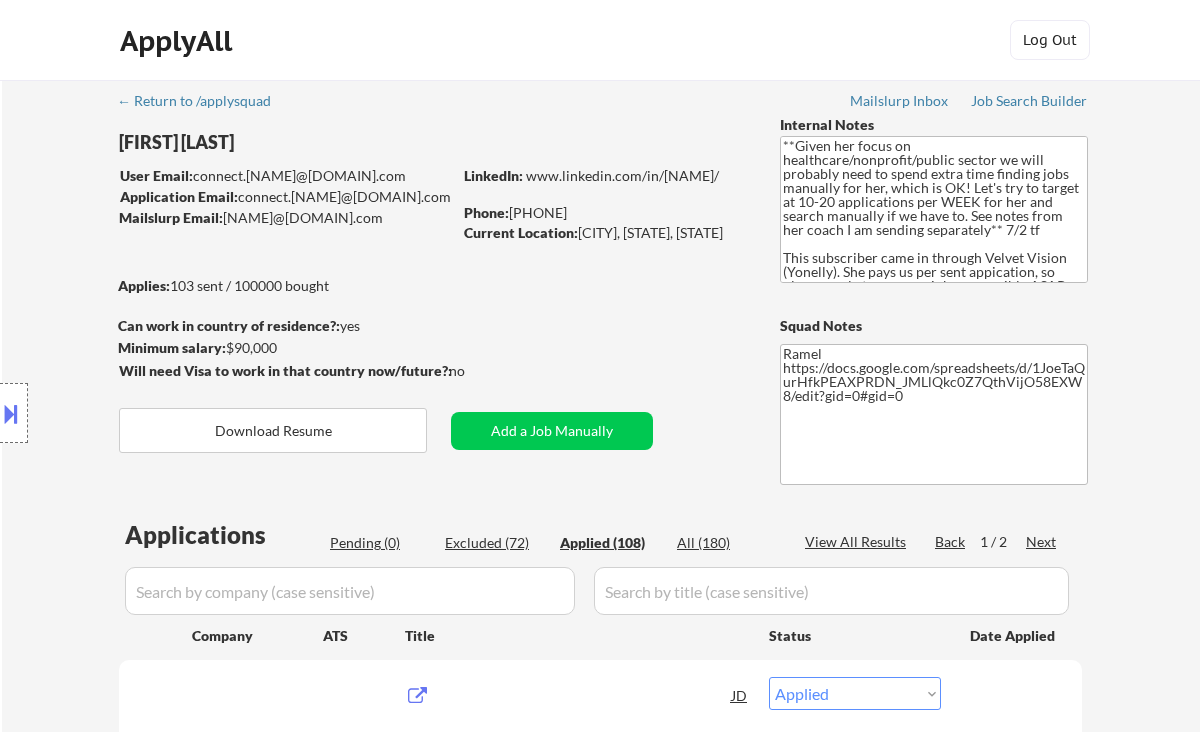 select on ""applied"" 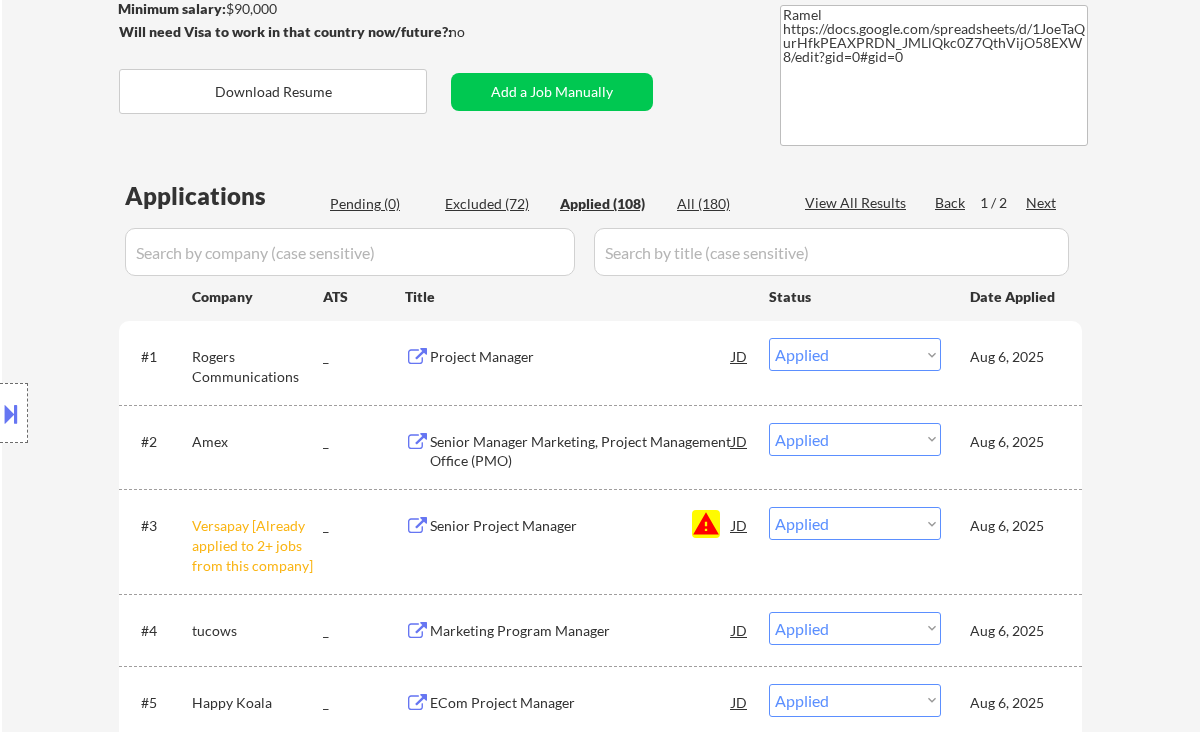 scroll, scrollTop: 400, scrollLeft: 0, axis: vertical 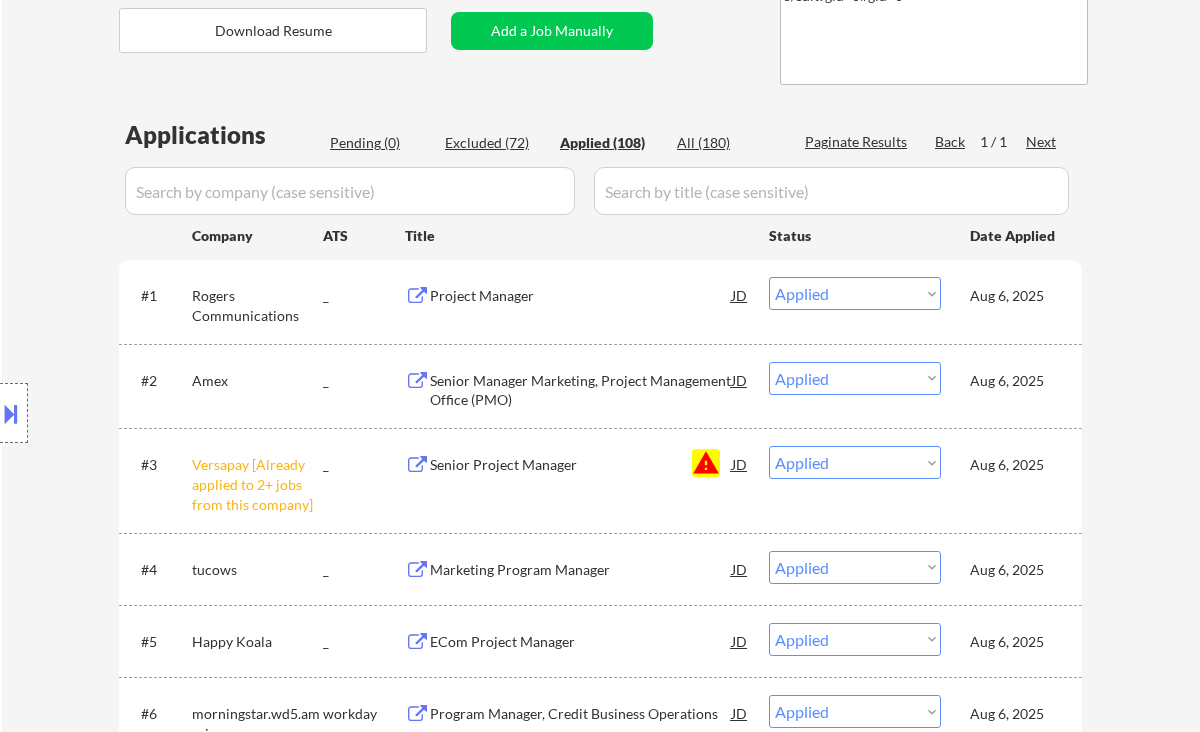 click on "Location Inclusions: Hamilton, ON   Burlington, ON   Stoney Creek, ON   Dundas, ON   Ancaster, ON   Waterdown, ON   Grimsby, ON   Aldershot, ON   Flamborough, ON   Winona, ON   Caledonia, ON   Binbrook, ON   Mount Hope, ON   Smithville, ON   Brantford, ON   Milton, ON   Oakville, ON Toronto, ON   Mississauga, ON   Brampton, ON   Markham, ON   Vaughan, ON   Richmond Hill, ON   Oakville, ON   Pickering, ON   Ajax, ON   Newmarket, ON   Halton Hills, ON   Aurora, ON   King City, ON   Whitchurch-Stouffville, ON   Caledon, ON   East Gwillimbury, ON   Georgina, ON" at bounding box center (179, 413) 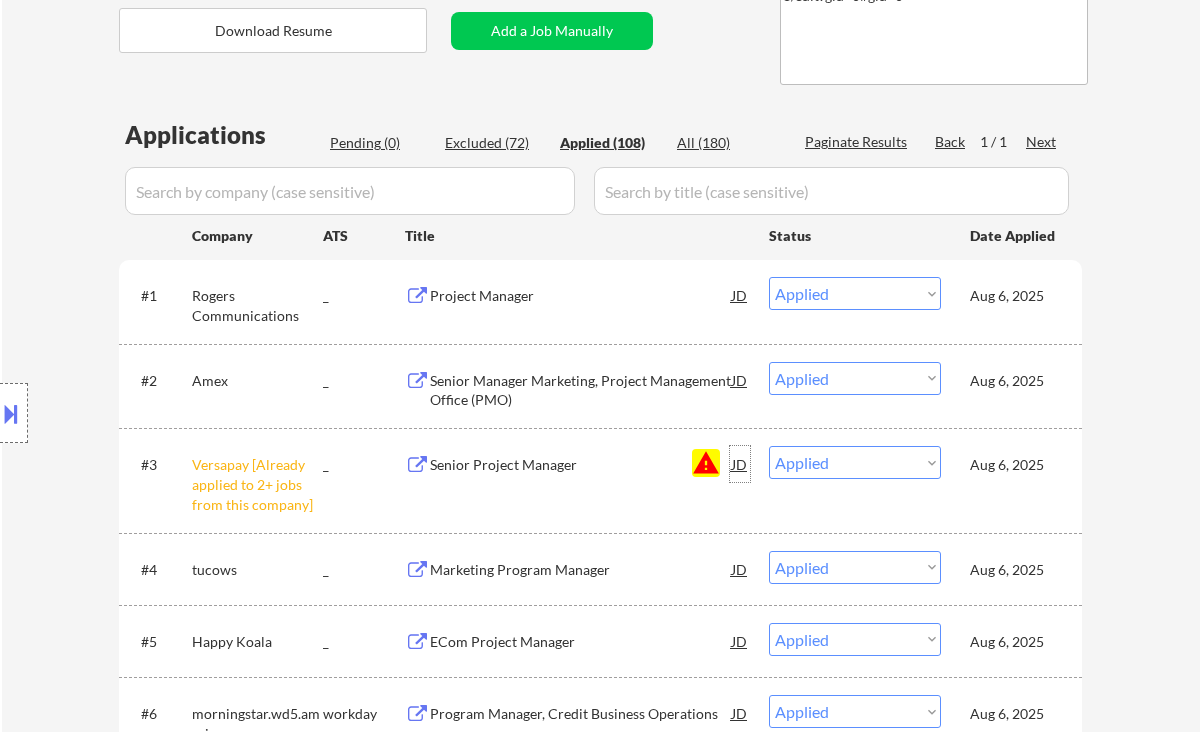 click on "JD" at bounding box center [740, 464] 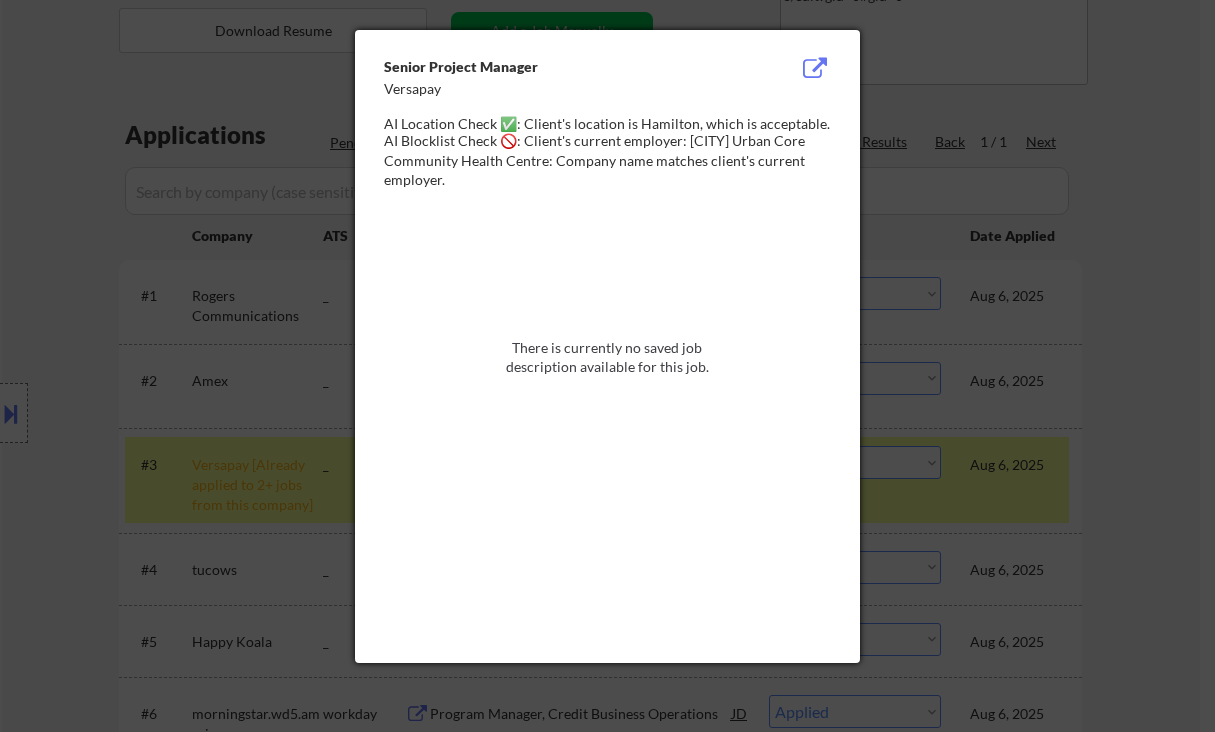 click at bounding box center (607, 366) 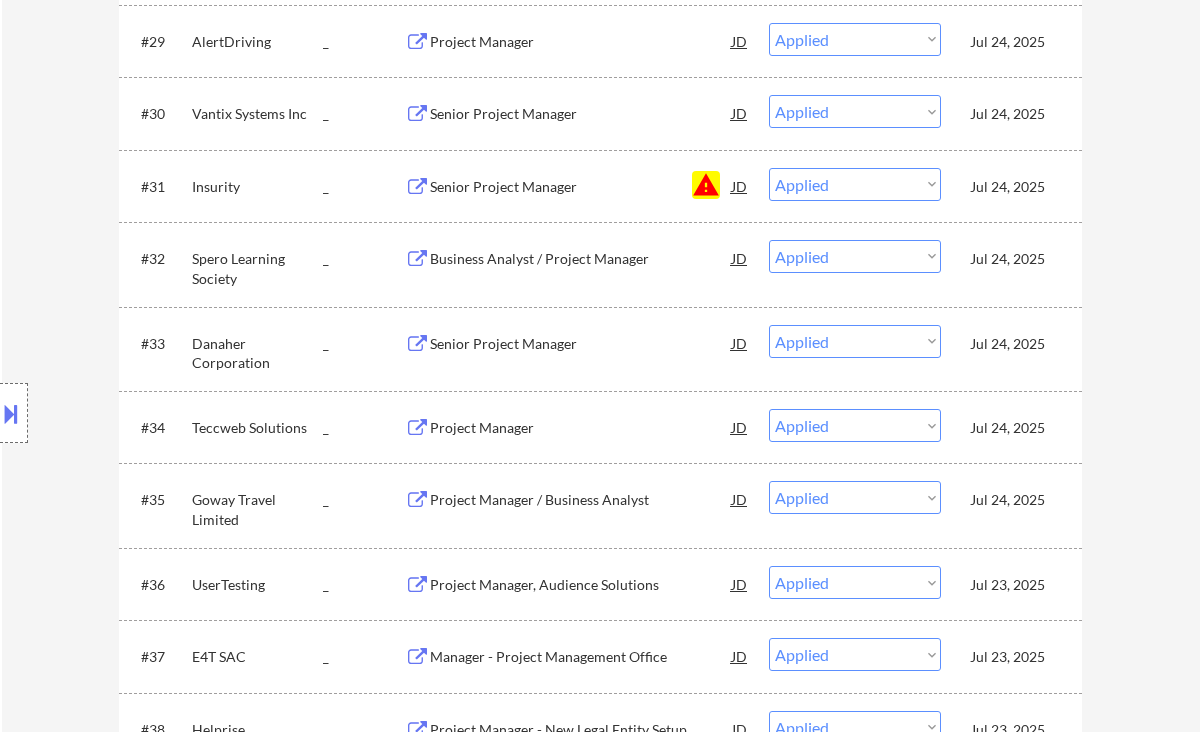 scroll, scrollTop: 2933, scrollLeft: 0, axis: vertical 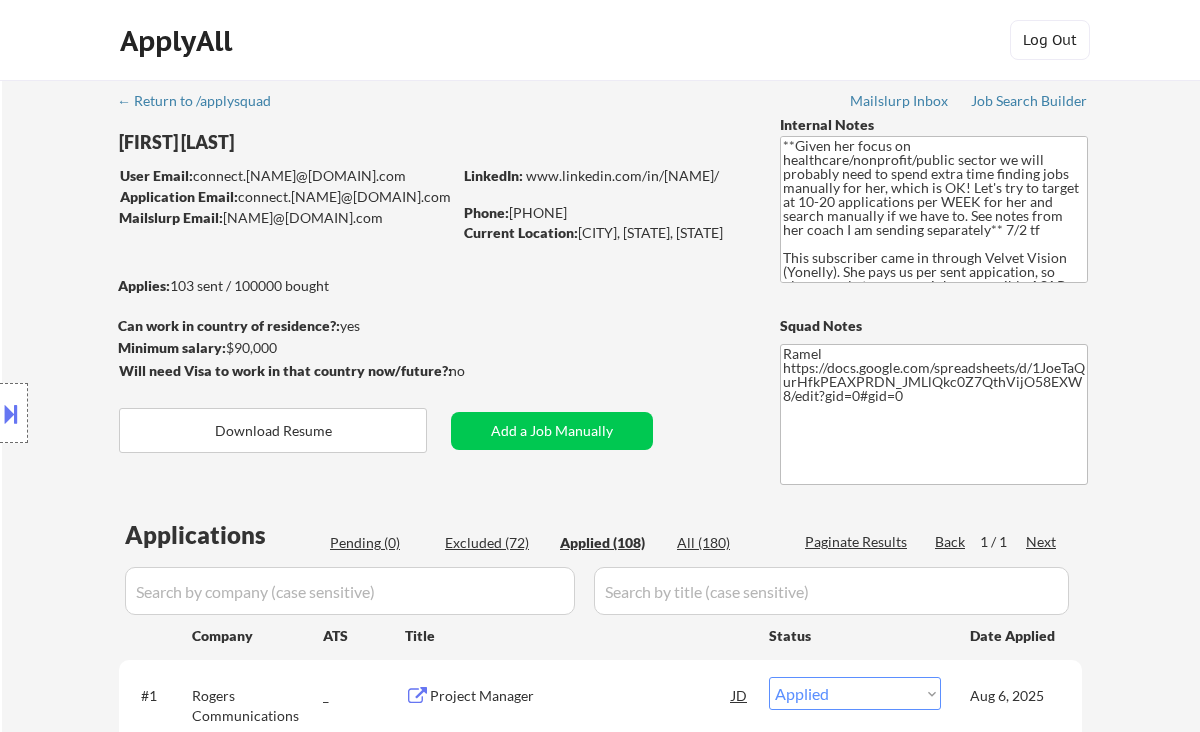 select on ""applied"" 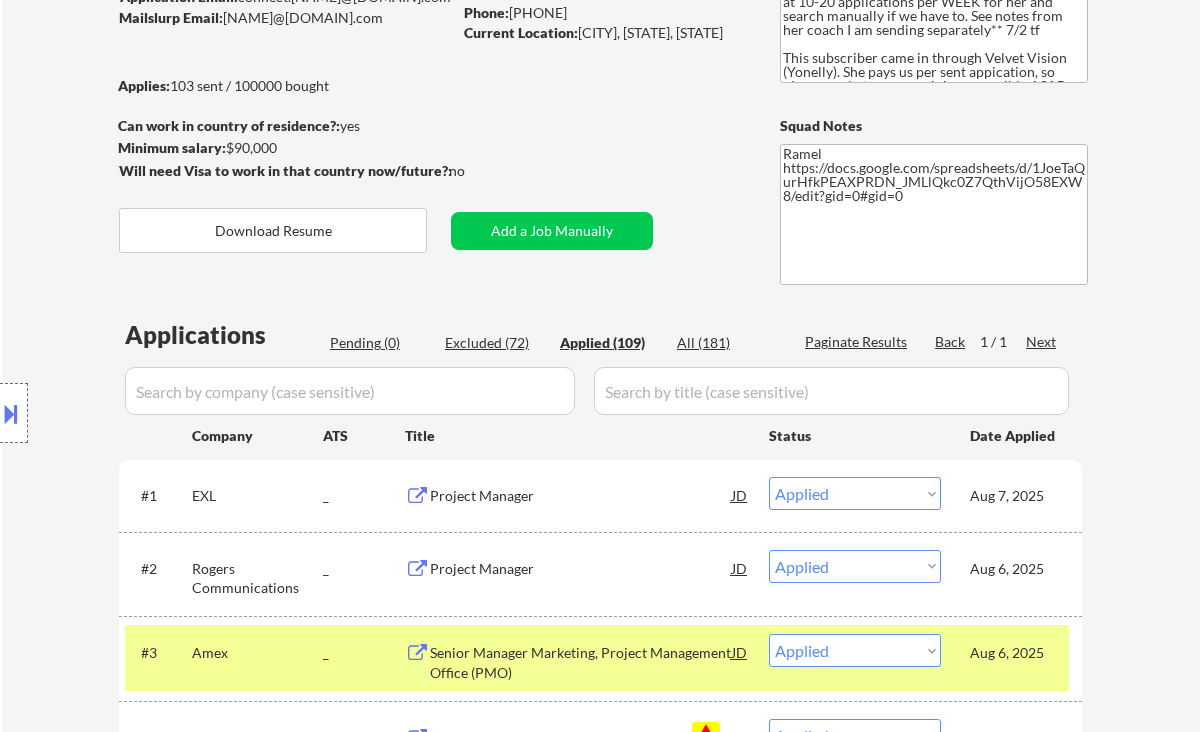 scroll, scrollTop: 0, scrollLeft: 0, axis: both 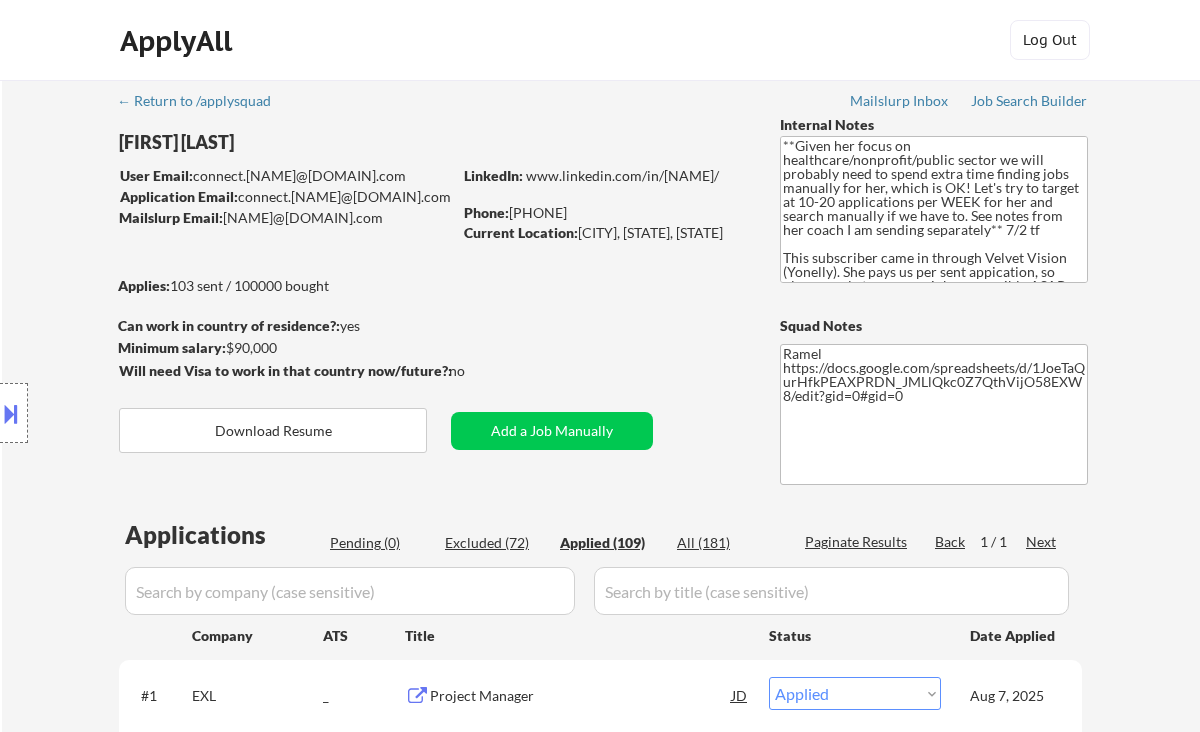 drag, startPoint x: 602, startPoint y: 210, endPoint x: 512, endPoint y: 207, distance: 90.04999 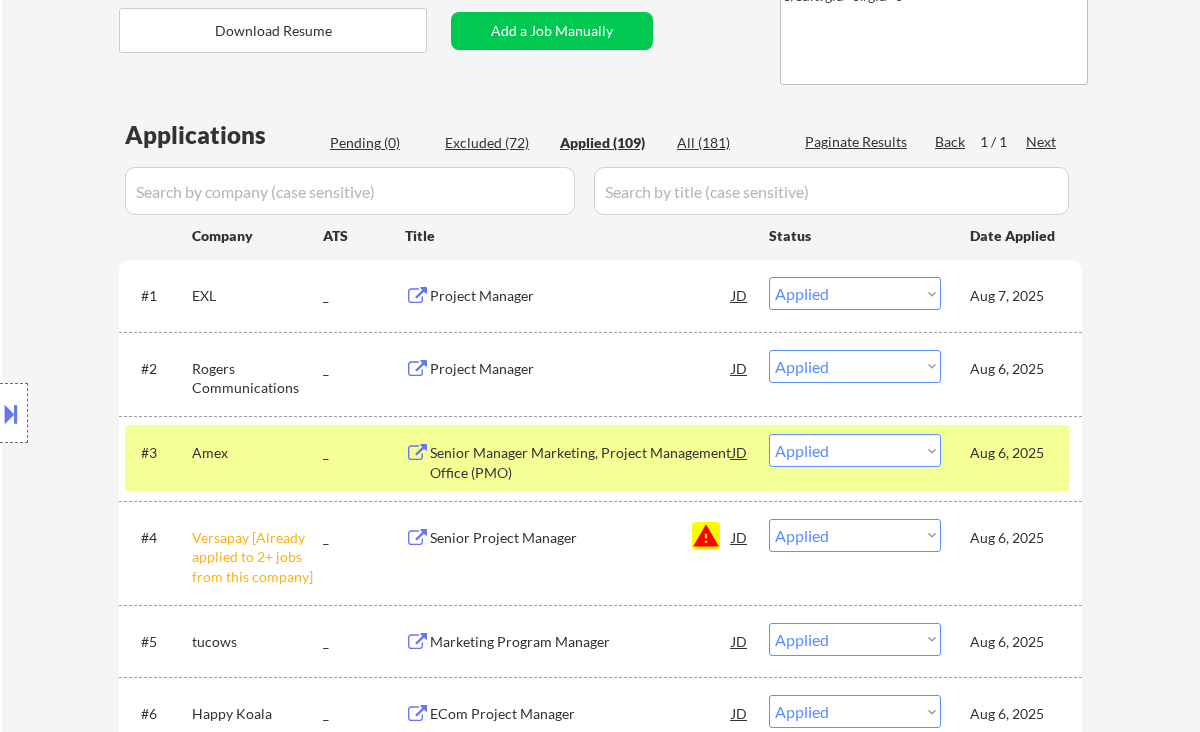 scroll, scrollTop: 533, scrollLeft: 0, axis: vertical 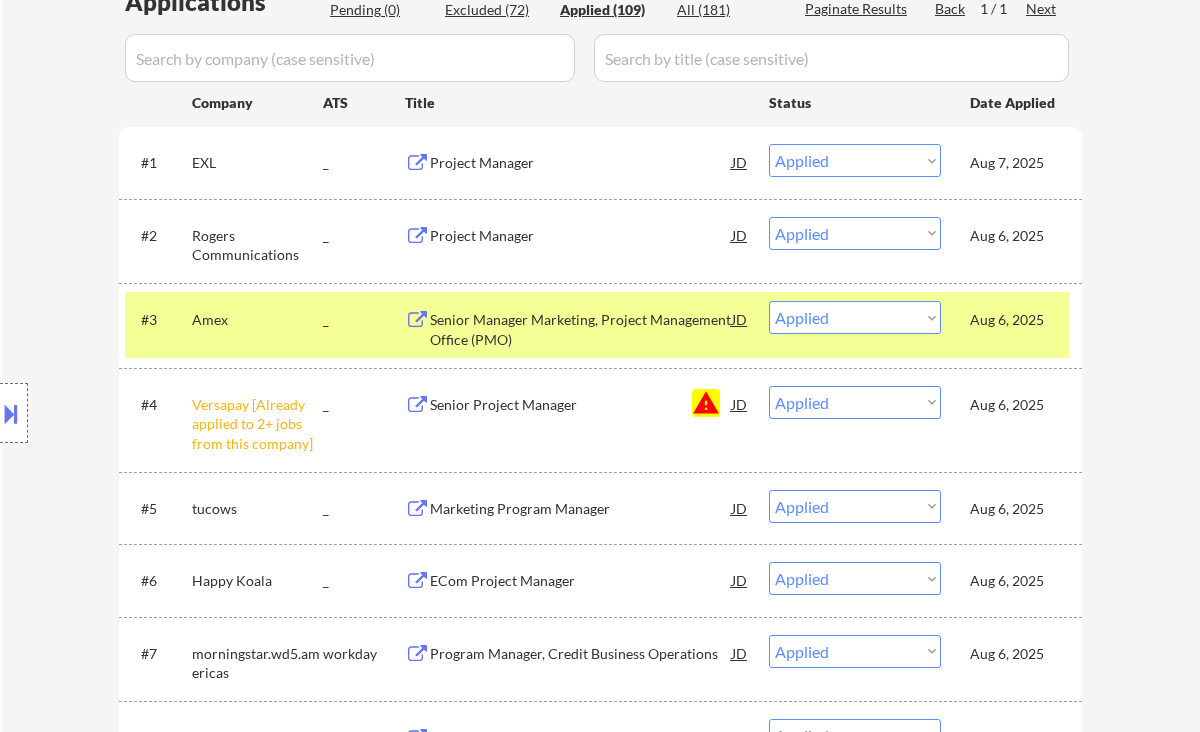 click on "JD" at bounding box center [740, 404] 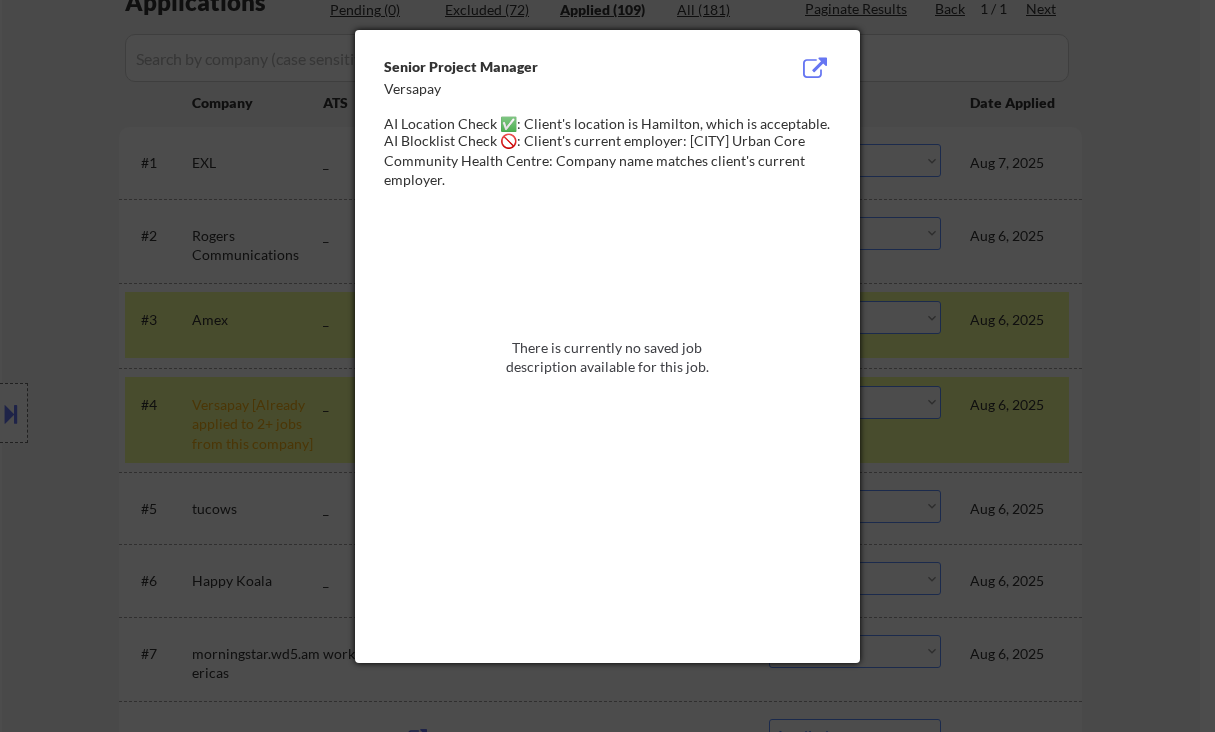 click on "AI Blocklist Check 🚫: Client's current employer: Hamilton Urban Core Community Health Centre: Company name matches client's current employer." at bounding box center (611, 160) 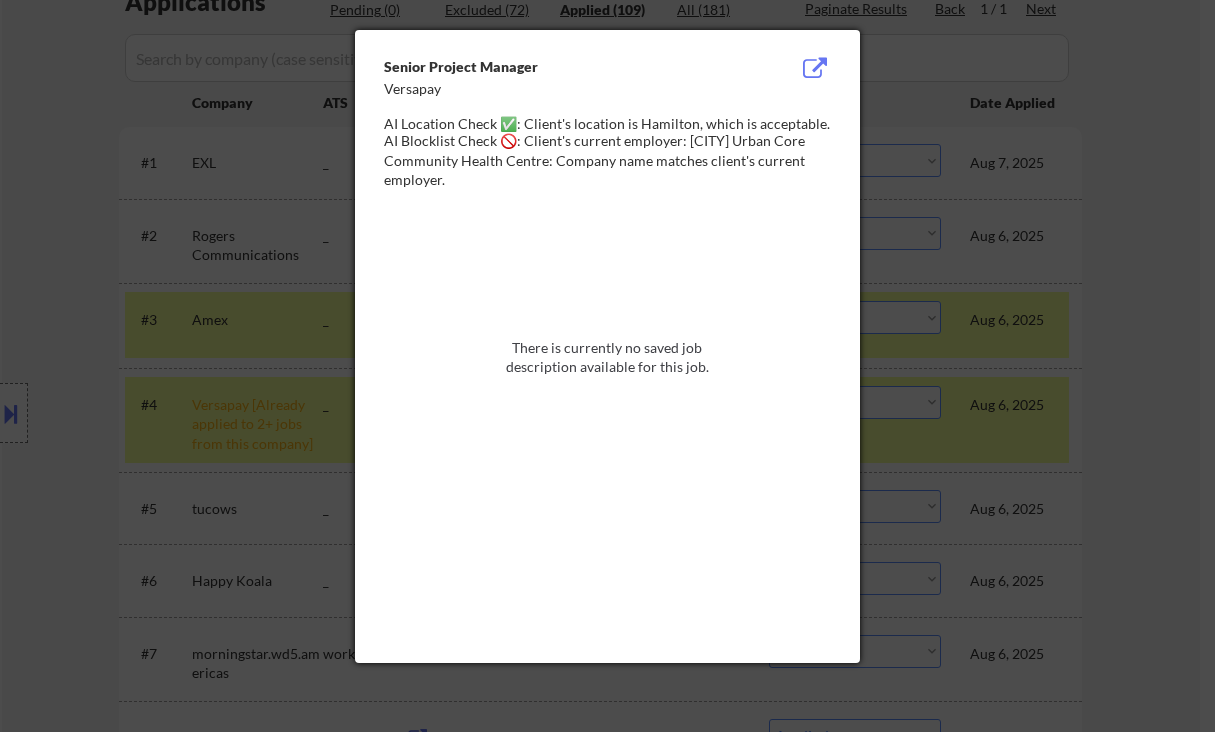 click at bounding box center [607, 366] 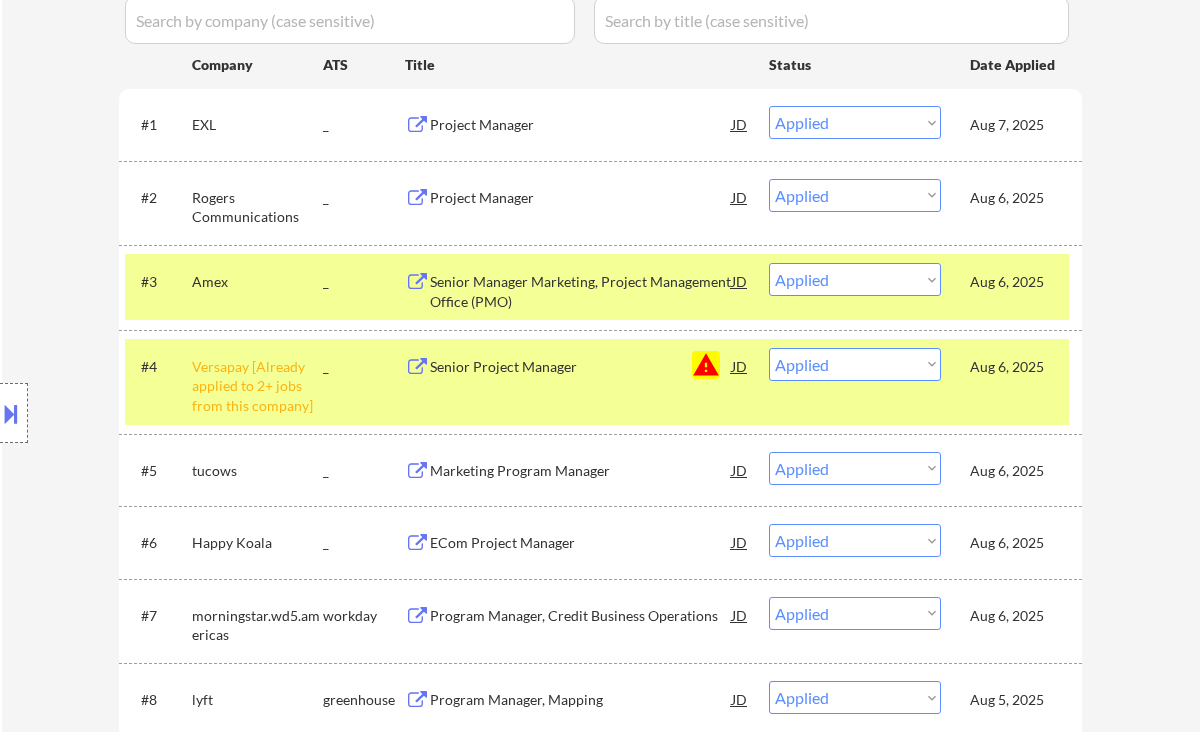 scroll, scrollTop: 8464, scrollLeft: 0, axis: vertical 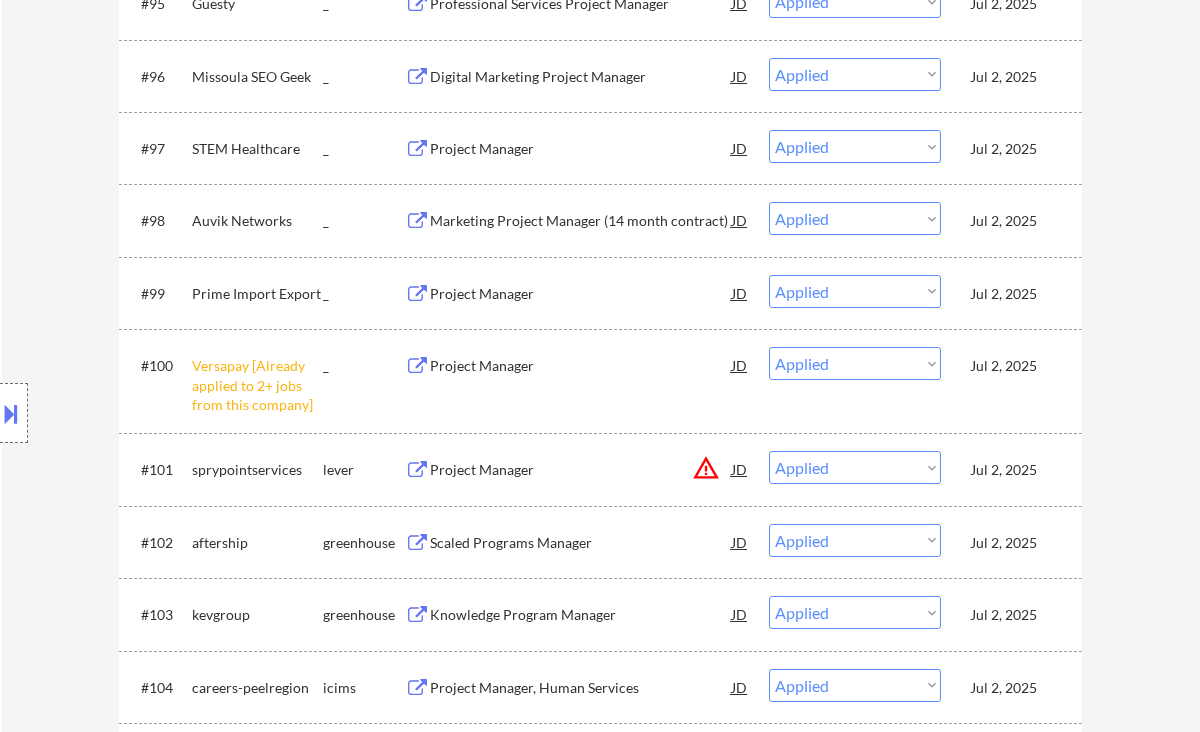click on "JD" at bounding box center (740, 365) 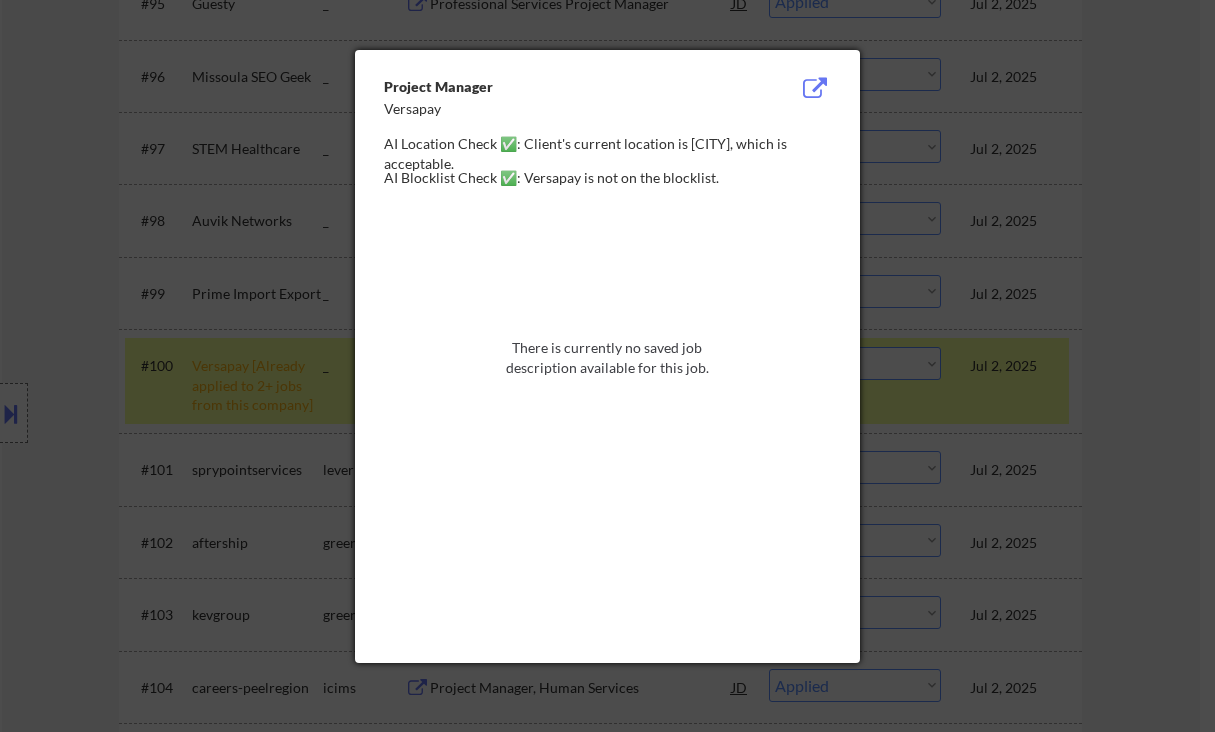 click at bounding box center [607, 366] 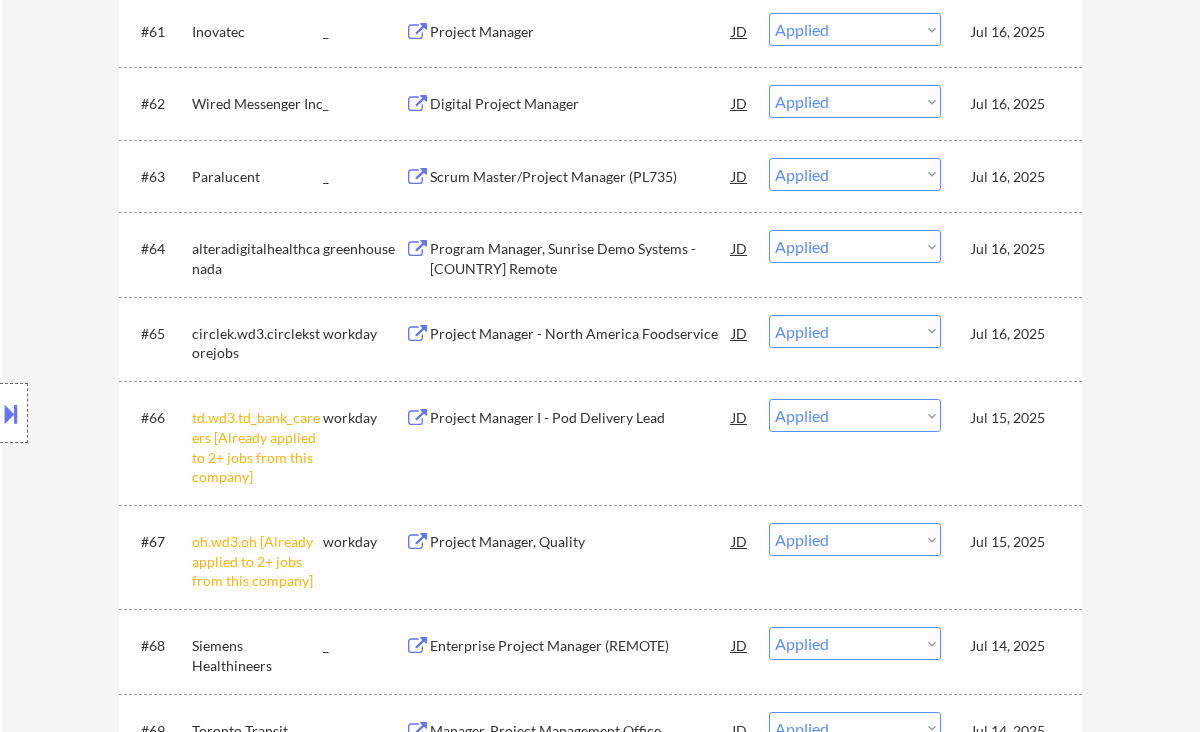 scroll, scrollTop: 748, scrollLeft: 0, axis: vertical 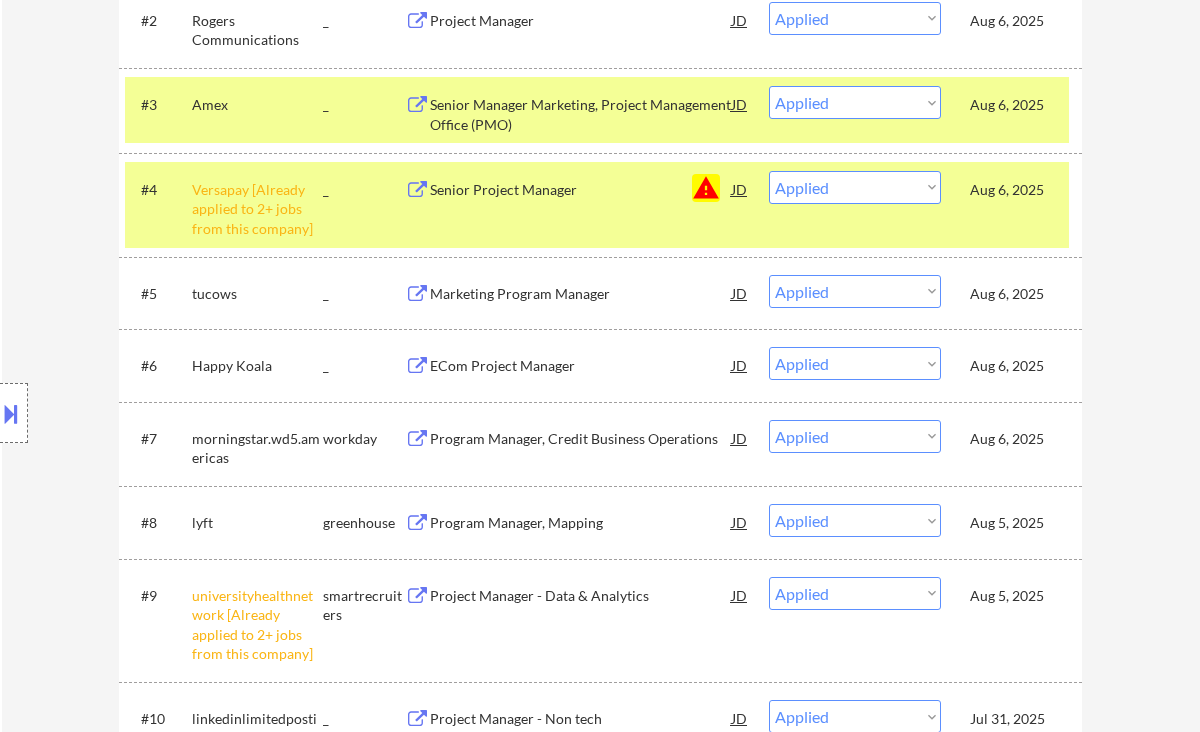 select on ""applied"" 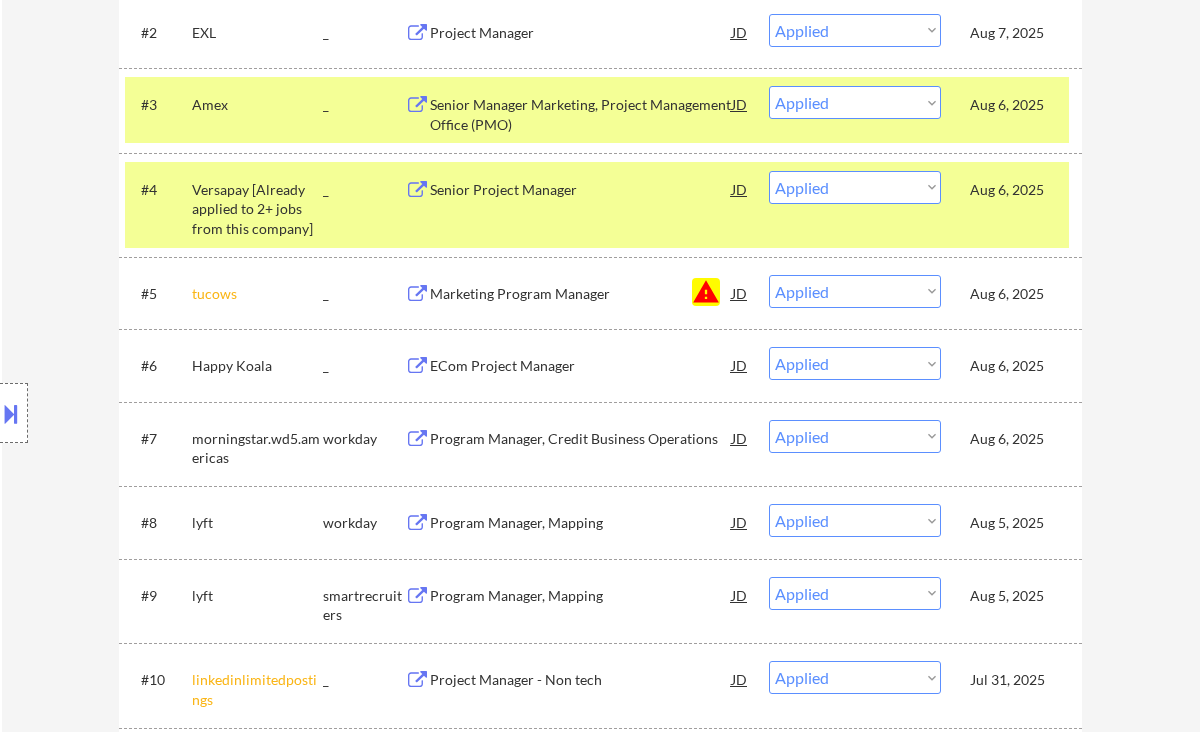 scroll, scrollTop: 348, scrollLeft: 0, axis: vertical 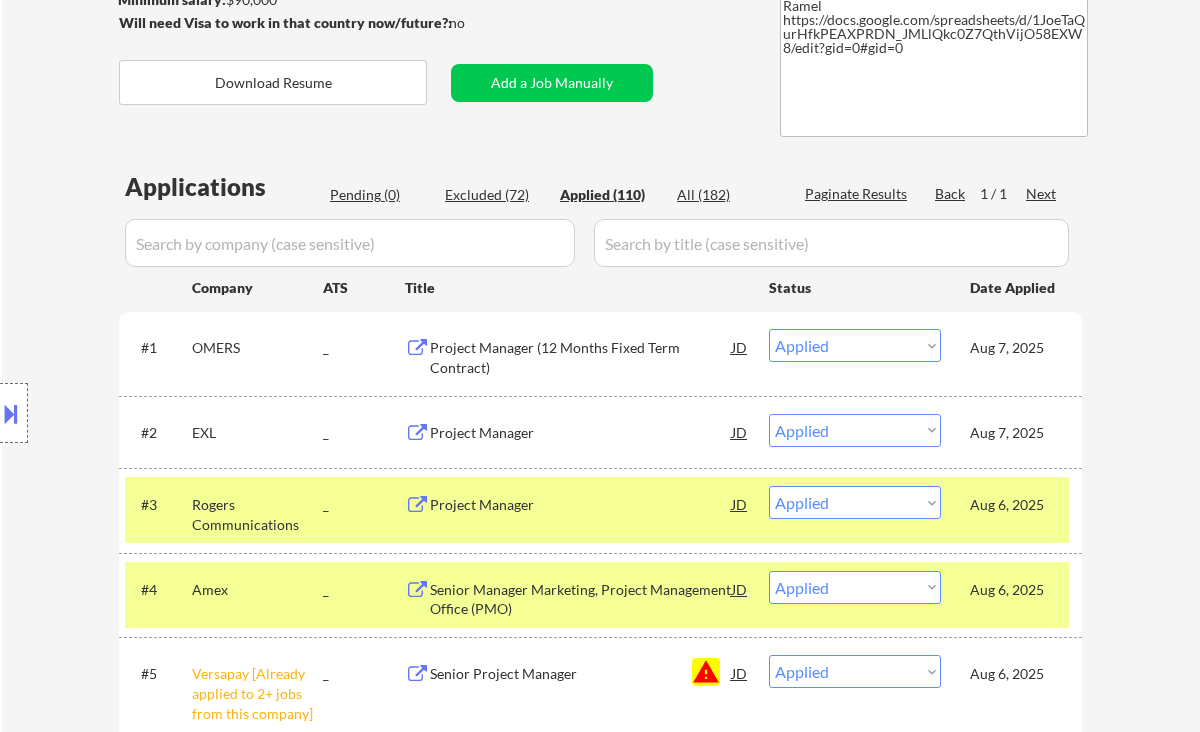select on ""applied"" 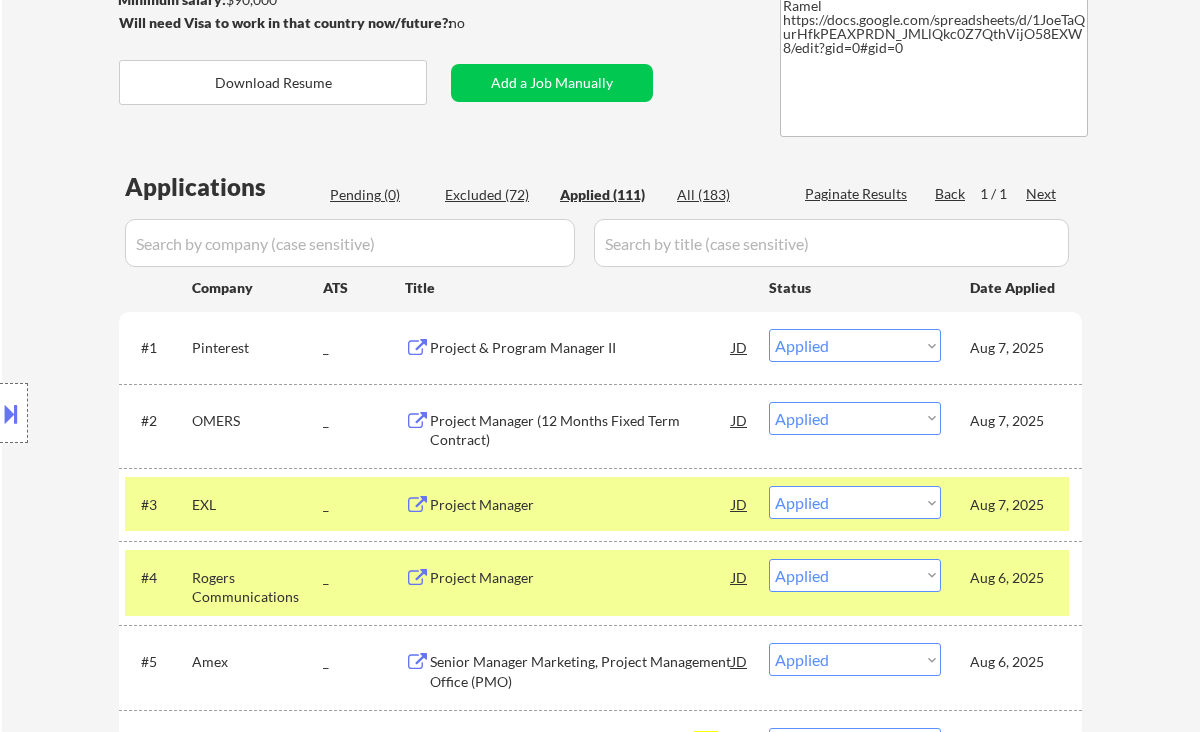 select on ""applied"" 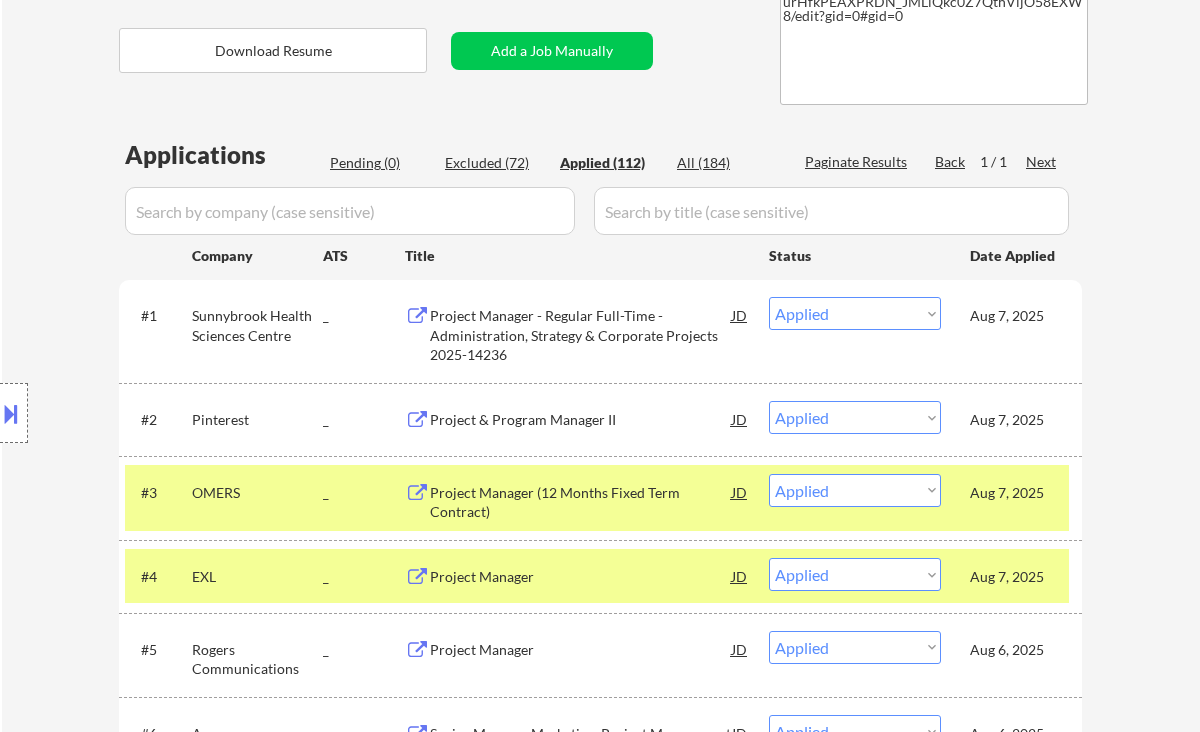 scroll, scrollTop: 348, scrollLeft: 0, axis: vertical 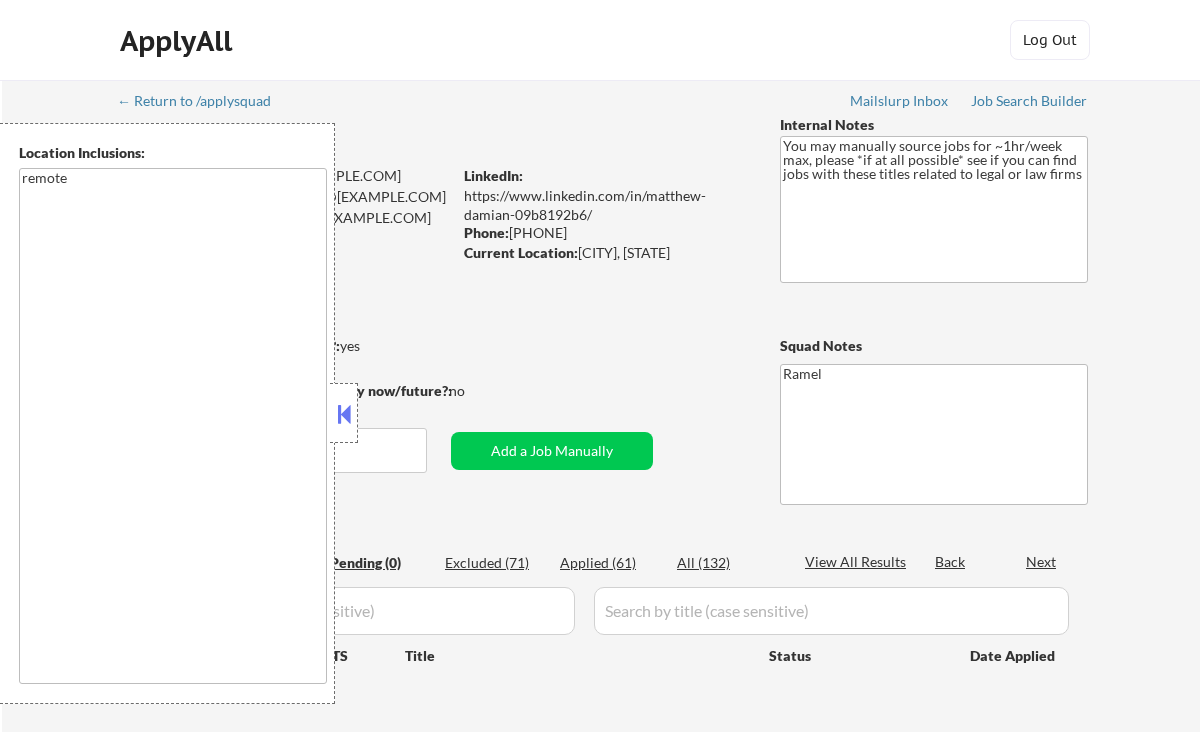 click at bounding box center (344, 414) 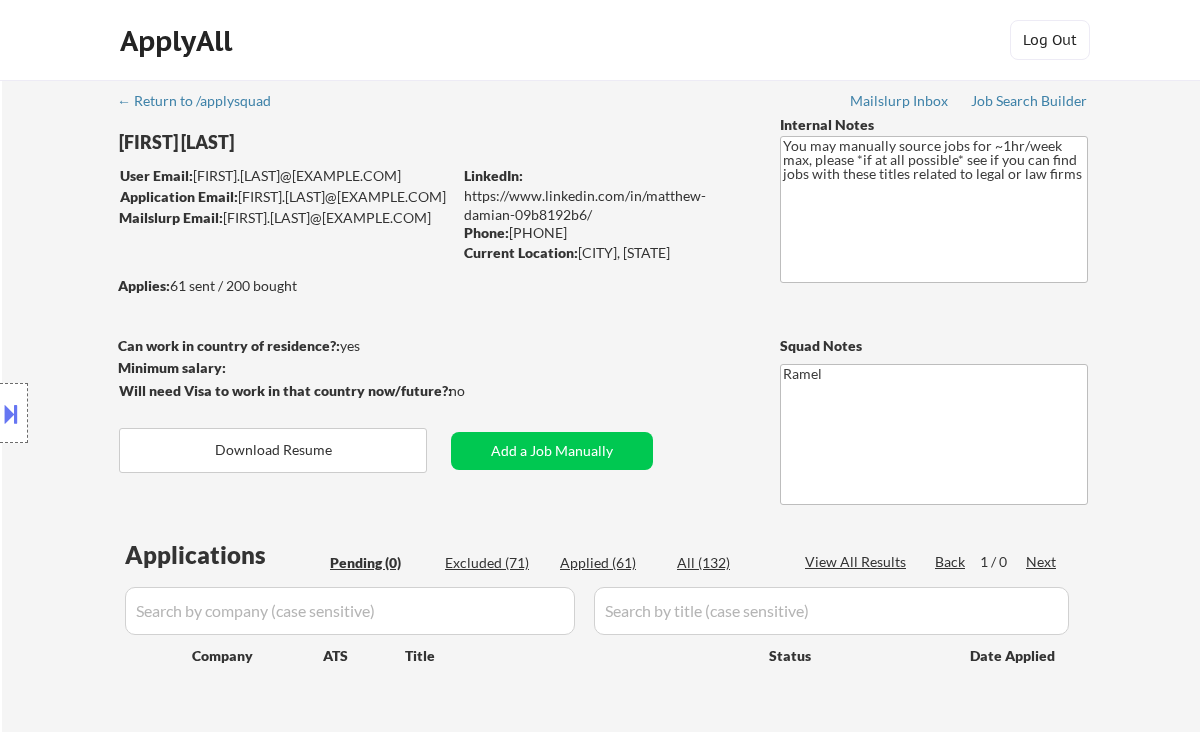 click on "← Return to /applysquad Mailslurp Inbox Job Search Builder [FIRST] [LAST] User Email:  [FIRST].[LAST]@[EXAMPLE.COM] Application Email:  [FIRST].[LAST]@[EXAMPLE.COM] Mailslurp Email:  [FIRST].[LAST]@[EXAMPLE.COM] LinkedIn:   https://www.linkedin.com/in/[FIRST]-[LAST]-09b8192b6/
Phone:  [PHONE] Current Location:  [CITY], [STATE] Applies:  61 sent / 200 bought Internal Notes You may manually source jobs for ~1hr/week max, please *if at all possible* see if you can find jobs with these titles related to legal or law firms Can work in country of residence?:  yes Squad Notes Minimum salary:   Will need Visa to work in that country now/future?:   no Download Resume Add a Job Manually Ramel Applications Pending (0) Excluded (71) Applied (61) All (132) View All Results Back 1 / 0
Next Company ATS Title Status Date Applied" at bounding box center [601, 423] 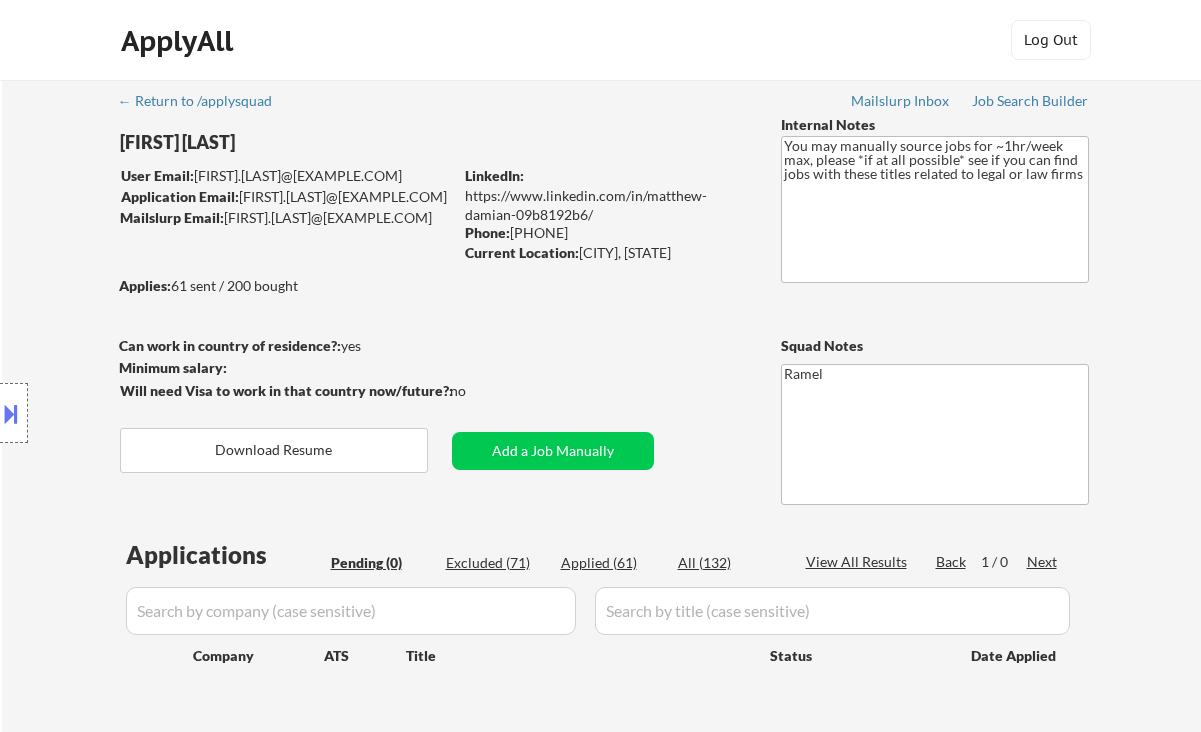 click on "Location Inclusions: remote" at bounding box center (179, 413) 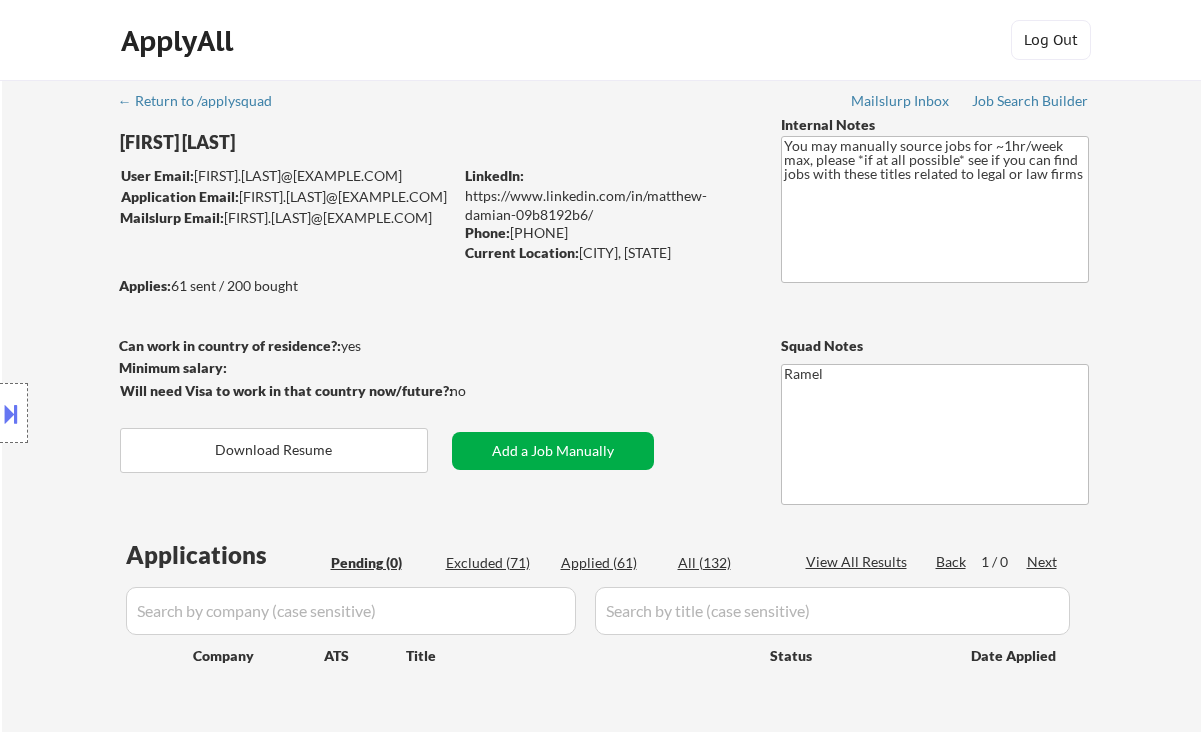 drag, startPoint x: 596, startPoint y: 453, endPoint x: 625, endPoint y: 415, distance: 47.801674 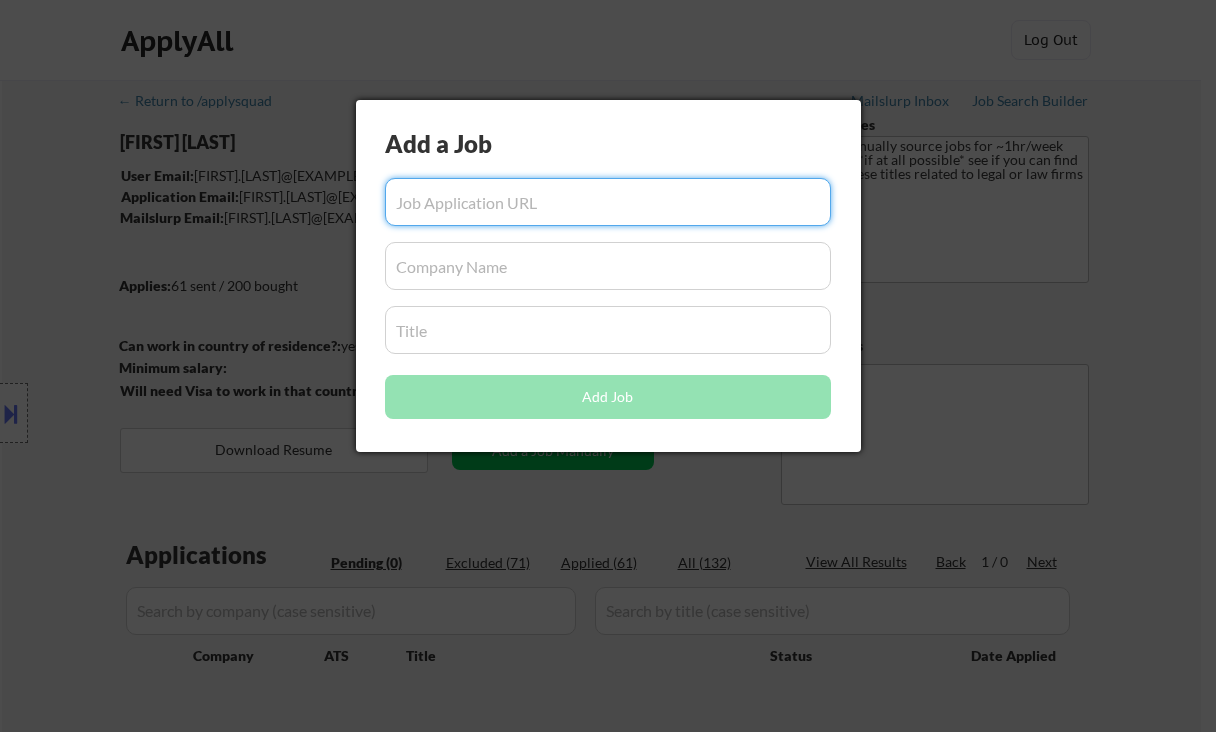 click at bounding box center [608, 202] 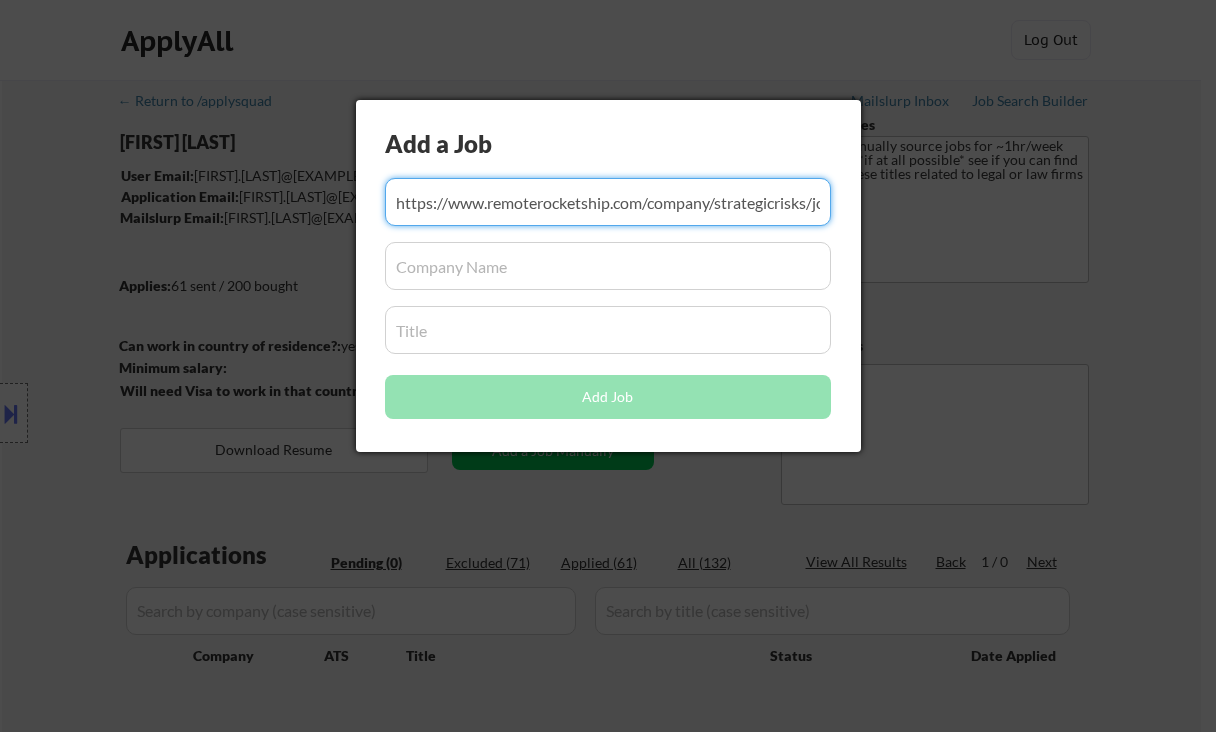 scroll, scrollTop: 0, scrollLeft: 340, axis: horizontal 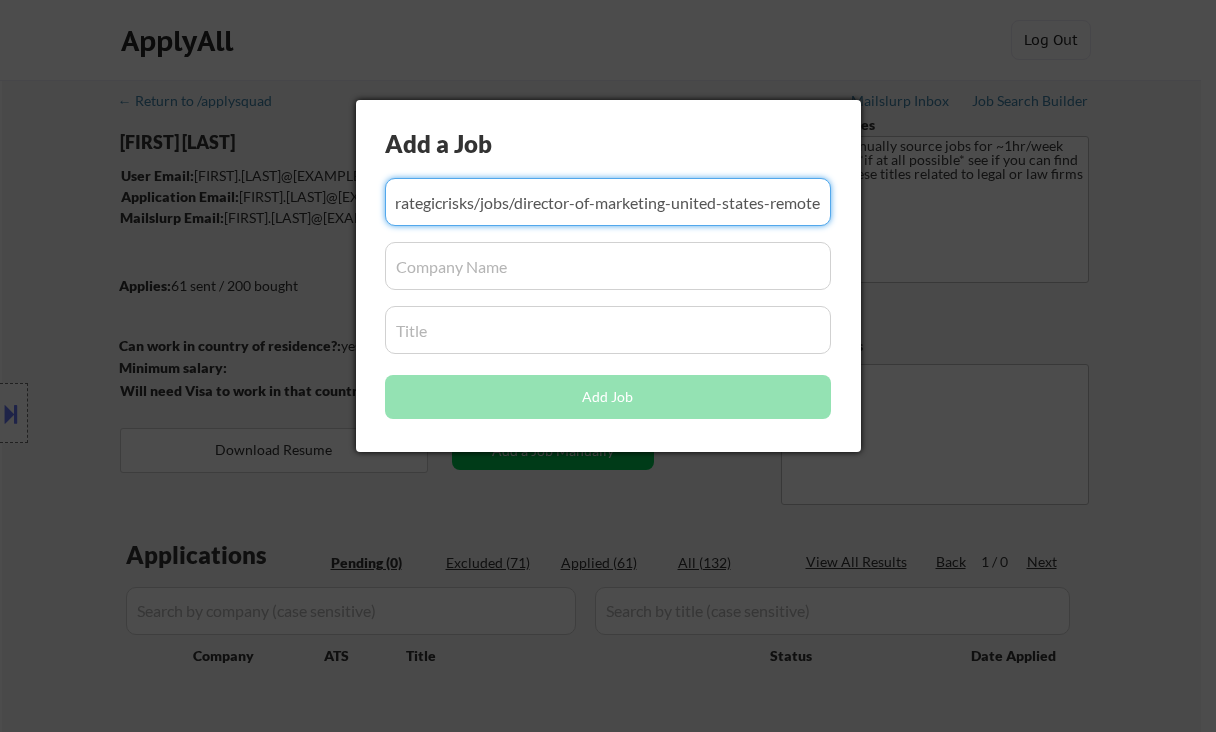 type on "https://www.remoterocketship.com/company/strategicrisks/jobs/director-of-marketing-united-states-remote" 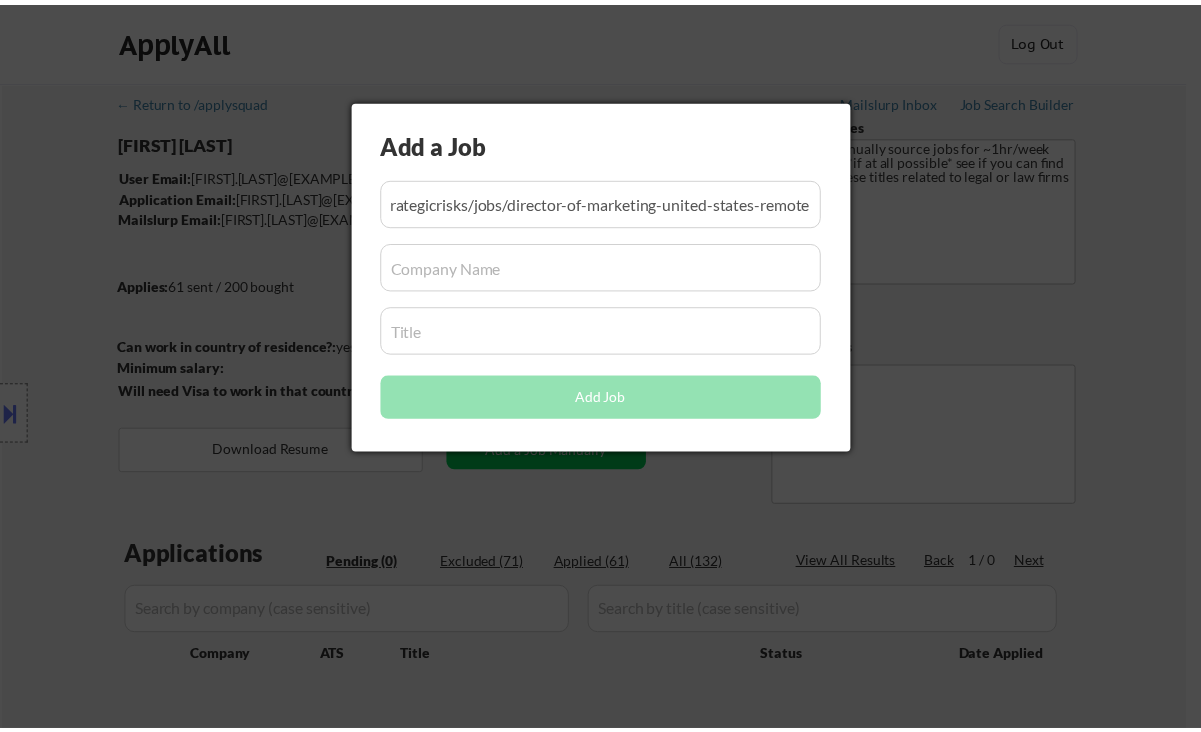 scroll, scrollTop: 0, scrollLeft: 0, axis: both 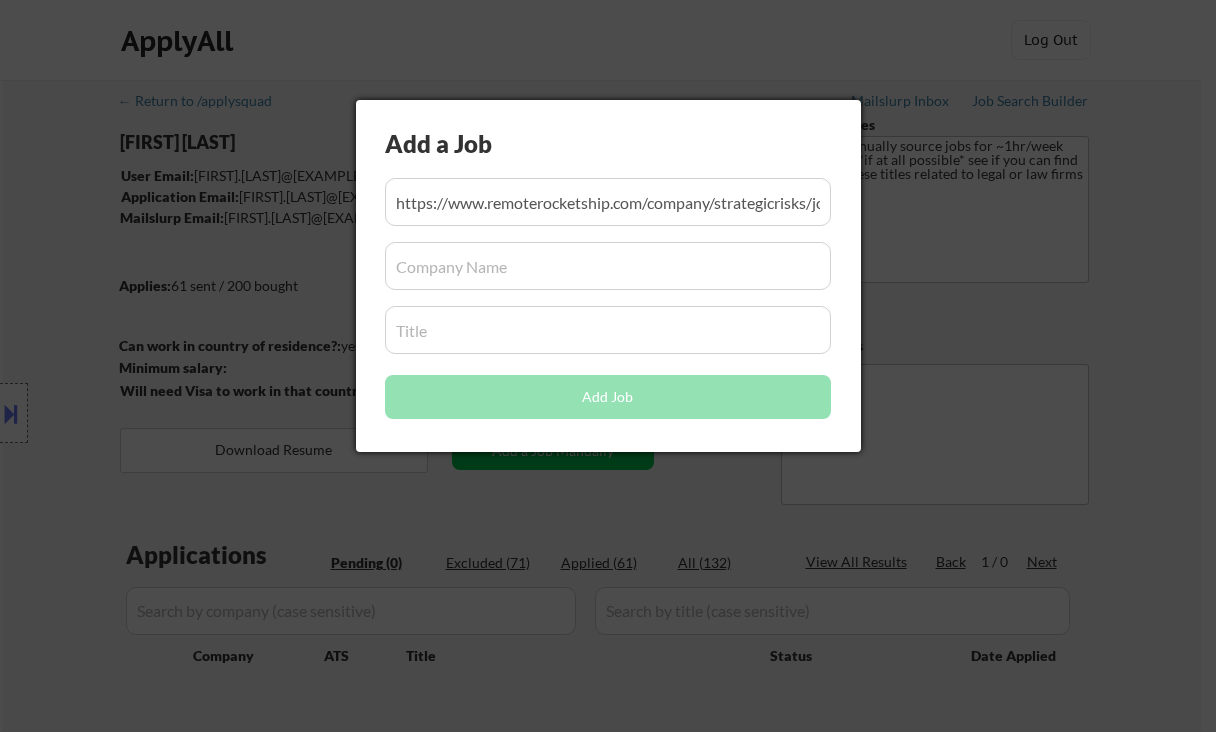 click at bounding box center [608, 266] 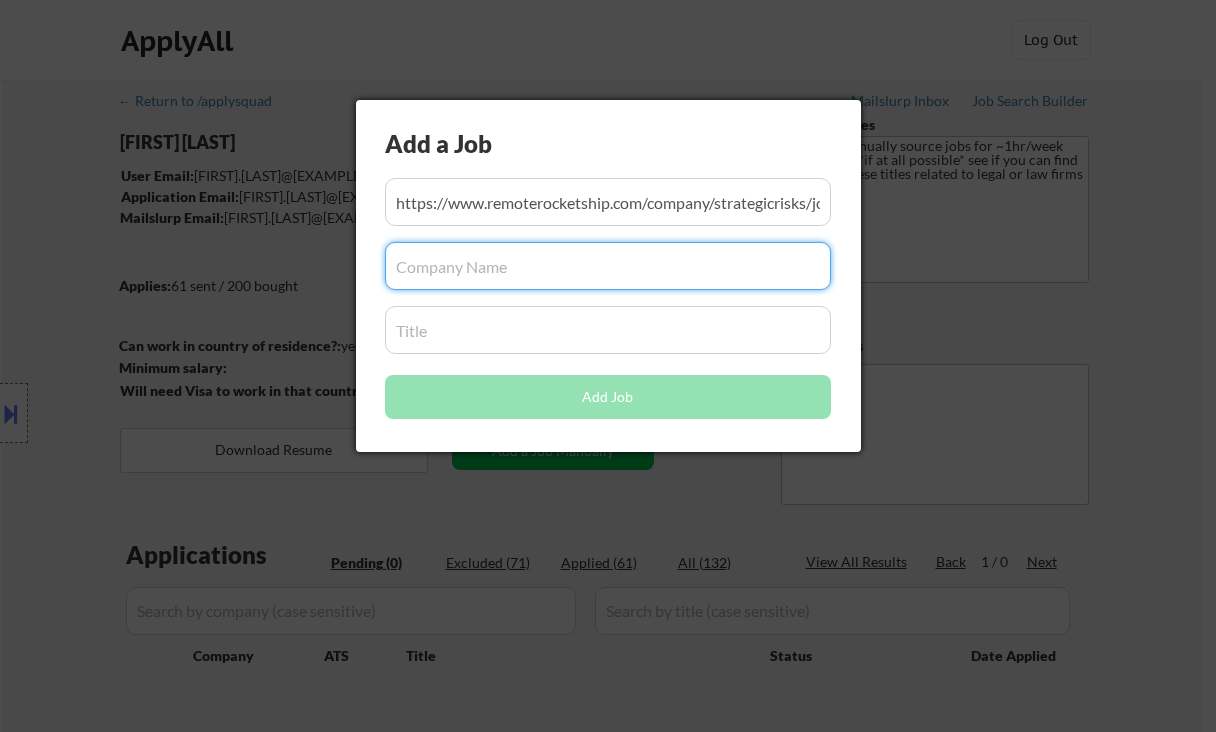 paste on "Strategic Risk Solutions" 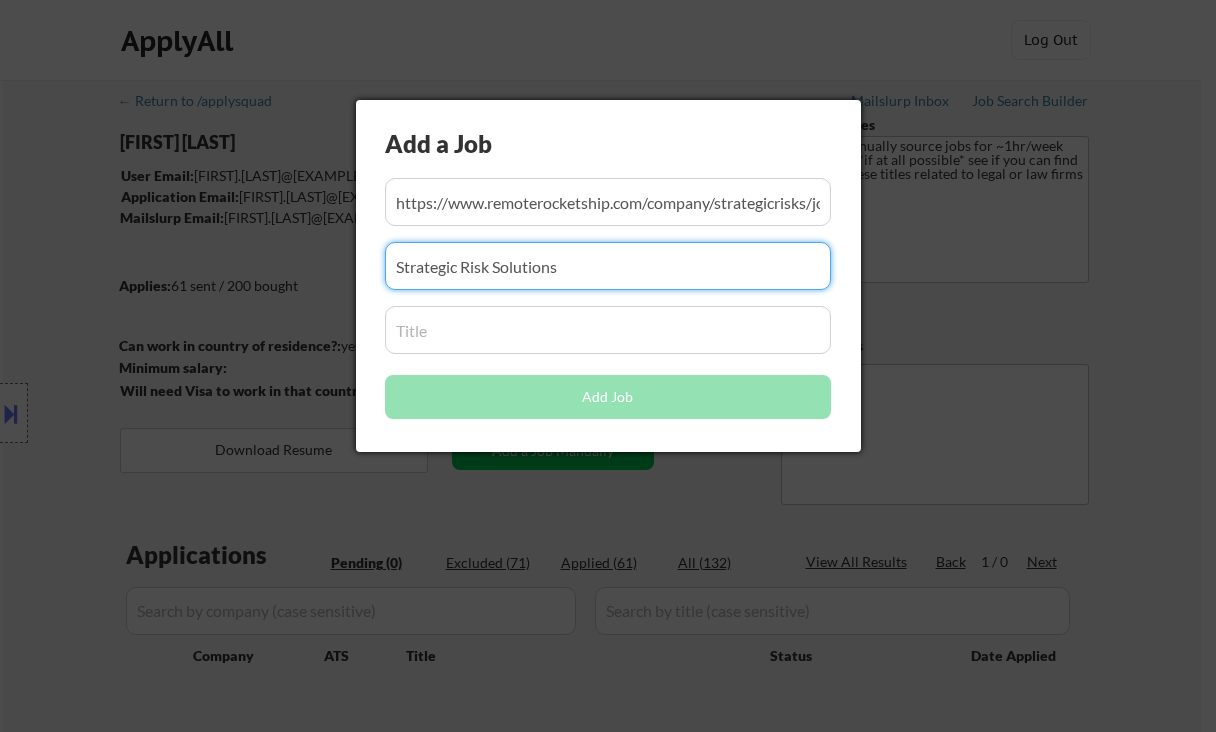 type on "Strategic Risk Solutions" 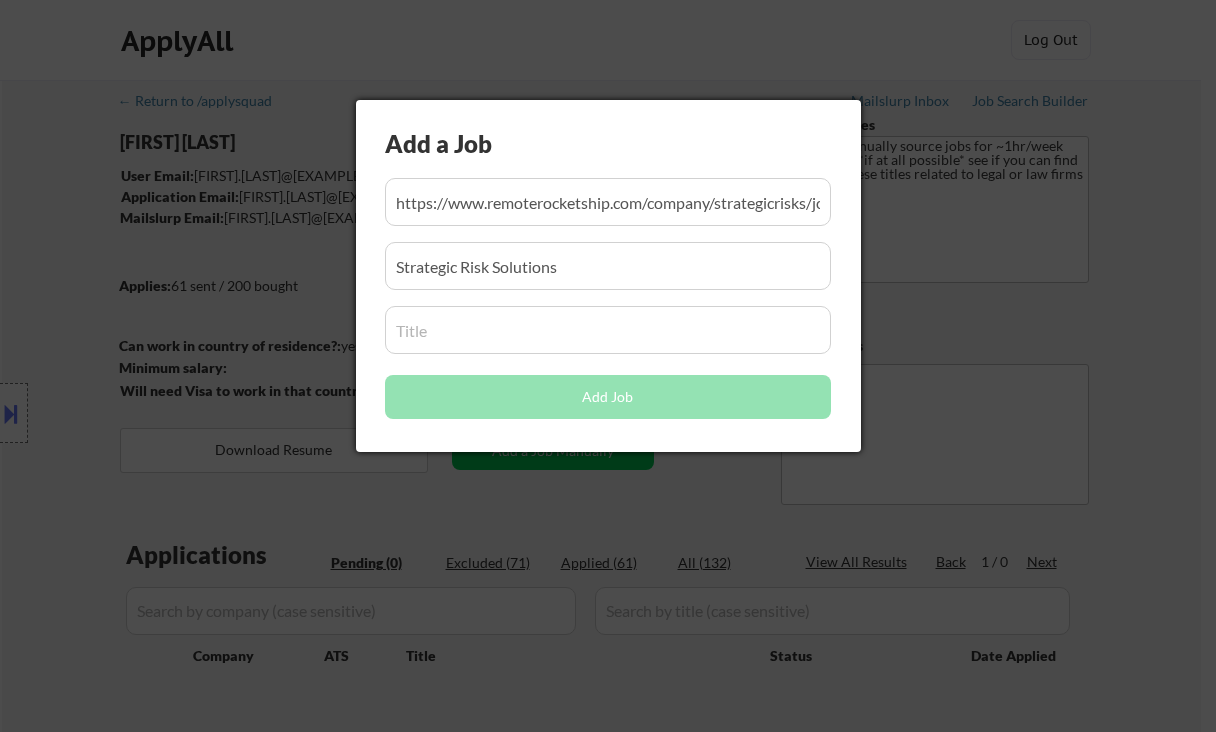 click at bounding box center [608, 330] 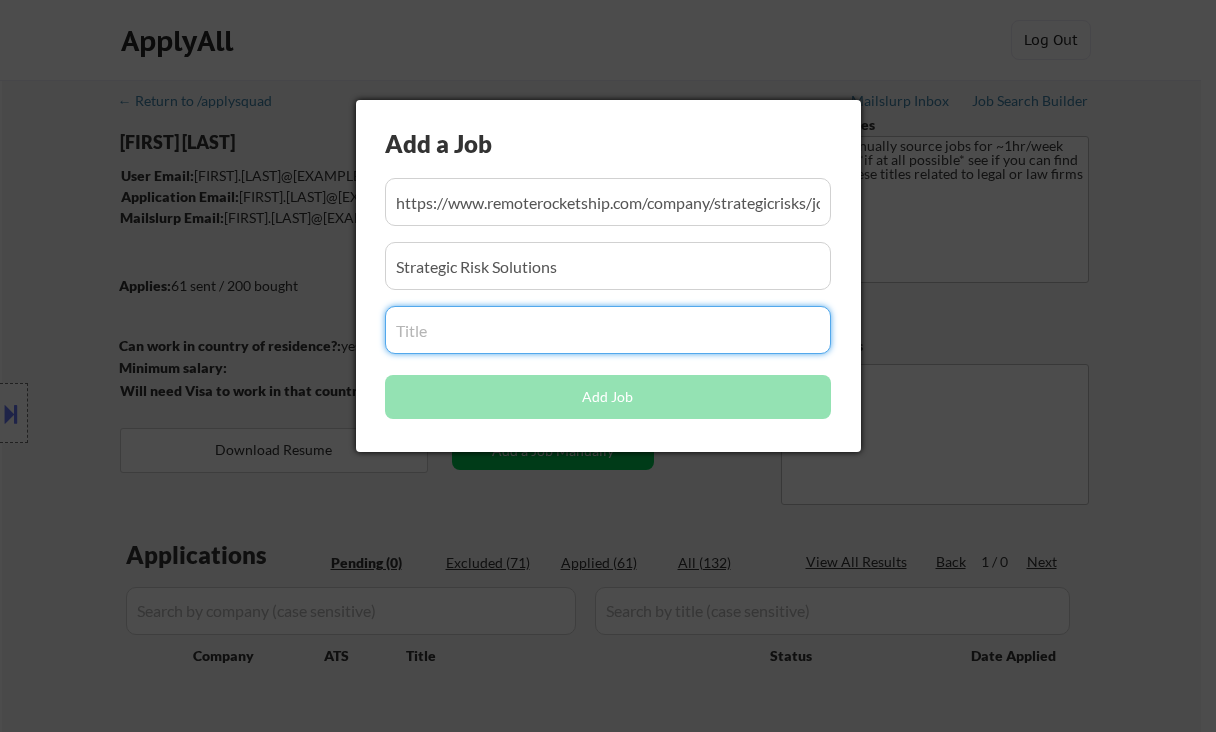 paste on "Director of Marketing" 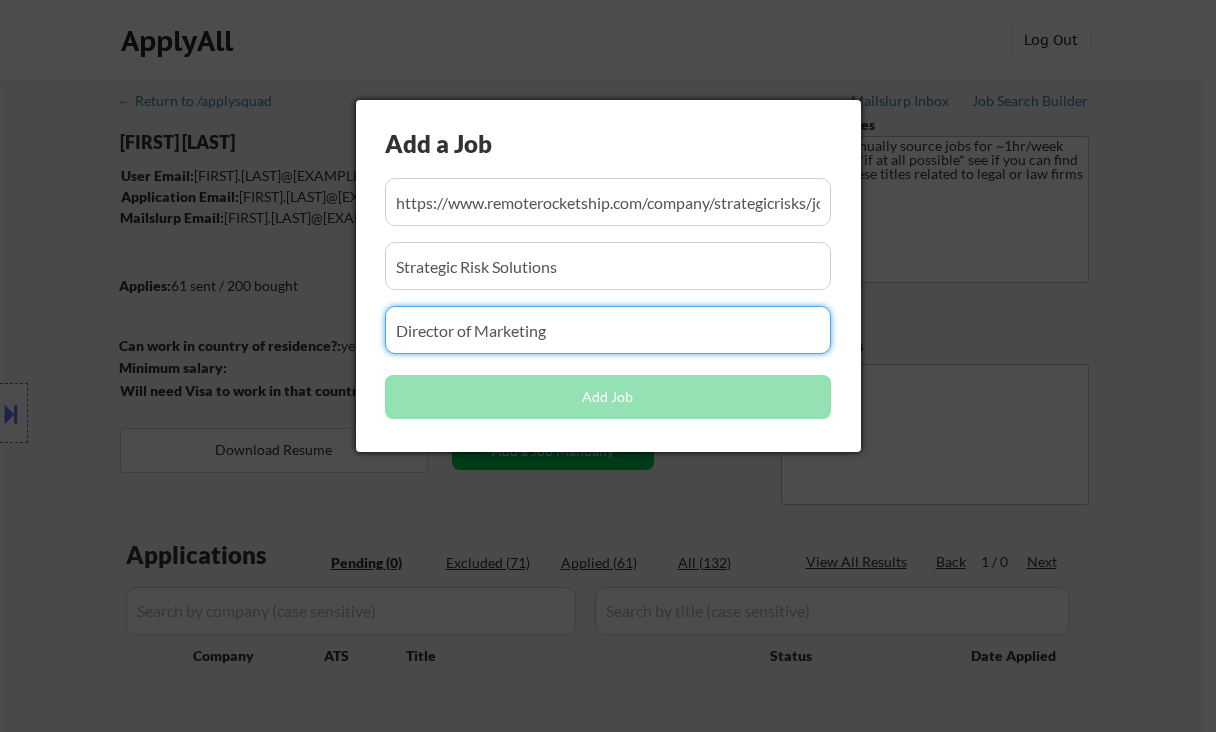 type on "Director of Marketing" 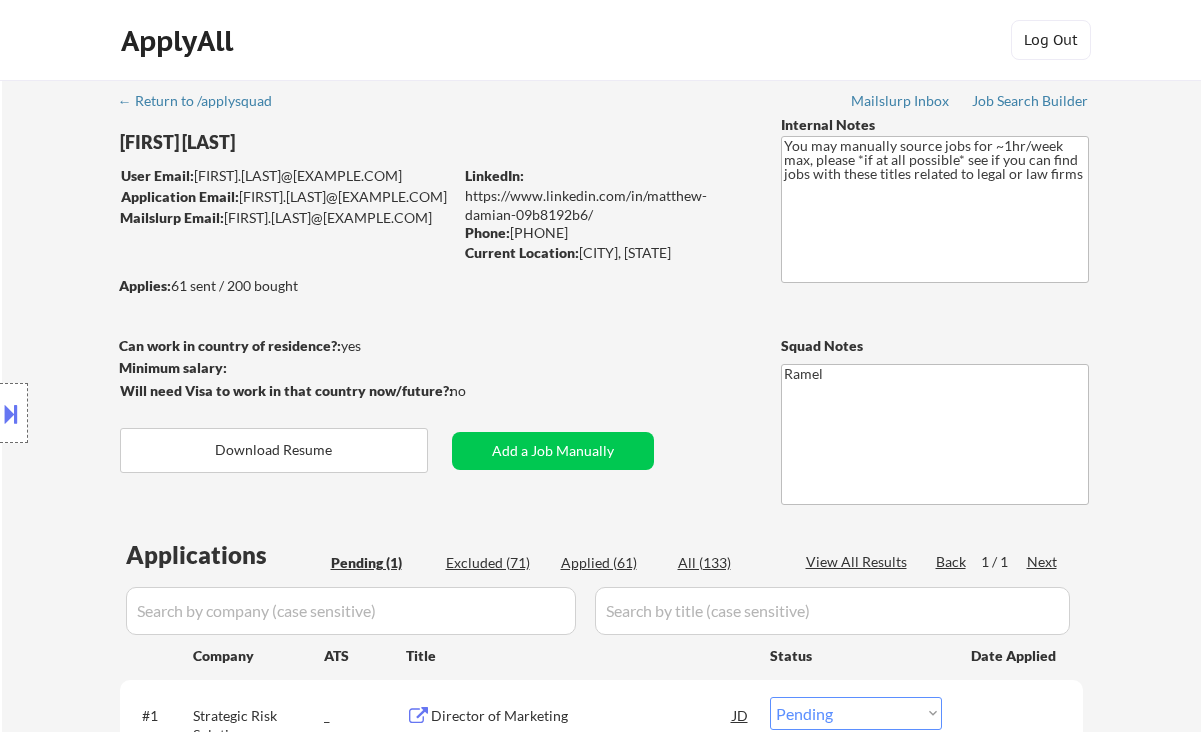 click on "Location Inclusions: remote" at bounding box center (179, 413) 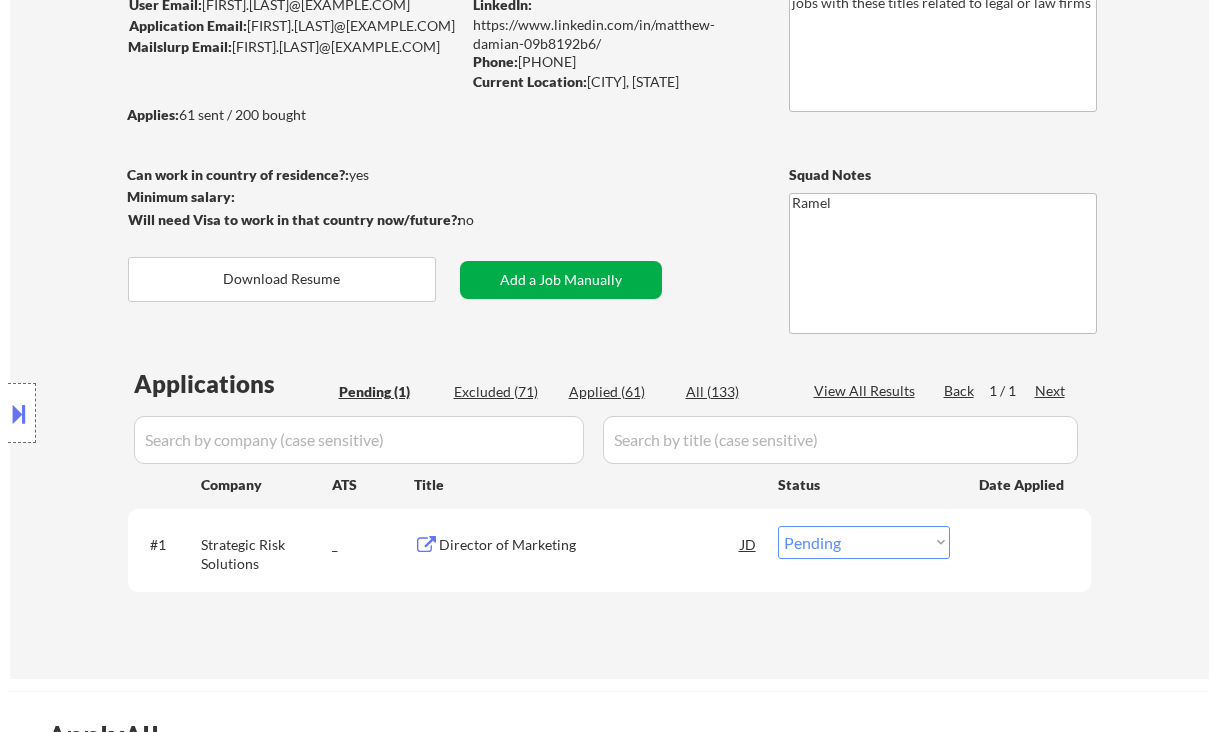scroll, scrollTop: 266, scrollLeft: 0, axis: vertical 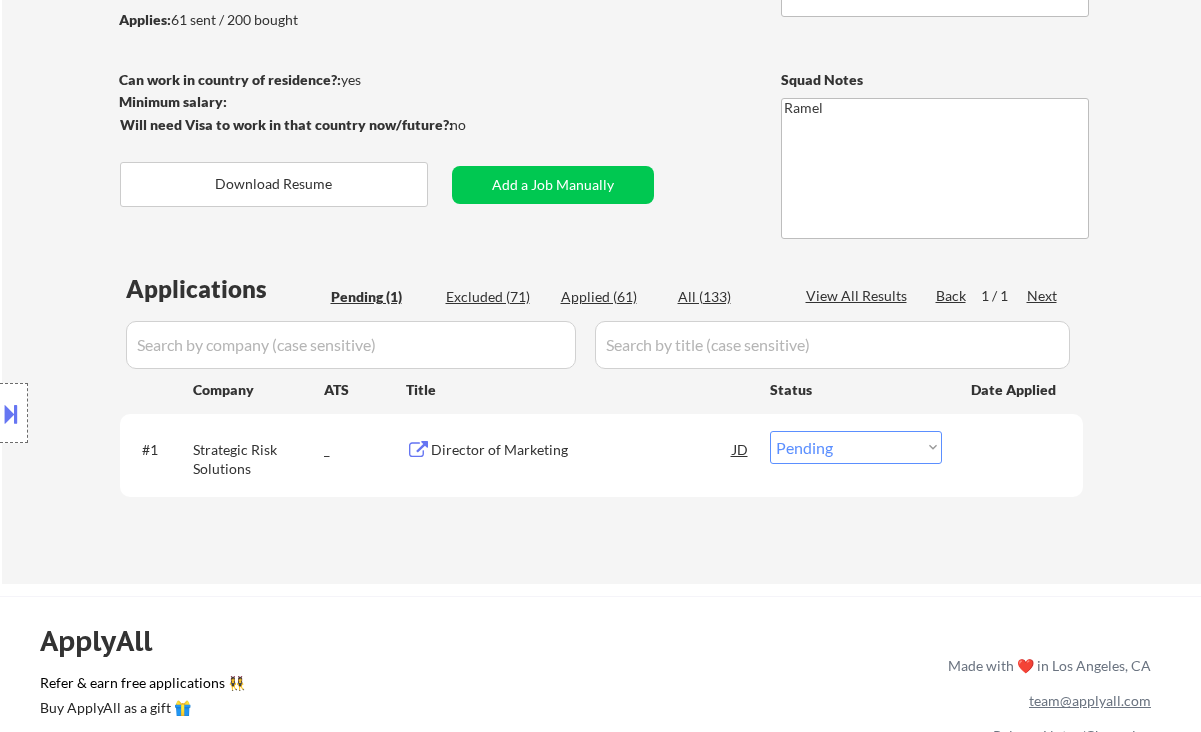 drag, startPoint x: 818, startPoint y: 439, endPoint x: 826, endPoint y: 462, distance: 24.351591 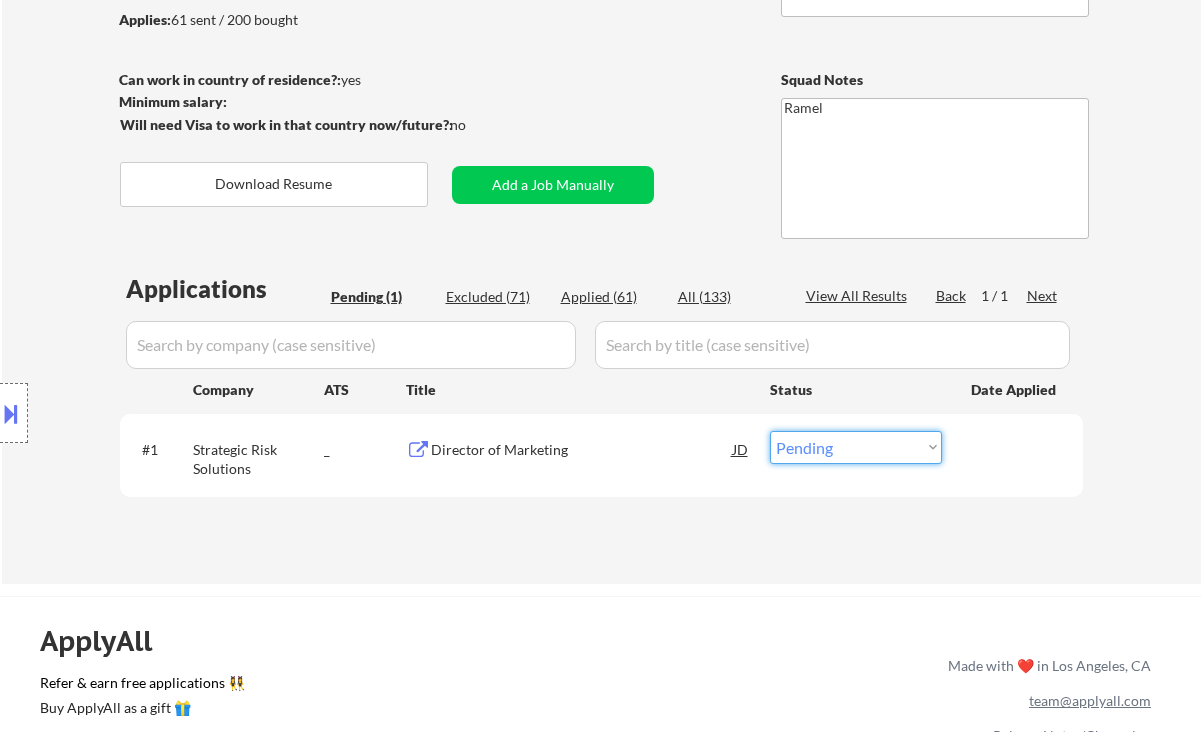 select on ""applied"" 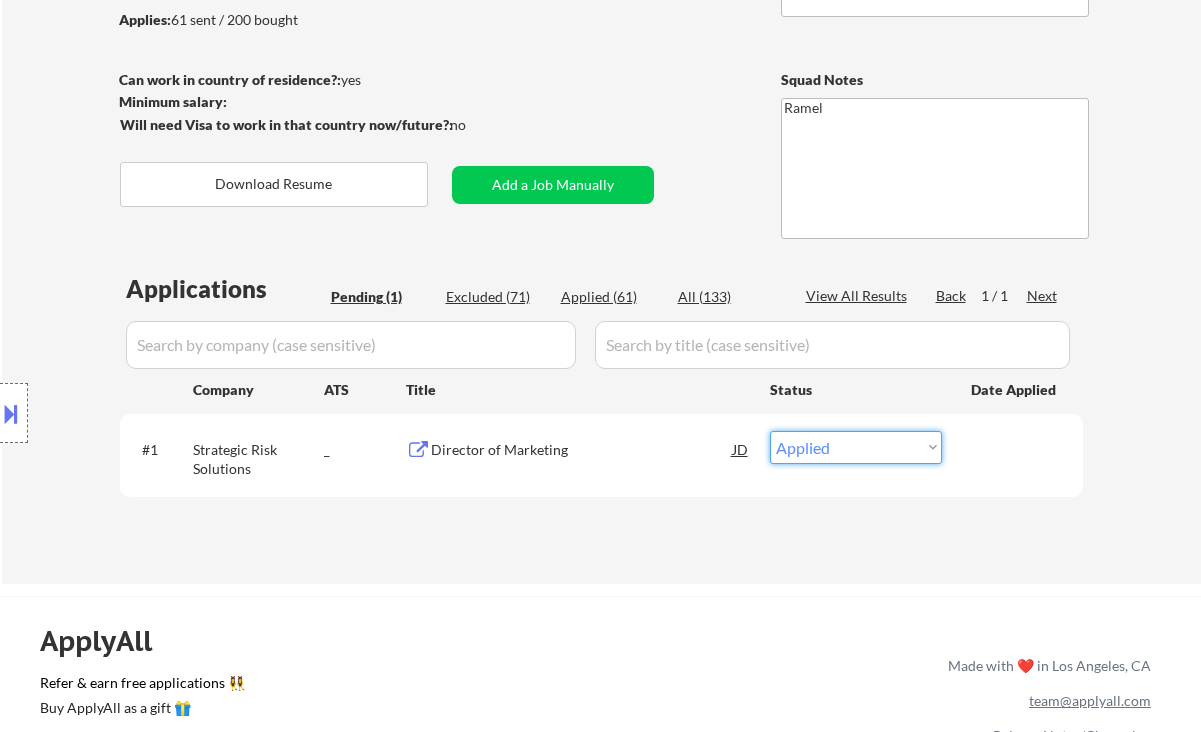 click on "Choose an option... Pending Applied Excluded (Questions) Excluded (Expired) Excluded (Location) Excluded (Bad Match) Excluded (Blocklist) Excluded (Salary) Excluded (Other)" at bounding box center (856, 447) 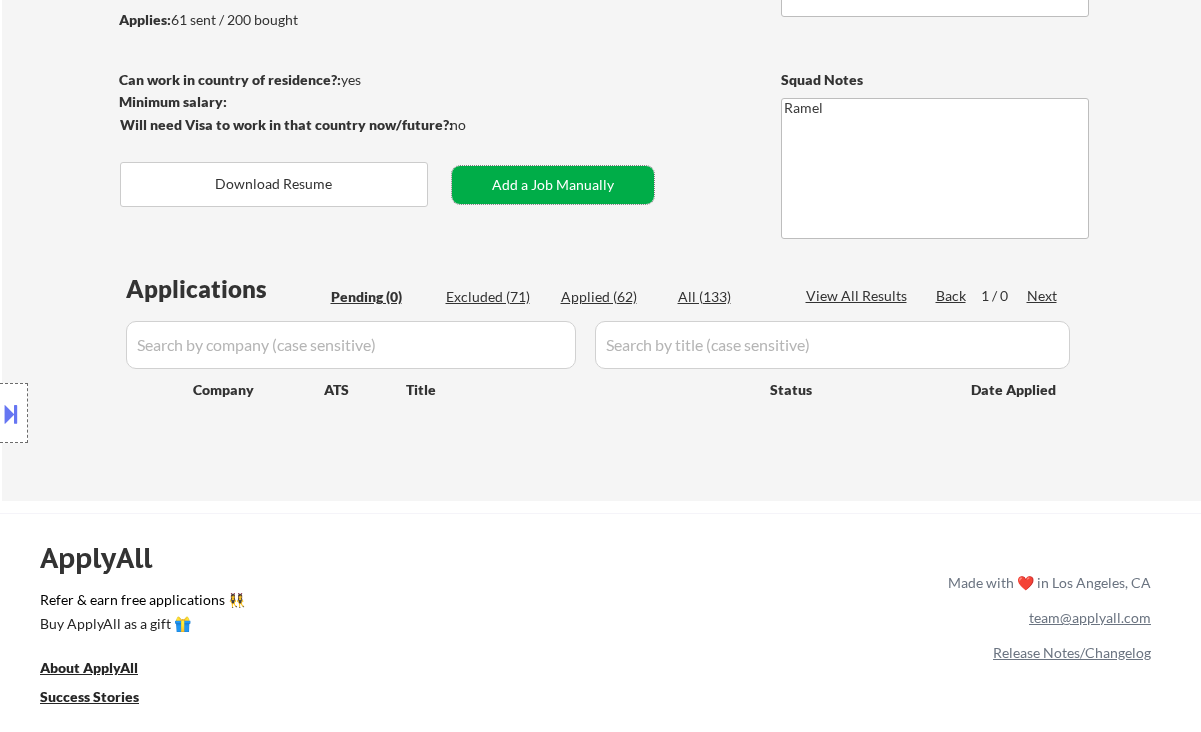 click on "Add a Job Manually" at bounding box center [553, 185] 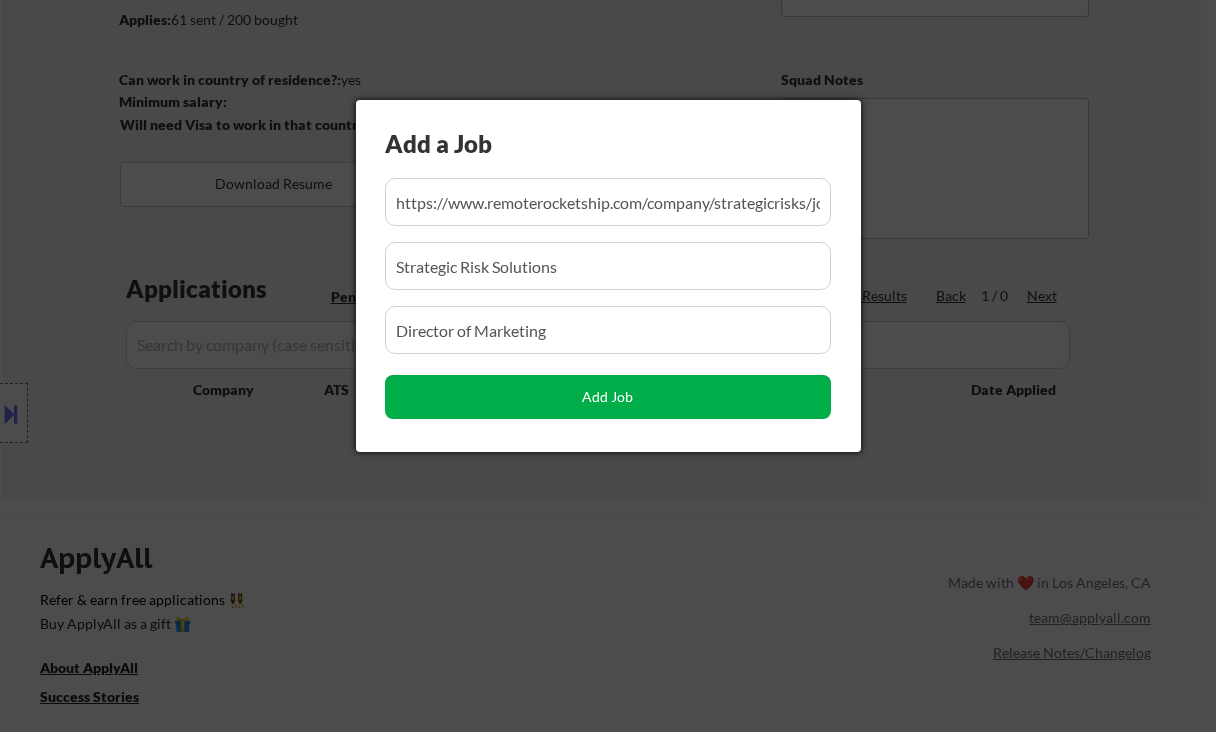 scroll, scrollTop: 0, scrollLeft: 340, axis: horizontal 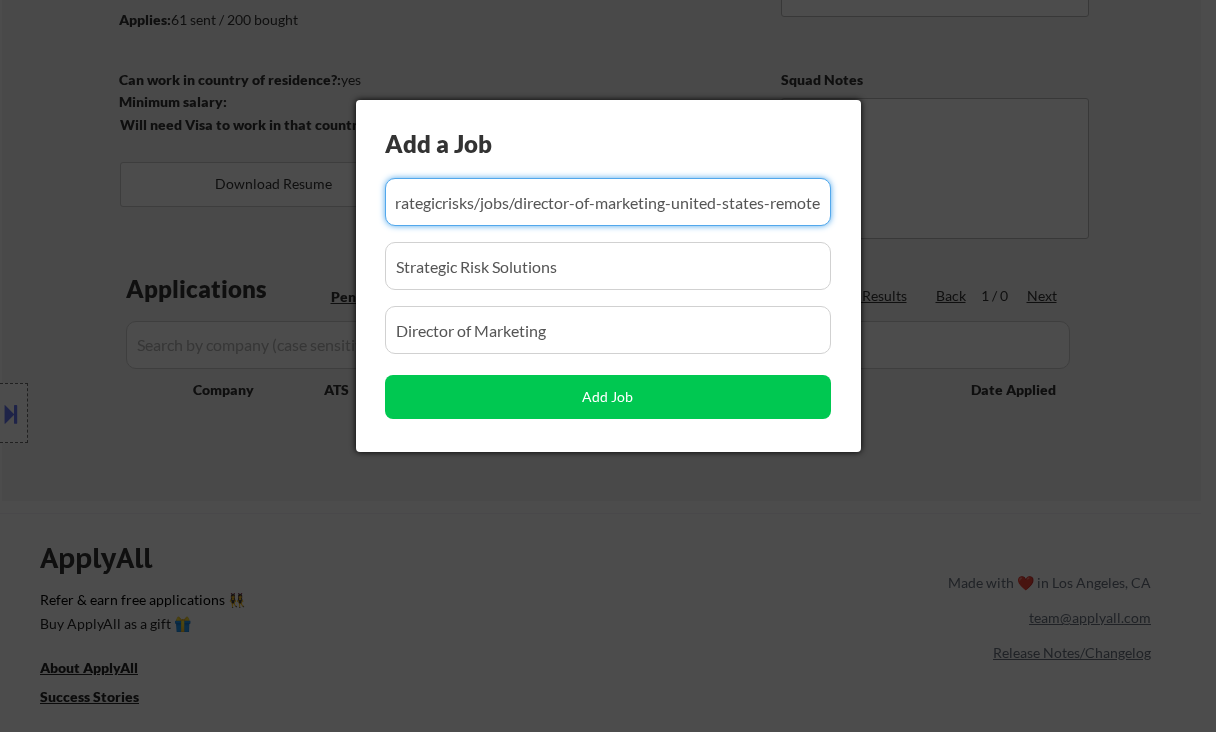click at bounding box center (608, 202) 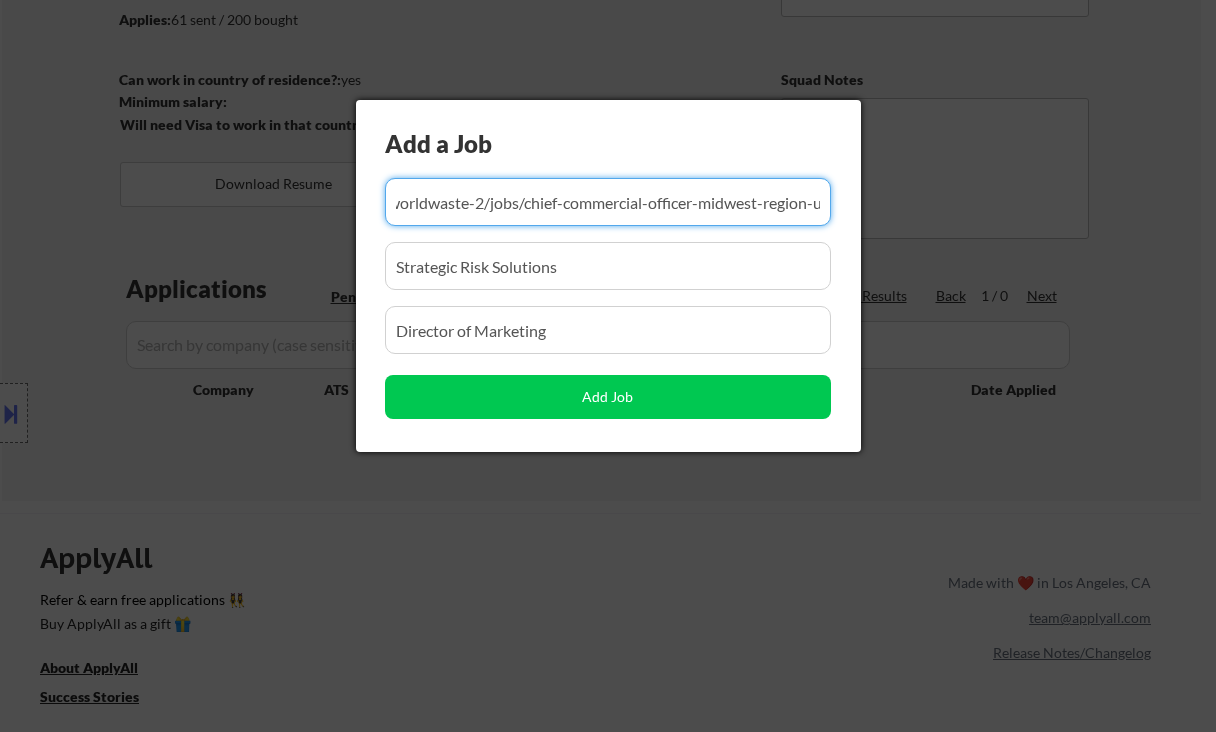 scroll, scrollTop: 0, scrollLeft: 493, axis: horizontal 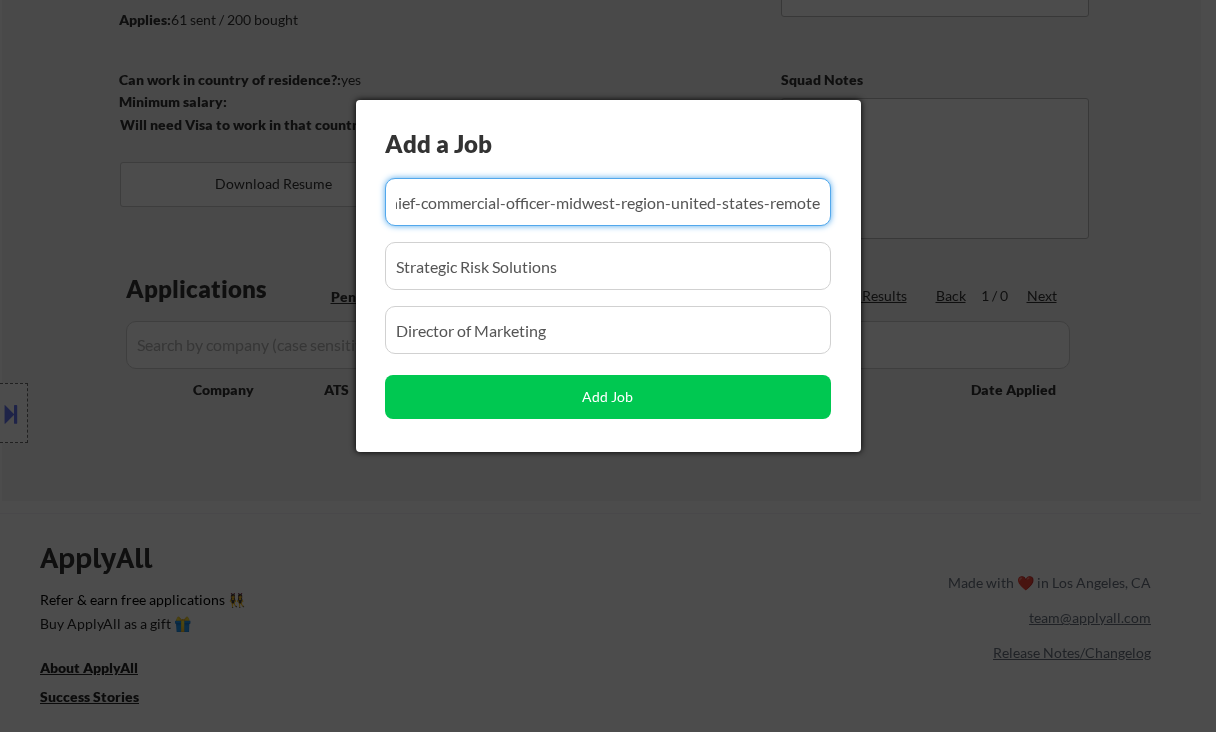 type on "https://www.remoterocketship.com/company/reworldwaste-2/jobs/chief-commercial-officer-midwest-region-united-states-remote" 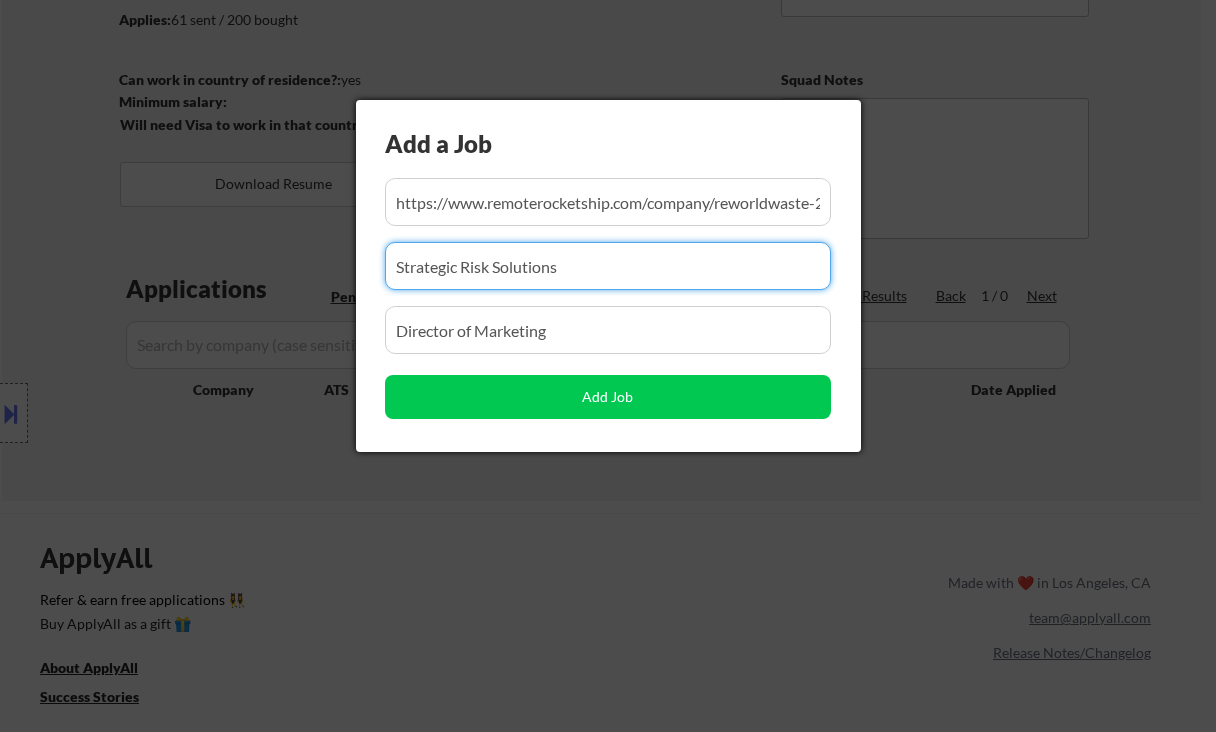 drag, startPoint x: 565, startPoint y: 266, endPoint x: 387, endPoint y: 262, distance: 178.04494 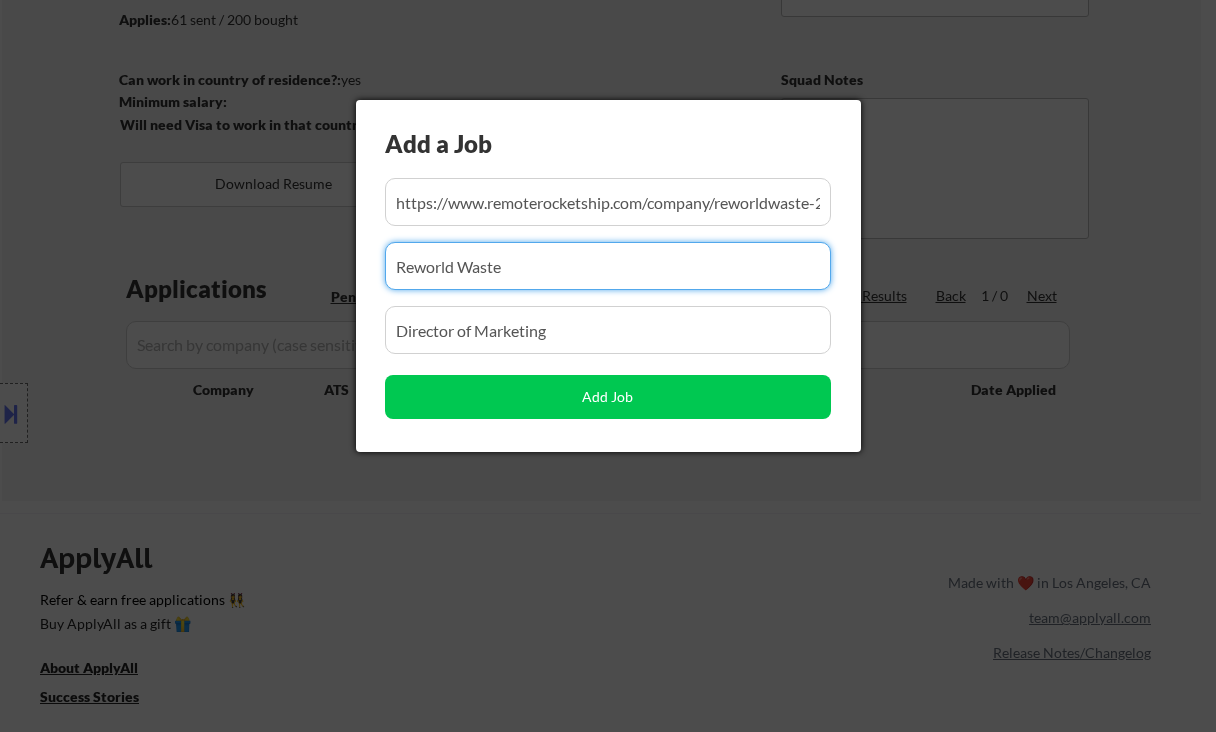 type on "Reworld Waste" 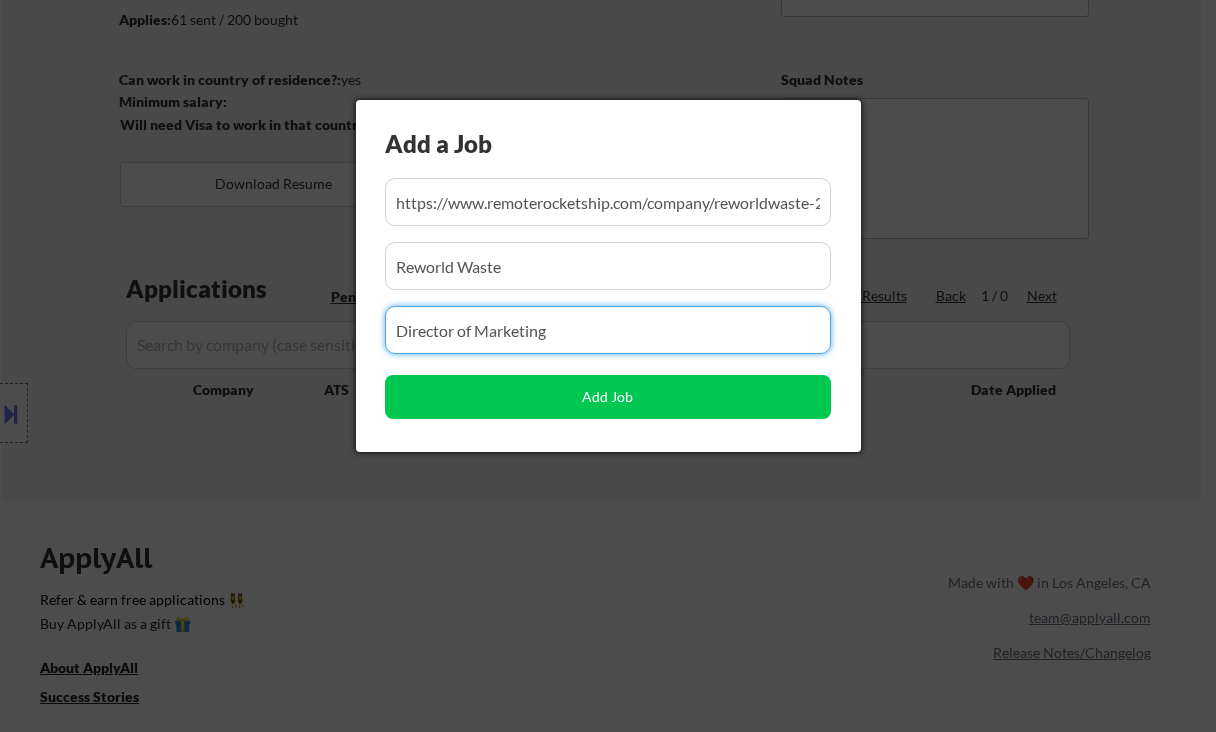 drag, startPoint x: 580, startPoint y: 329, endPoint x: 365, endPoint y: 322, distance: 215.11392 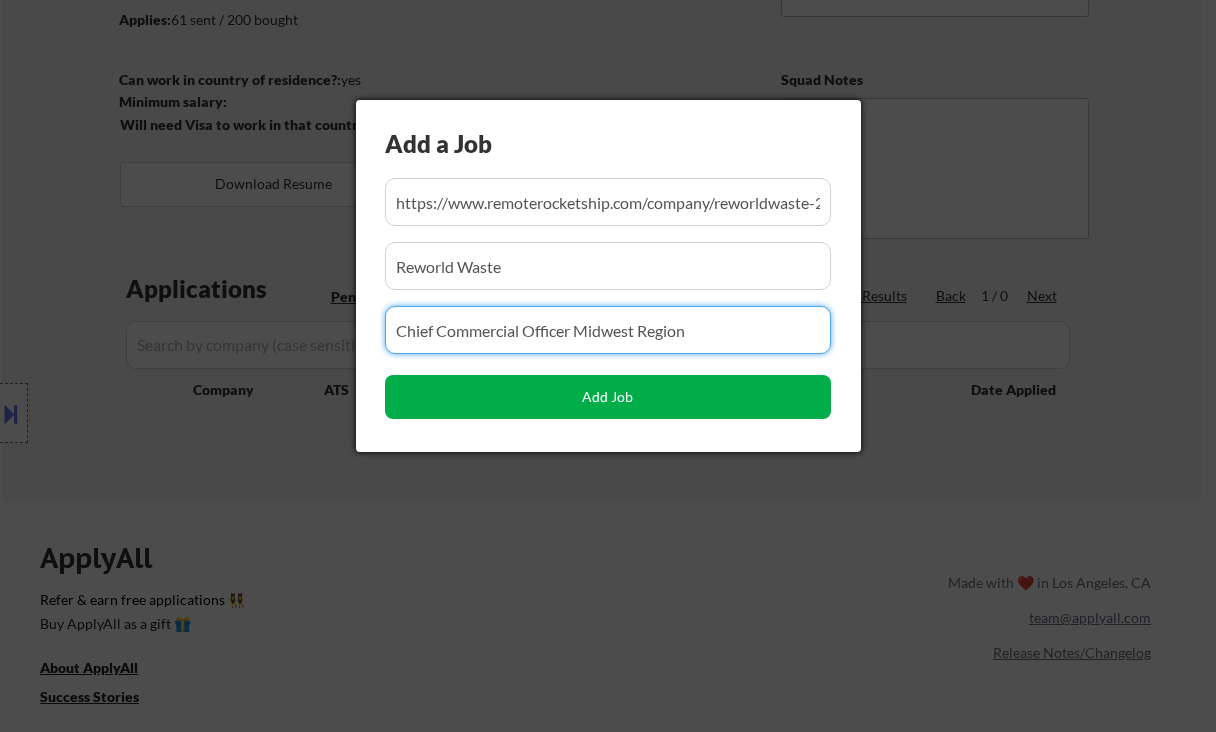 type on "Chief Commercial Officer Midwest Region" 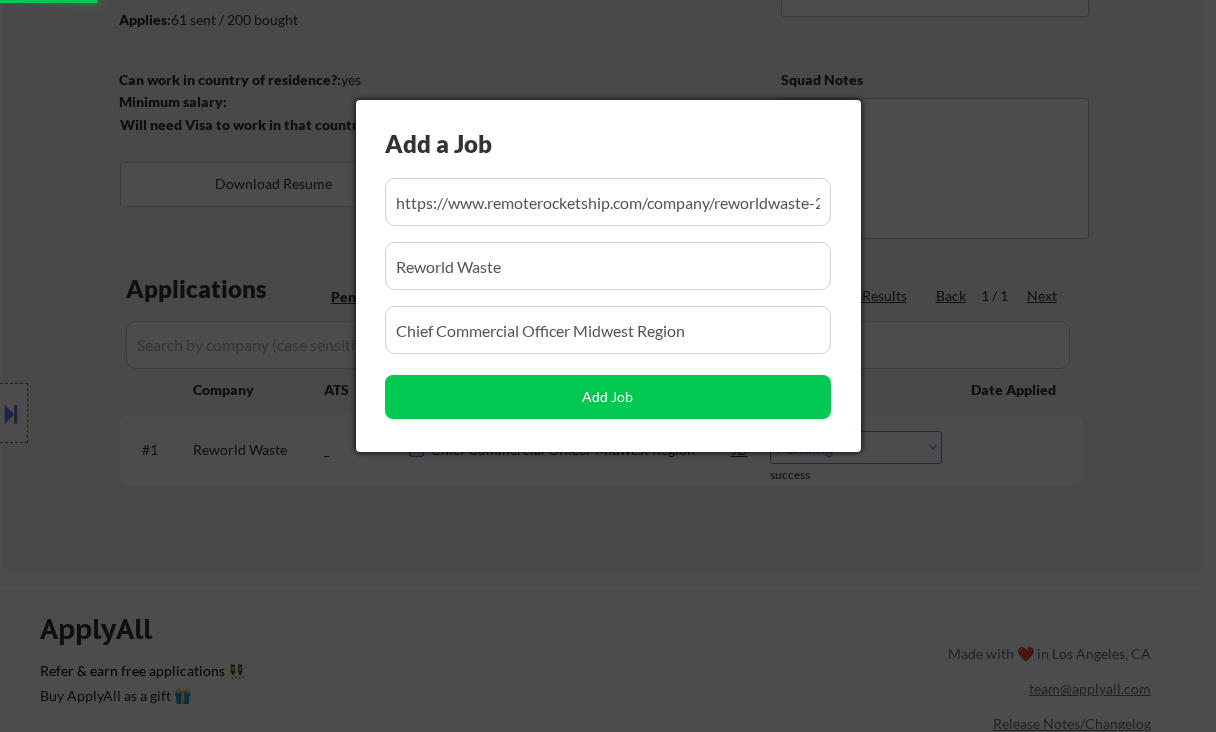 click at bounding box center [608, 366] 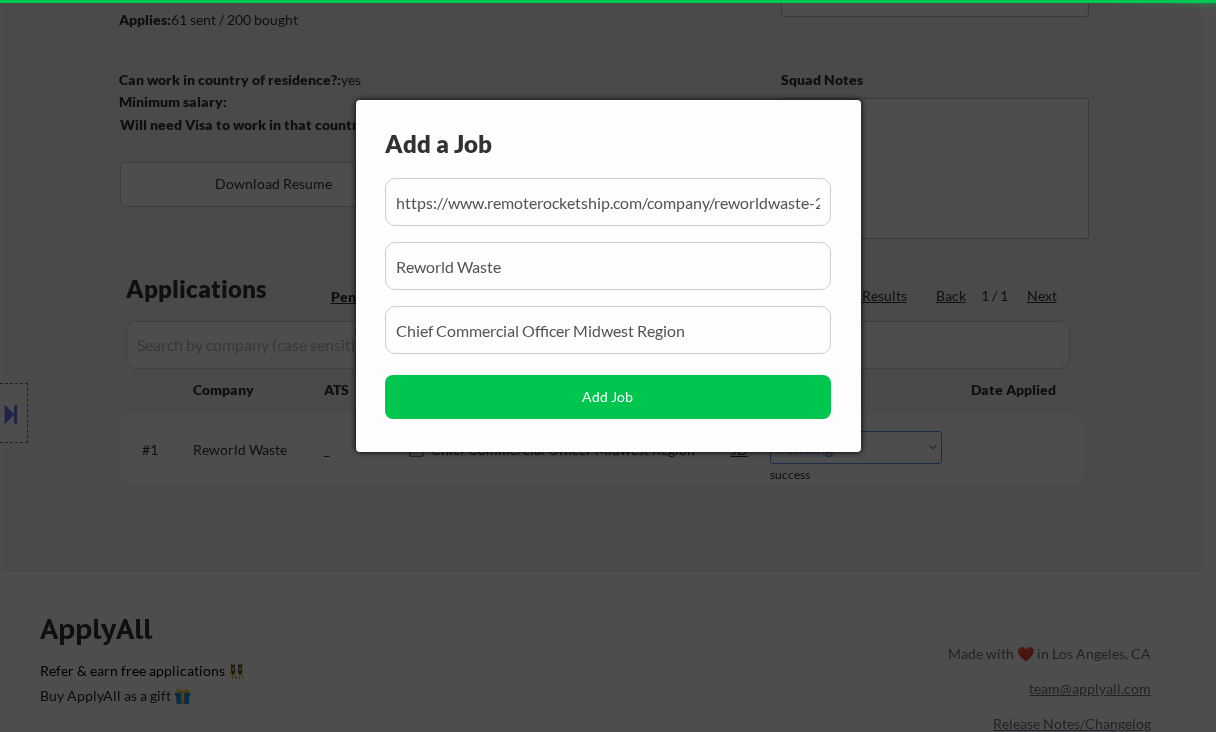 click on "Add a Job Add Job" at bounding box center (608, 276) 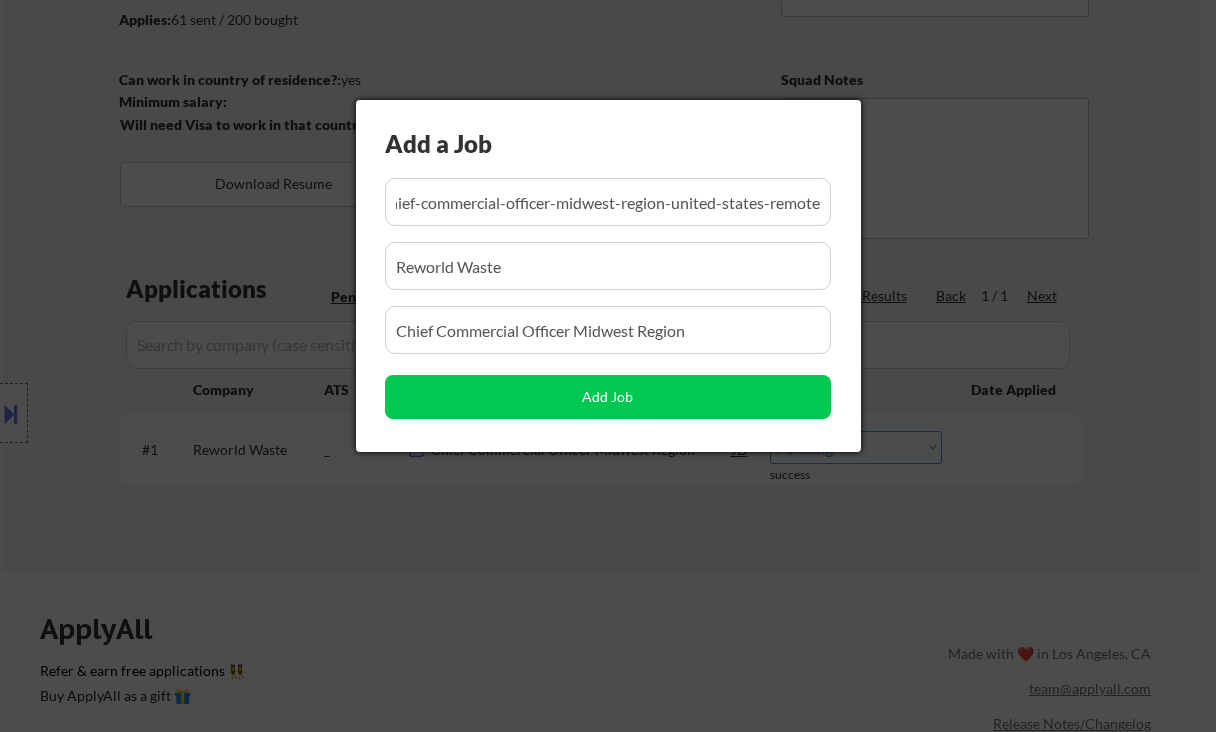click at bounding box center (608, 366) 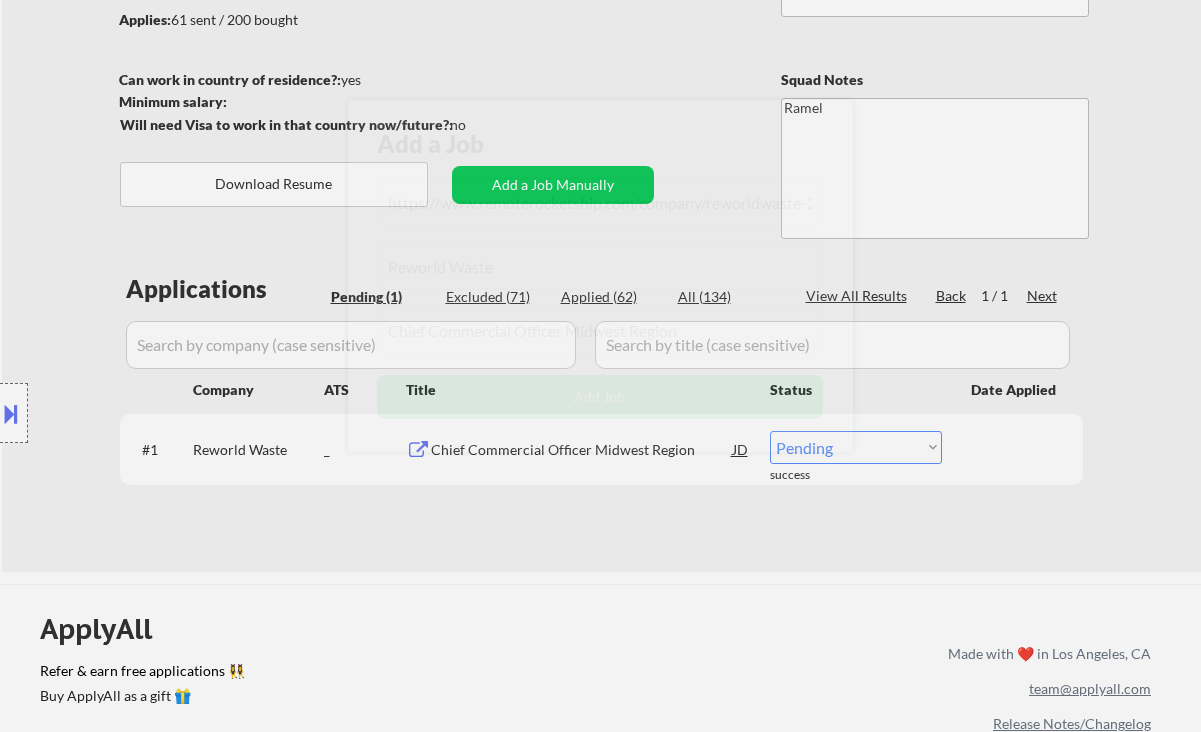 drag, startPoint x: 854, startPoint y: 449, endPoint x: 834, endPoint y: 461, distance: 23.323807 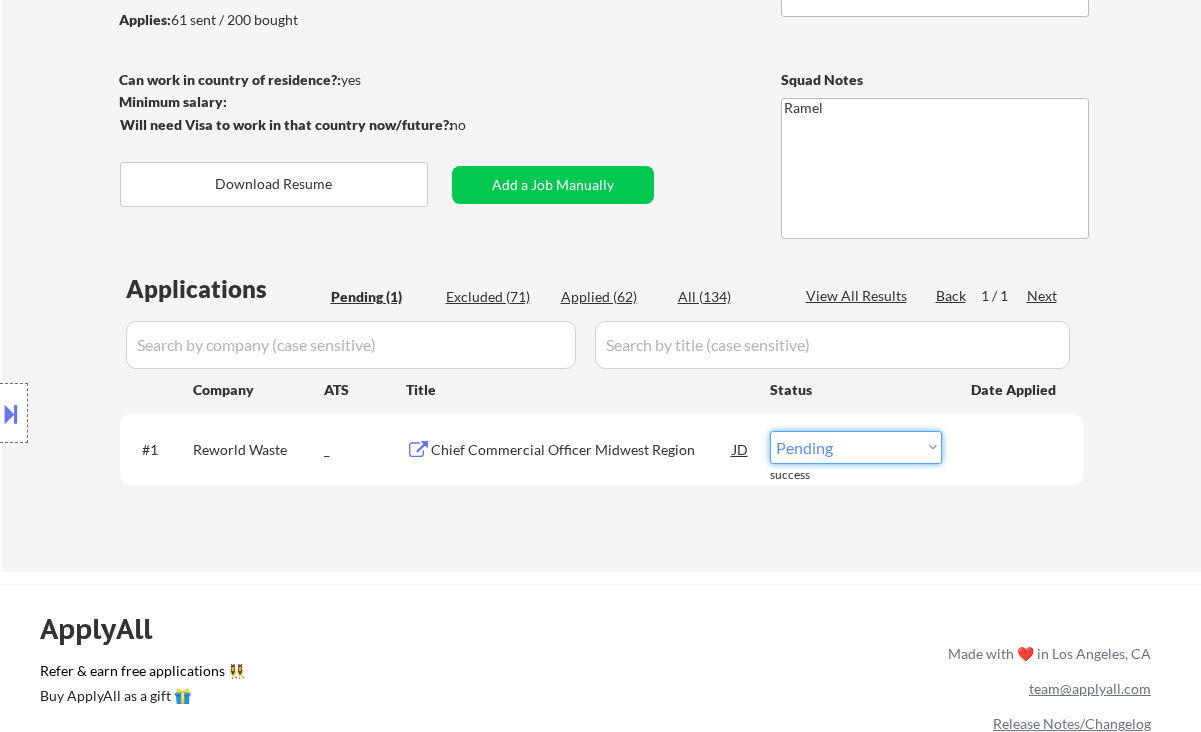 select on ""applied"" 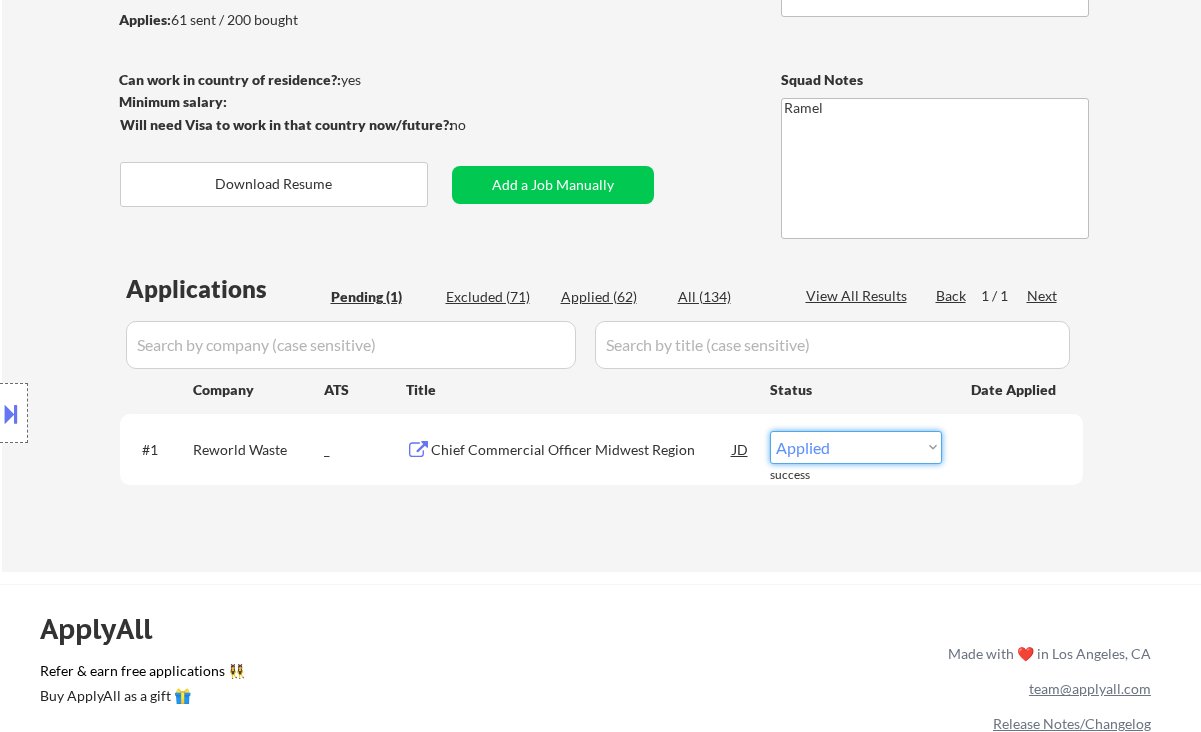 click on "Choose an option... Pending Applied Excluded (Questions) Excluded (Expired) Excluded (Location) Excluded (Bad Match) Excluded (Blocklist) Excluded (Salary) Excluded (Other)" at bounding box center (856, 447) 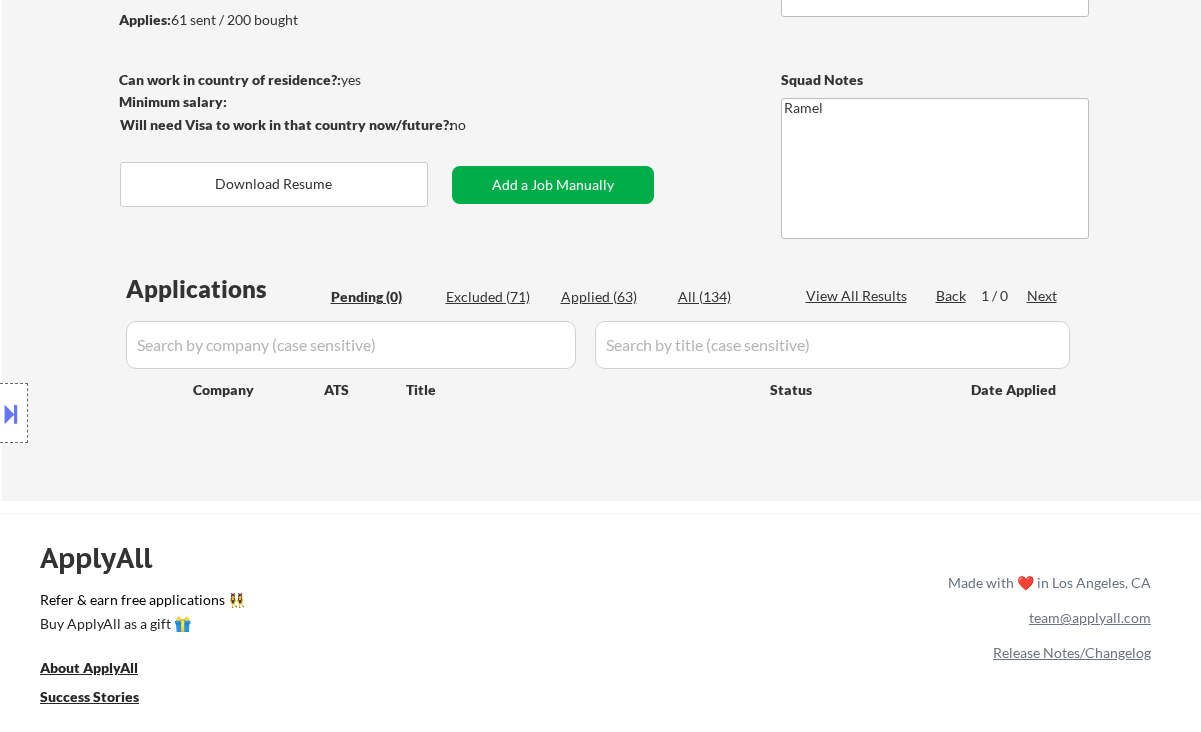 click on "Add a Job Manually" at bounding box center [553, 185] 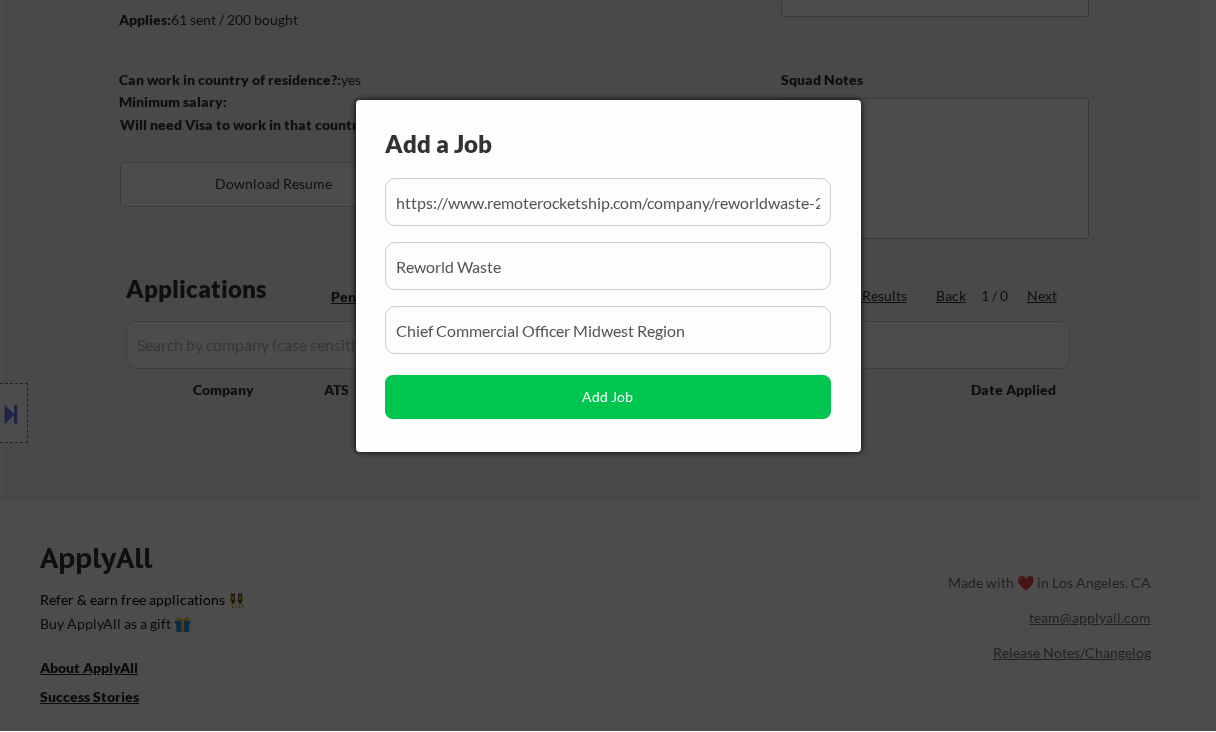 scroll, scrollTop: 0, scrollLeft: 493, axis: horizontal 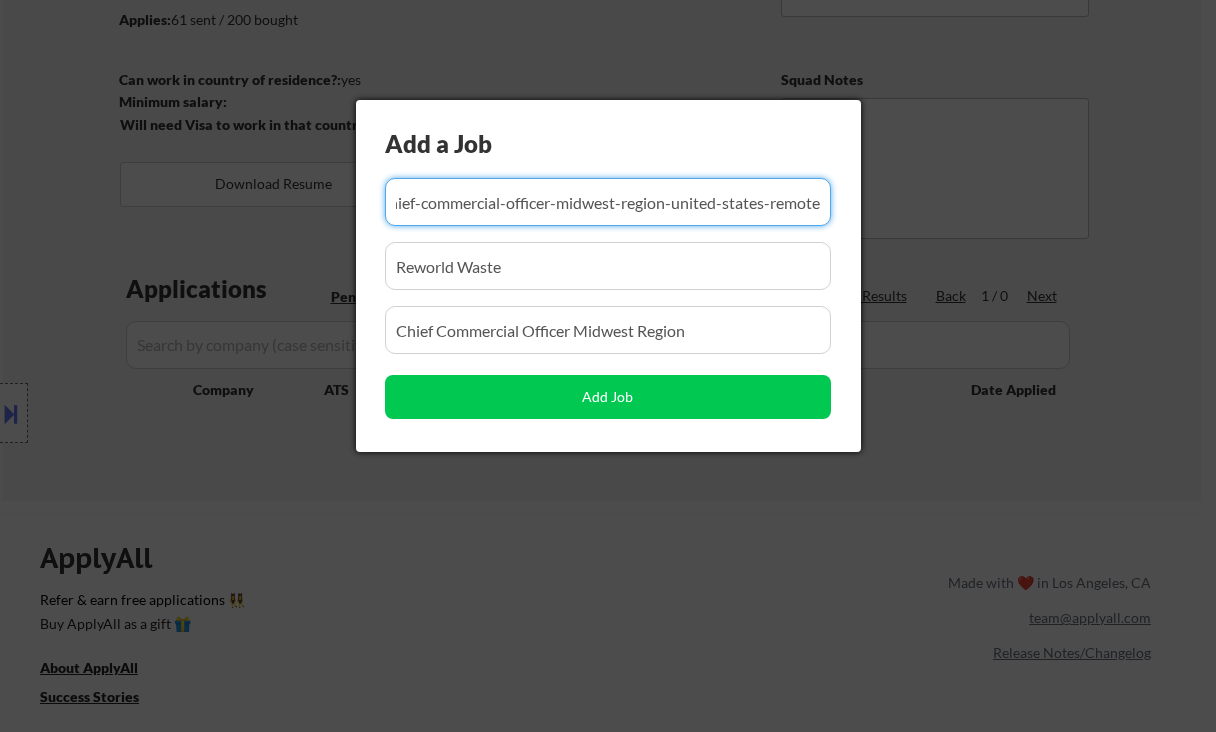 click at bounding box center [608, 202] 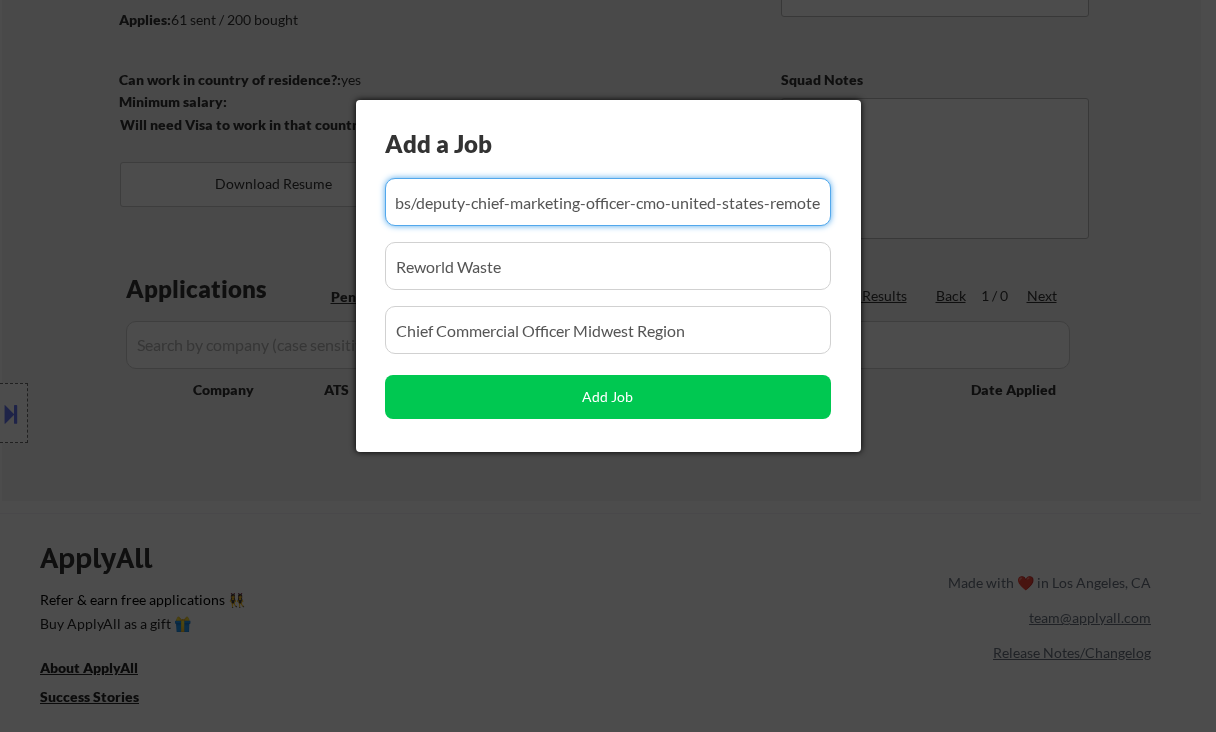 scroll, scrollTop: 0, scrollLeft: 478, axis: horizontal 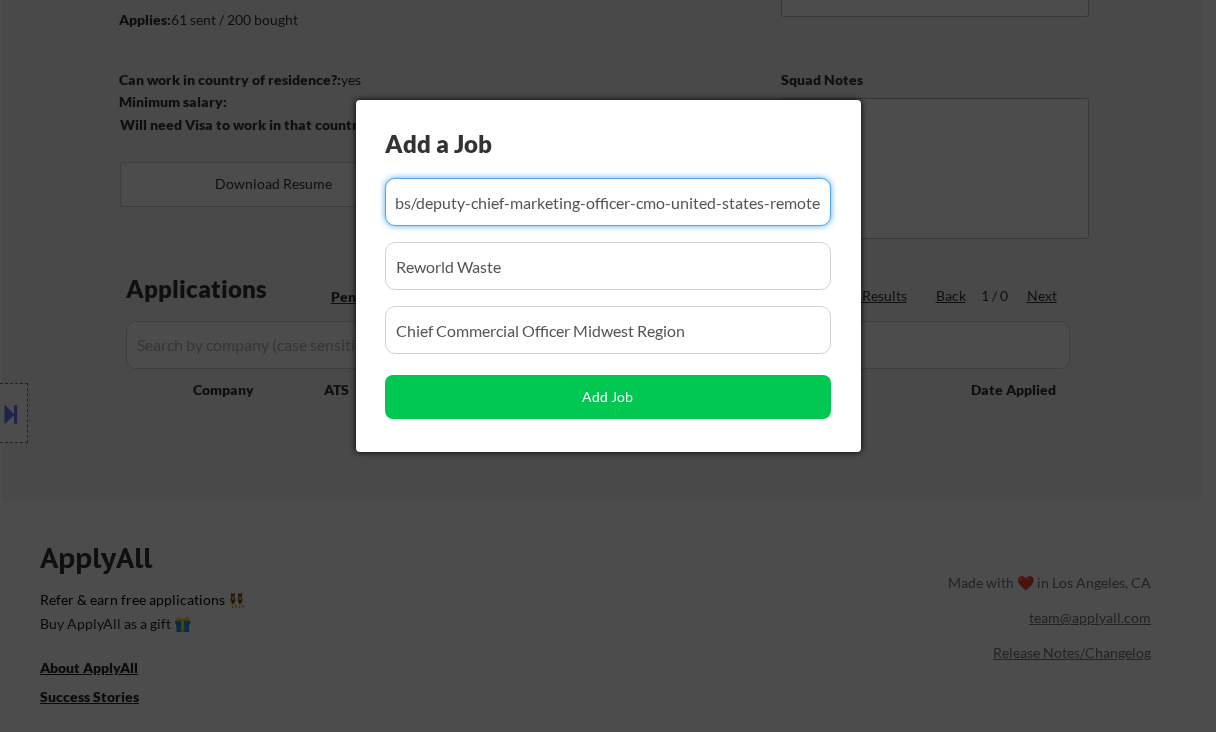 type on "https://www.remoterocketship.com/company/constructor-tech-2/jobs/deputy-chief-marketing-officer-cmo-united-states-remote" 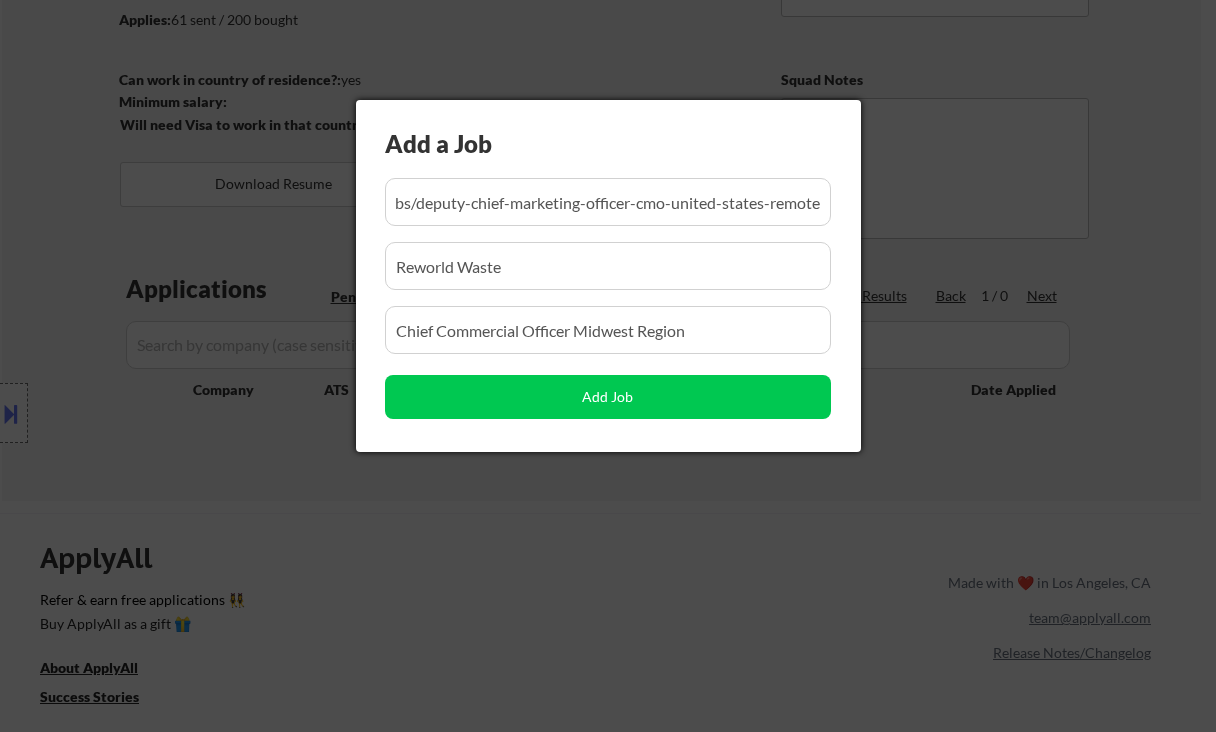 scroll, scrollTop: 0, scrollLeft: 0, axis: both 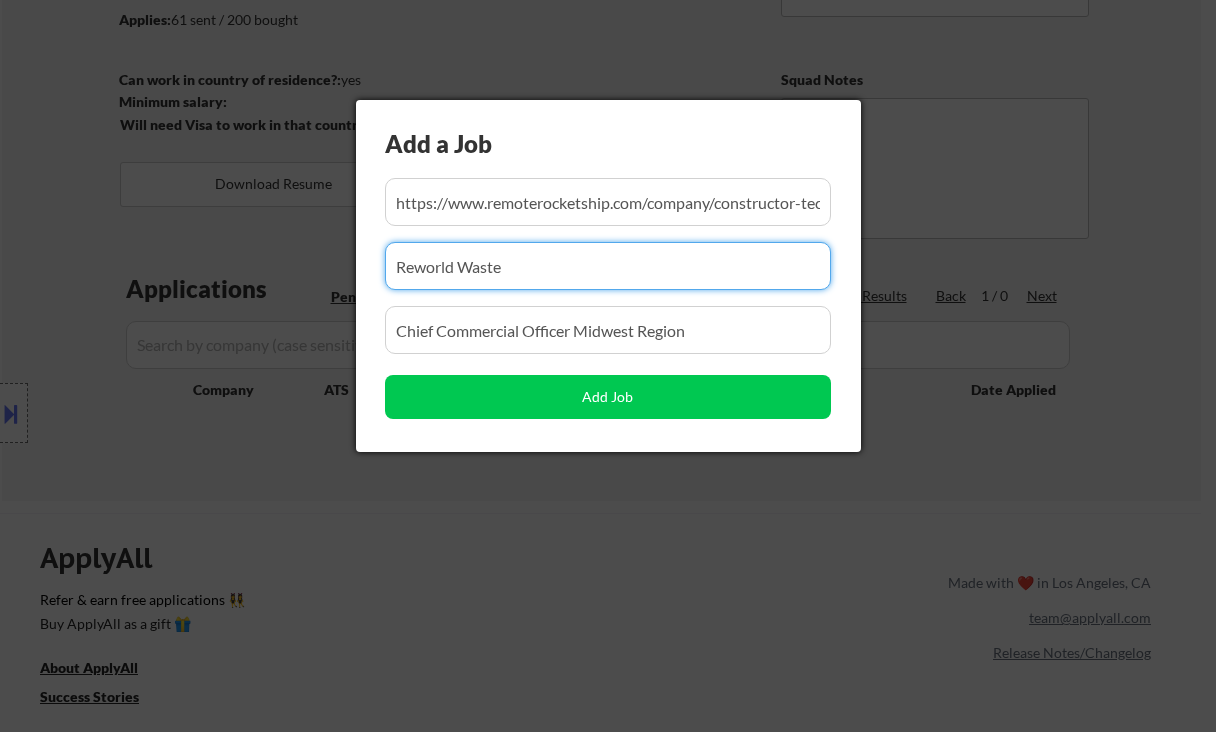 drag, startPoint x: 457, startPoint y: 272, endPoint x: 393, endPoint y: 273, distance: 64.00781 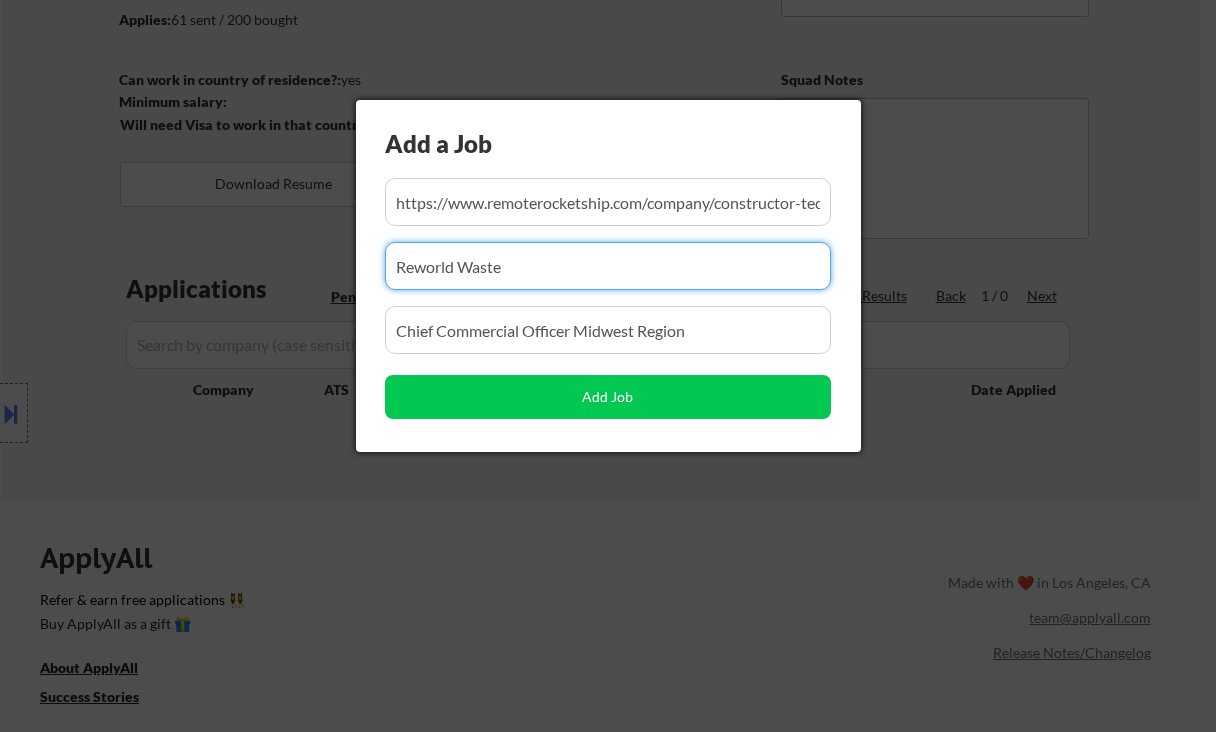 click at bounding box center [608, 266] 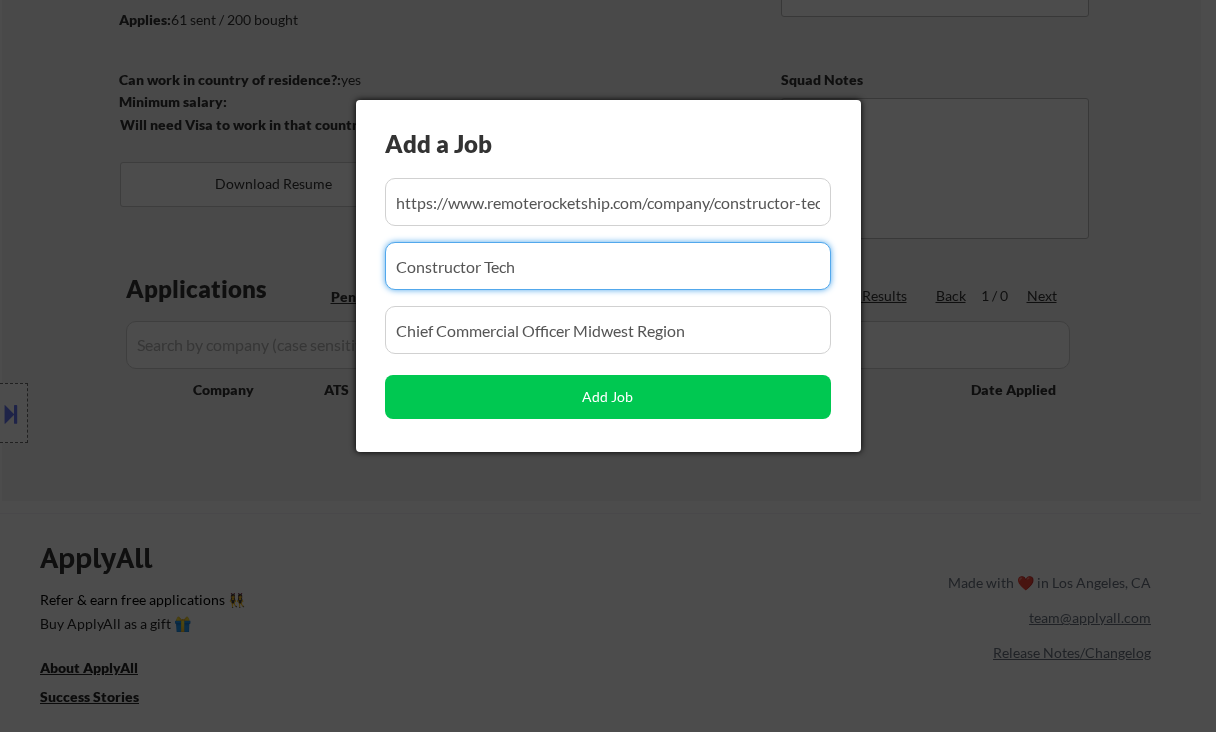 type on "Constructor Tech" 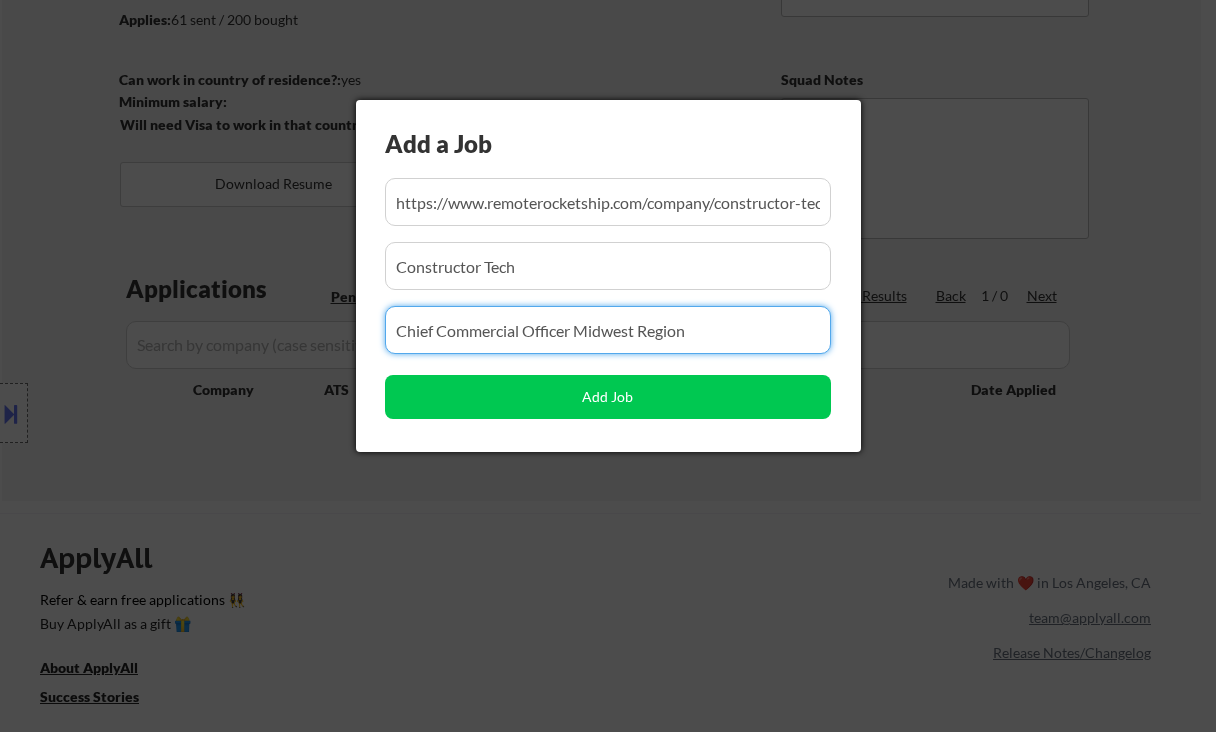 drag, startPoint x: 706, startPoint y: 339, endPoint x: 346, endPoint y: 330, distance: 360.1125 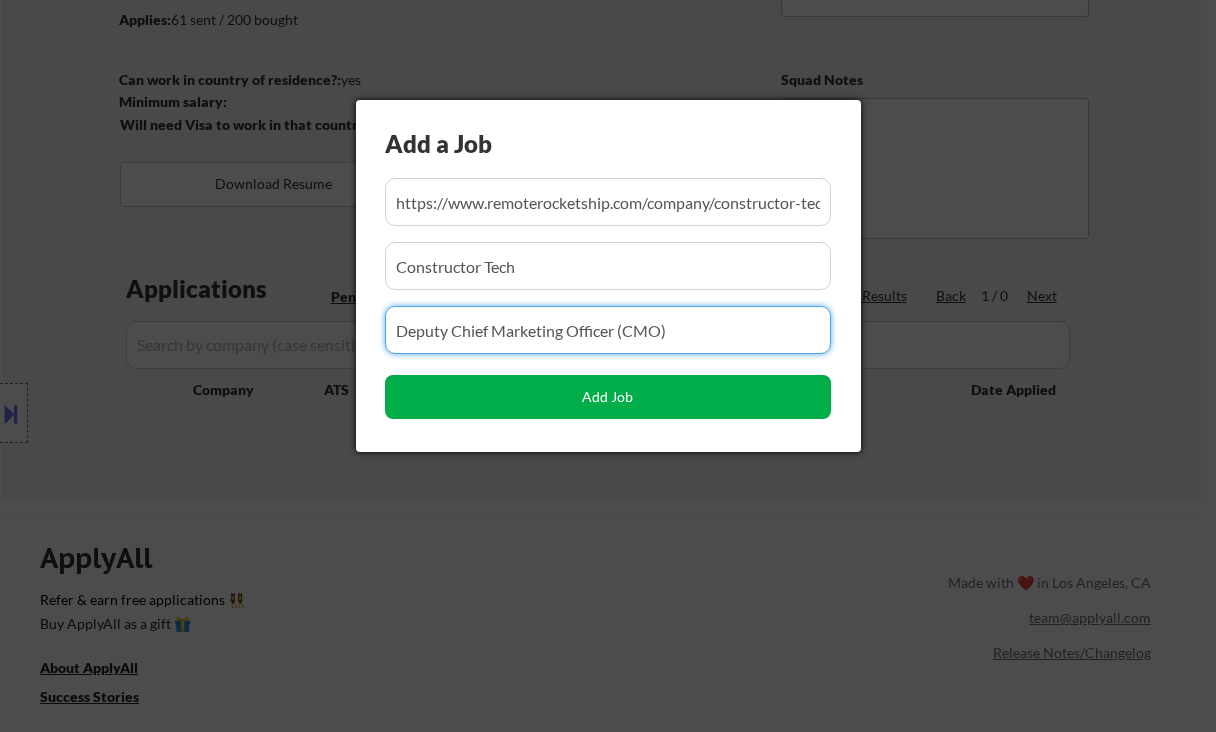 type on "Deputy Chief Marketing Officer (CMO)" 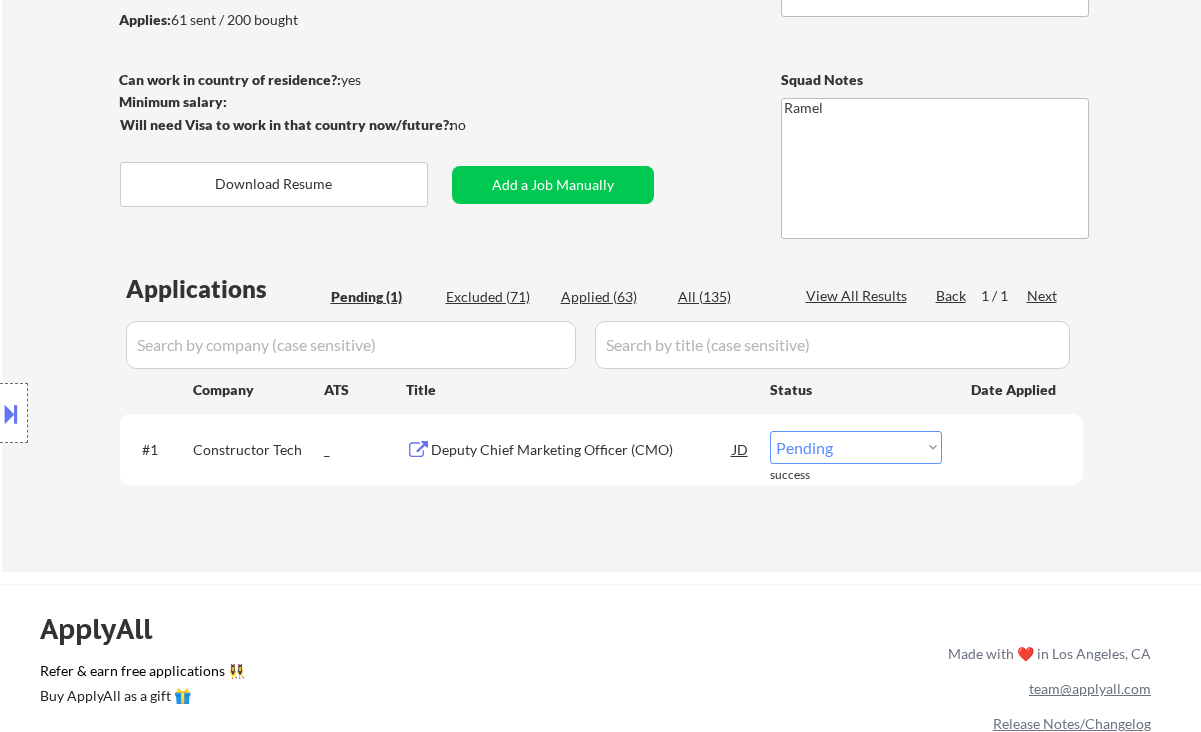 click on "Choose an option... Pending Applied Excluded (Questions) Excluded (Expired) Excluded (Location) Excluded (Bad Match) Excluded (Blocklist) Excluded (Salary) Excluded (Other)" at bounding box center (856, 447) 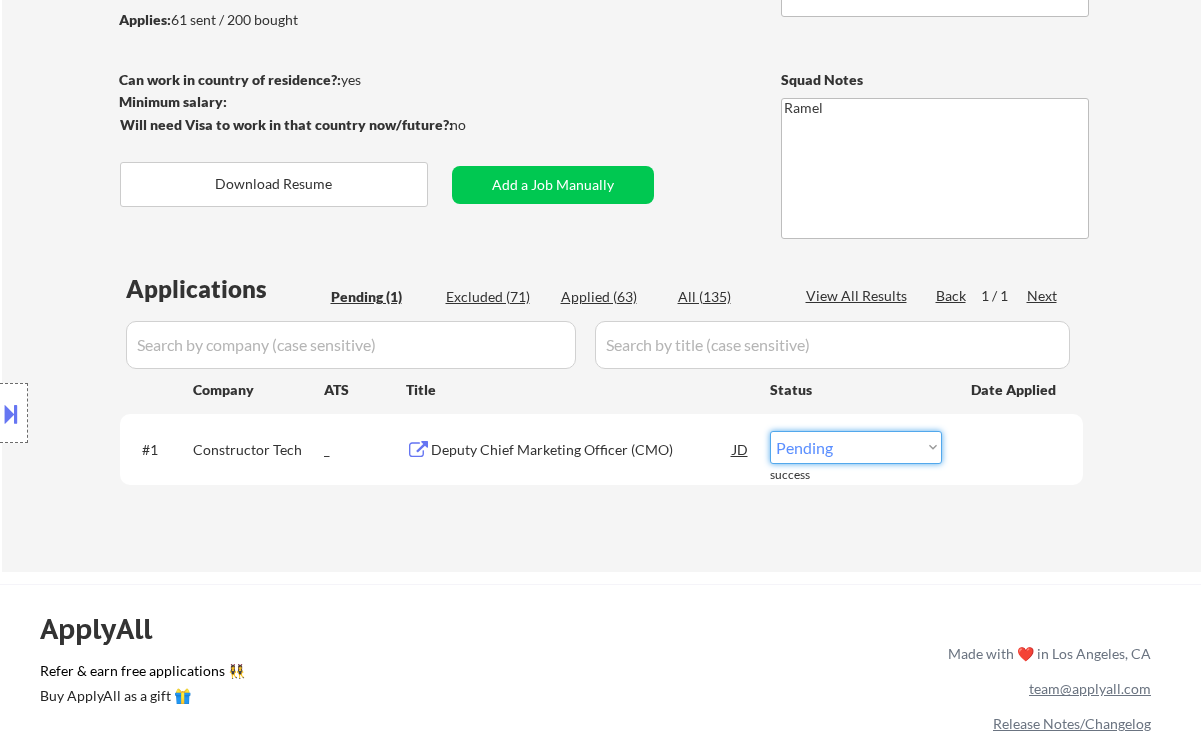 select on ""applied"" 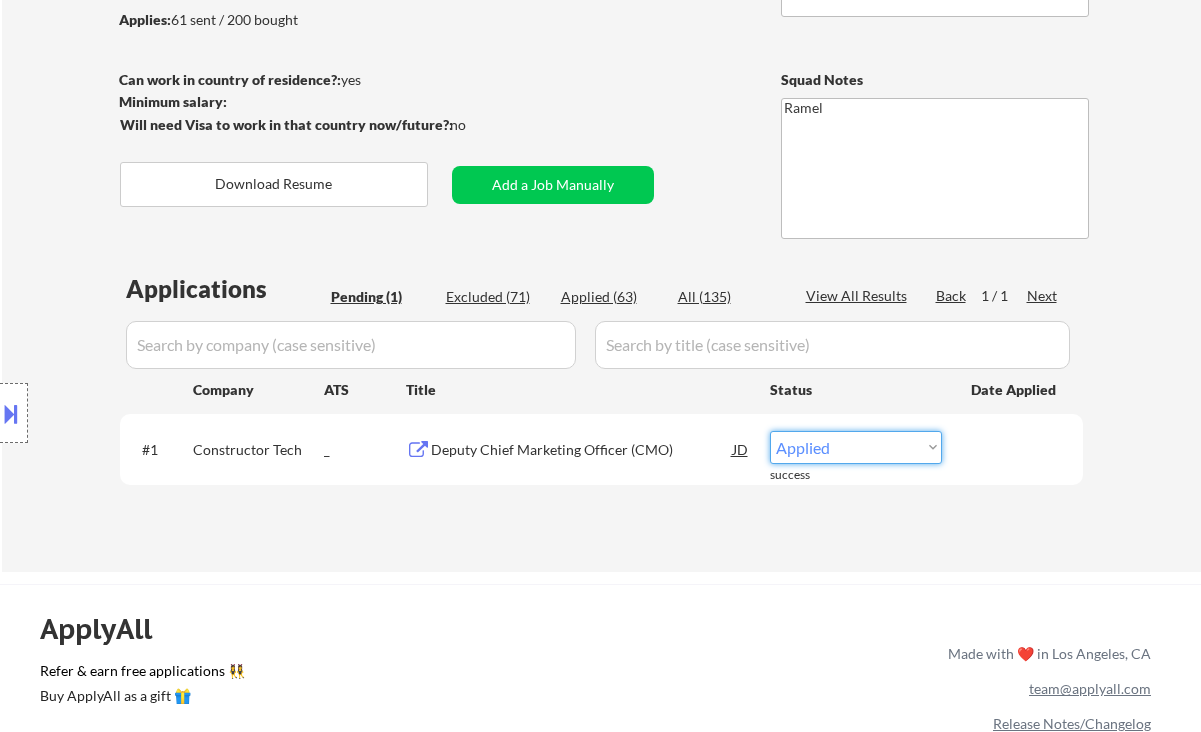 click on "Choose an option... Pending Applied Excluded (Questions) Excluded (Expired) Excluded (Location) Excluded (Bad Match) Excluded (Blocklist) Excluded (Salary) Excluded (Other)" at bounding box center [856, 447] 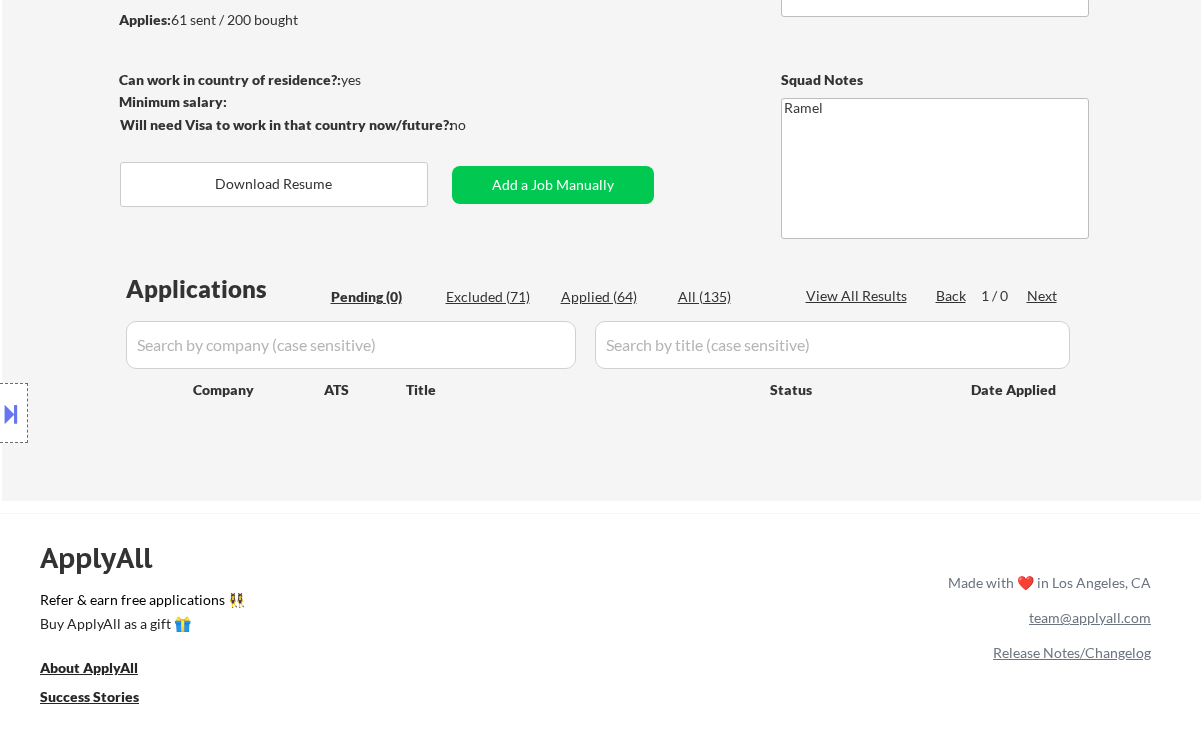 click on "Add a Job Manually" at bounding box center [553, 185] 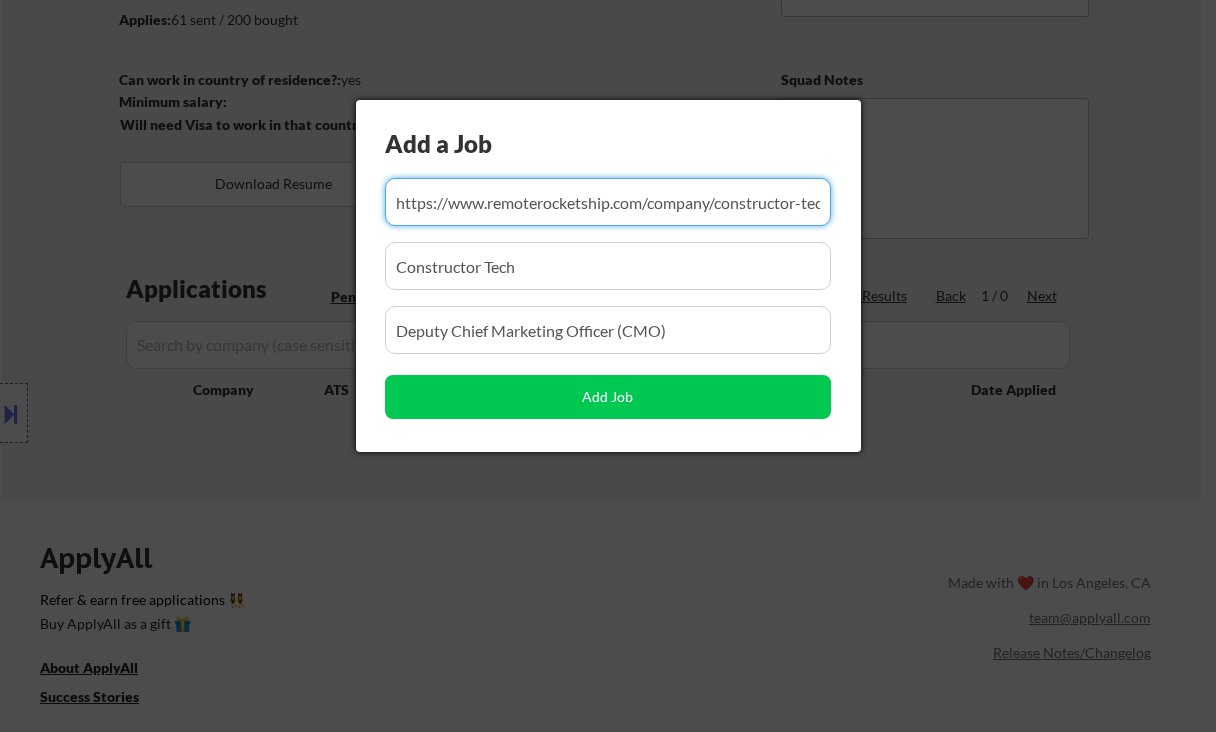 scroll, scrollTop: 0, scrollLeft: 478, axis: horizontal 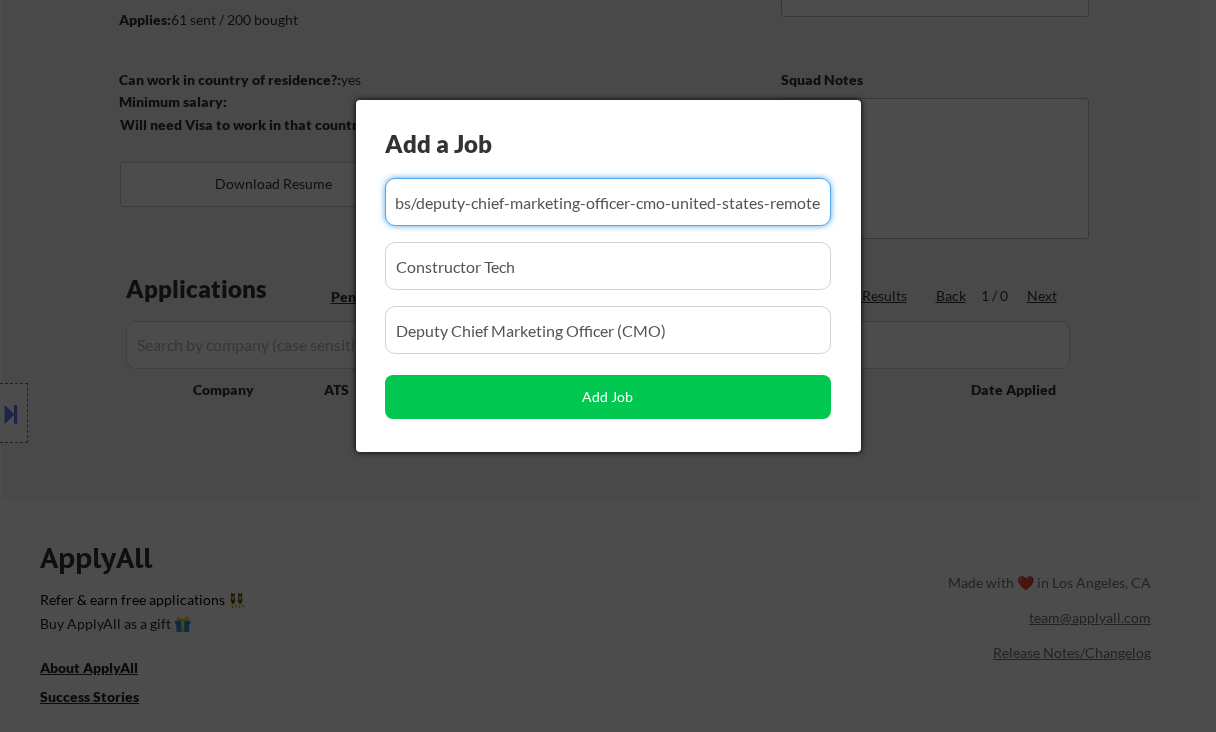 click at bounding box center [608, 202] 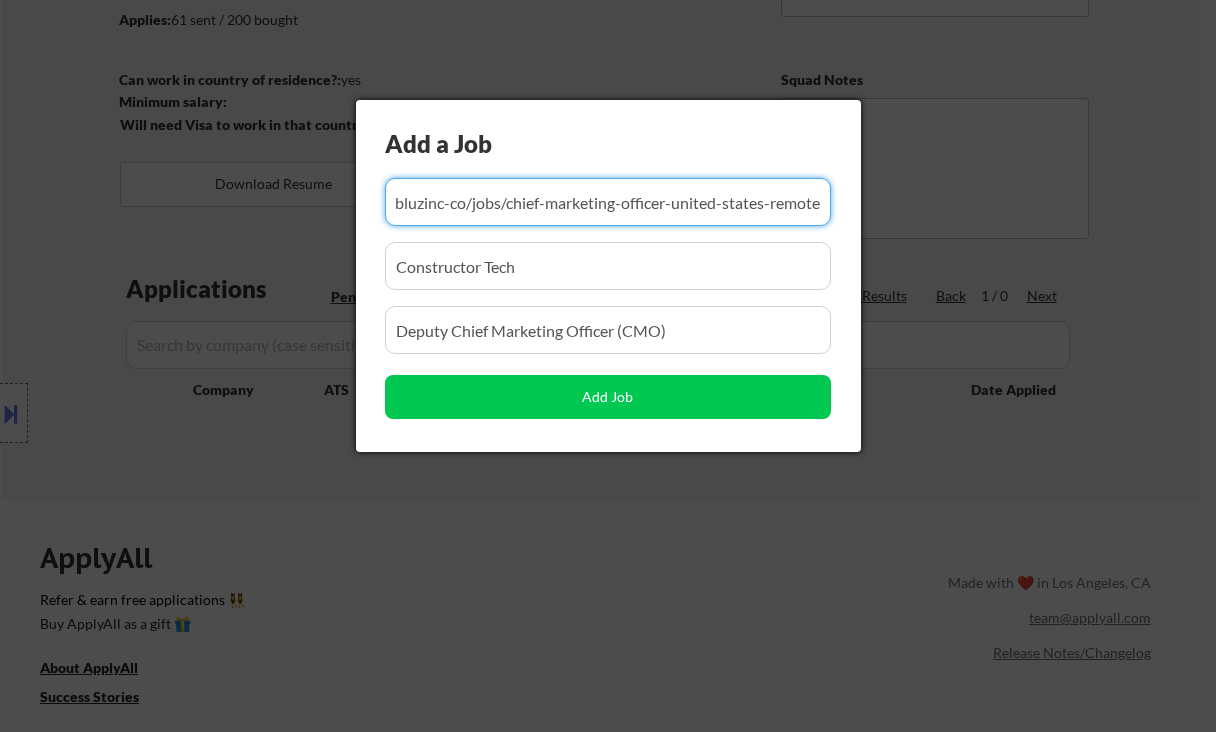 scroll, scrollTop: 0, scrollLeft: 328, axis: horizontal 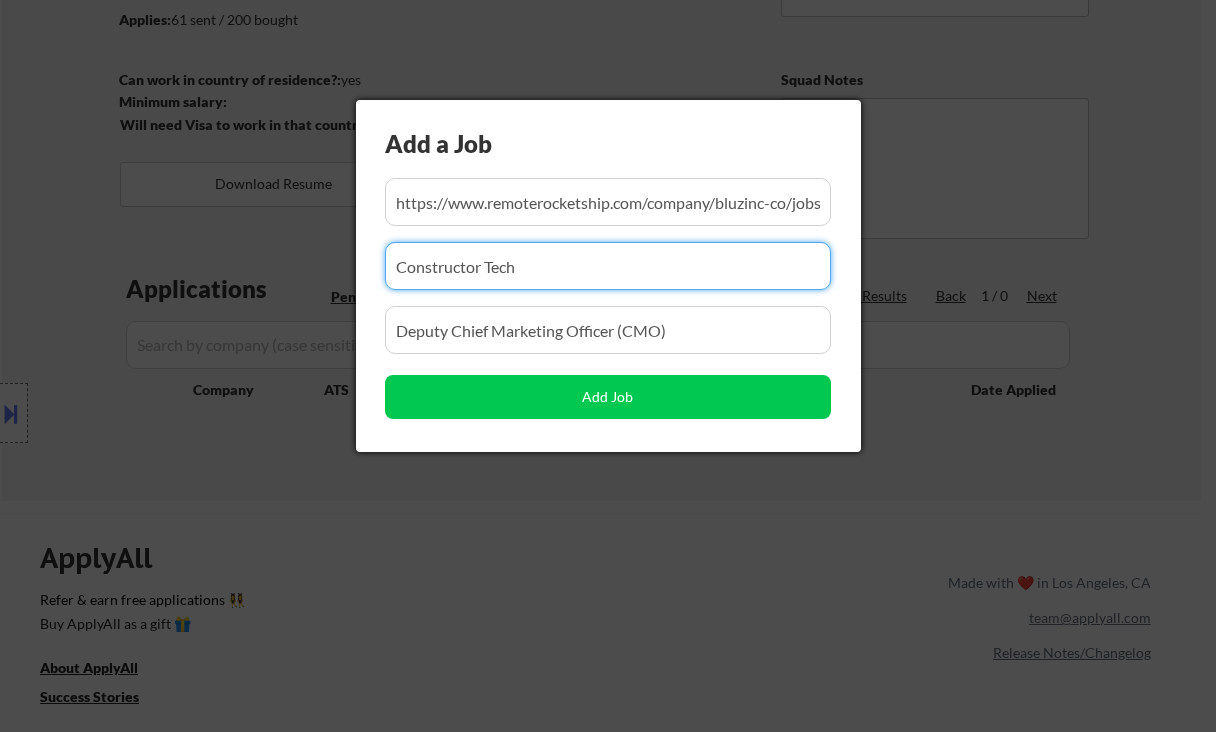 drag, startPoint x: 527, startPoint y: 264, endPoint x: 331, endPoint y: 265, distance: 196.00255 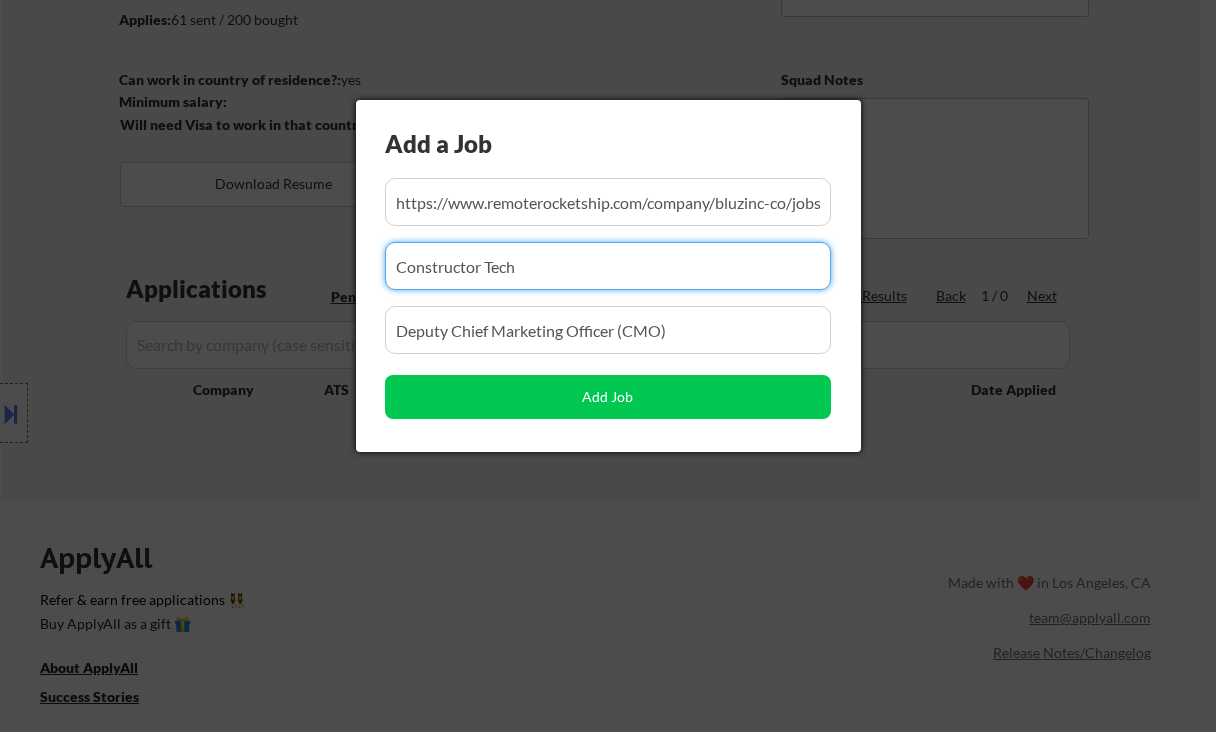 click on "← Return to /applysquad Mailslurp Inbox Job Search Builder Matthew Damian User Email:  matthew.r.damian@gmail.com Application Email:  Matthew.r.damian@gmail.com Mailslurp Email:  matthew.damian@mailflux.com LinkedIn:   https://www.linkedin.com/in/matthew-damian-09b8192b6/
Phone:  8177338441 Current Location:  Dallas, Texas Applies:  61 sent / 200 bought Internal Notes You may manually source jobs for ~1hr/week max, please *if at all possible* see if you can find jobs with these titles related to legal or law firms Can work in country of residence?:  yes Squad Notes Minimum salary:   Will need Visa to work in that country now/future?:   no Download Resume Add a Job Manually Ramel Applications Pending (0) Excluded (71) Applied (64) All (135) View All Results Back 1 / 0
Next Company ATS Title Status Date Applied #1 Constructor Tech _ Deputy Chief Marketing Officer (CMO) JD Choose an option... Pending Applied Excluded (Questions) Excluded (Expired) Excluded (Location) Excluded (Bad Match) success" at bounding box center [608, 100] 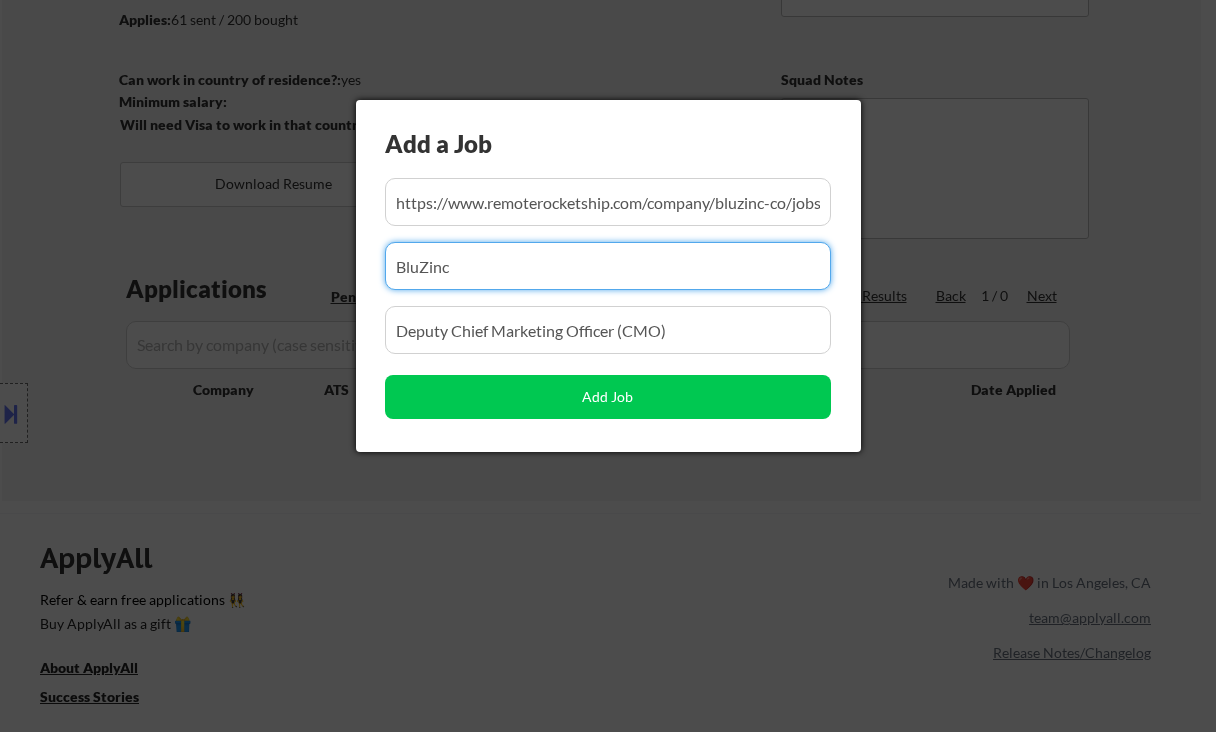 type on "BluZinc" 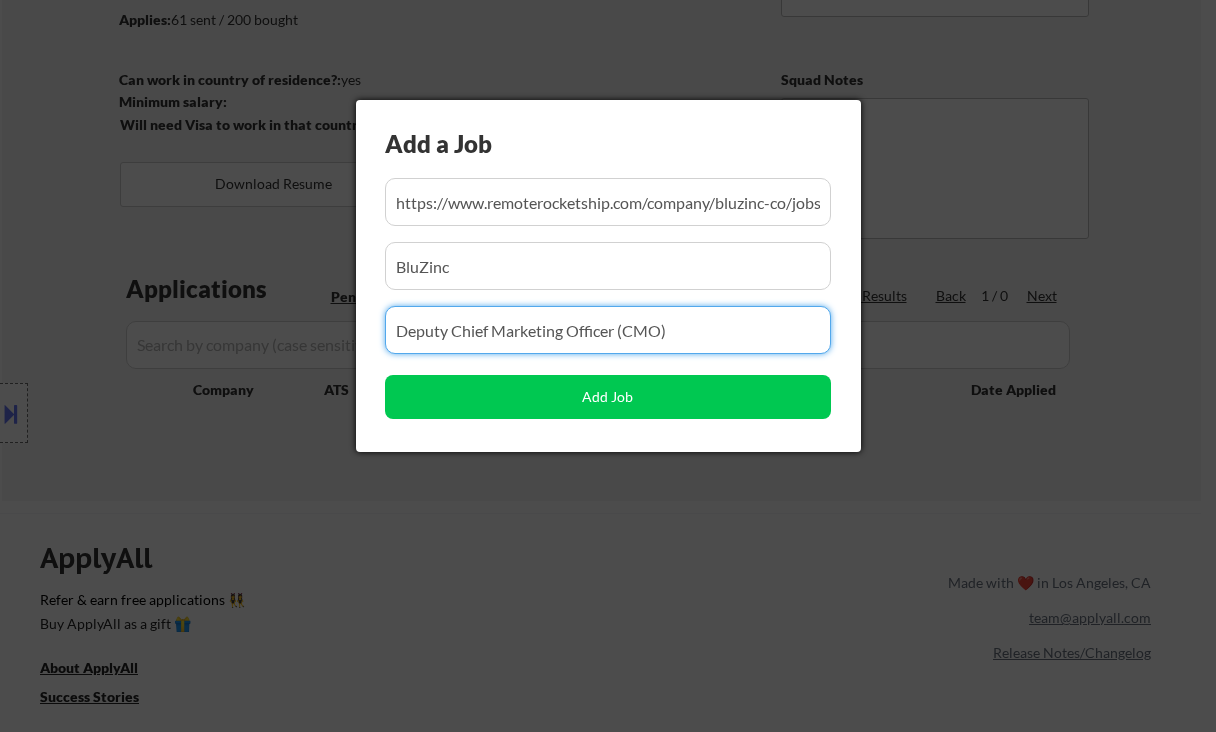 drag, startPoint x: 678, startPoint y: 330, endPoint x: 329, endPoint y: 335, distance: 349.03583 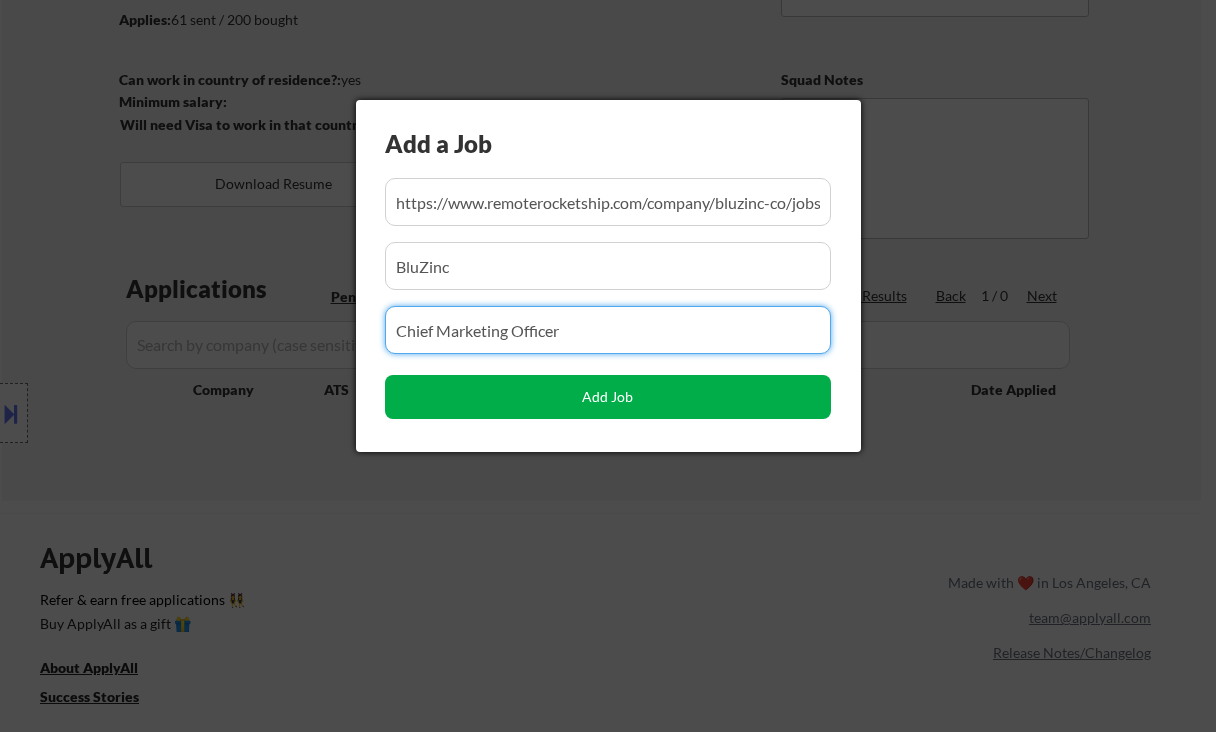 type on "Chief Marketing Officer" 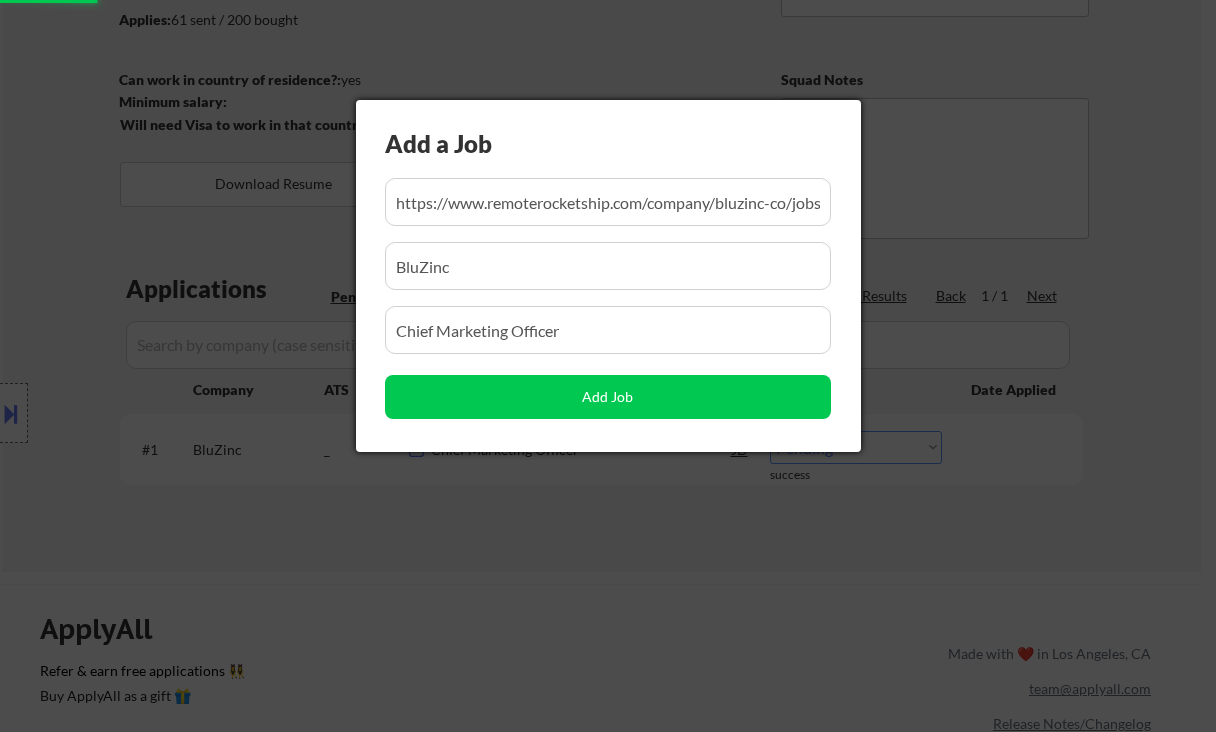 click at bounding box center (608, 366) 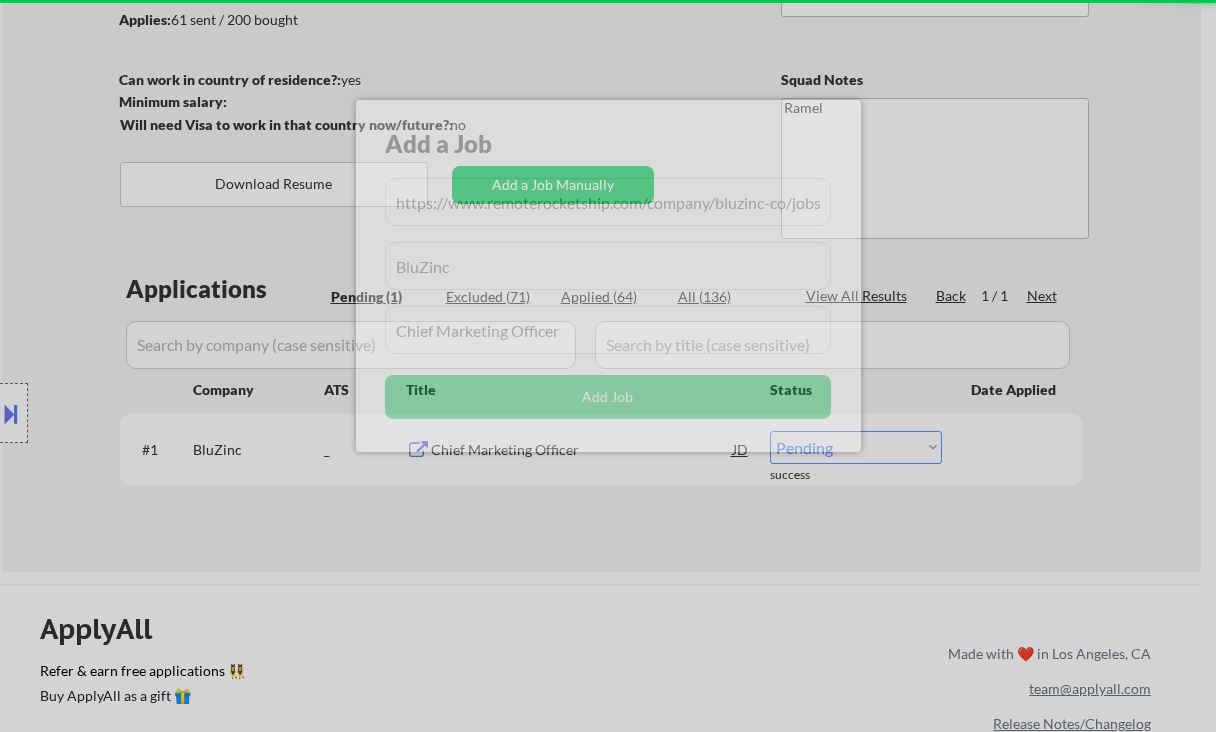 click on "Add a Job Add Job" at bounding box center (608, 276) 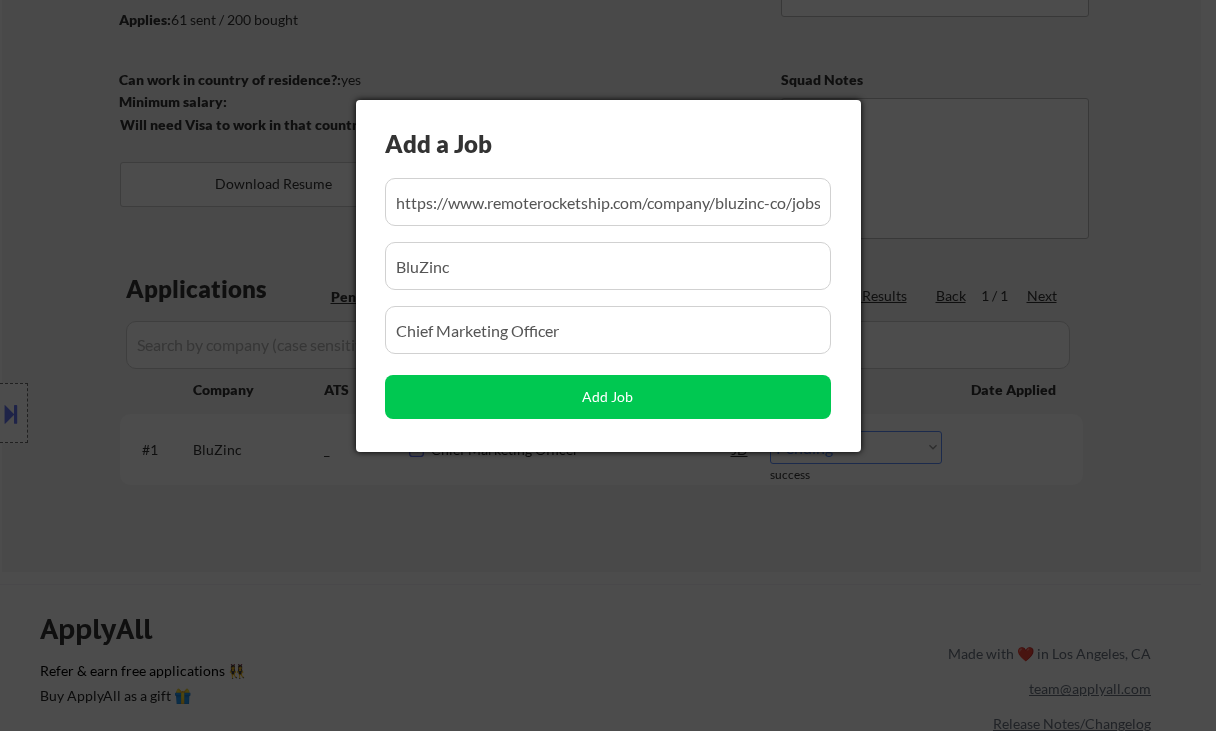 scroll, scrollTop: 0, scrollLeft: 328, axis: horizontal 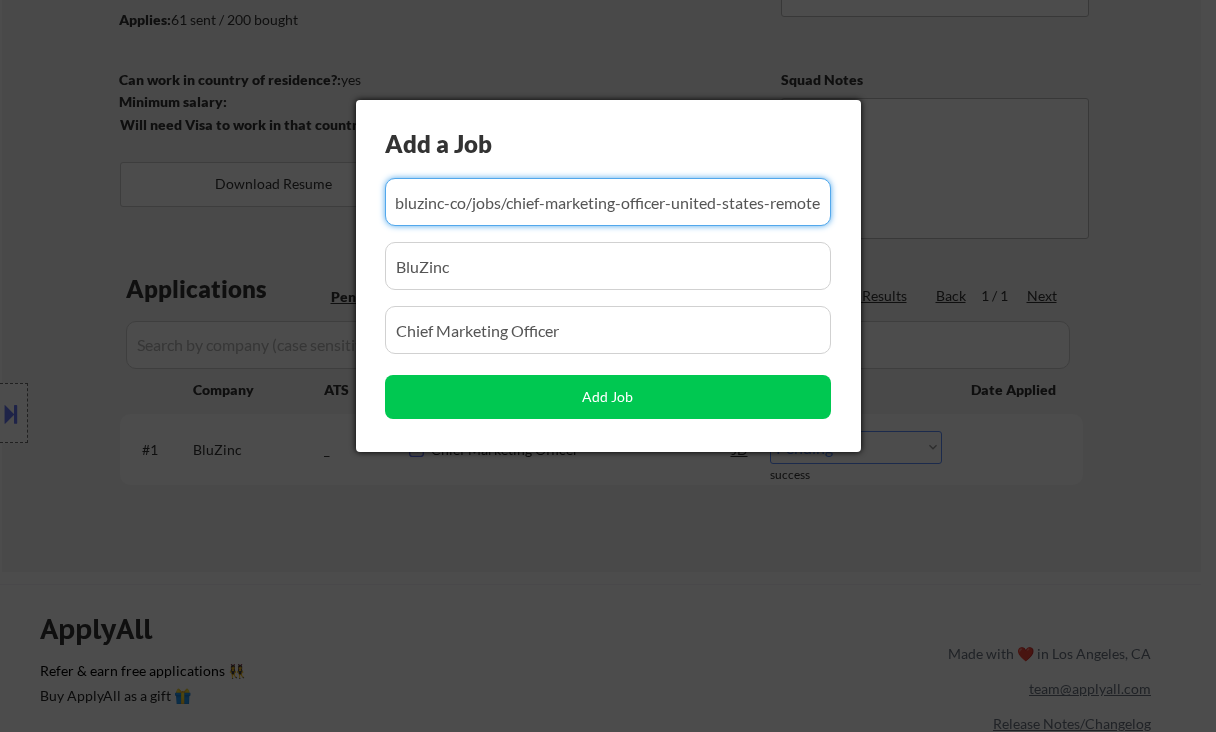 click at bounding box center (608, 366) 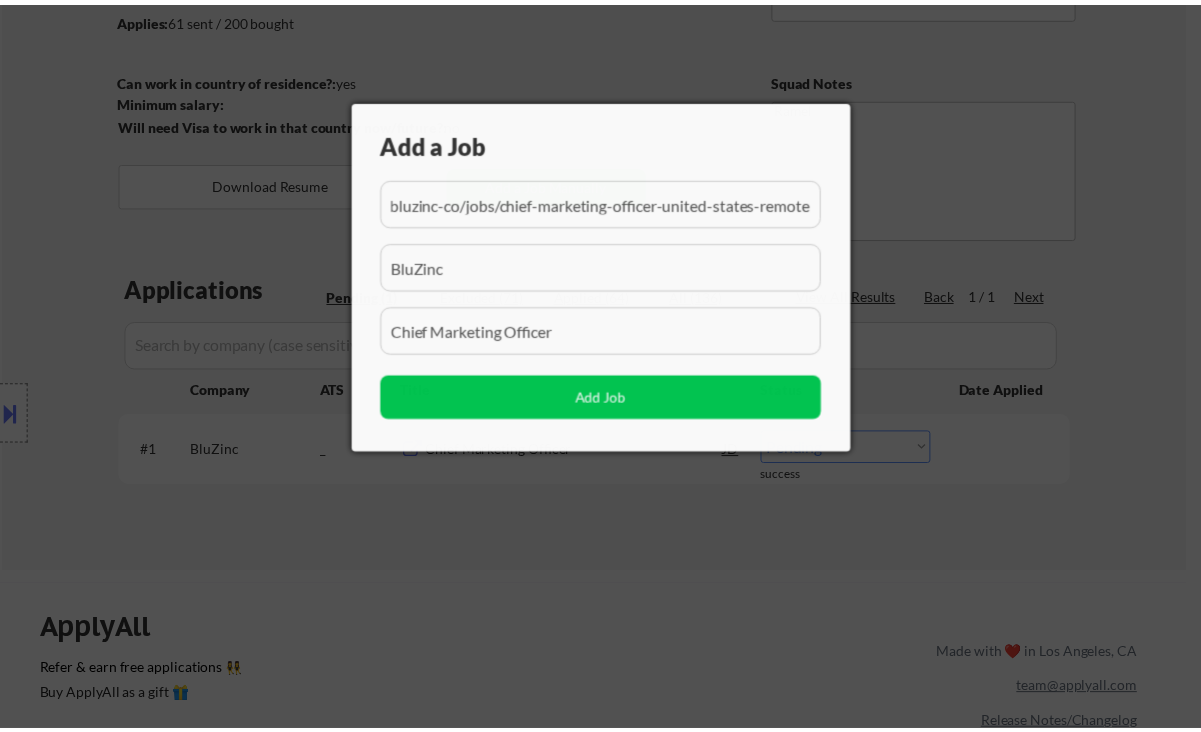 scroll, scrollTop: 0, scrollLeft: 0, axis: both 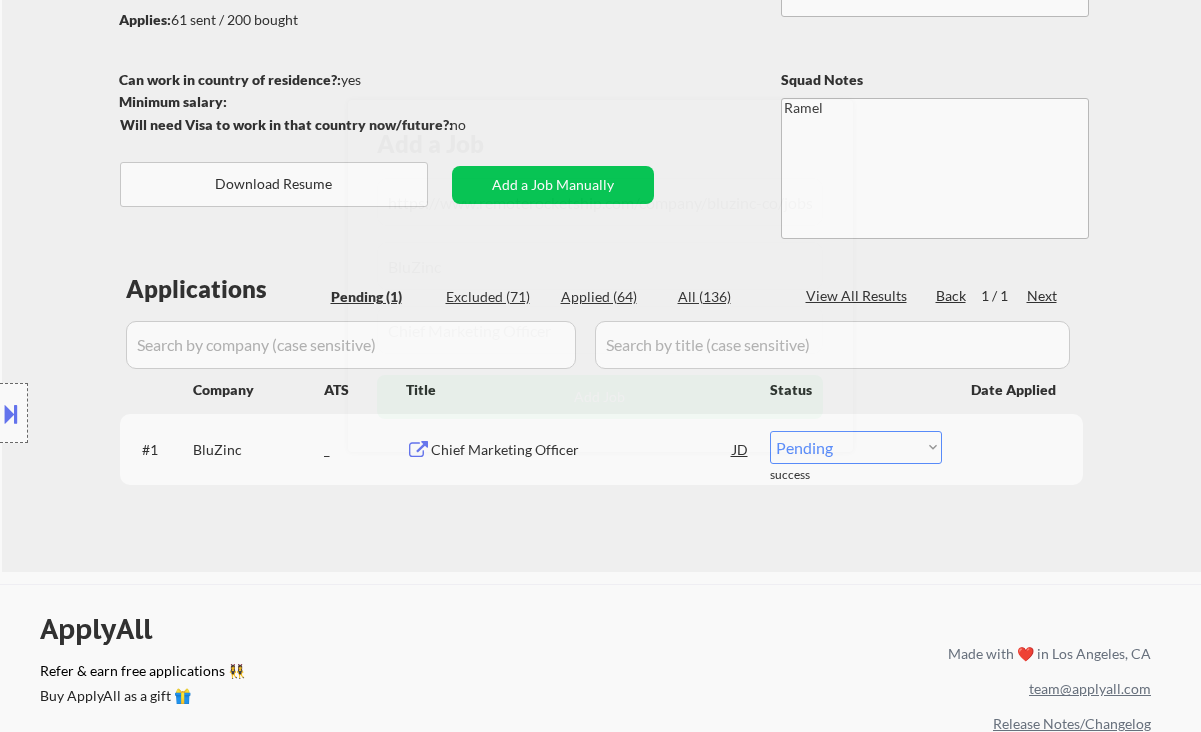 drag, startPoint x: 857, startPoint y: 447, endPoint x: 852, endPoint y: 460, distance: 13.928389 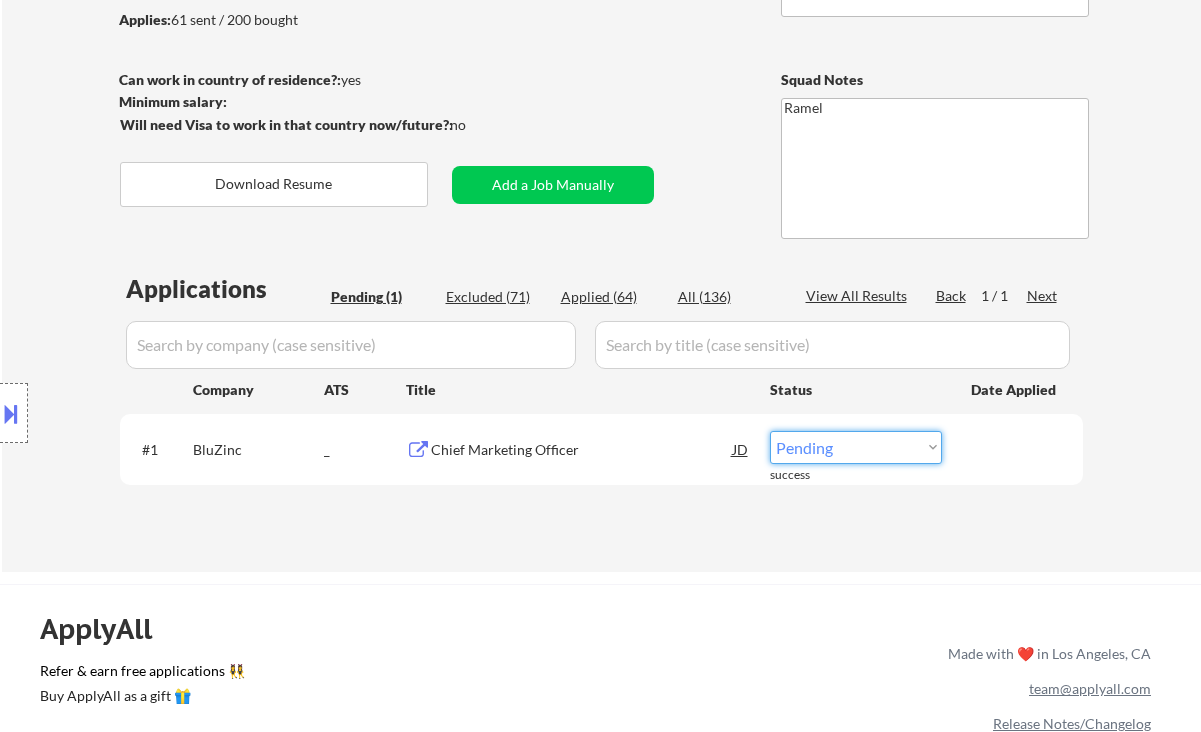 select on ""applied"" 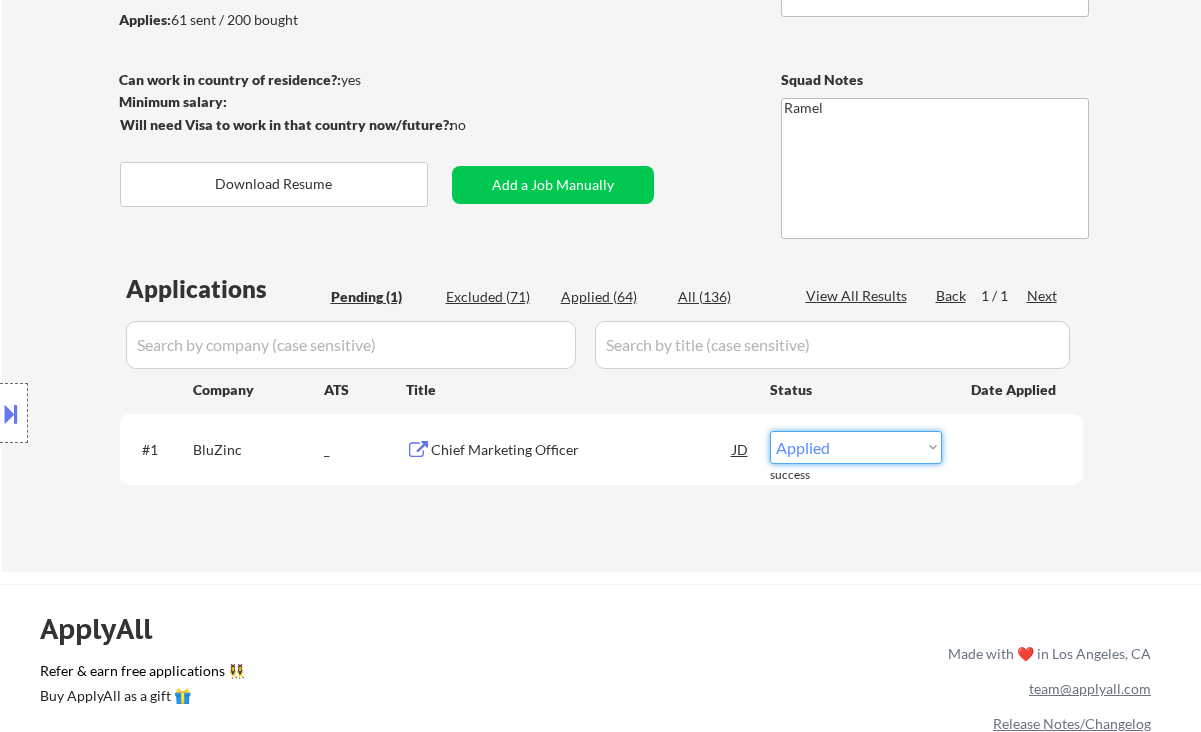 click on "Choose an option... Pending Applied Excluded (Questions) Excluded (Expired) Excluded (Location) Excluded (Bad Match) Excluded (Blocklist) Excluded (Salary) Excluded (Other)" at bounding box center [856, 447] 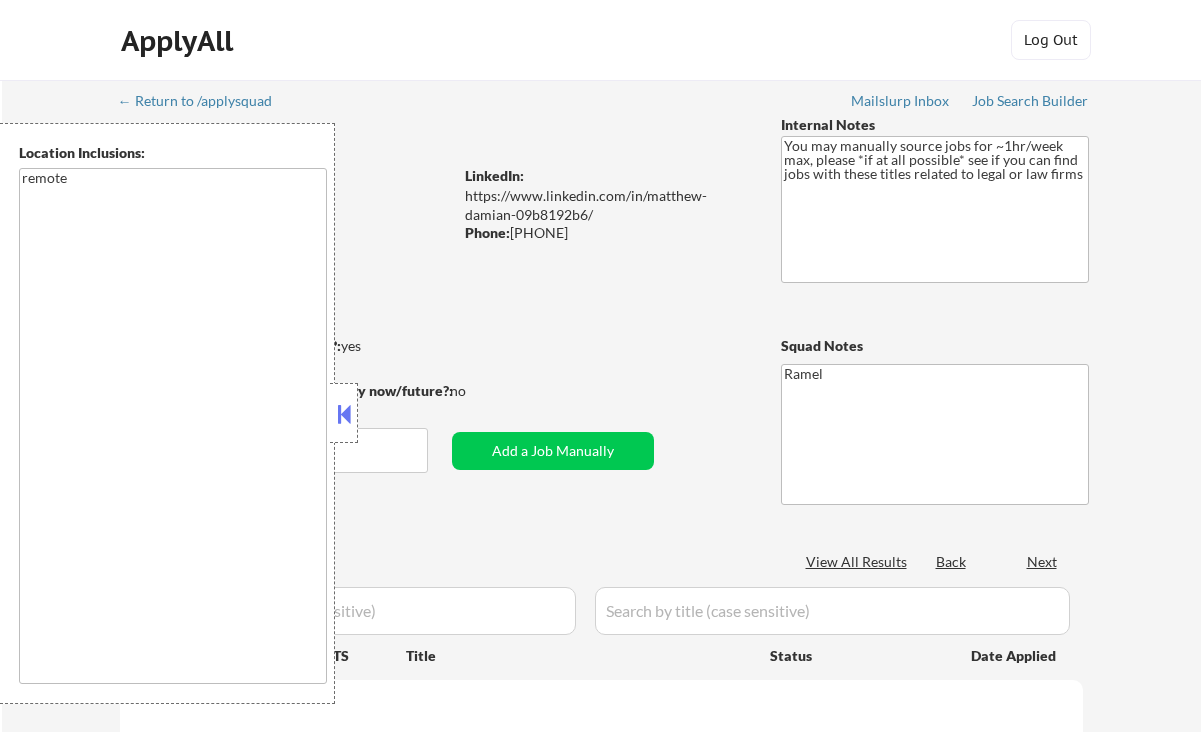 scroll, scrollTop: 0, scrollLeft: 0, axis: both 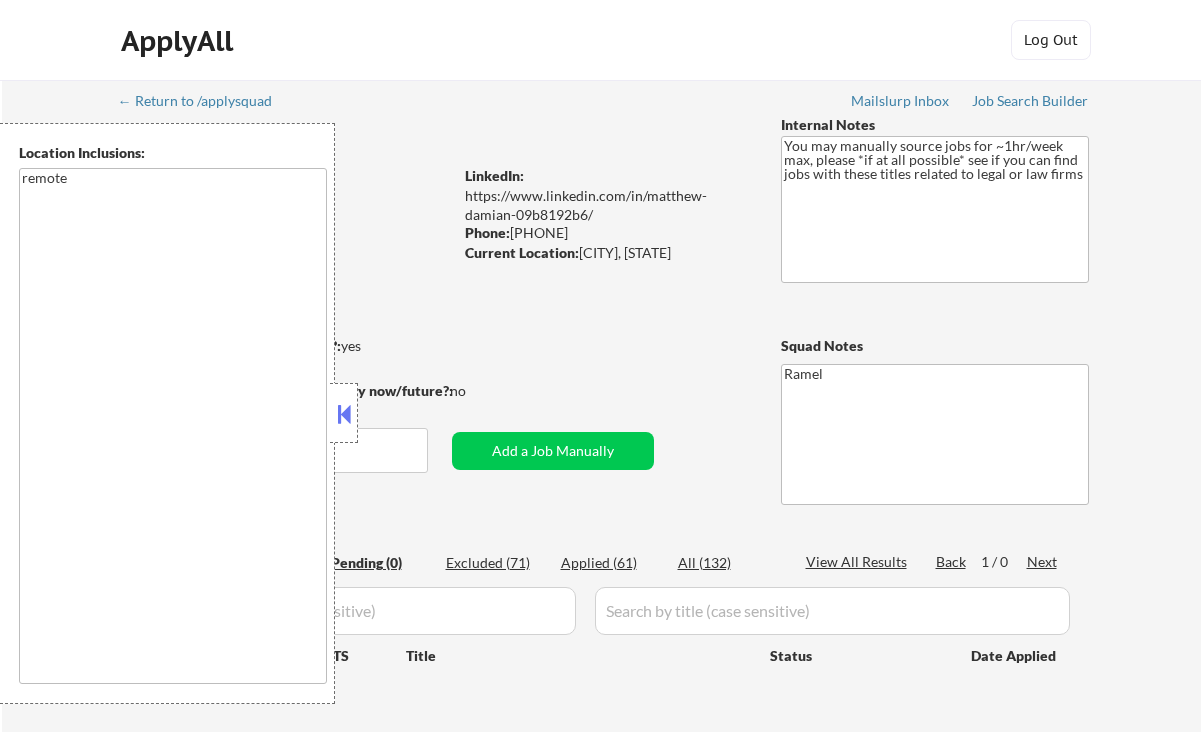 click on "Applied (61)" at bounding box center (611, 563) 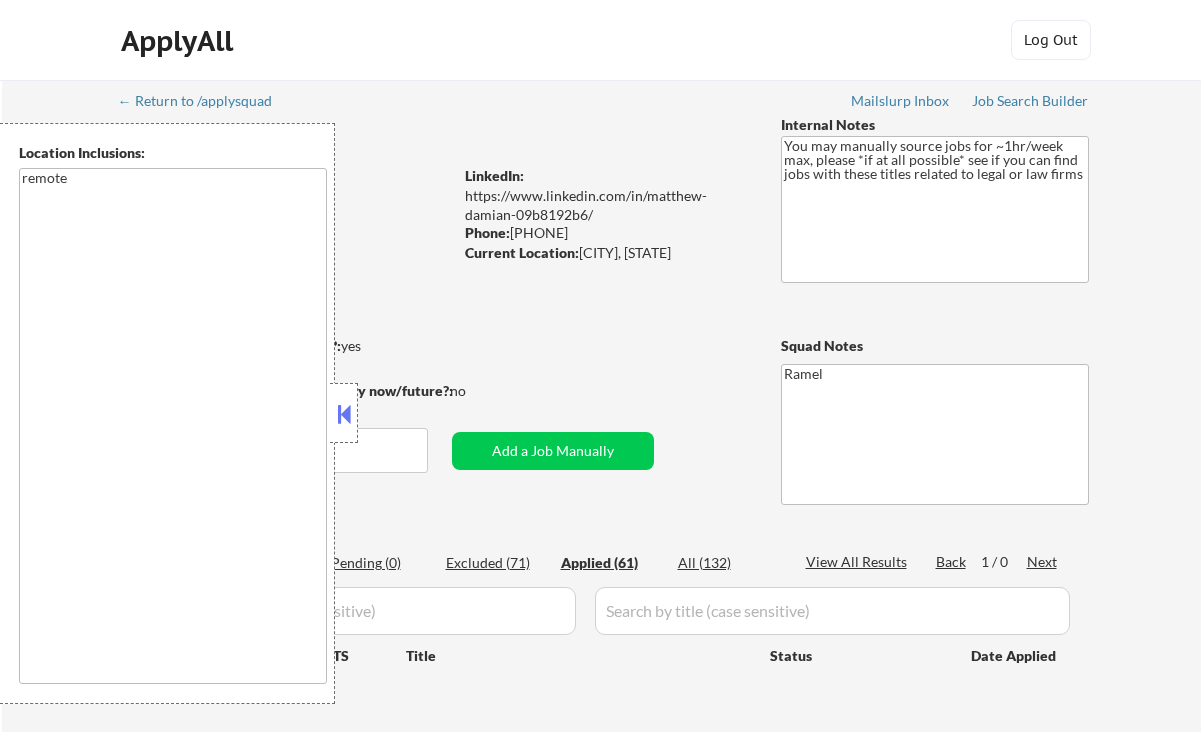 drag, startPoint x: 337, startPoint y: 412, endPoint x: 373, endPoint y: 407, distance: 36.345562 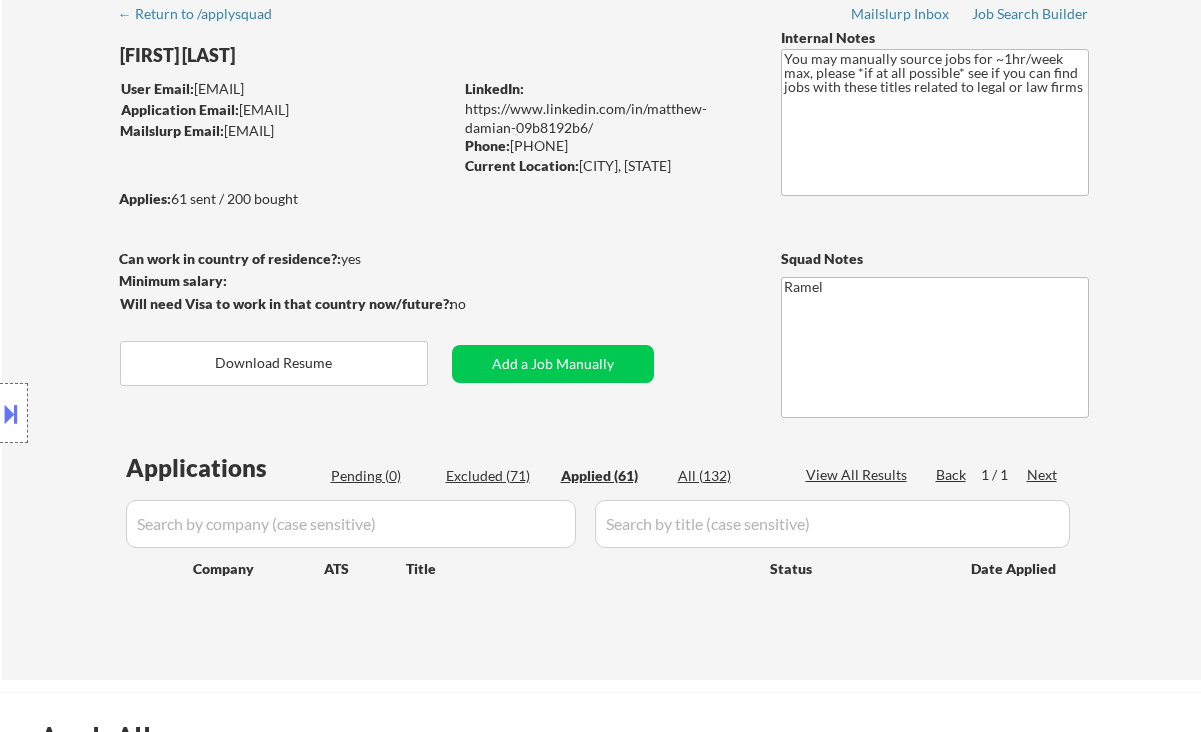 scroll, scrollTop: 0, scrollLeft: 0, axis: both 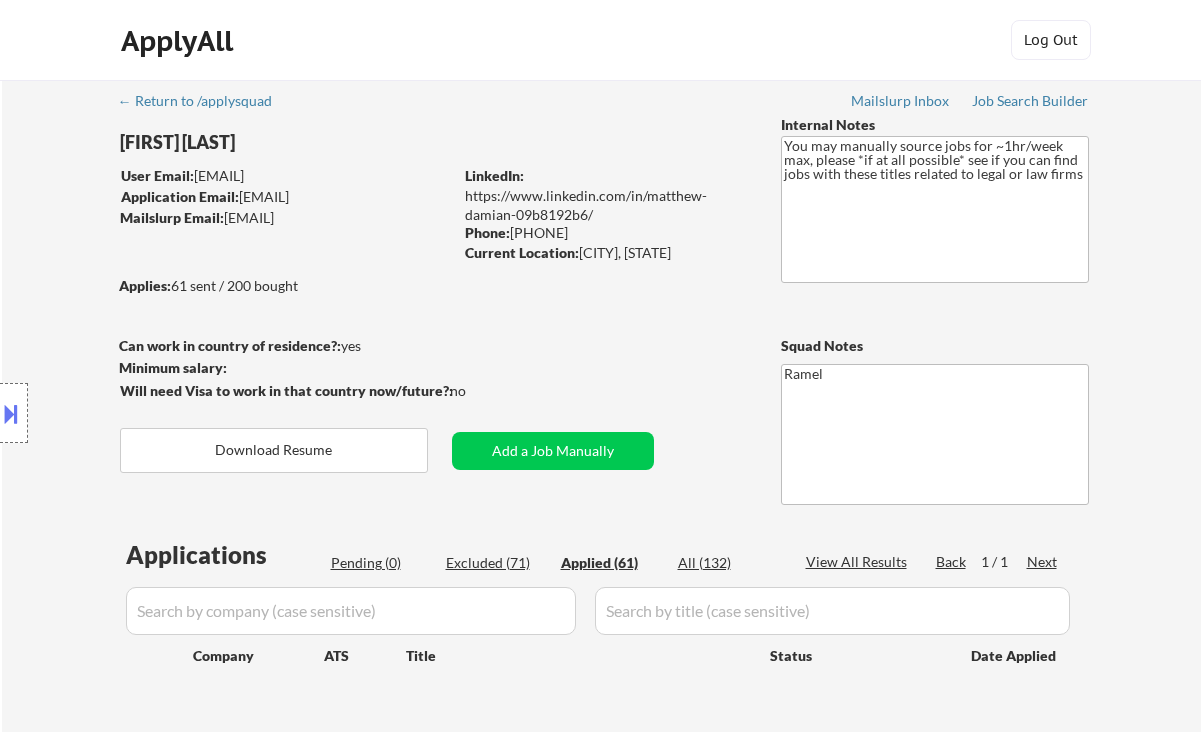 select on ""applied"" 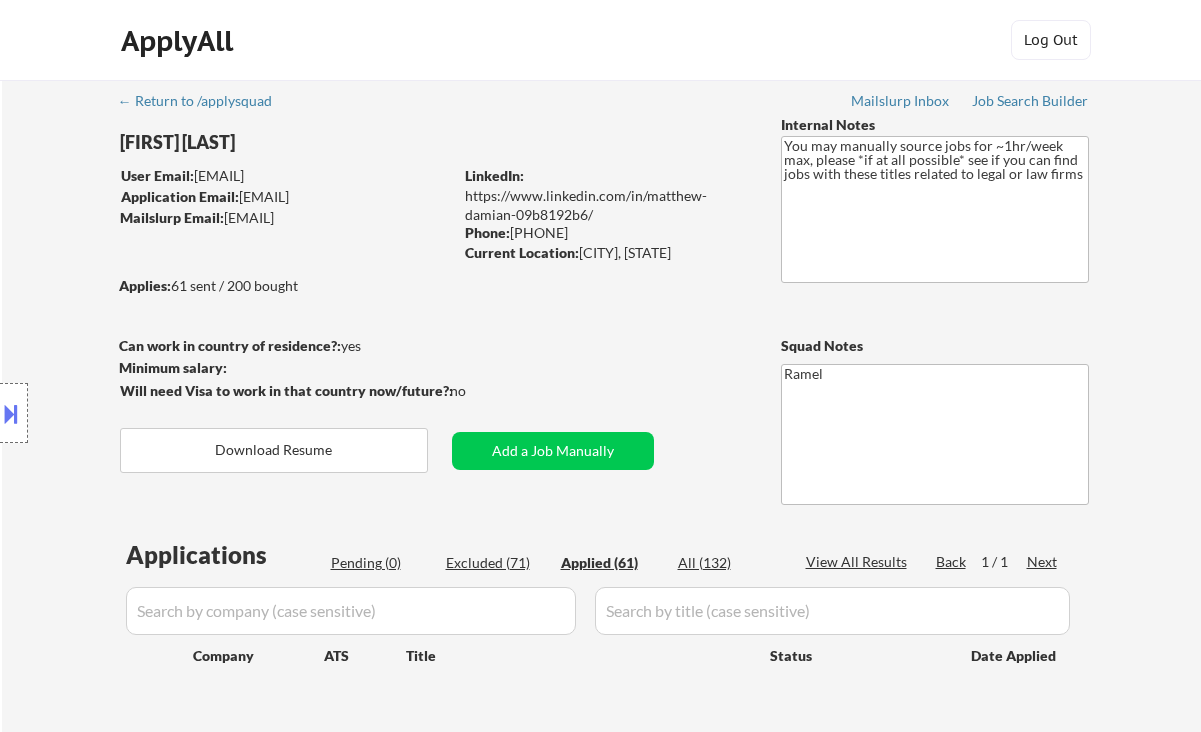 select on ""applied"" 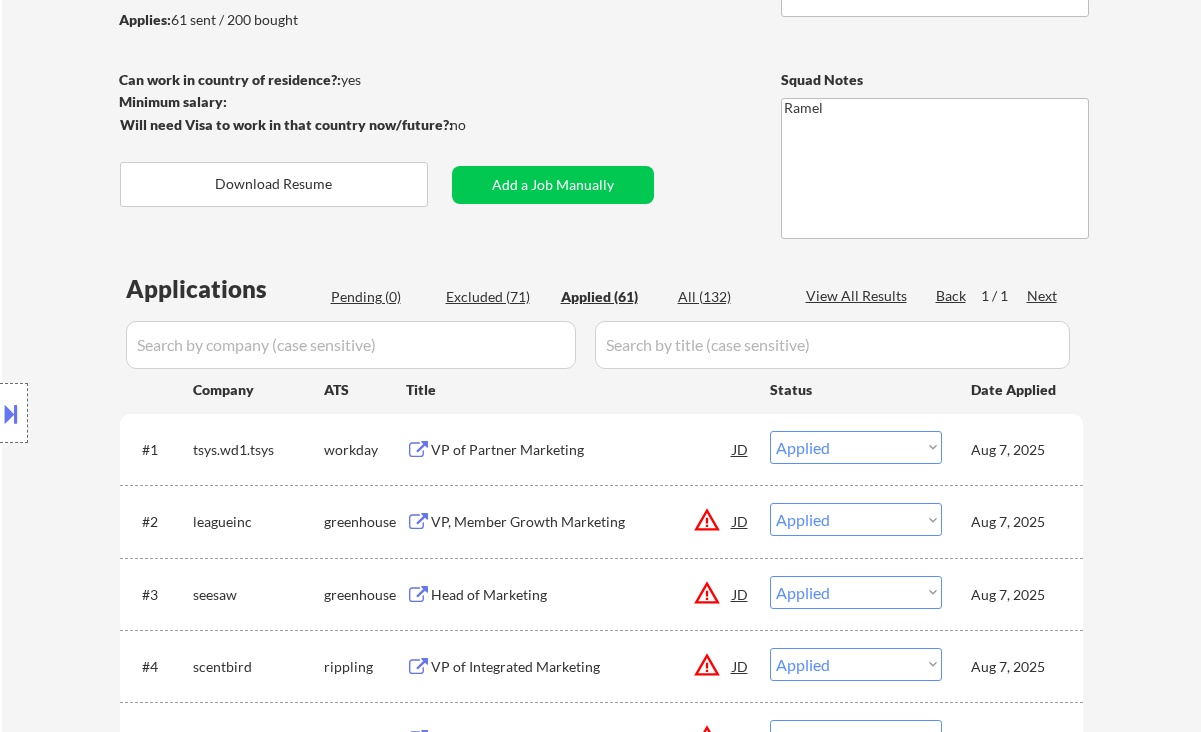 scroll, scrollTop: 266, scrollLeft: 0, axis: vertical 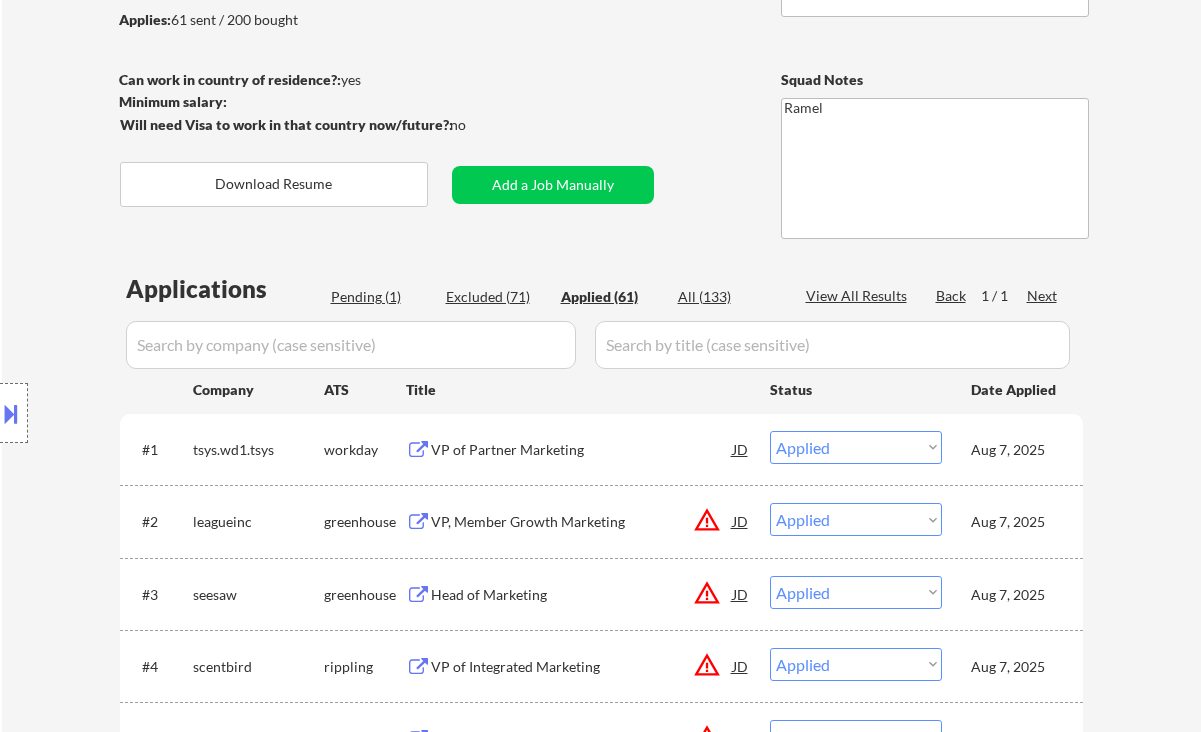 select on ""applied"" 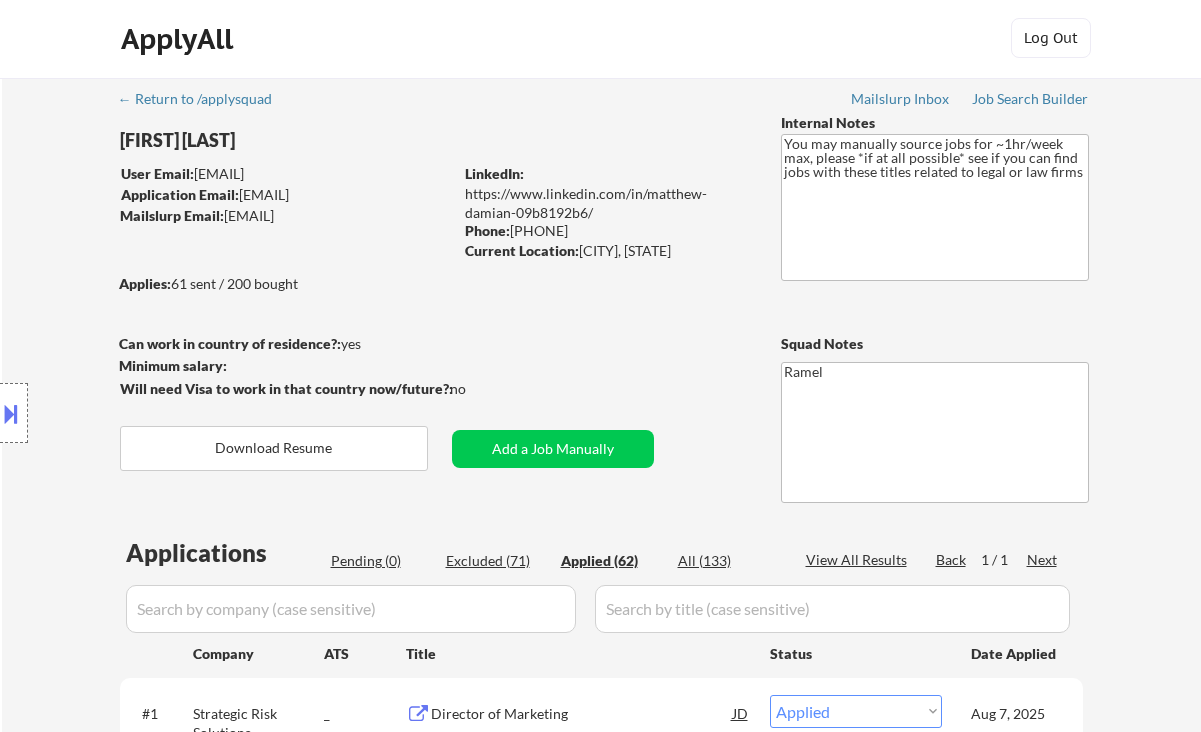 scroll, scrollTop: 0, scrollLeft: 0, axis: both 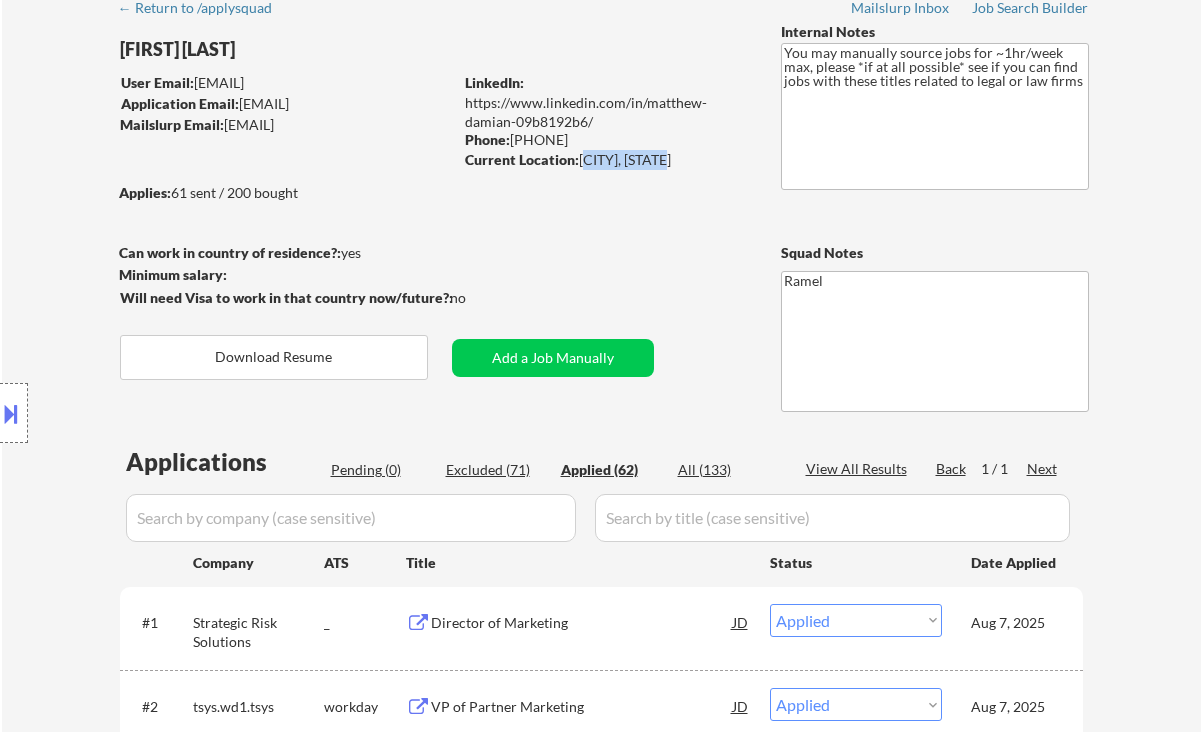 drag, startPoint x: 582, startPoint y: 164, endPoint x: 654, endPoint y: 168, distance: 72.11102 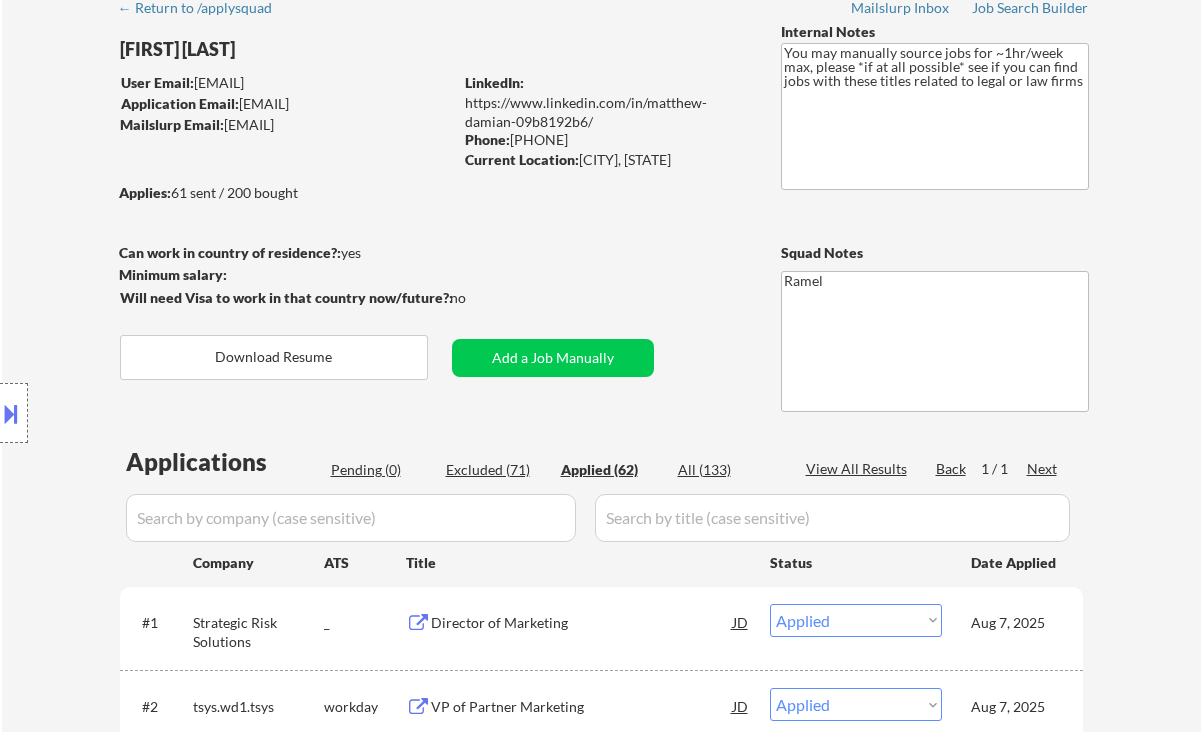 click on "← Return to /applysquad Mailslurp Inbox Job Search Builder Matthew Damian User Email:  matthew.r.damian@gmail.com Application Email:  Matthew.r.damian@gmail.com Mailslurp Email:  matthew.damian@mailflux.com LinkedIn:   https://www.linkedin.com/in/matthew-damian-09b8192b6/
Phone:  8177338441 Current Location:  Dallas, Texas Applies:  61 sent / 200 bought Internal Notes You may manually source jobs for ~1hr/week max, please *if at all possible* see if you can find jobs with these titles related to legal or law firms Can work in country of residence?:  yes Squad Notes Minimum salary:   Will need Visa to work in that country now/future?:   no Download Resume Add a Job Manually Ramel Applications Pending (0) Excluded (71) Applied (62) All (133) View All Results Back 1 / 1
Next Company ATS Title Status Date Applied #1 Strategic Risk Solutions _ Director of Marketing JD Choose an option... Pending Applied Excluded (Questions) Excluded (Expired) Excluded (Location) Excluded (Bad Match) Excluded (Blocklist) #2 JD" at bounding box center (602, 2797) 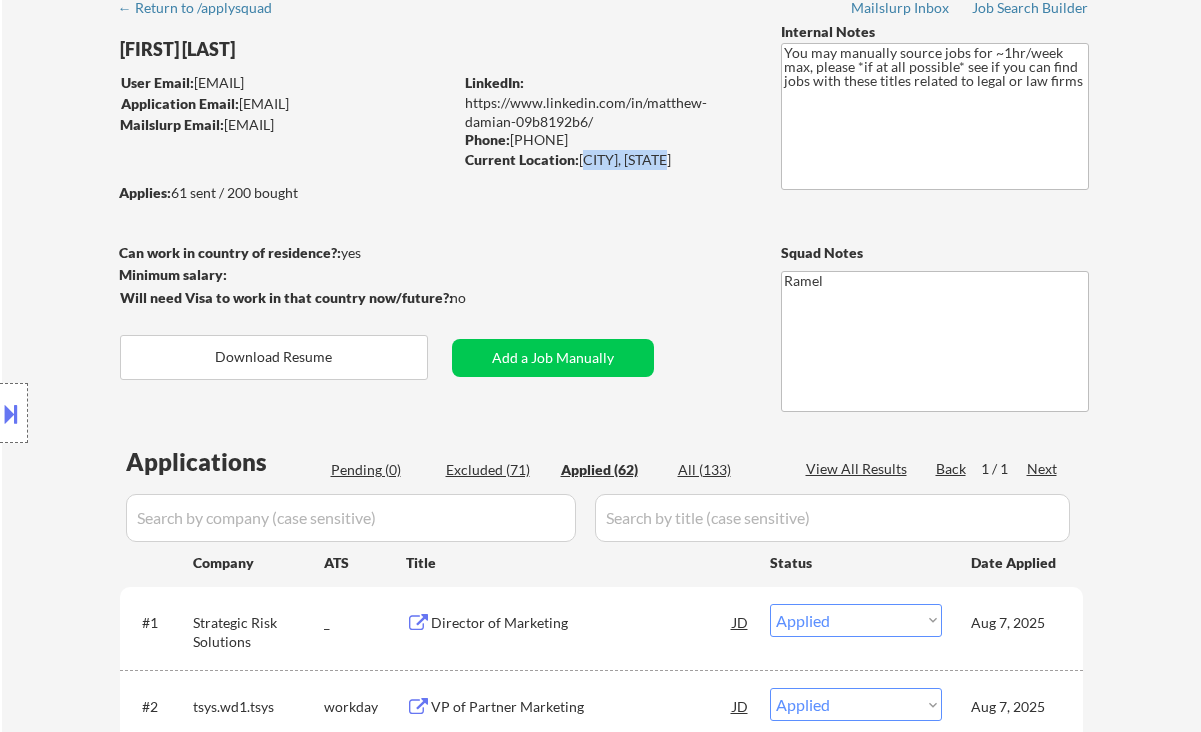 drag, startPoint x: 583, startPoint y: 164, endPoint x: 658, endPoint y: 159, distance: 75.16648 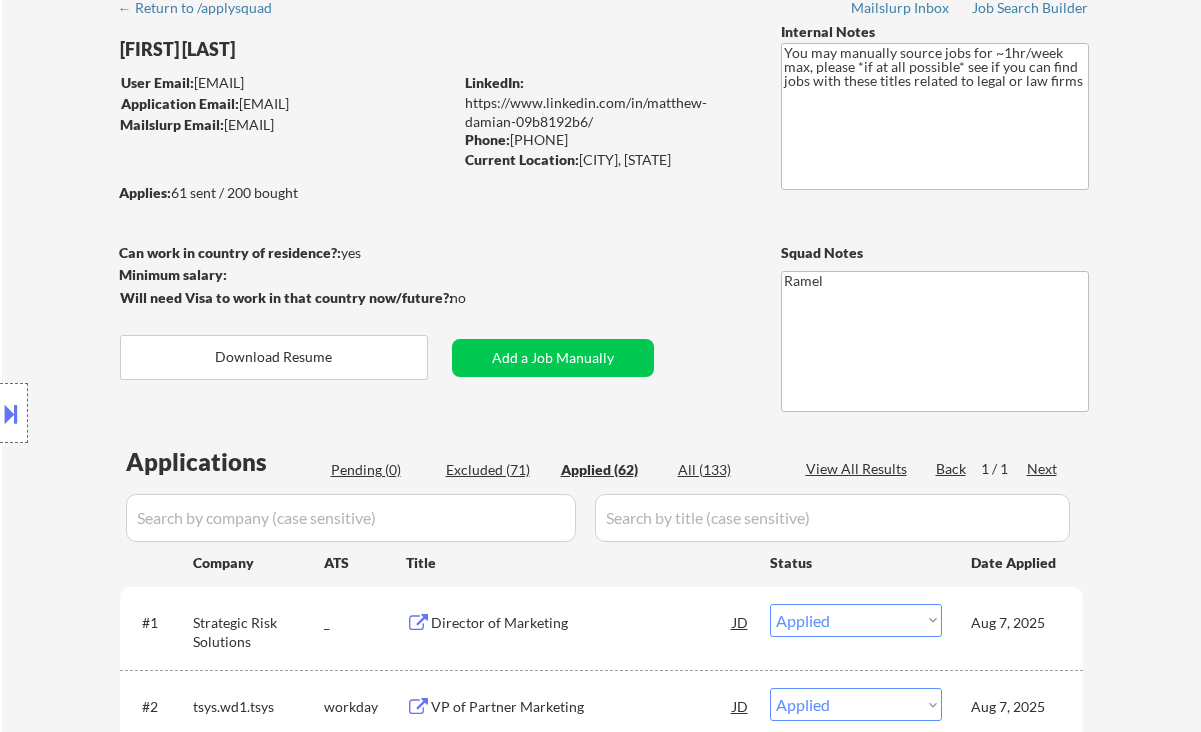 click on "Phone:  8177338441" at bounding box center [606, 140] 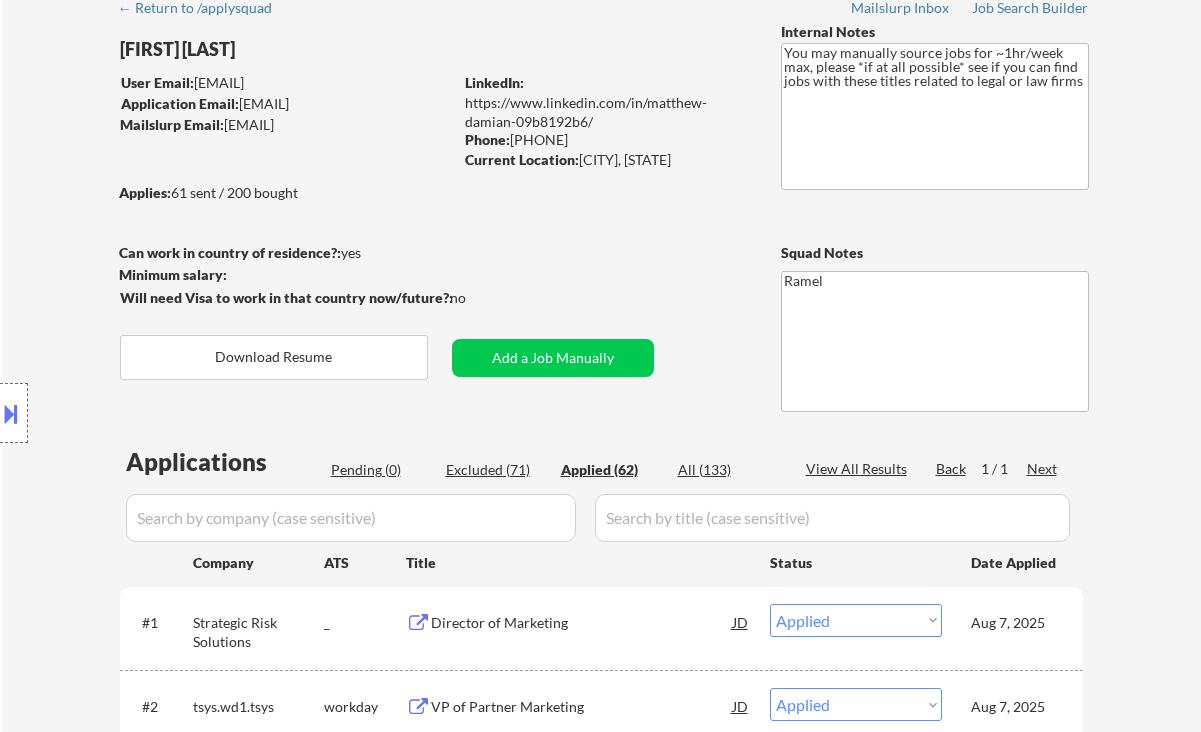 select on ""applied"" 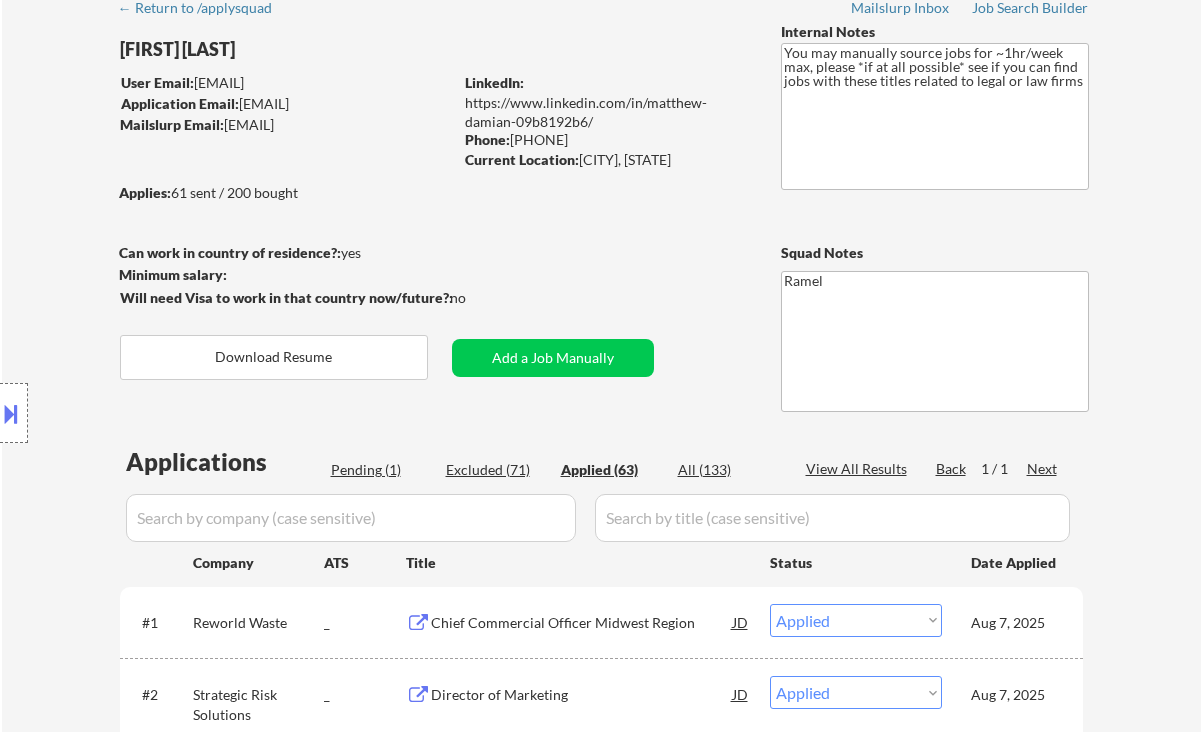 select on ""applied"" 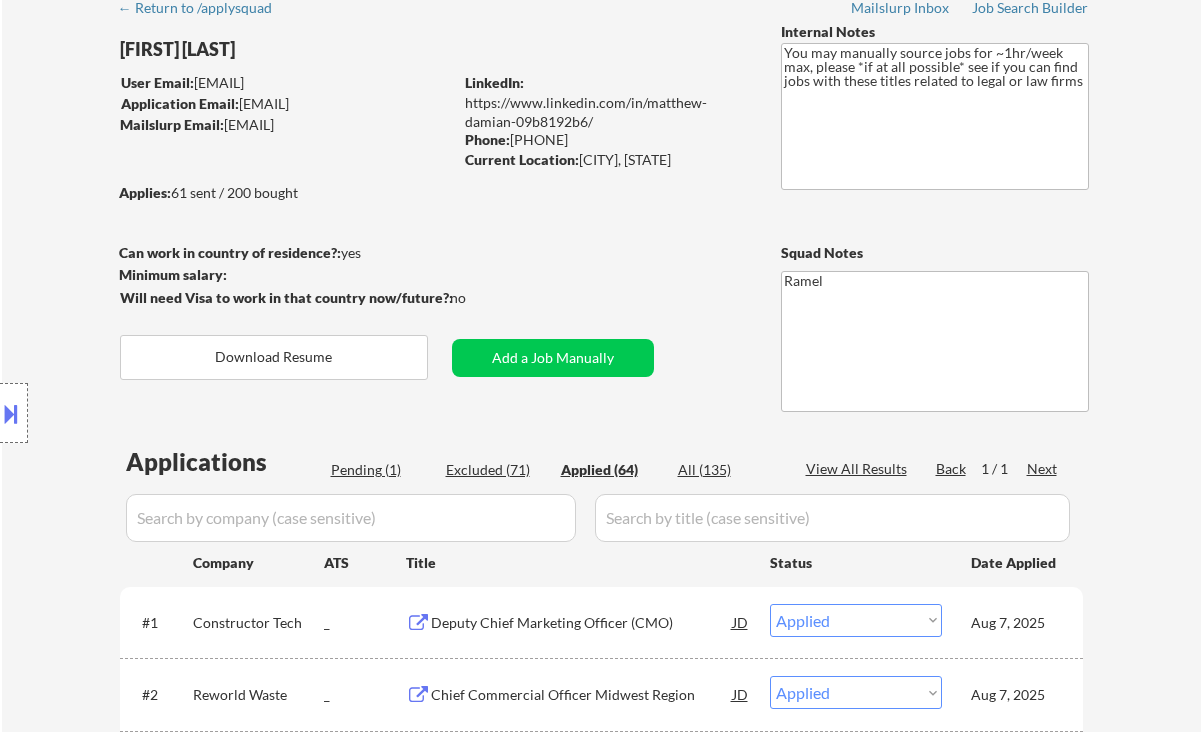 drag, startPoint x: 8, startPoint y: 251, endPoint x: 154, endPoint y: 224, distance: 148.47559 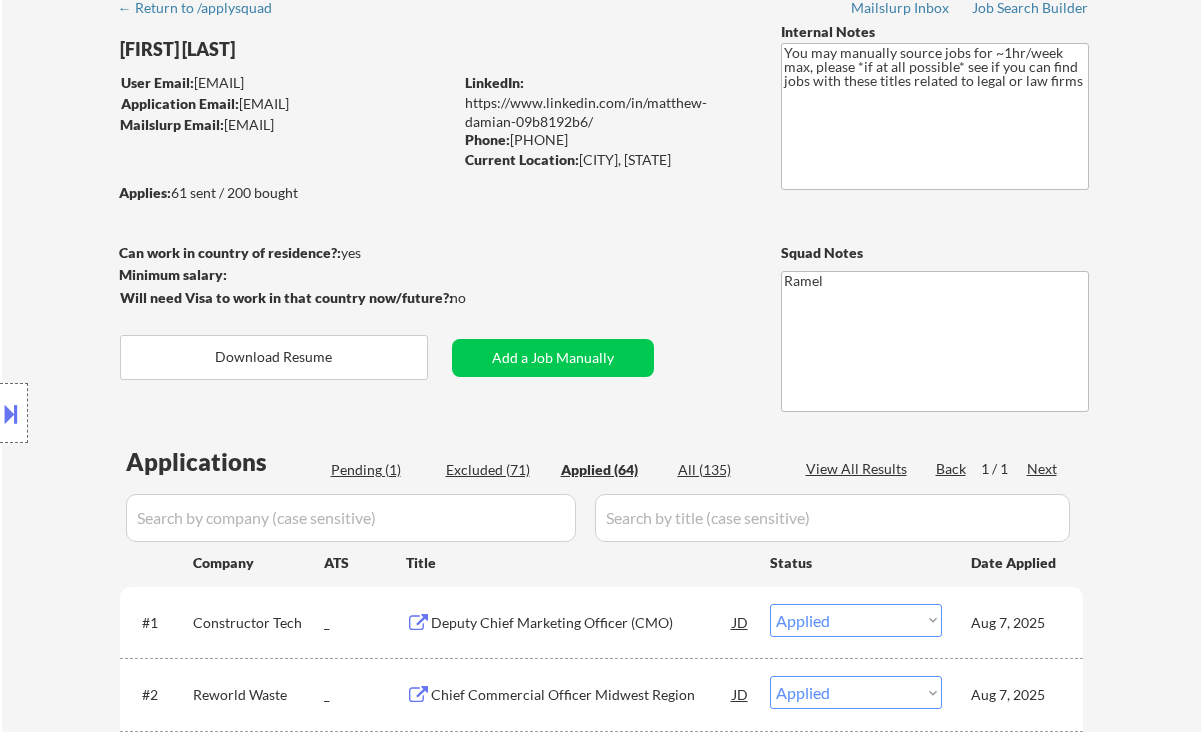 select on ""applied"" 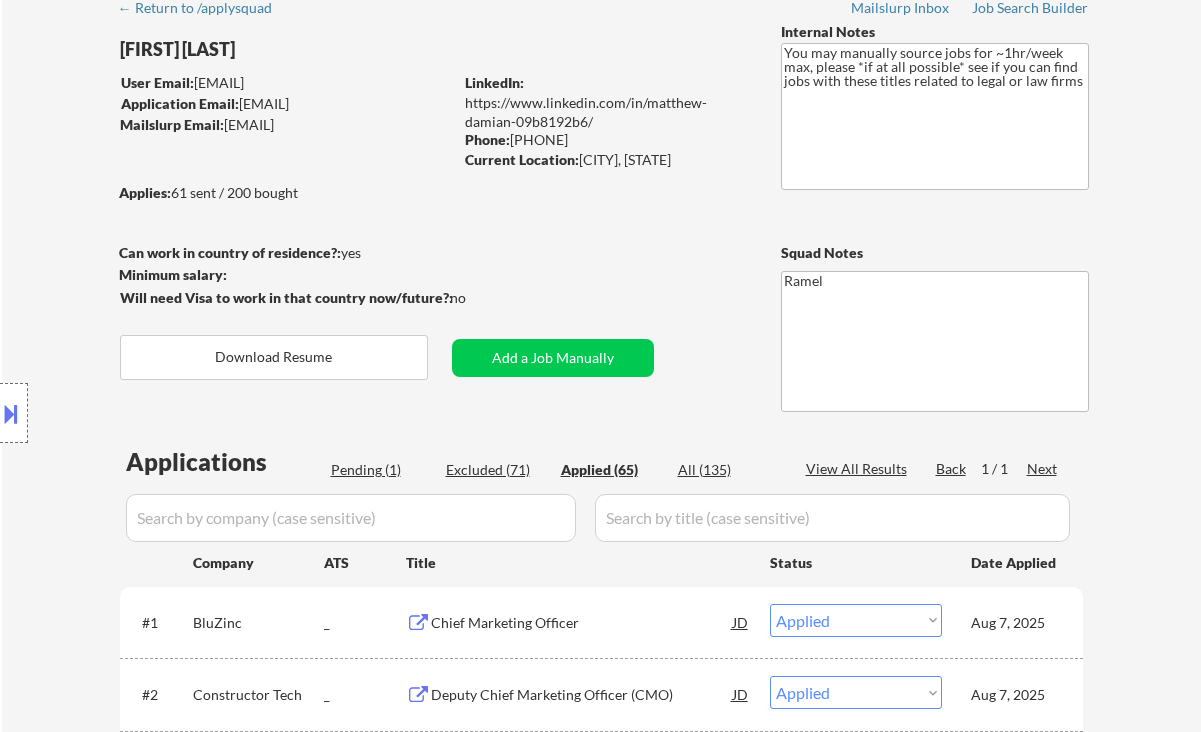 scroll, scrollTop: 1629, scrollLeft: 0, axis: vertical 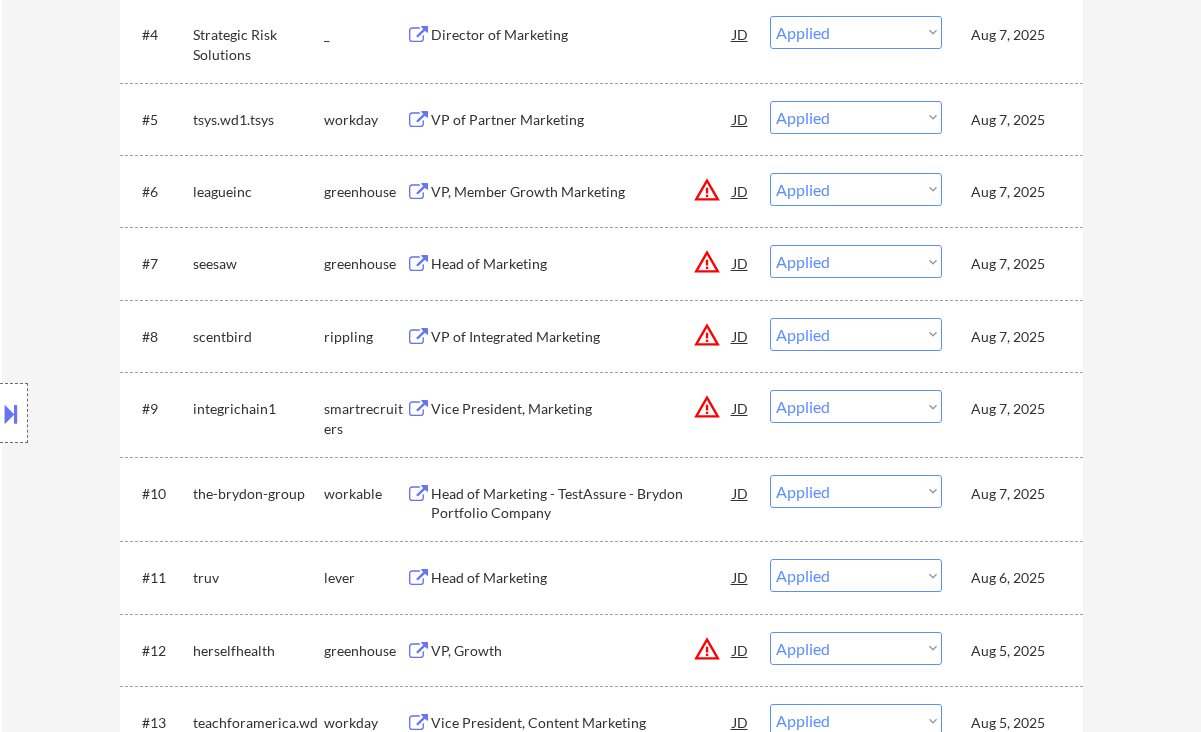 drag, startPoint x: 71, startPoint y: 218, endPoint x: 150, endPoint y: 204, distance: 80.23092 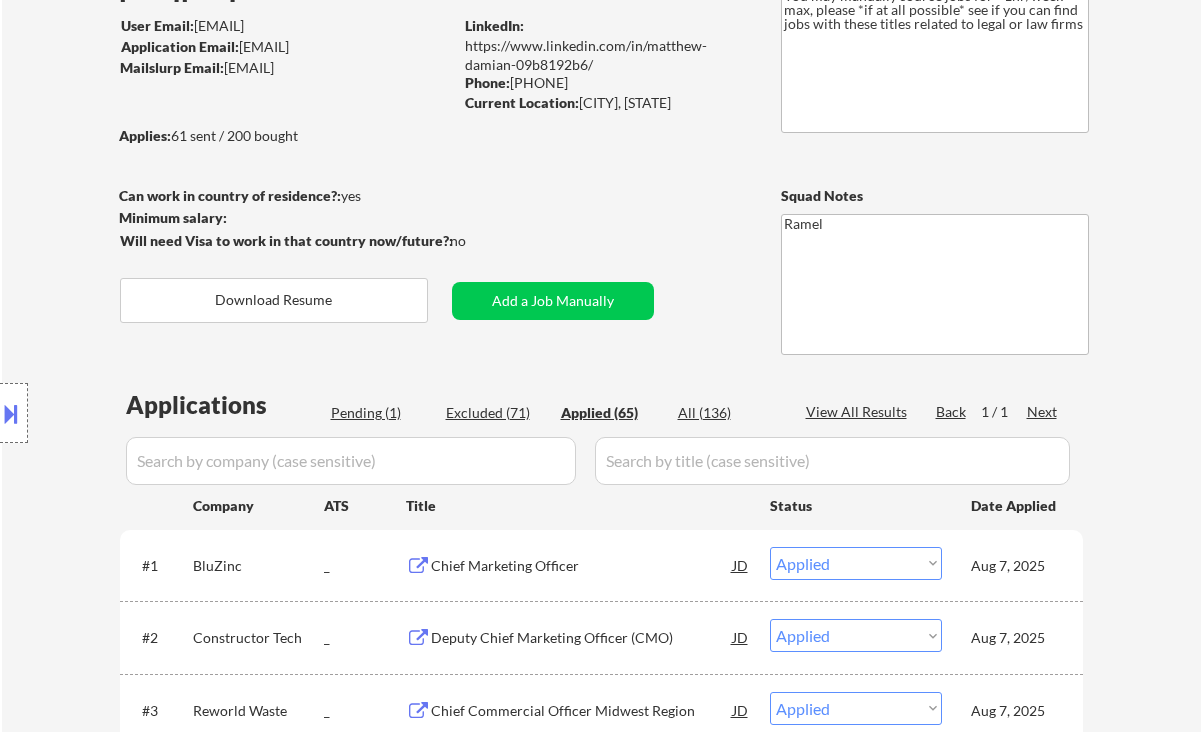 scroll, scrollTop: 98, scrollLeft: 0, axis: vertical 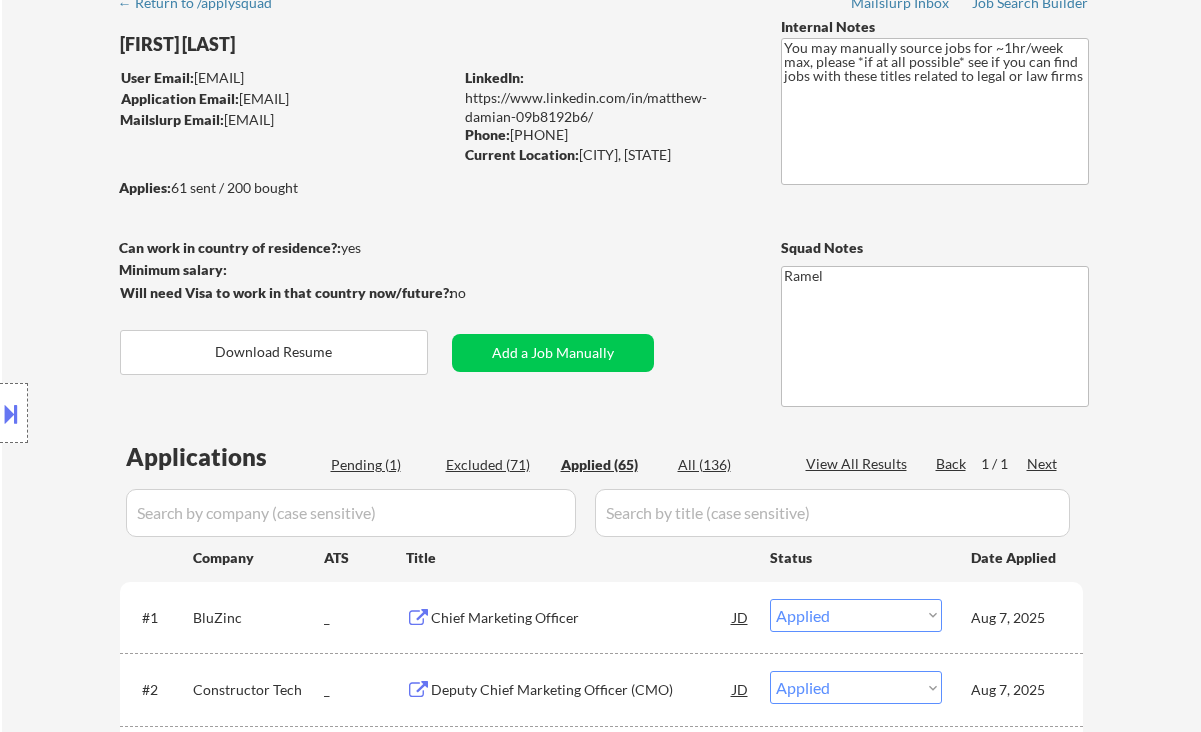click on "Location Inclusions: remote" at bounding box center [179, 413] 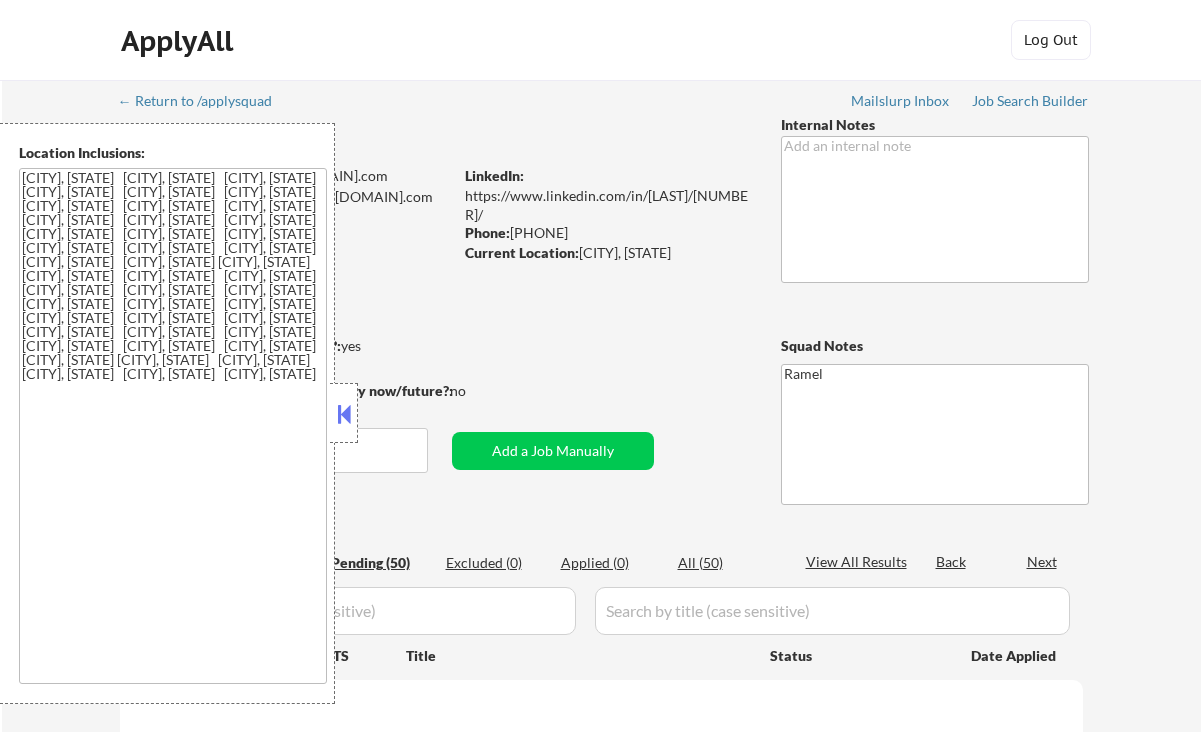scroll, scrollTop: 0, scrollLeft: 0, axis: both 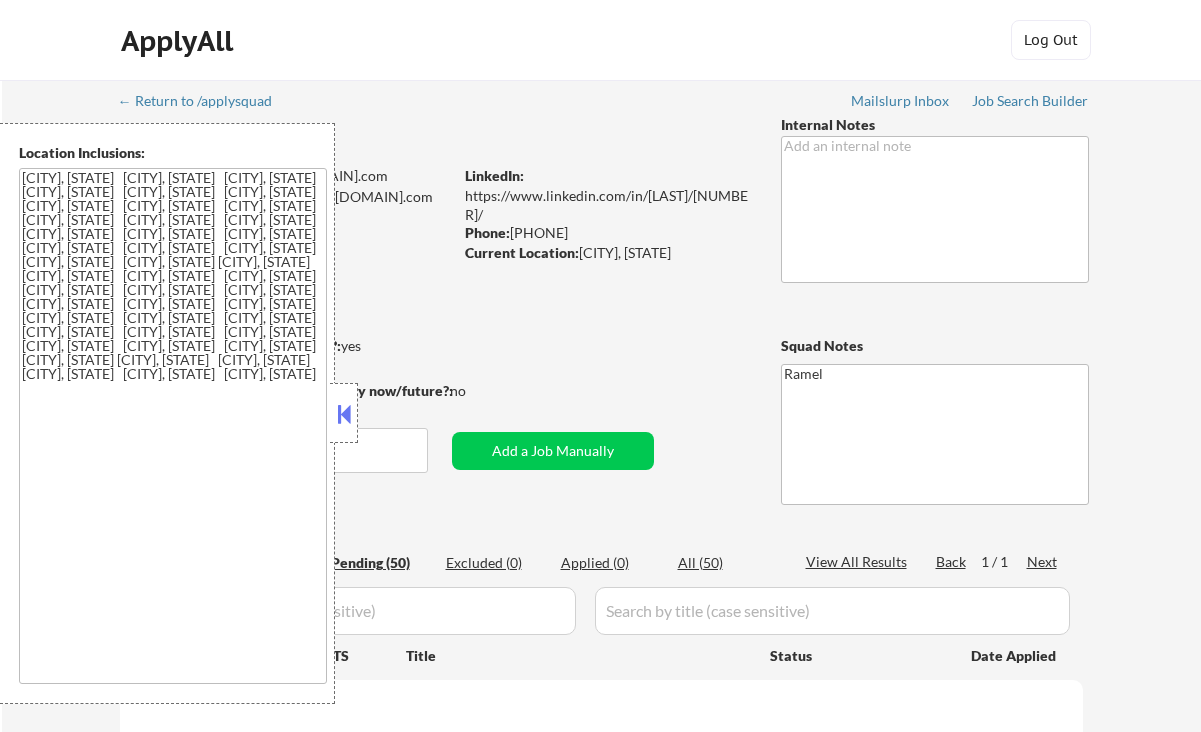 select on ""pending"" 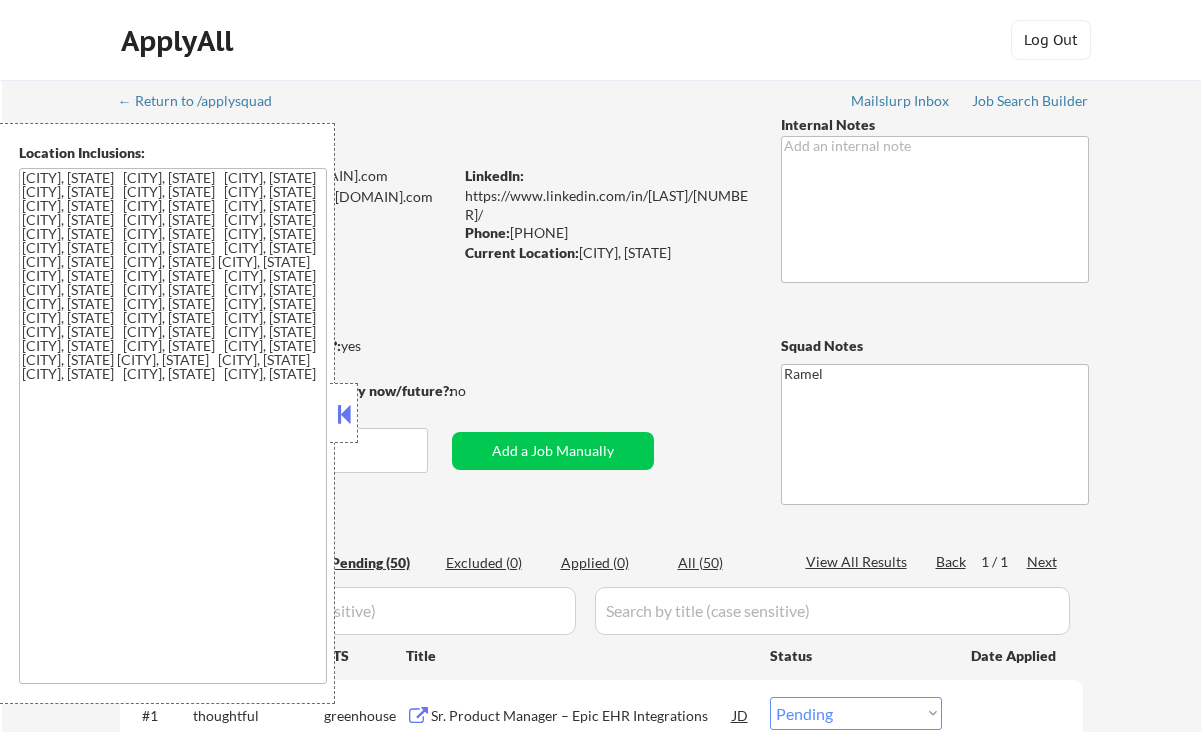 click at bounding box center [344, 414] 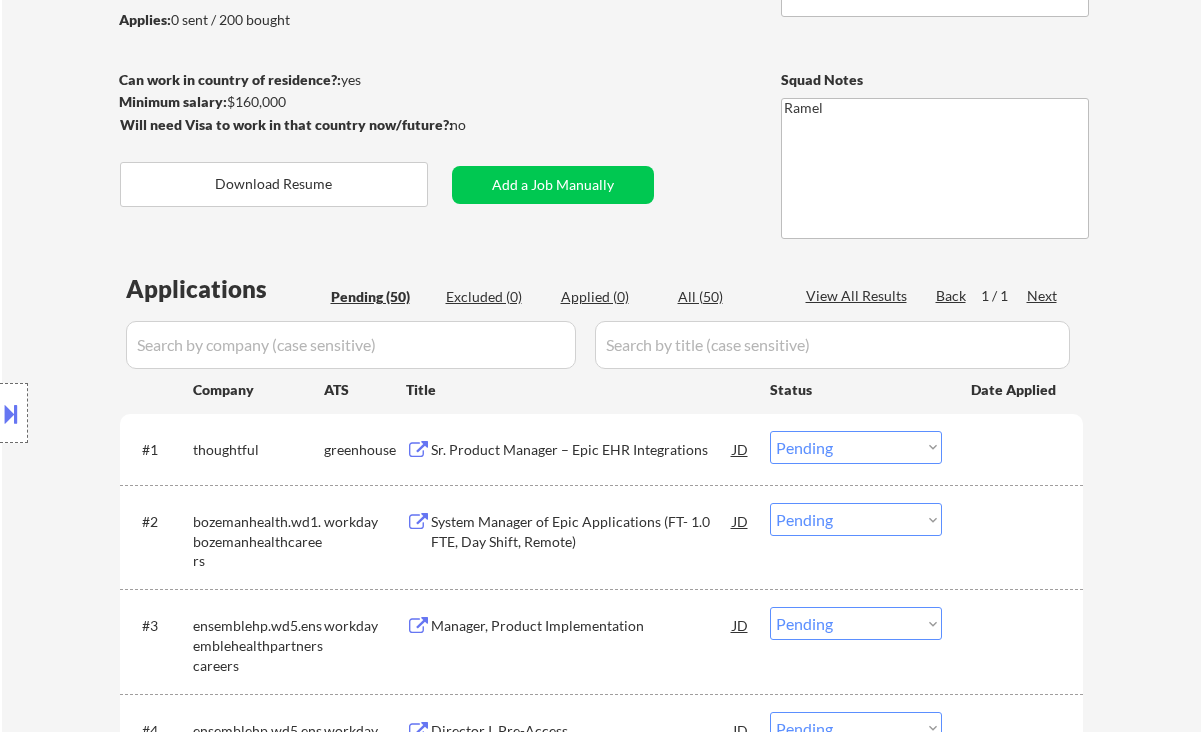 scroll, scrollTop: 0, scrollLeft: 0, axis: both 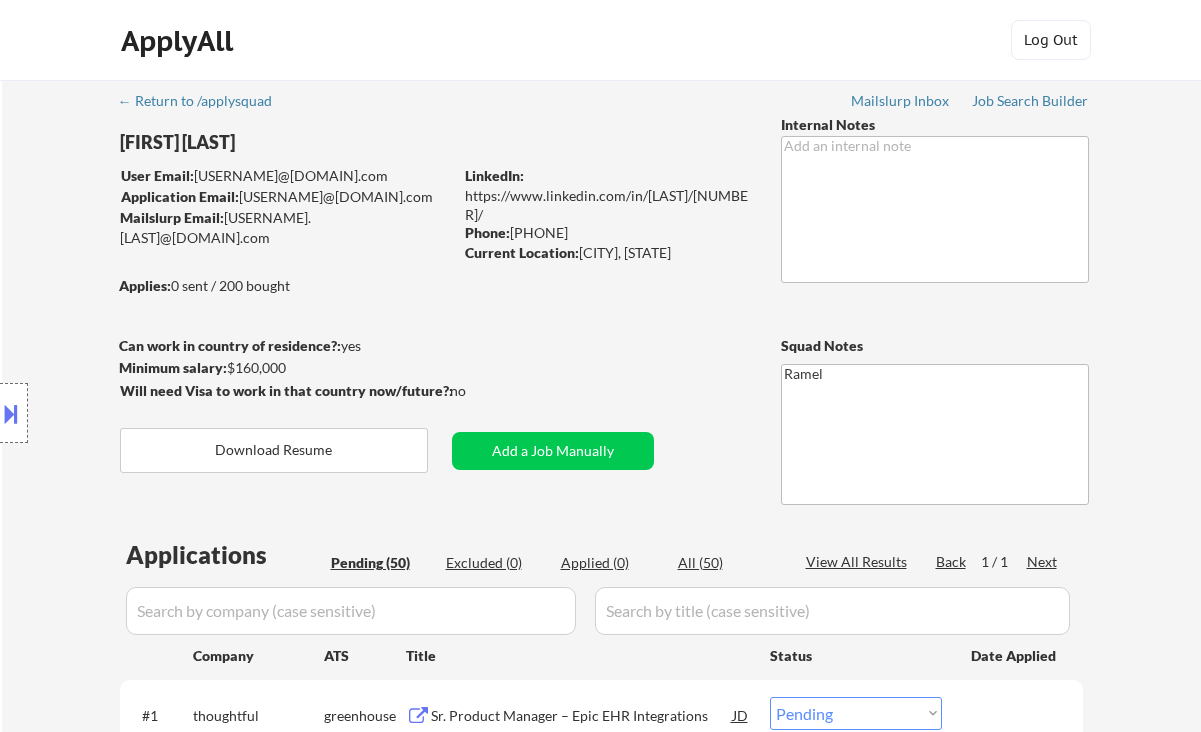 click on "Location Inclusions: [CITY], [STATE]   [CITY], [STATE]   [CITY], [STATE]   [CITY], [STATE]   [CITY], [STATE]   [CITY], [STATE]   [CITY], [STATE]   [CITY], [STATE]   [CITY], [STATE]   [CITY], [STATE]   [CITY], [STATE]   [CITY], [STATE]   [CITY], [STATE]   [CITY], [STATE]   [CITY], [STATE]   [CITY], [STATE]   [CITY], [STATE]   [CITY], [STATE]   [CITY], [STATE]   [CITY], [STATE] [CITY], [STATE]   [CITY], [STATE]   [CITY], [STATE]   [CITY], [STATE]   [CITY], [STATE]   [CITY], [STATE]   [CITY], [STATE]   [CITY], [STATE]   [CITY], [STATE]   [CITY], [STATE]   [CITY], [STATE]   [CITY], [STATE]   [CITY], [STATE]   [CITY], [STATE]   [CITY], [STATE]   [CITY], [STATE]   [CITY], [STATE]   [CITY], [STATE]   [CITY], [STATE]   [CITY], [STATE] [CITY], [STATE]   [CITY], [STATE]   [CITY], [STATE]   [CITY], [STATE]   [CITY], [STATE]" at bounding box center [179, 413] 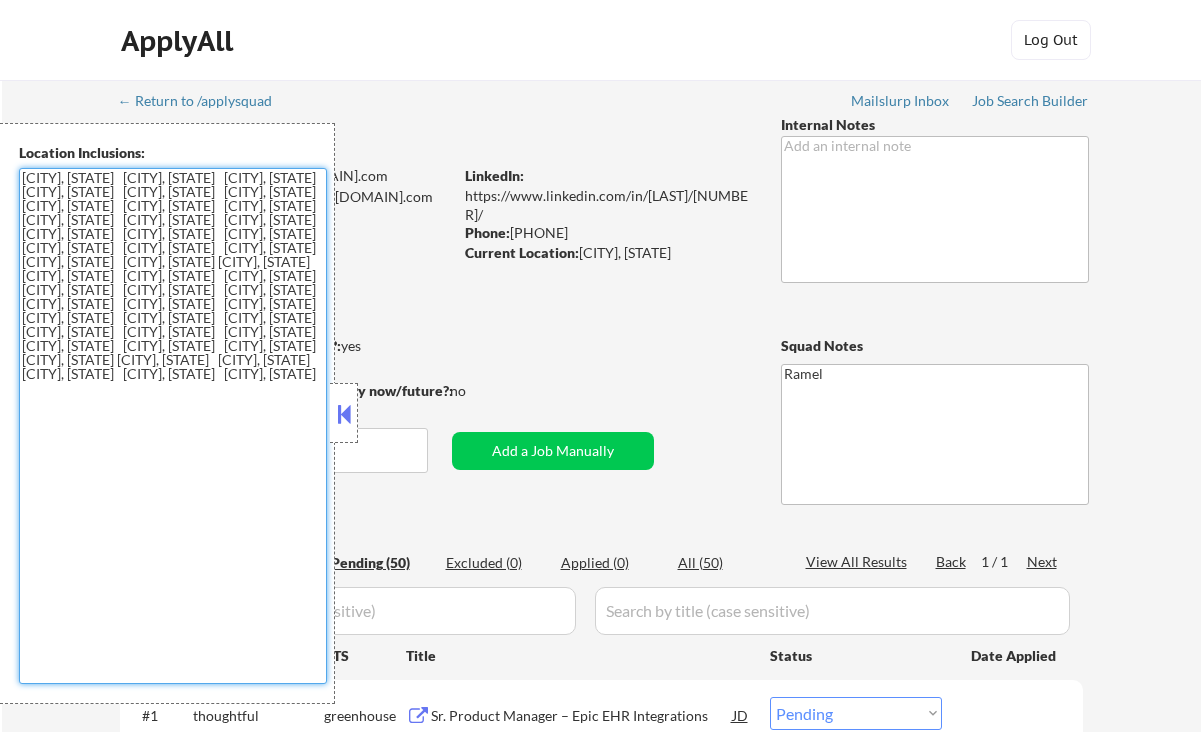 drag, startPoint x: 197, startPoint y: 385, endPoint x: 18, endPoint y: 163, distance: 285.17538 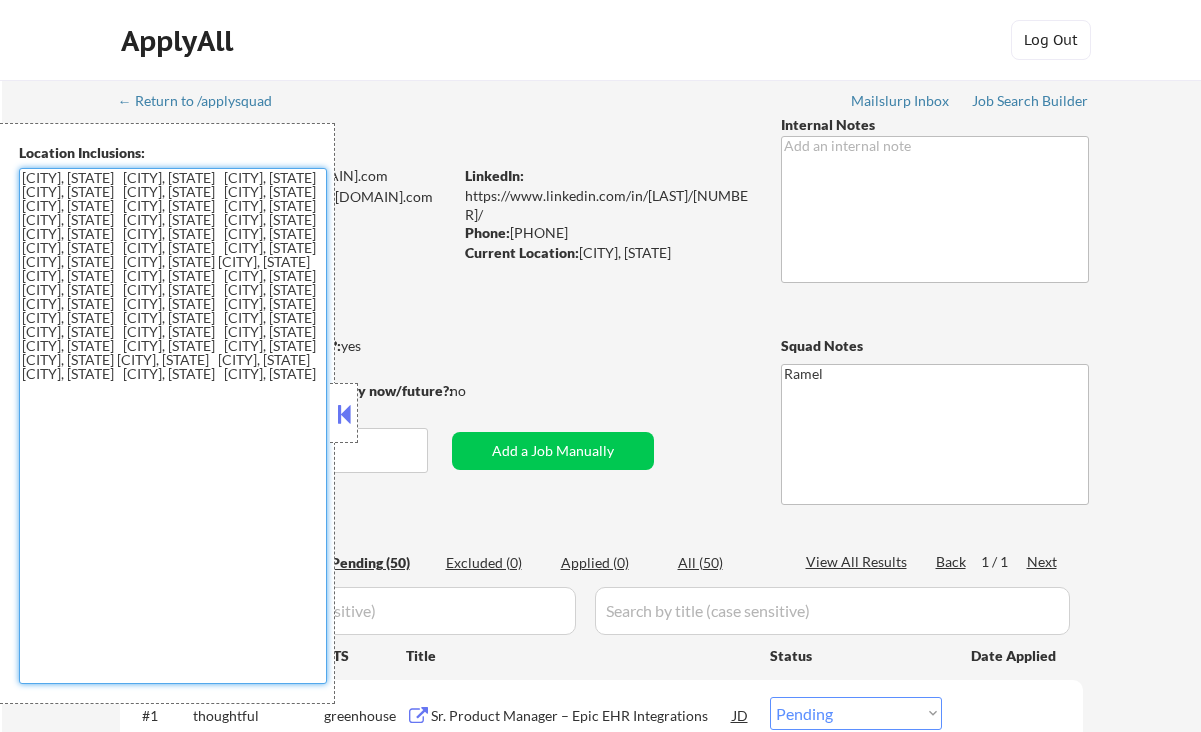 click on "Location Inclusions: Greenville, SC   Mauldin, SC   Greer, SC   Taylors, SC   Simpsonville, SC   Travelers Rest, SC   Fountain Inn, SC   Easley, SC   Piedmont, SC   Five Forks, SC   Wade Hampton, SC   Powdersville, SC   Duncan, SC   Lyman, SC   Berea, SC   Gantt, SC   Sans Souci, SC   Welcome, SC   Parker, SC   Williamston, SC Spartanburg, SC   Arcadia, SC   Fairforest, SC   Southern Shops, SC   Saxon, SC   Roebuck, SC   Una, SC   Boiling Springs, SC   Wellford, SC   Inman, SC   Moore, SC   Reidville, SC   Cowpens, SC   Startex, SC   Fingerville, SC   Woodruff, SC   Chesnee, SC   Landrum, SC   Pacolet, SC   Campobello, SC   Gaffney, SC   Greenville, SC Central, SC   Liberty, SC   Anderson, SC   Clemson, SC" at bounding box center [167, 413] 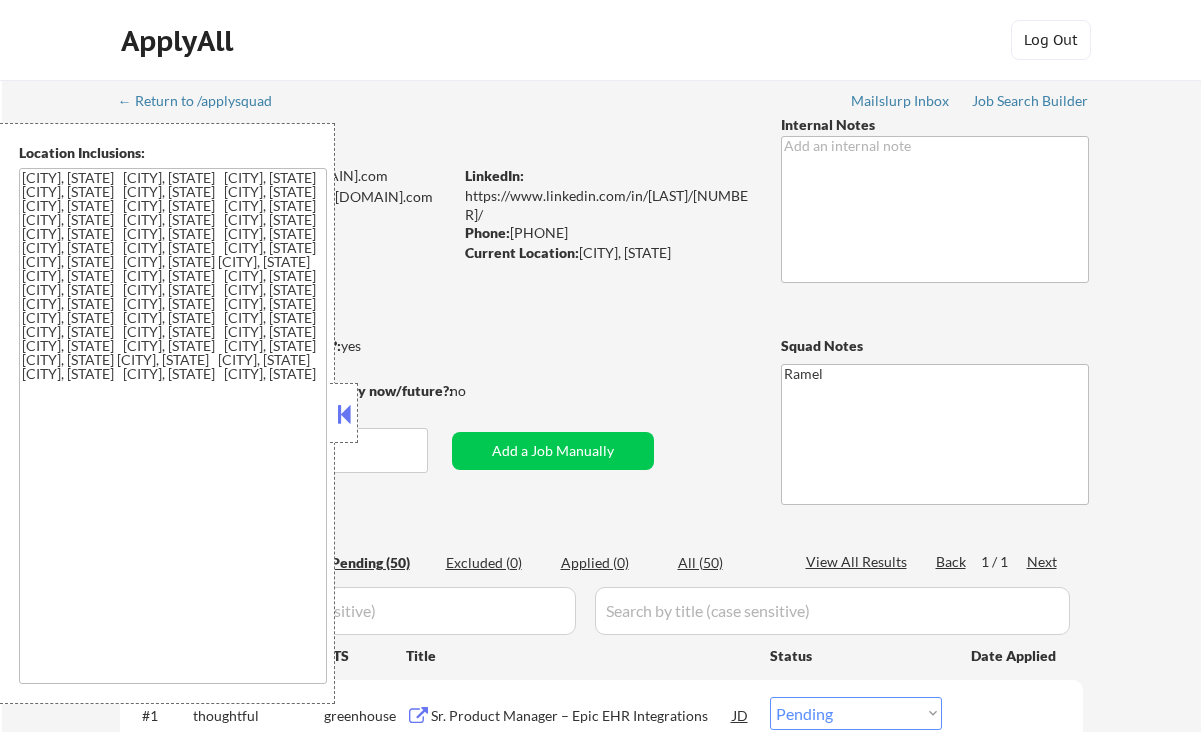 click on "[CITY], [STATE]   [CITY], [STATE]   [CITY], [STATE]   [CITY], [STATE]   [CITY], [STATE]   [CITY], [STATE]   [CITY], [STATE]   [CITY], [STATE]   [CITY], [STATE]   [CITY], [STATE]   [CITY], [STATE]   [CITY], [STATE]   [CITY], [STATE]   [CITY], [STATE]   [CITY], [STATE]   [CITY], [STATE]   [CITY], [STATE]   [CITY], [STATE]   [CITY], [STATE]   [CITY], [STATE] [CITY], [STATE]   [CITY], [STATE]   [CITY], [STATE]   [CITY], [STATE]   [CITY], [STATE]   [CITY], [STATE]   [CITY], [STATE]   [CITY], [STATE]   [CITY], [STATE]   [CITY], [STATE]   [CITY], [STATE]   [CITY], [STATE]   [CITY], [STATE]   [CITY], [STATE]   [CITY], [STATE]   [CITY], [STATE]   [CITY], [STATE]   [CITY], [STATE]   [CITY], [STATE]   [CITY], [STATE]   [CITY], [STATE] [CITY], [STATE]   [CITY], [STATE]   [CITY], [STATE]   [CITY], [STATE]   [CITY], [STATE]" at bounding box center (173, 426) 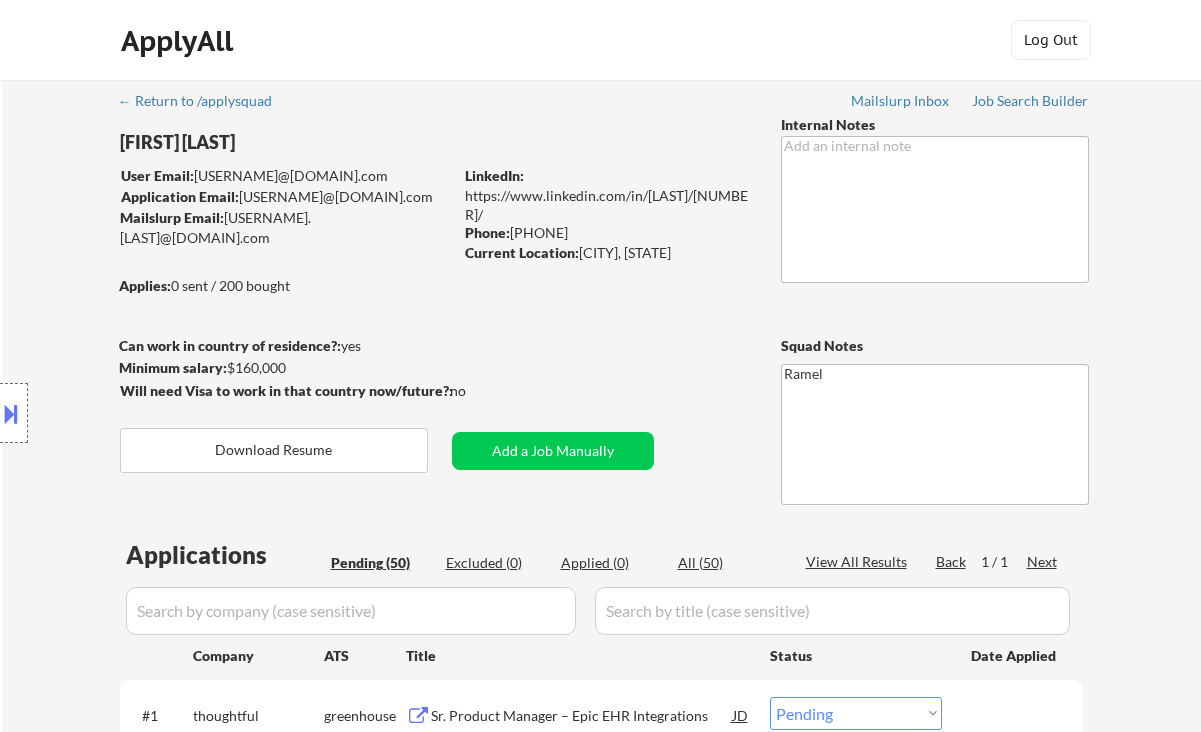 scroll, scrollTop: 266, scrollLeft: 0, axis: vertical 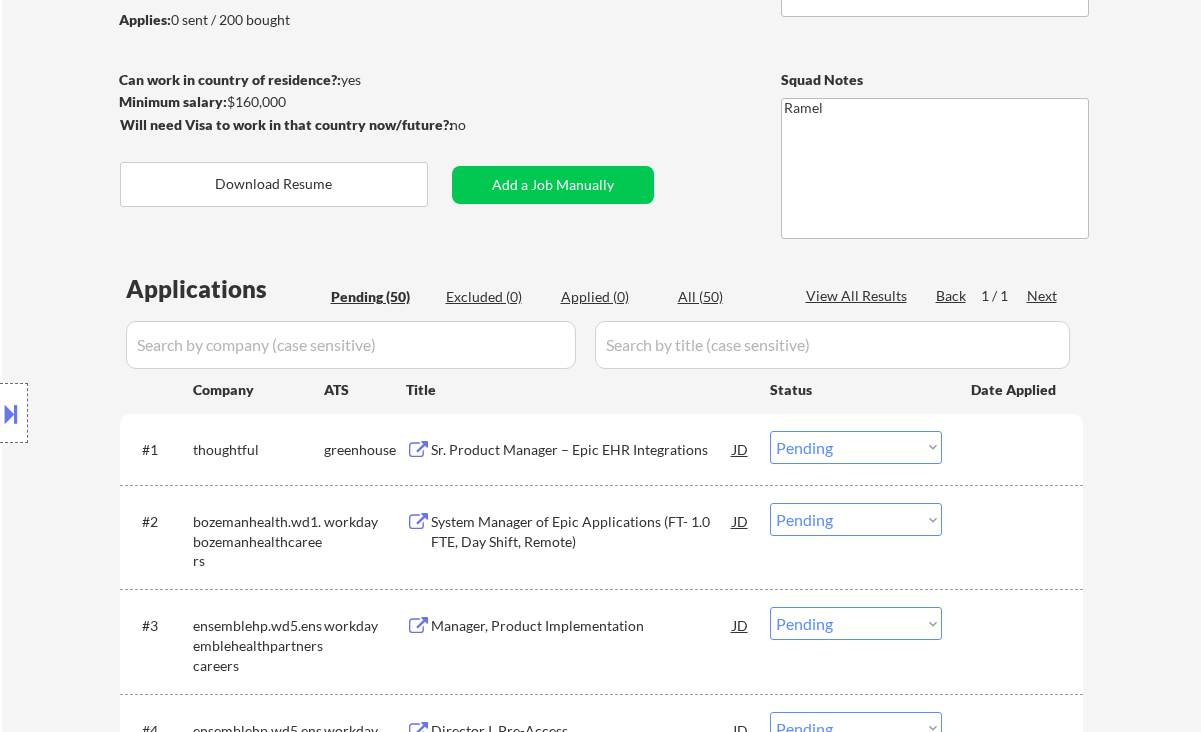 click on "Sr. Product Manager – Epic EHR Integrations" at bounding box center [582, 450] 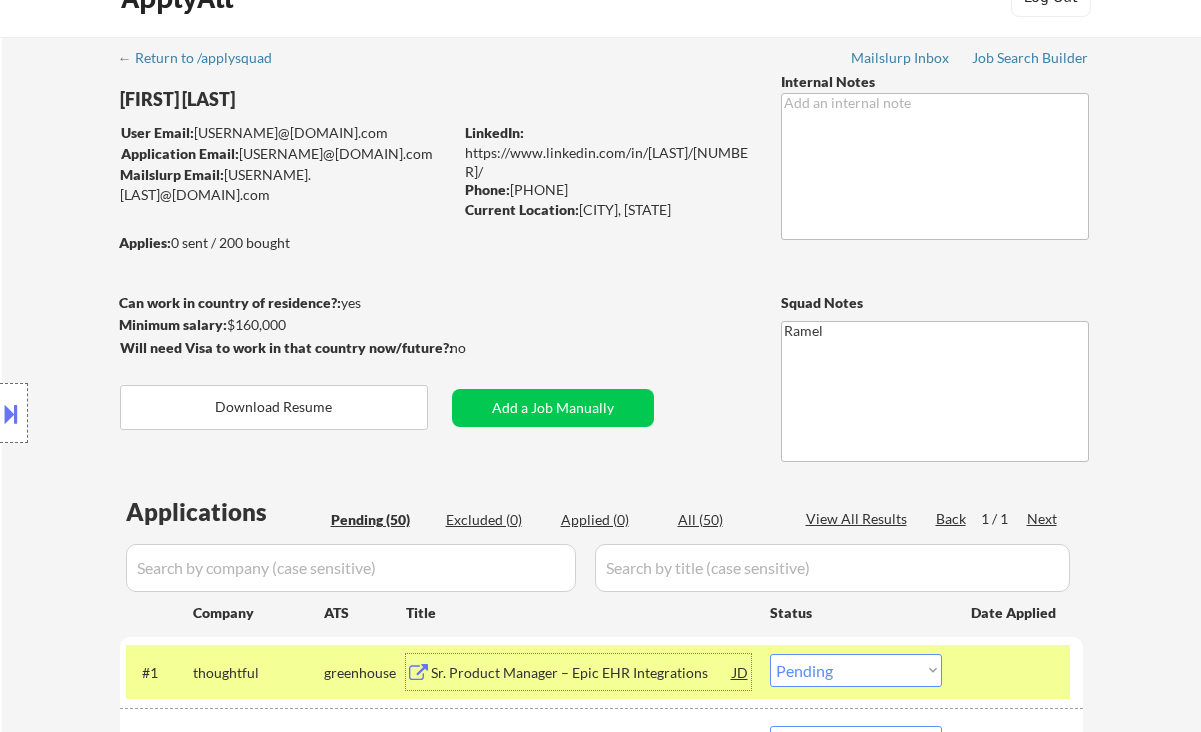 scroll, scrollTop: 0, scrollLeft: 0, axis: both 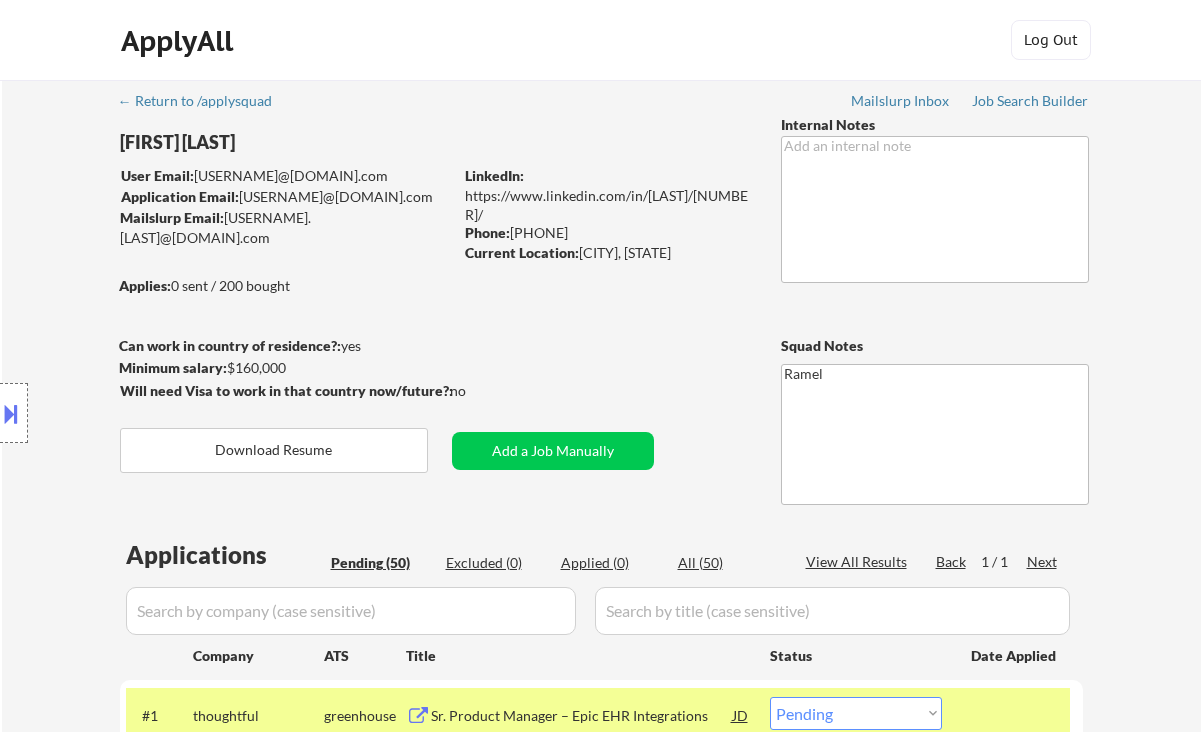 drag, startPoint x: 583, startPoint y: 249, endPoint x: 736, endPoint y: 259, distance: 153.32645 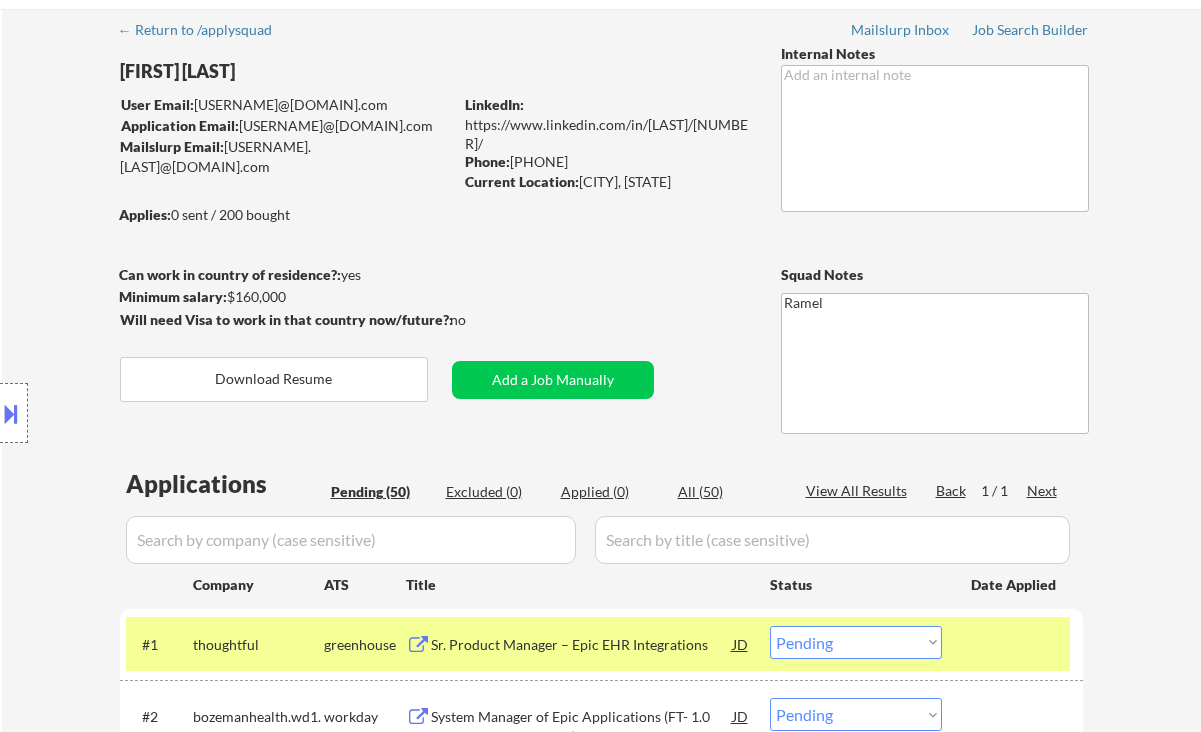 scroll, scrollTop: 266, scrollLeft: 0, axis: vertical 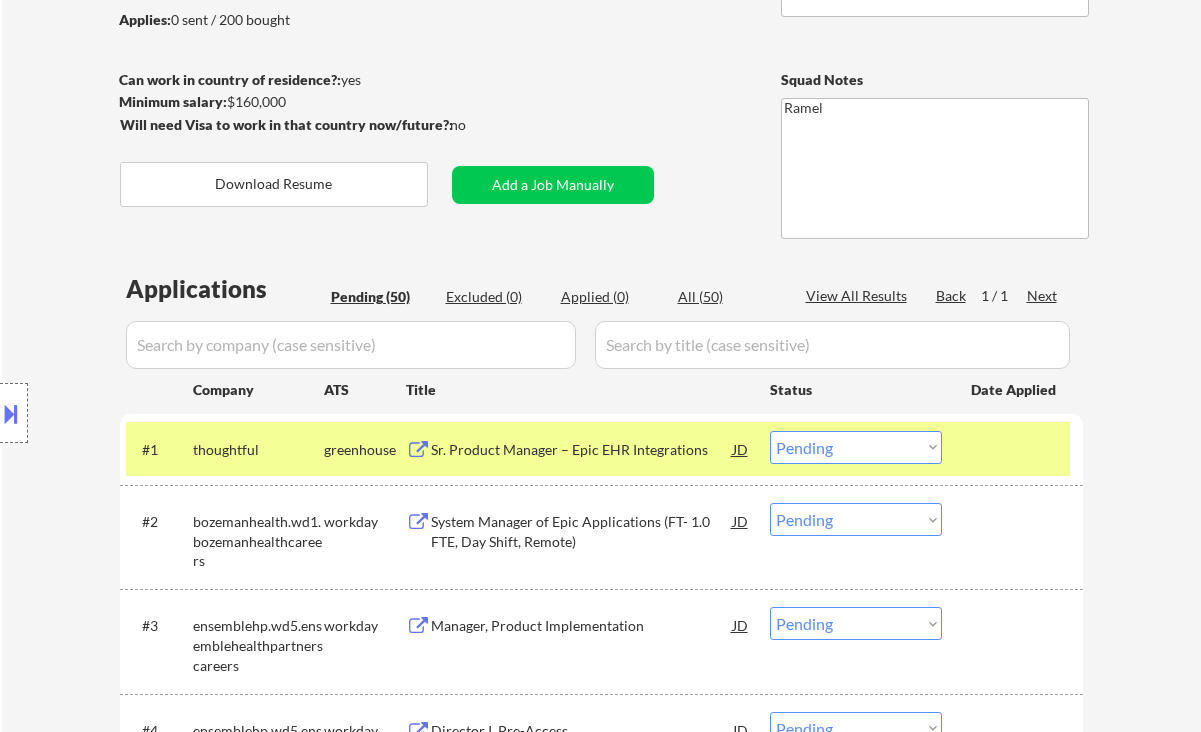 click on "Choose an option... Pending Applied Excluded (Questions) Excluded (Expired) Excluded (Location) Excluded (Bad Match) Excluded (Blocklist) Excluded (Salary) Excluded (Other)" at bounding box center (856, 447) 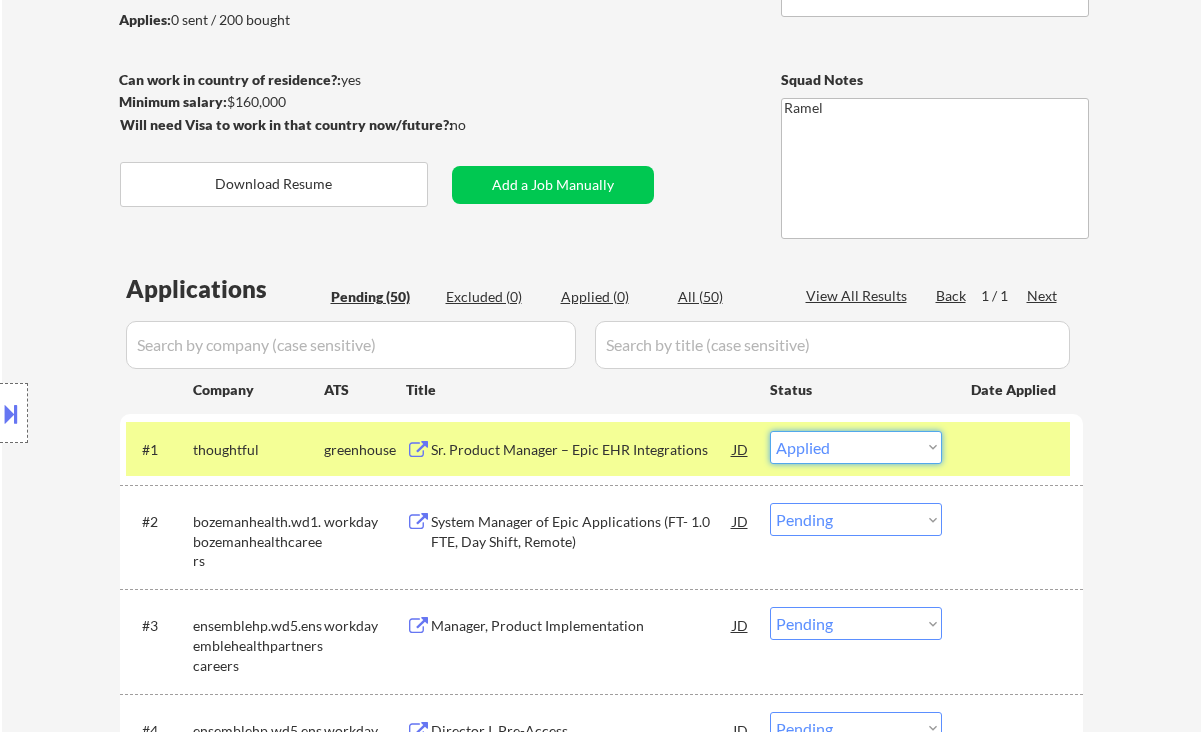 click on "Choose an option... Pending Applied Excluded (Questions) Excluded (Expired) Excluded (Location) Excluded (Bad Match) Excluded (Blocklist) Excluded (Salary) Excluded (Other)" at bounding box center [856, 447] 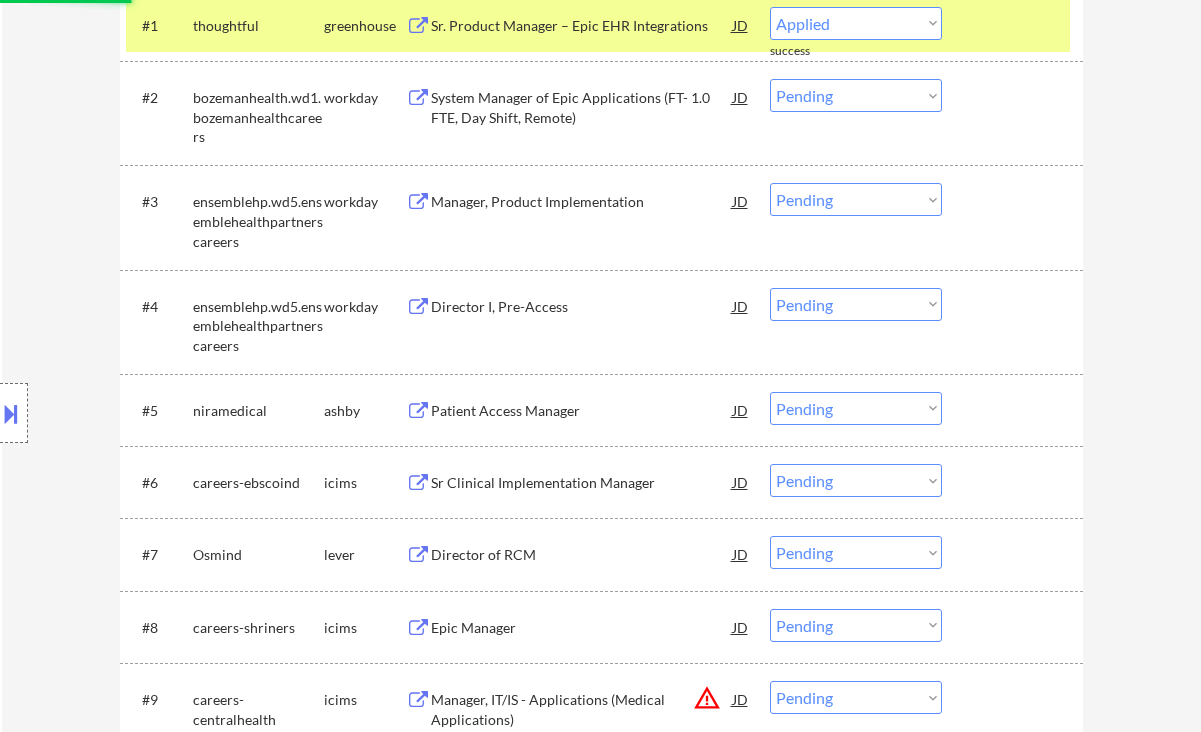 scroll, scrollTop: 800, scrollLeft: 0, axis: vertical 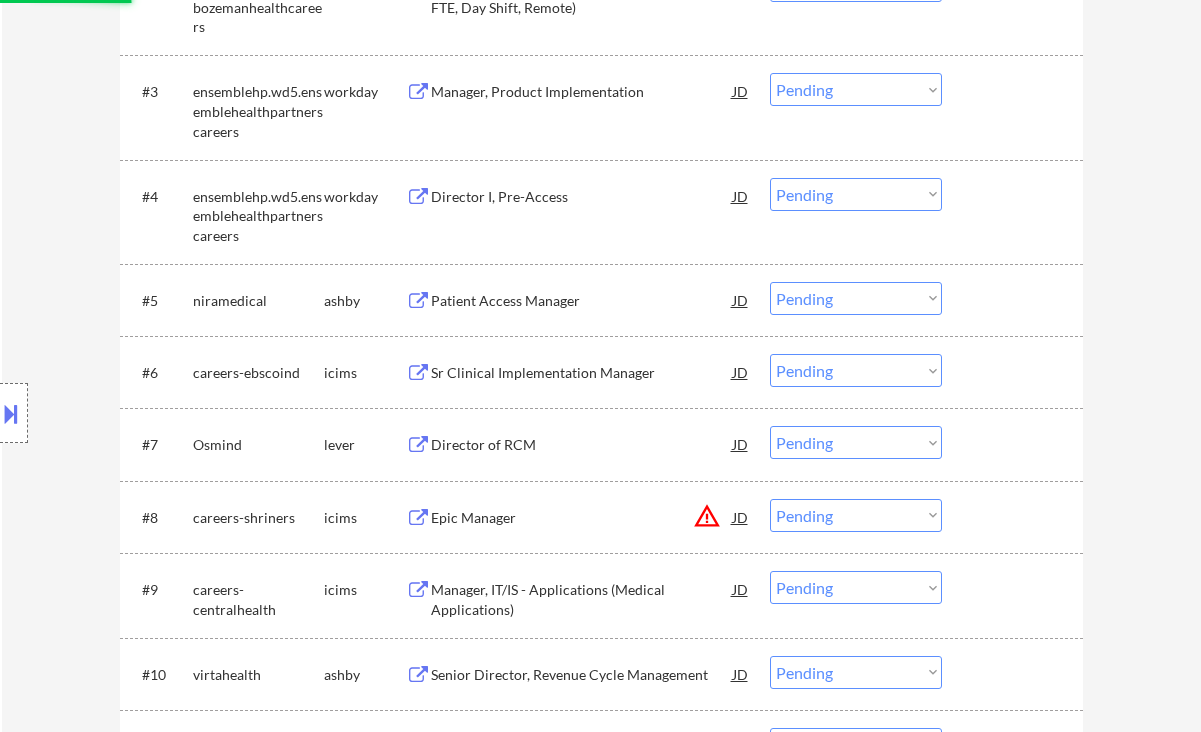 select on ""pending"" 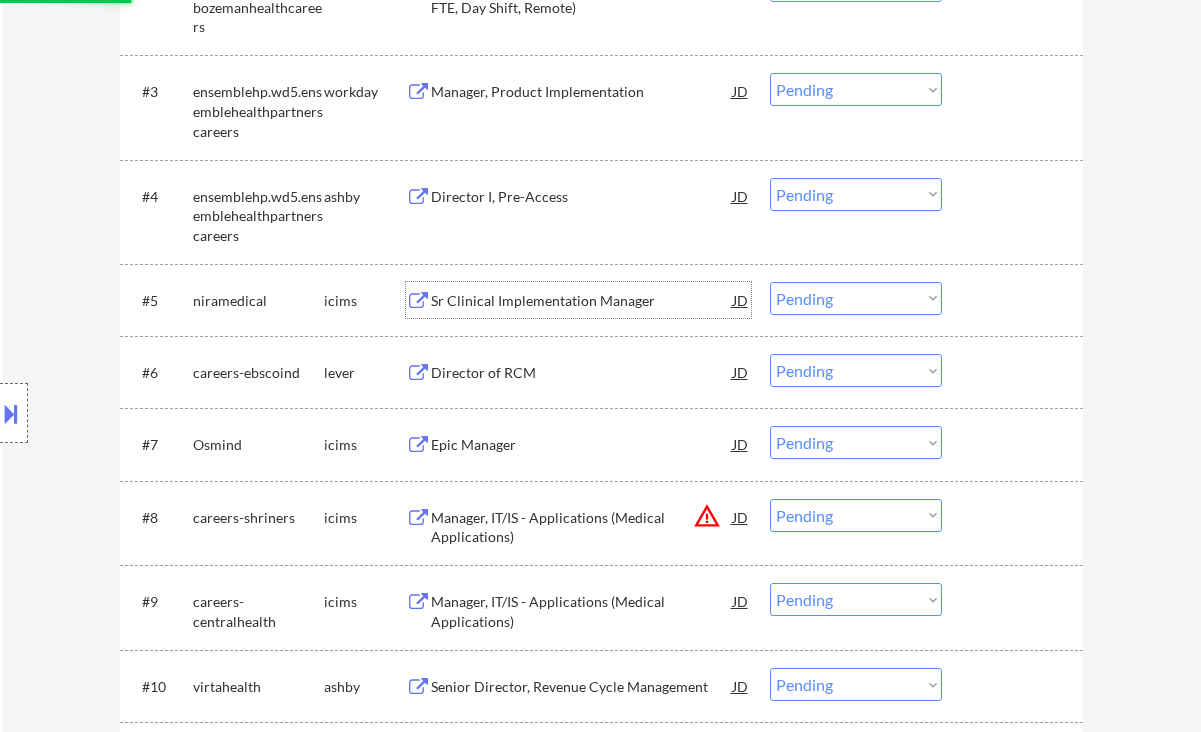 click on "#1 thoughtful greenhouse Sr. Product Manager – Epic EHR Integrations JD Choose an option... Pending Applied Excluded (Questions) Excluded (Expired) Excluded (Location) Excluded (Bad Match) Excluded (Blocklist) Excluded (Salary) Excluded (Other) success #2 bozemanhealth.wd1.bozemanhealthcareers workday System Manager of Epic Applications (FT- 1.0 FTE, Day Shift, Remote) JD Choose an option... Pending Applied Excluded (Questions) Excluded (Expired) Excluded (Location) Excluded (Bad Match) Excluded (Blocklist) Excluded (Salary) Excluded (Other) #3 ensemblehp.wd5.ensemblehealthpartnerscareers workday Manager, Product Implementation JD Choose an option... Pending Applied Excluded (Questions) Excluded (Expired) Excluded (Location) Excluded (Bad Match) Excluded (Blocklist) Excluded (Salary) Excluded (Other) #4 ensemblehp.wd5.ensemblehealthpartnerscareers ashby Director I, Pre-Access JD Choose an option... Pending Applied Excluded (Questions) Excluded (Expired) Excluded (Location) Excluded (Bad Match) #5 icims JD" at bounding box center (601, 1898) 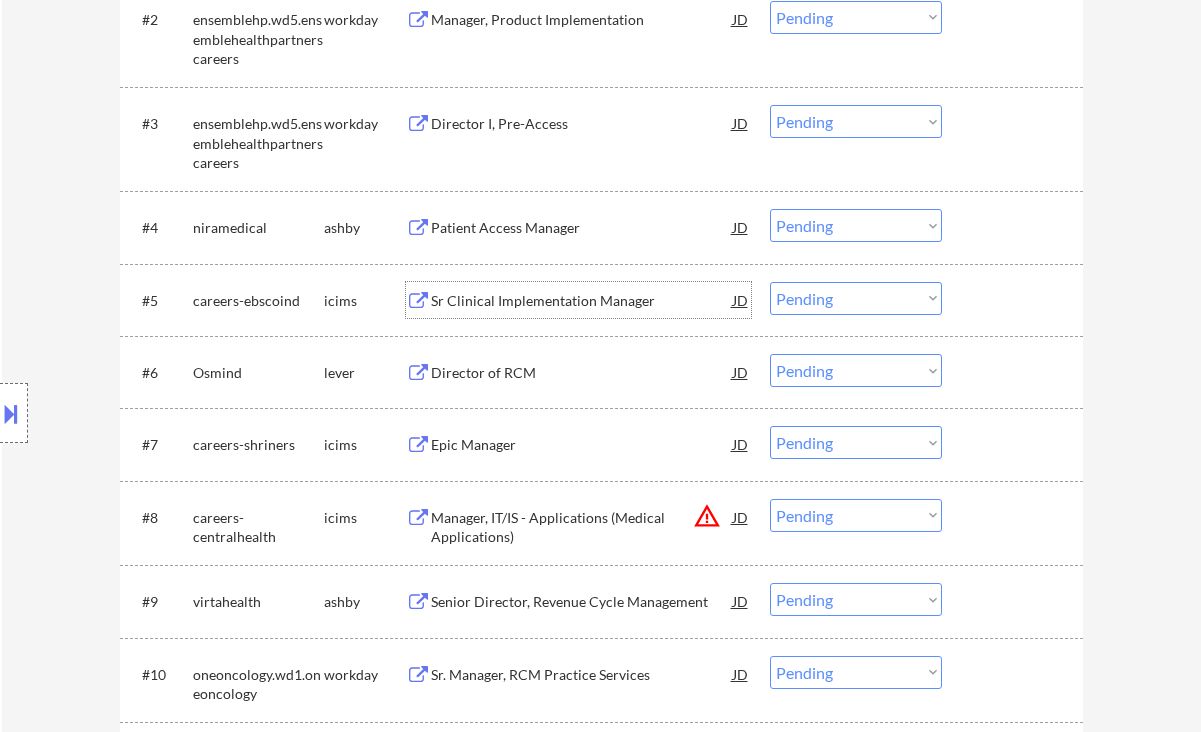 click on "Director of RCM" at bounding box center (582, 373) 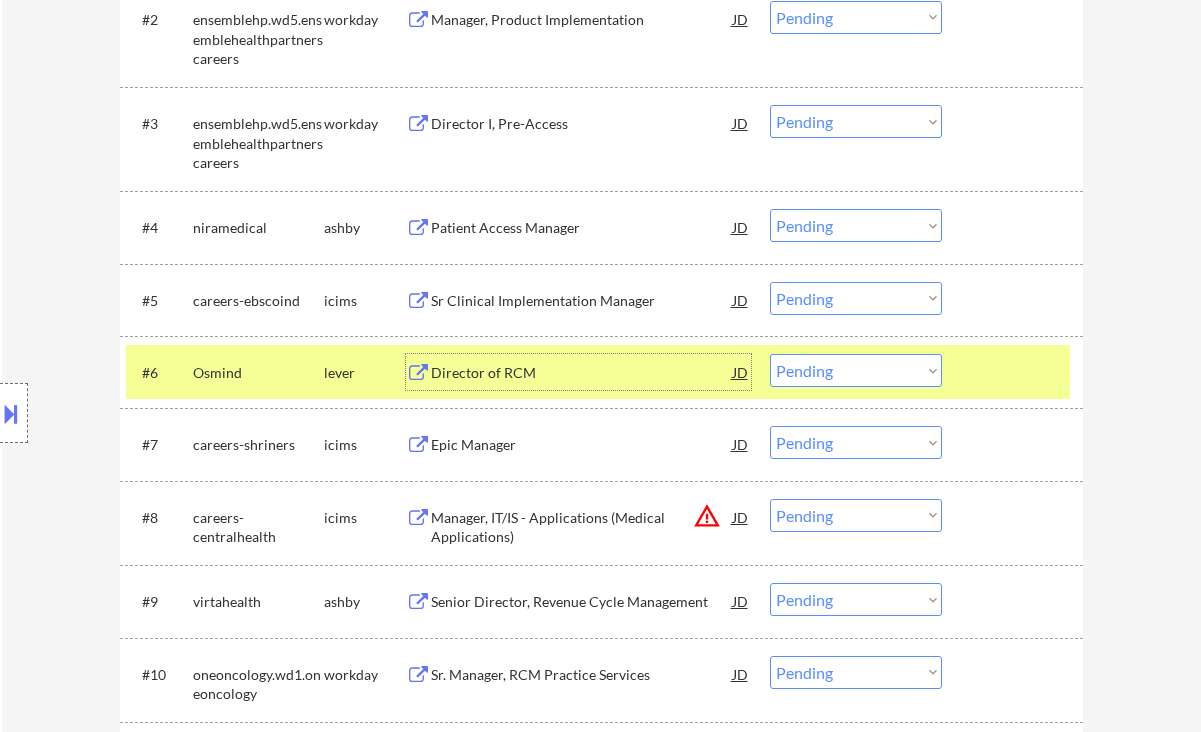 click on "Choose an option... Pending Applied Excluded (Questions) Excluded (Expired) Excluded (Location) Excluded (Bad Match) Excluded (Blocklist) Excluded (Salary) Excluded (Other)" at bounding box center [856, 370] 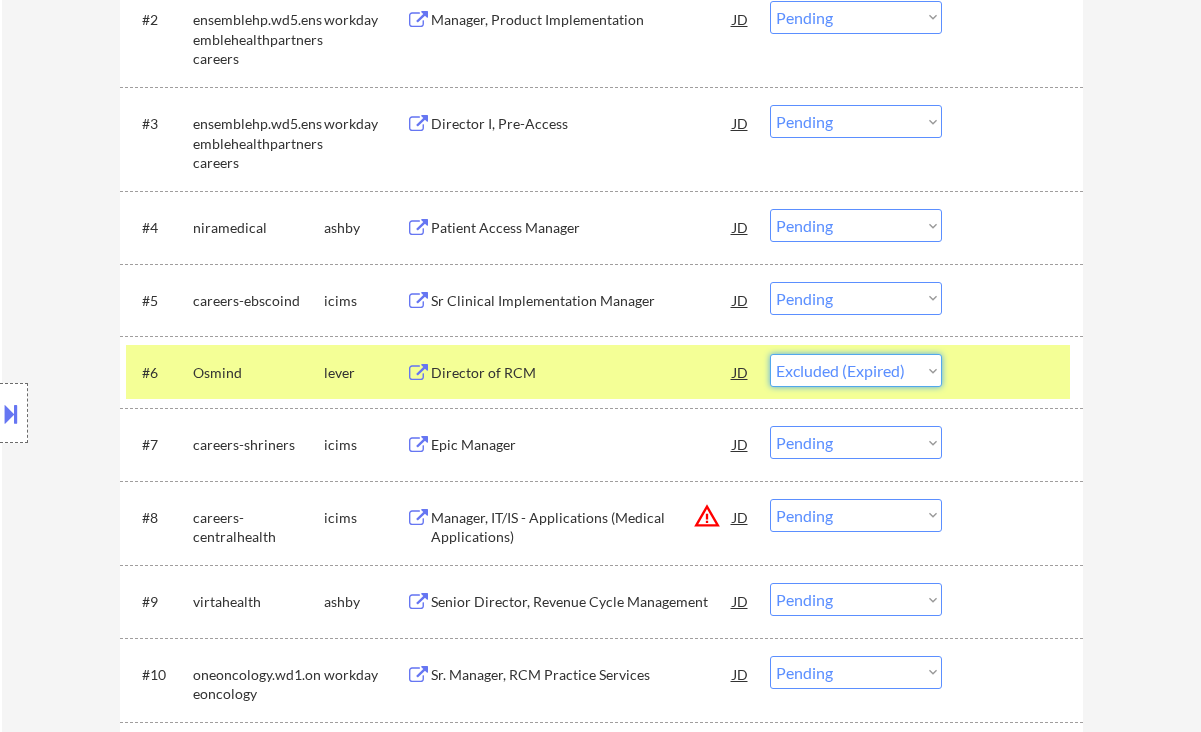 click on "Choose an option... Pending Applied Excluded (Questions) Excluded (Expired) Excluded (Location) Excluded (Bad Match) Excluded (Blocklist) Excluded (Salary) Excluded (Other)" at bounding box center (856, 370) 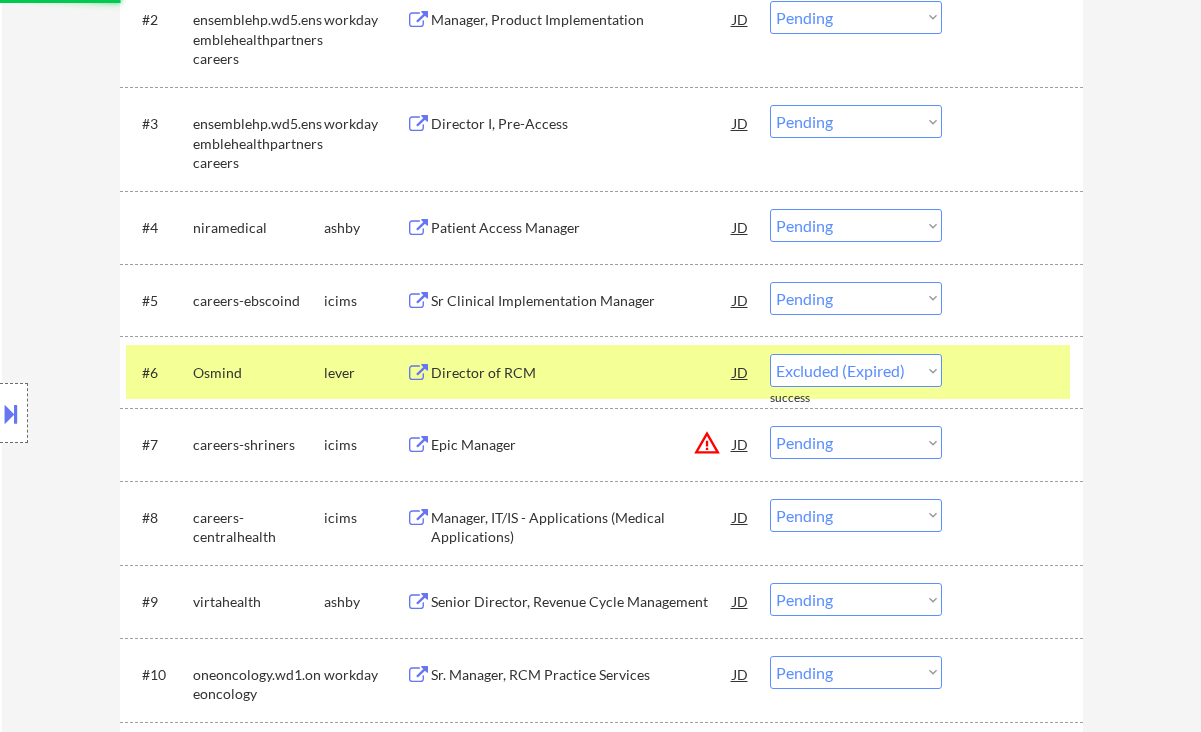 select on ""pending"" 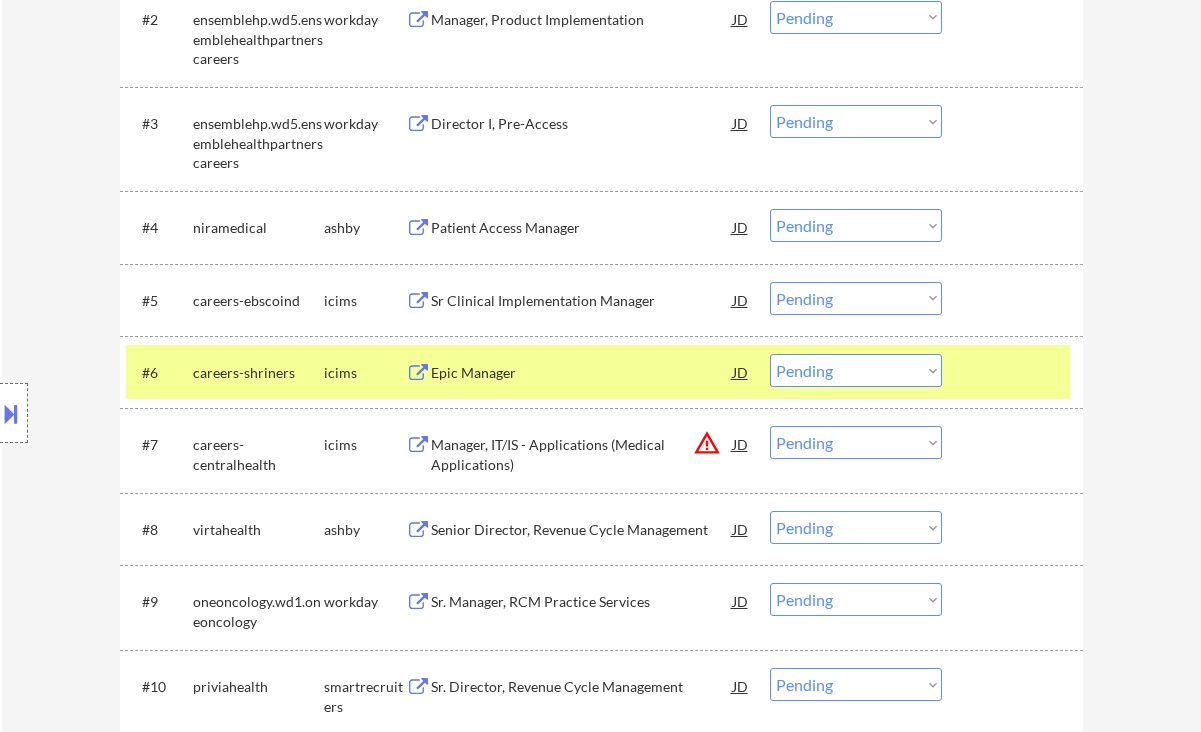 click on "Patient Access Manager" at bounding box center [582, 228] 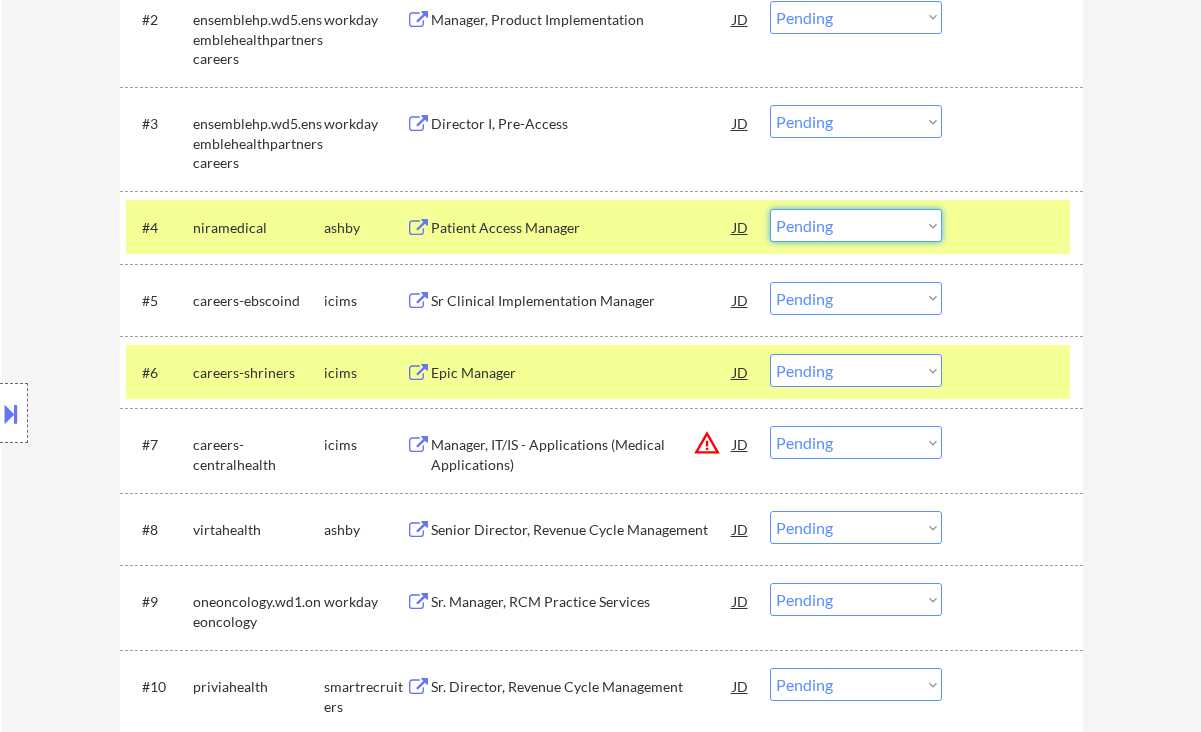 drag, startPoint x: 835, startPoint y: 224, endPoint x: 848, endPoint y: 237, distance: 18.384777 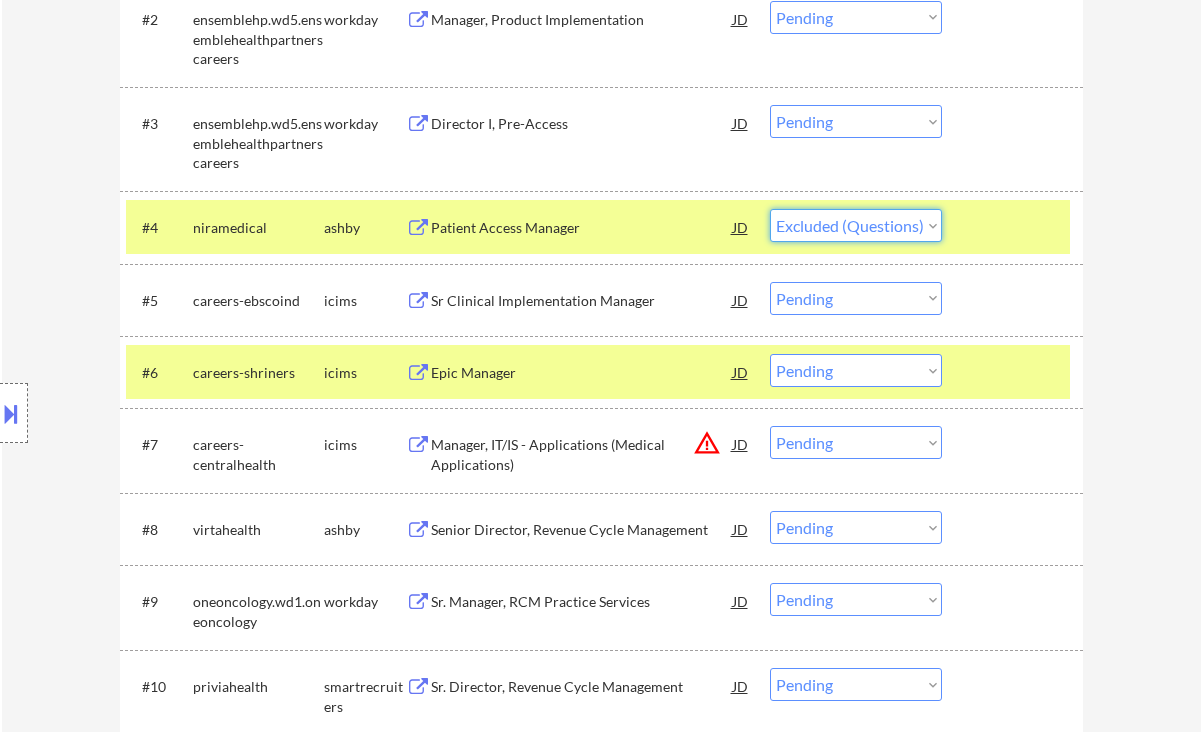 click on "Choose an option... Pending Applied Excluded (Questions) Excluded (Expired) Excluded (Location) Excluded (Bad Match) Excluded (Blocklist) Excluded (Salary) Excluded (Other)" at bounding box center [856, 225] 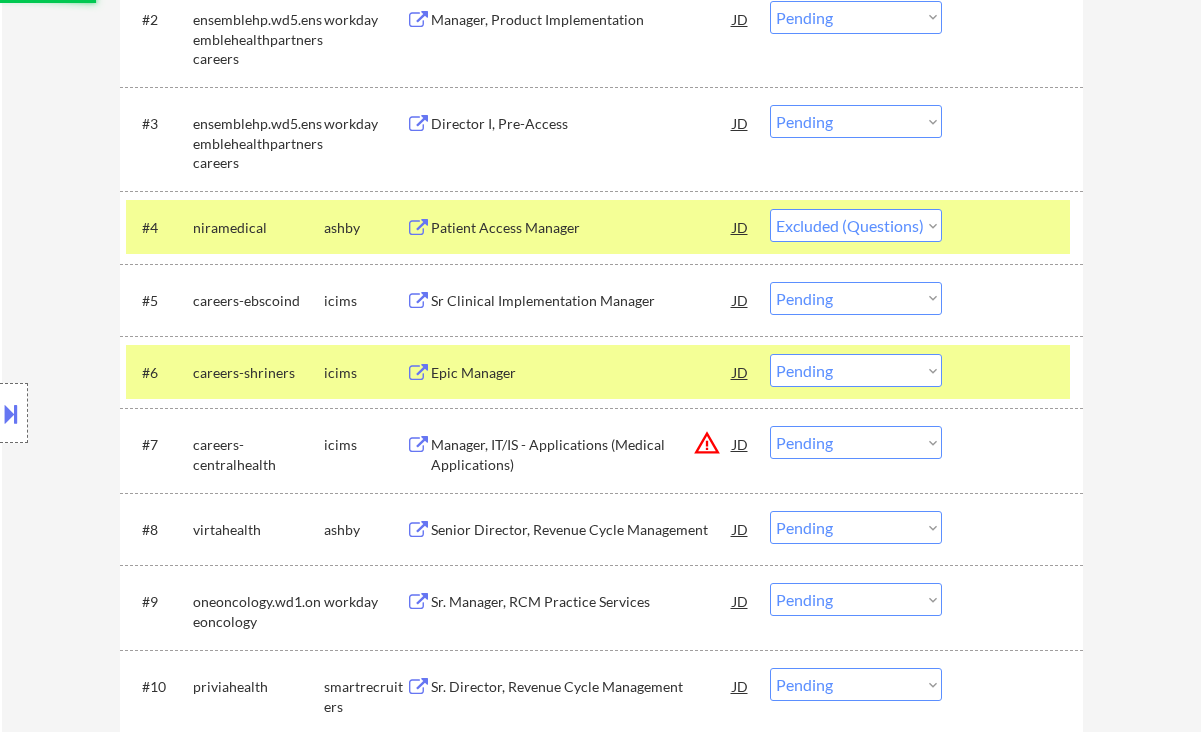scroll, scrollTop: 1066, scrollLeft: 0, axis: vertical 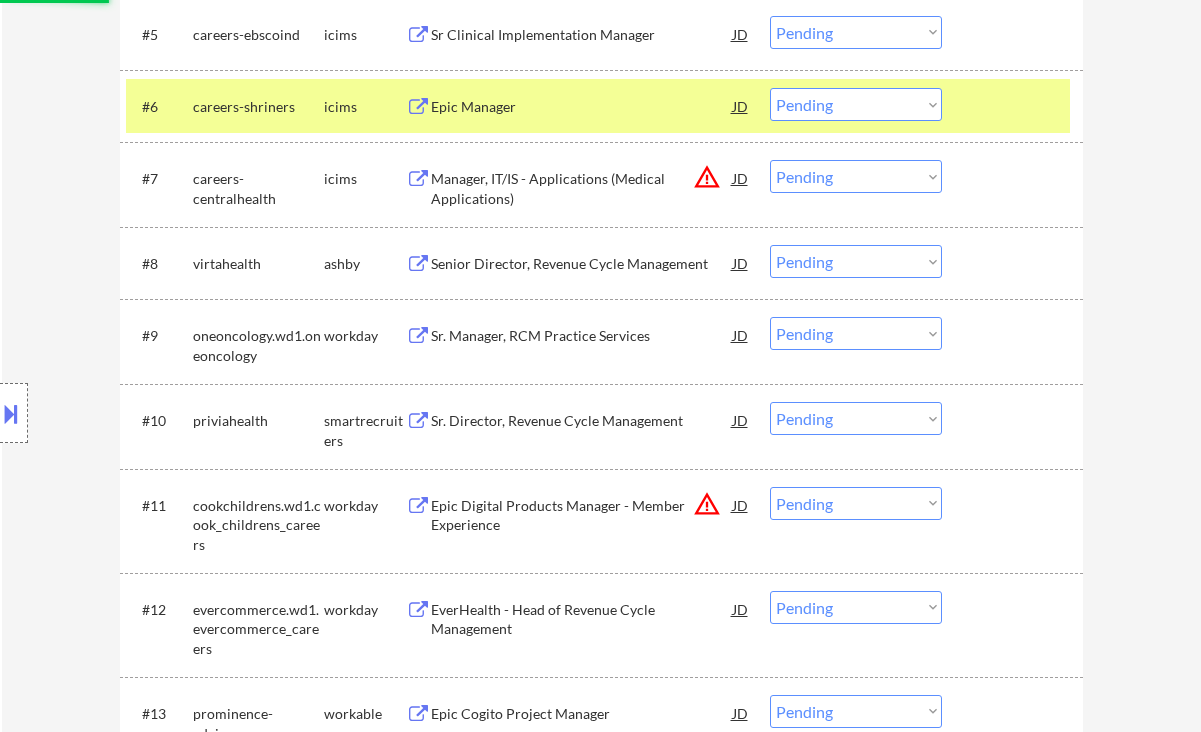 click on "Senior Director, Revenue Cycle Management" at bounding box center [582, 264] 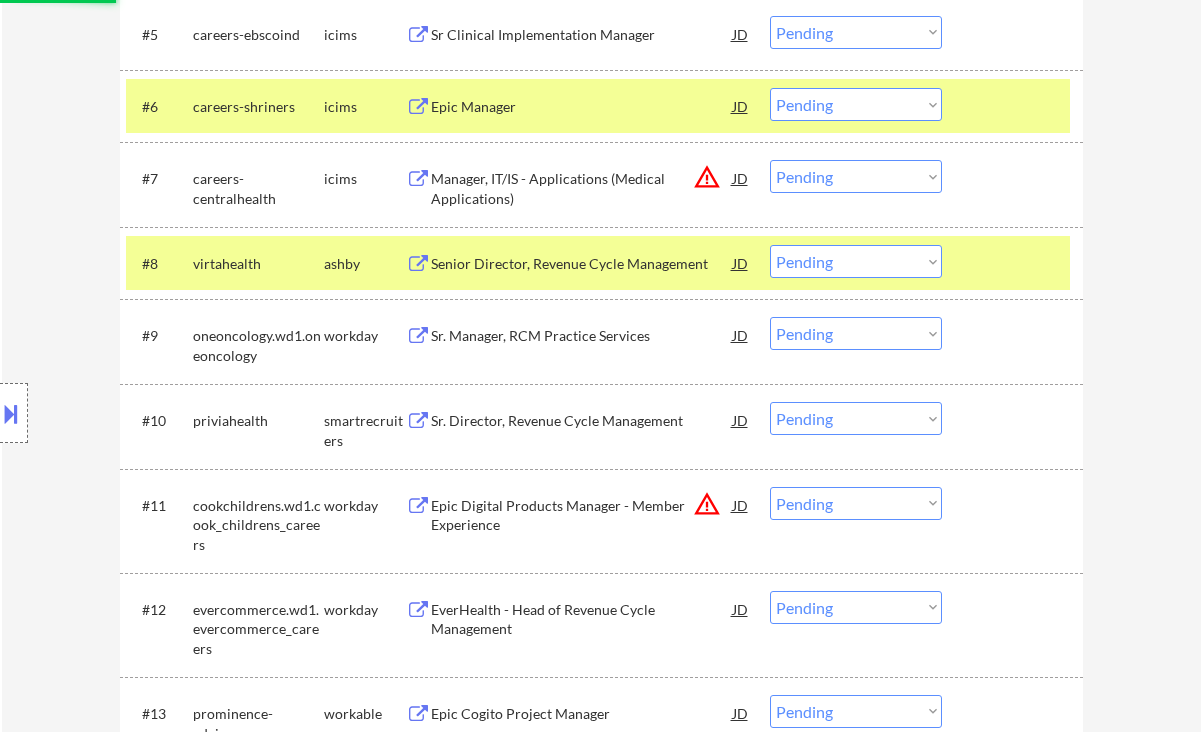 select on ""pending"" 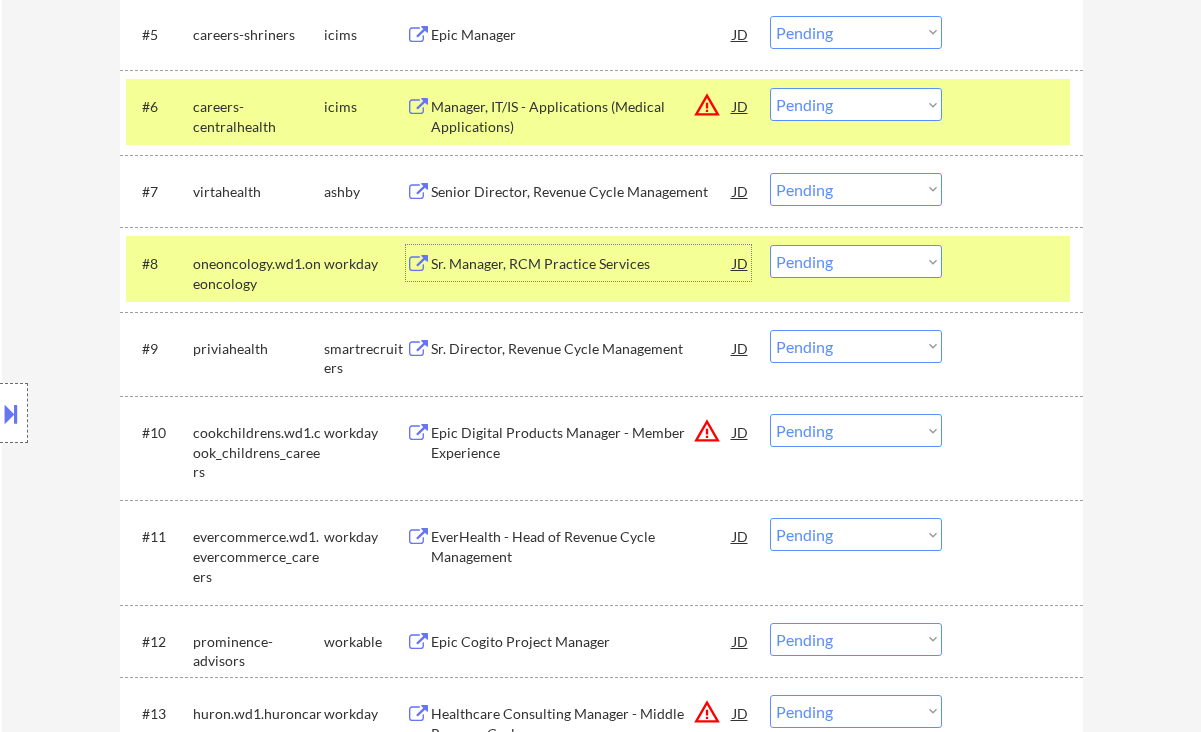 drag, startPoint x: 815, startPoint y: 186, endPoint x: 840, endPoint y: 204, distance: 30.805843 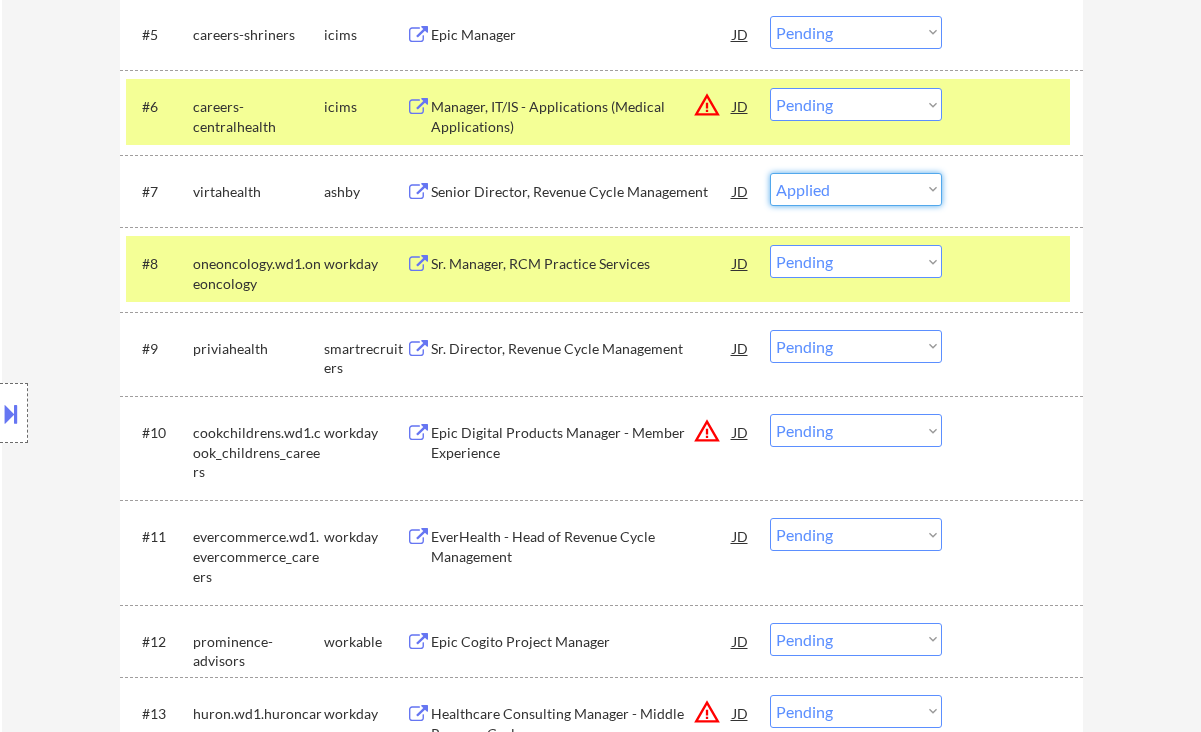 click on "Choose an option... Pending Applied Excluded (Questions) Excluded (Expired) Excluded (Location) Excluded (Bad Match) Excluded (Blocklist) Excluded (Salary) Excluded (Other)" at bounding box center (856, 189) 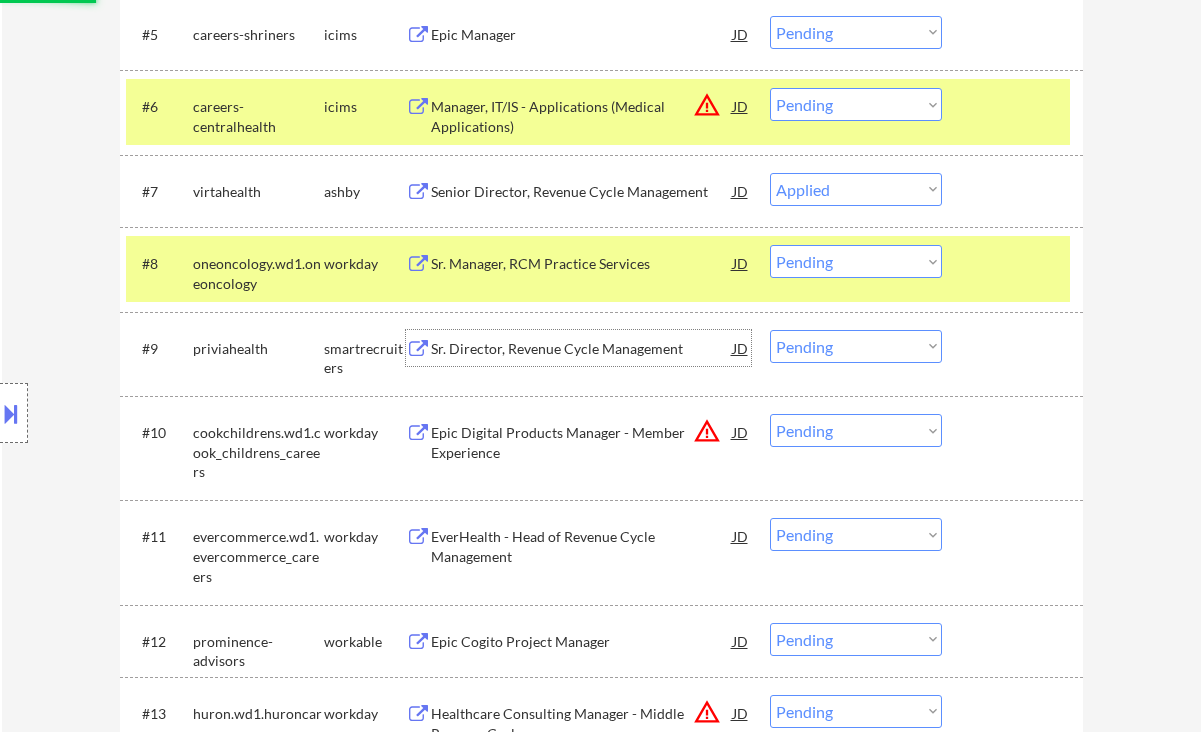 click on "Sr. Director, Revenue Cycle Management" at bounding box center [582, 349] 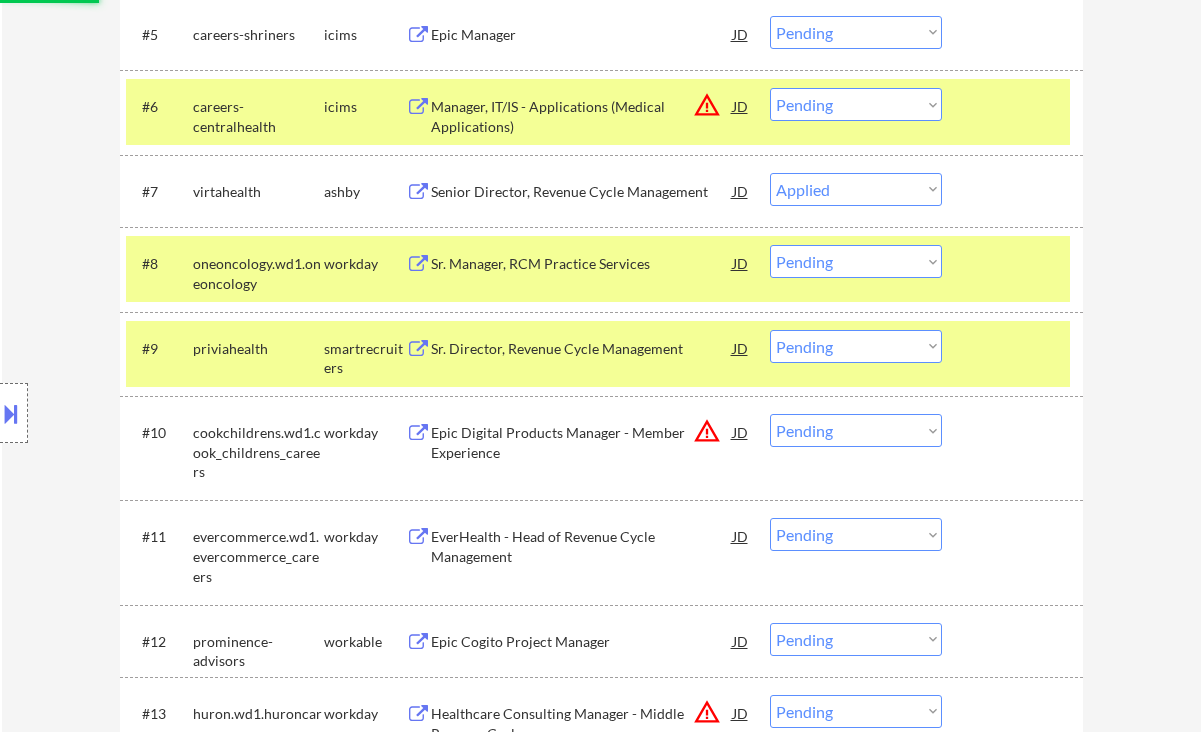 select on ""pending"" 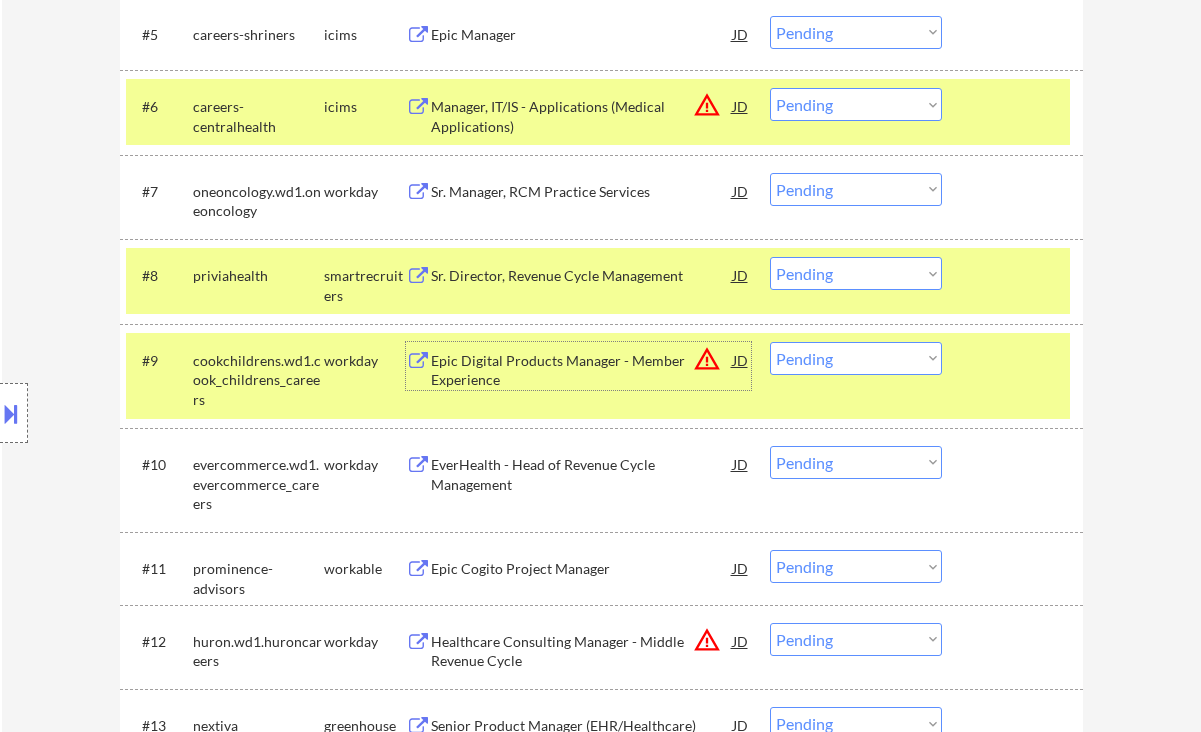 drag, startPoint x: 861, startPoint y: 278, endPoint x: 867, endPoint y: 289, distance: 12.529964 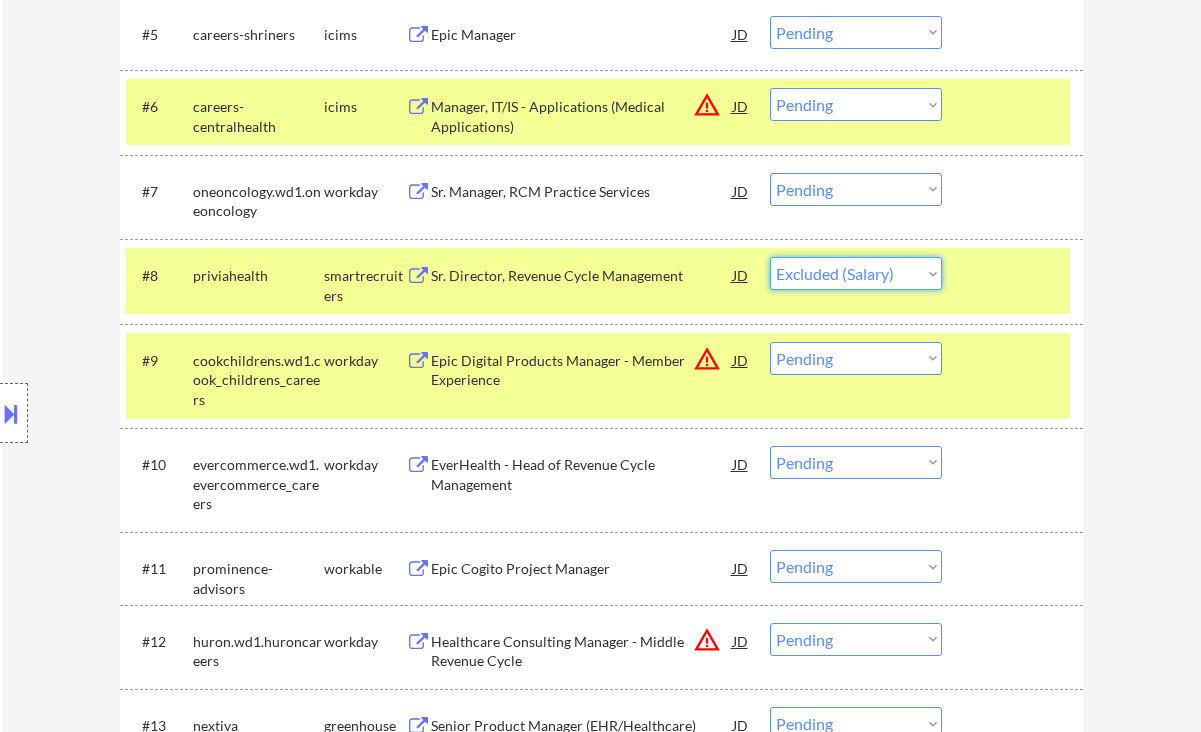click on "Choose an option... Pending Applied Excluded (Questions) Excluded (Expired) Excluded (Location) Excluded (Bad Match) Excluded (Blocklist) Excluded (Salary) Excluded (Other)" at bounding box center (856, 273) 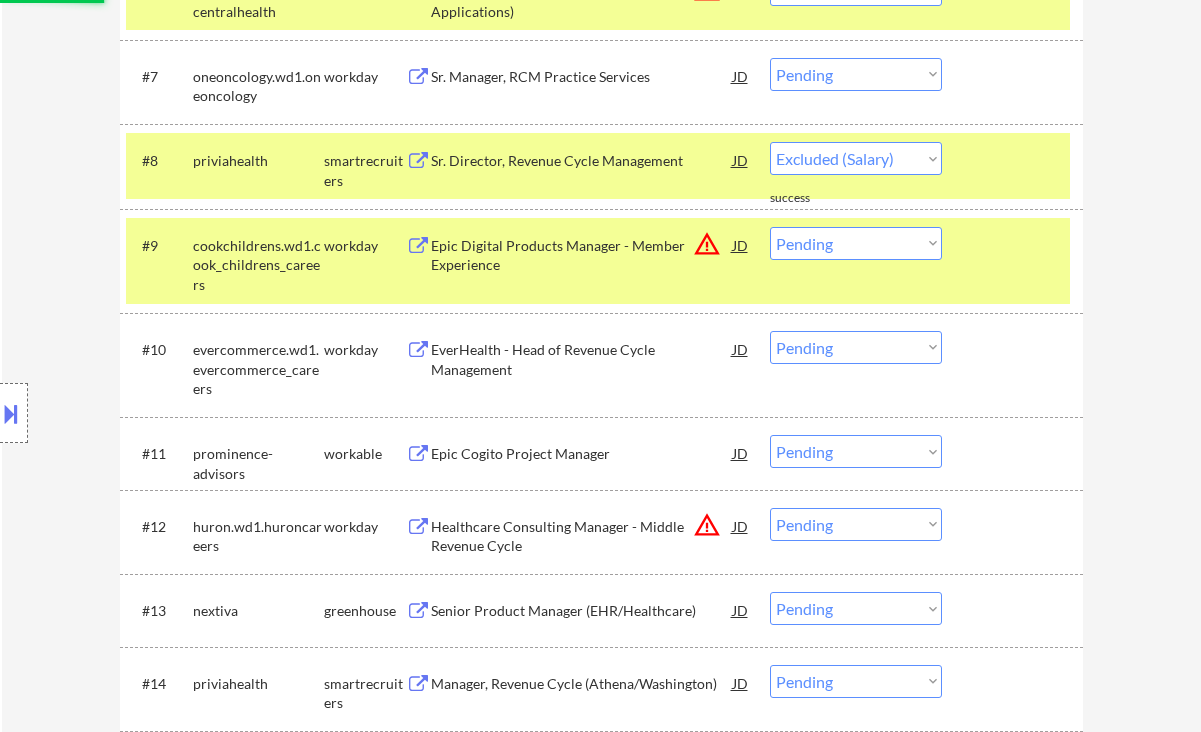 scroll, scrollTop: 1200, scrollLeft: 0, axis: vertical 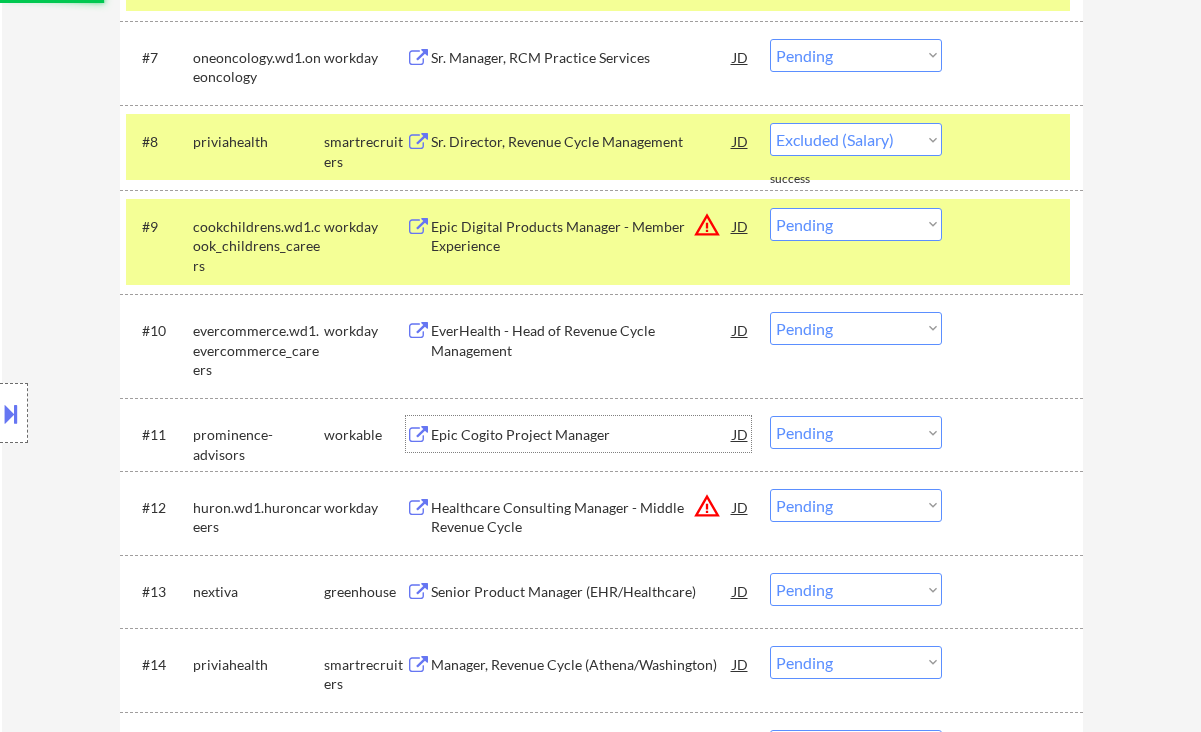 click on "Epic Cogito Project Manager" at bounding box center [582, 435] 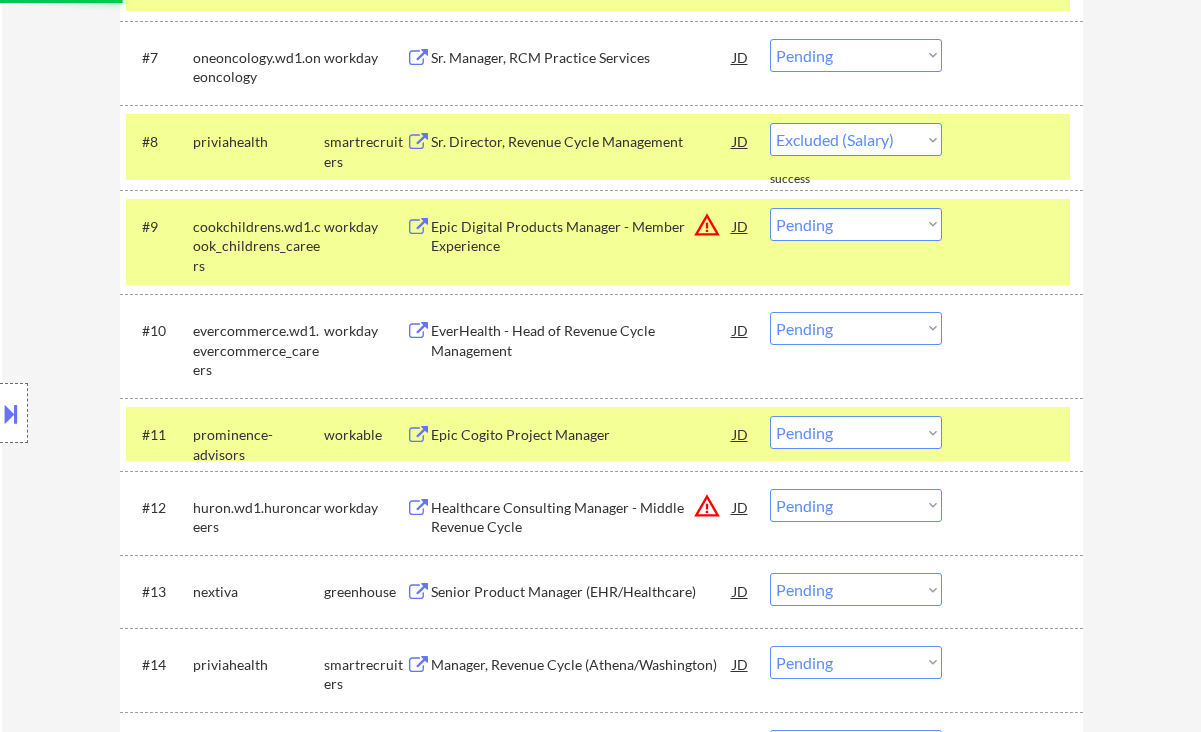 select on ""pending"" 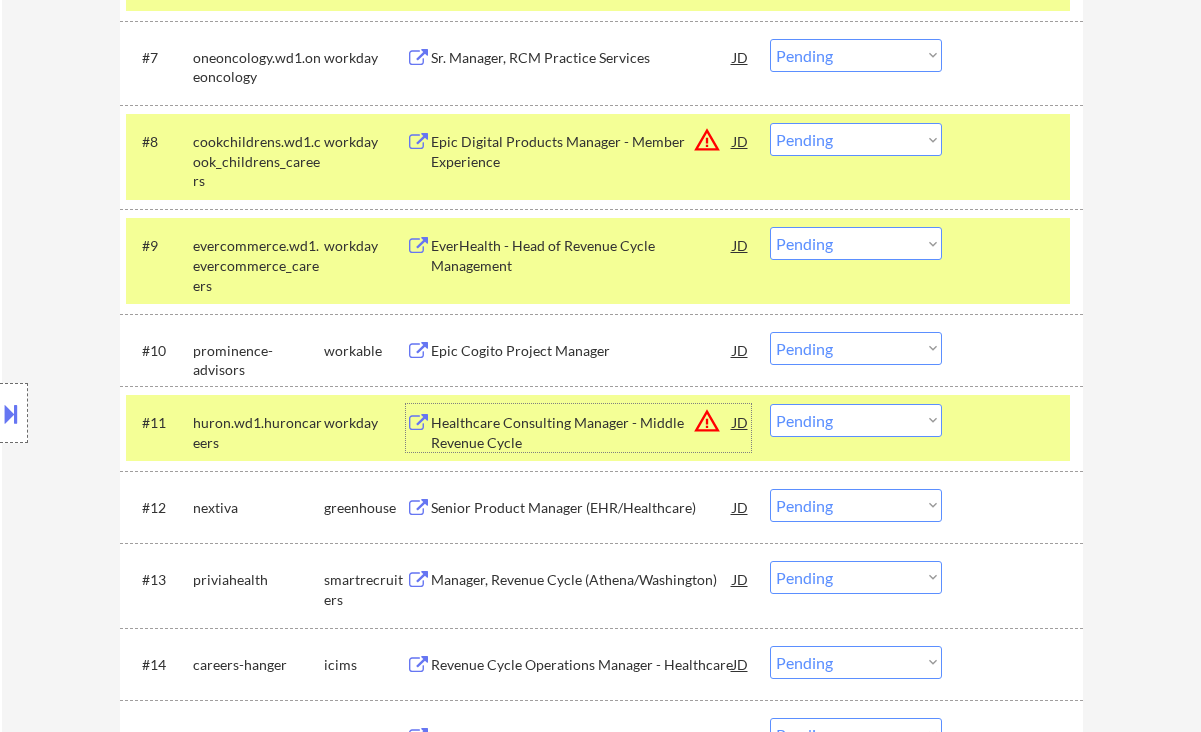 drag, startPoint x: 827, startPoint y: 347, endPoint x: 840, endPoint y: 363, distance: 20.615528 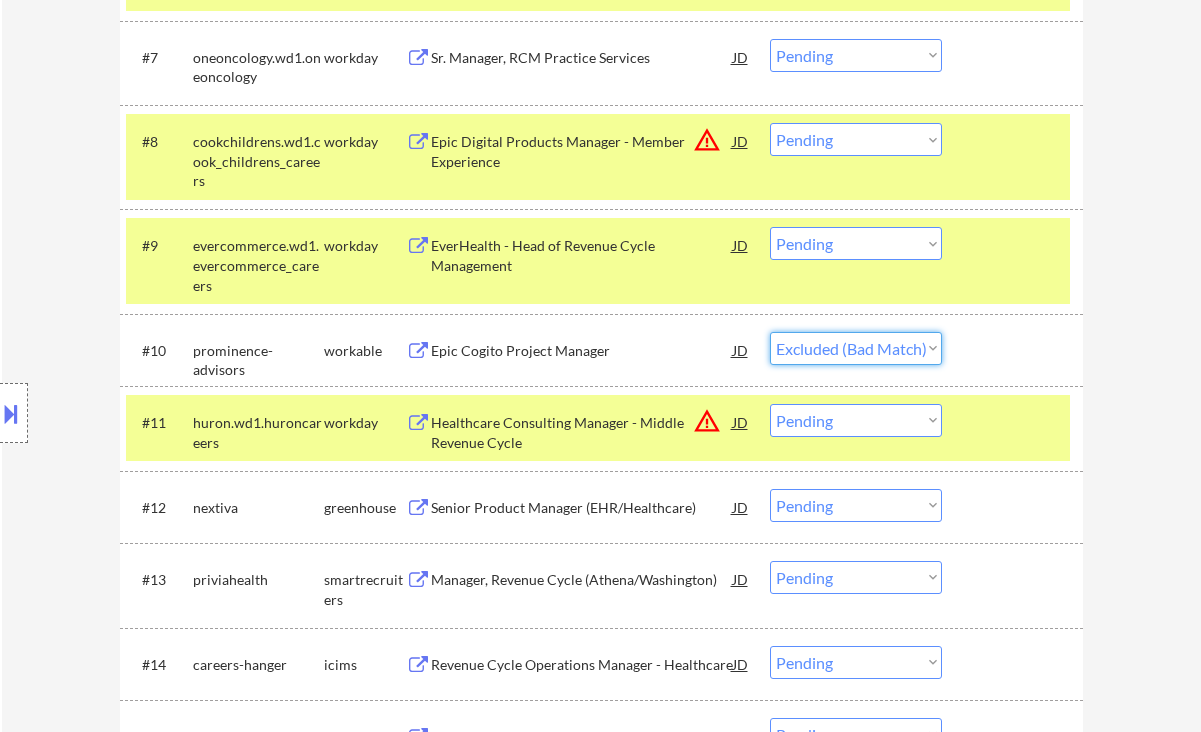 click on "Choose an option... Pending Applied Excluded (Questions) Excluded (Expired) Excluded (Location) Excluded (Bad Match) Excluded (Blocklist) Excluded (Salary) Excluded (Other)" at bounding box center (856, 348) 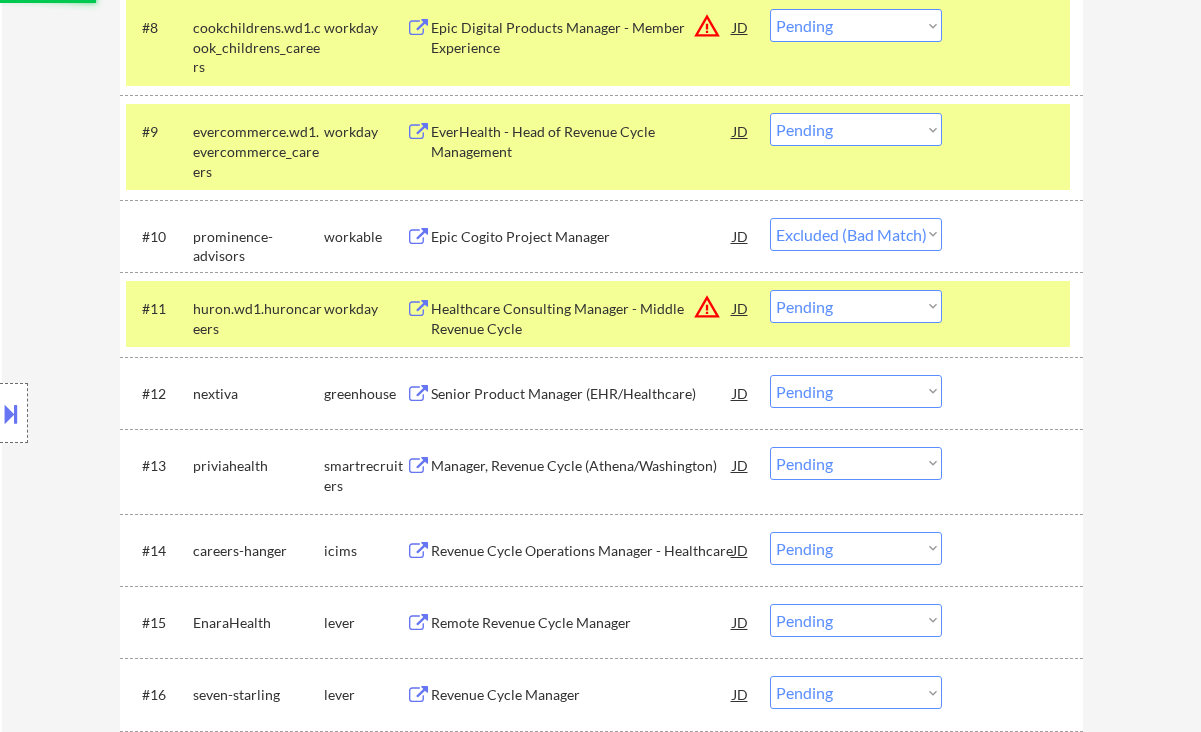 scroll, scrollTop: 1333, scrollLeft: 0, axis: vertical 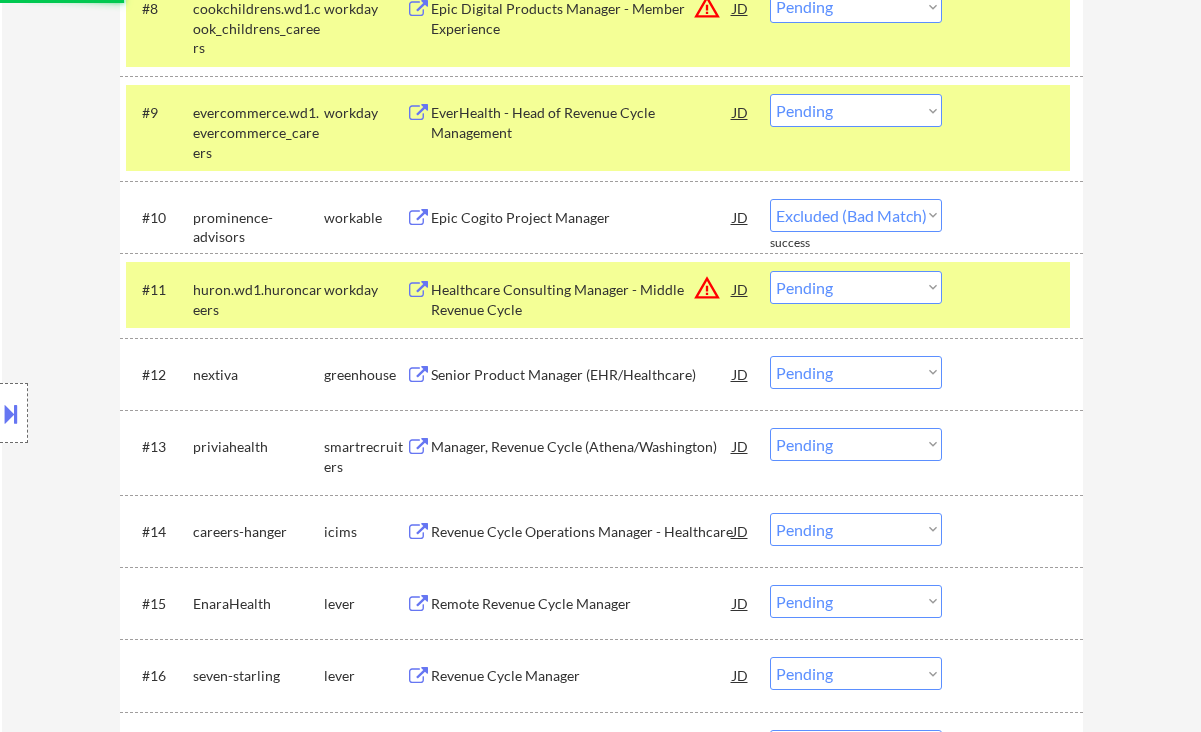 select on ""pending"" 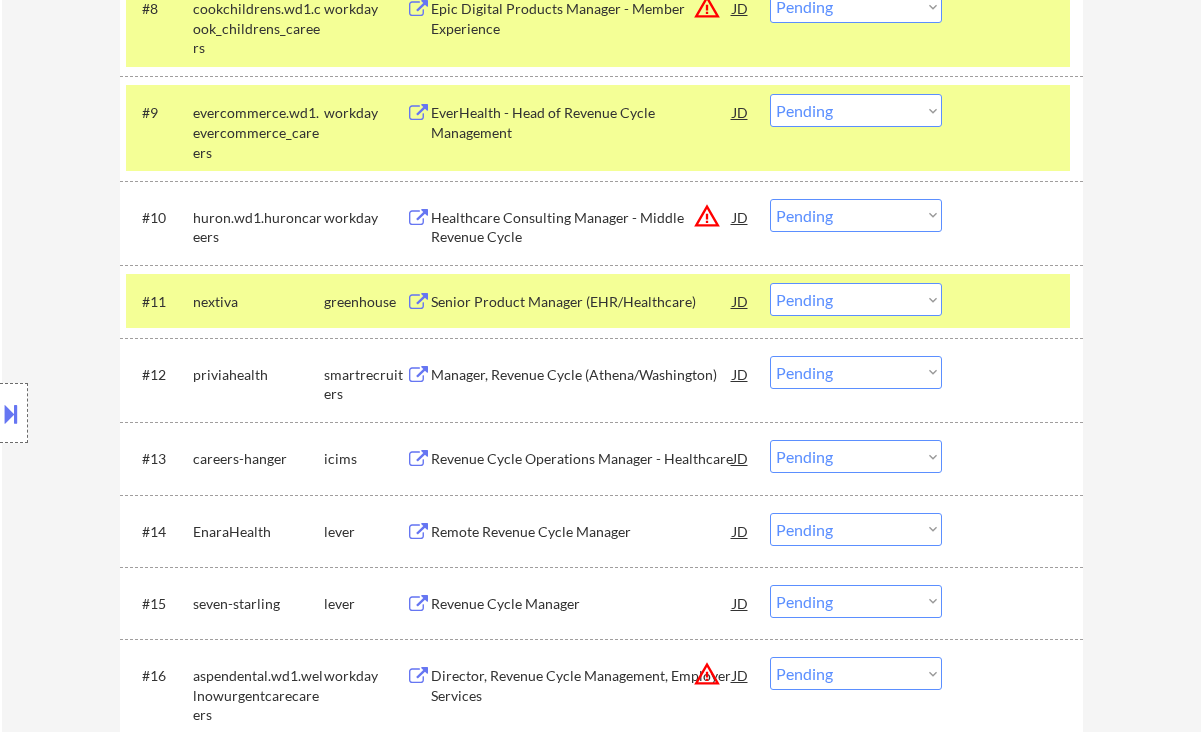 click on "Senior Product Manager (EHR/Healthcare)" at bounding box center (582, 302) 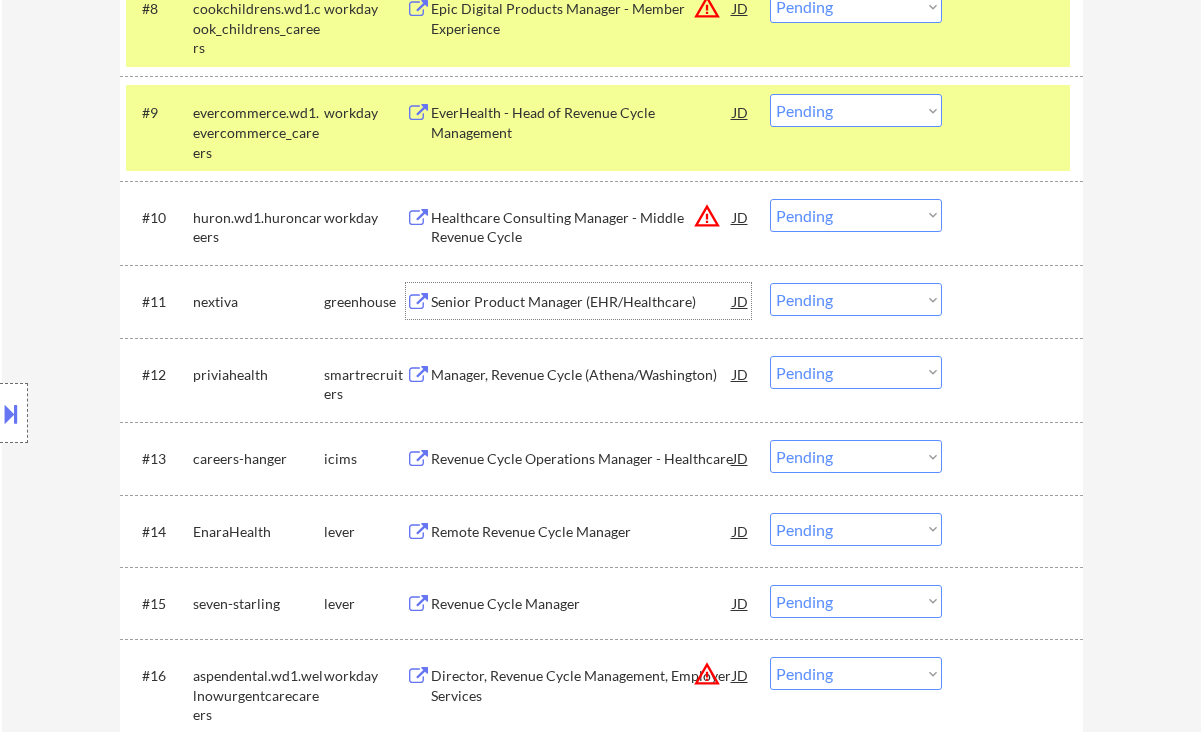 drag, startPoint x: 802, startPoint y: 297, endPoint x: 822, endPoint y: 314, distance: 26.24881 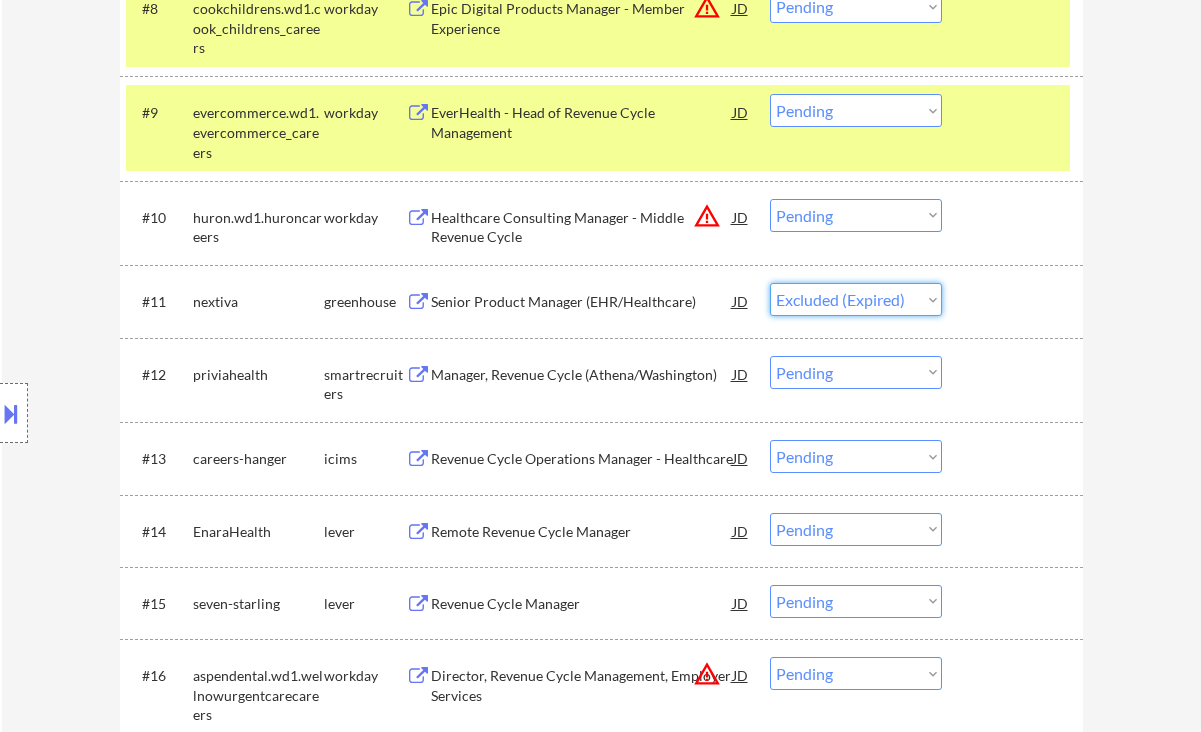 click on "Choose an option... Pending Applied Excluded (Questions) Excluded (Expired) Excluded (Location) Excluded (Bad Match) Excluded (Blocklist) Excluded (Salary) Excluded (Other)" at bounding box center (856, 299) 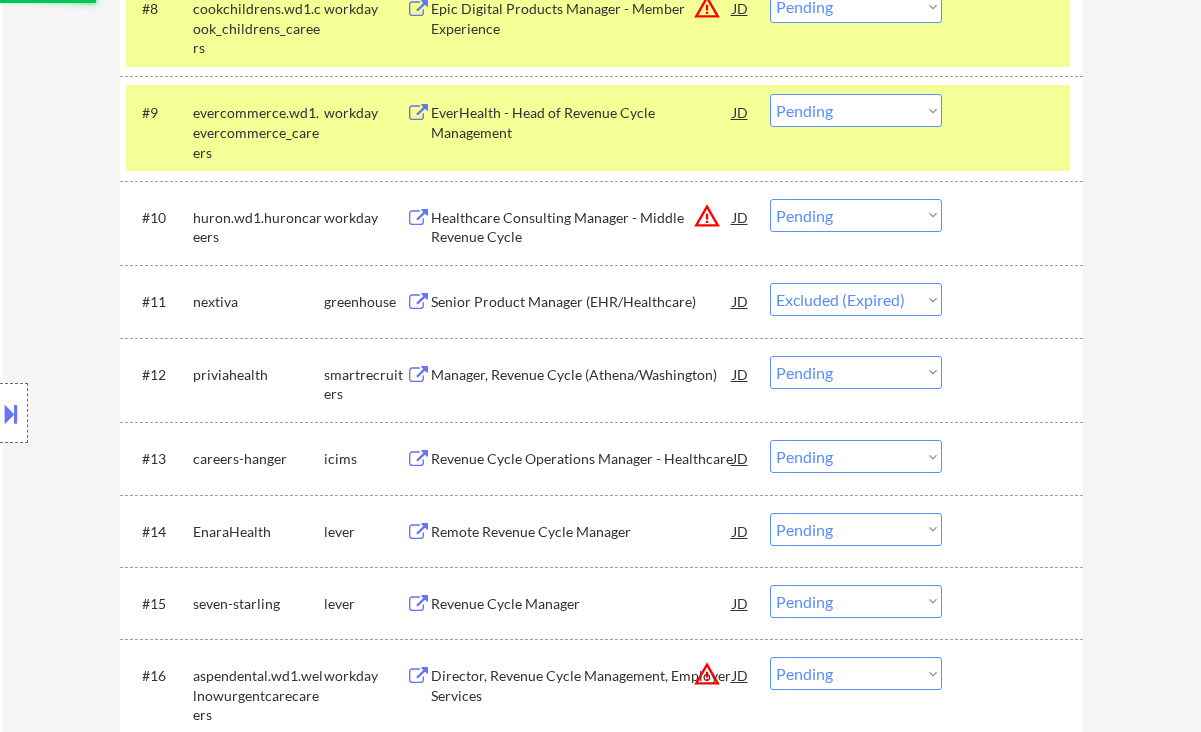 click on "Manager, Revenue Cycle (Athena/Washington)" at bounding box center [582, 374] 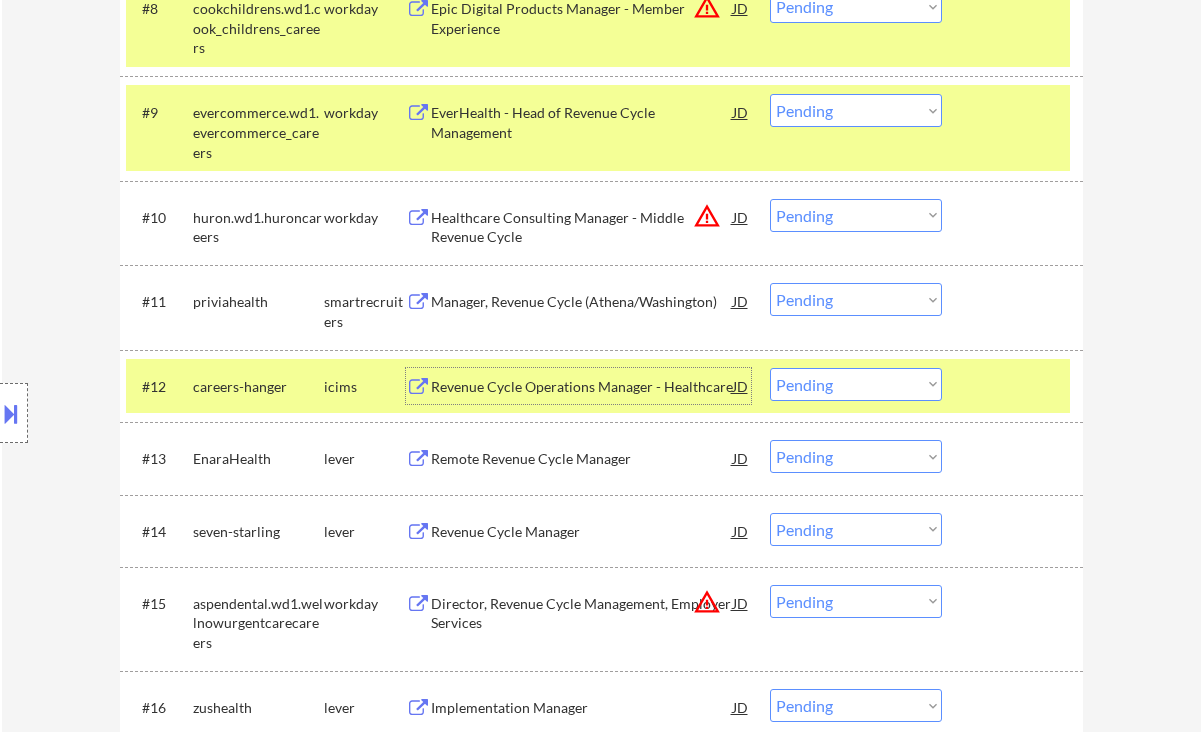 click on "Choose an option... Pending Applied Excluded (Questions) Excluded (Expired) Excluded (Location) Excluded (Bad Match) Excluded (Blocklist) Excluded (Salary) Excluded (Other)" at bounding box center [856, 299] 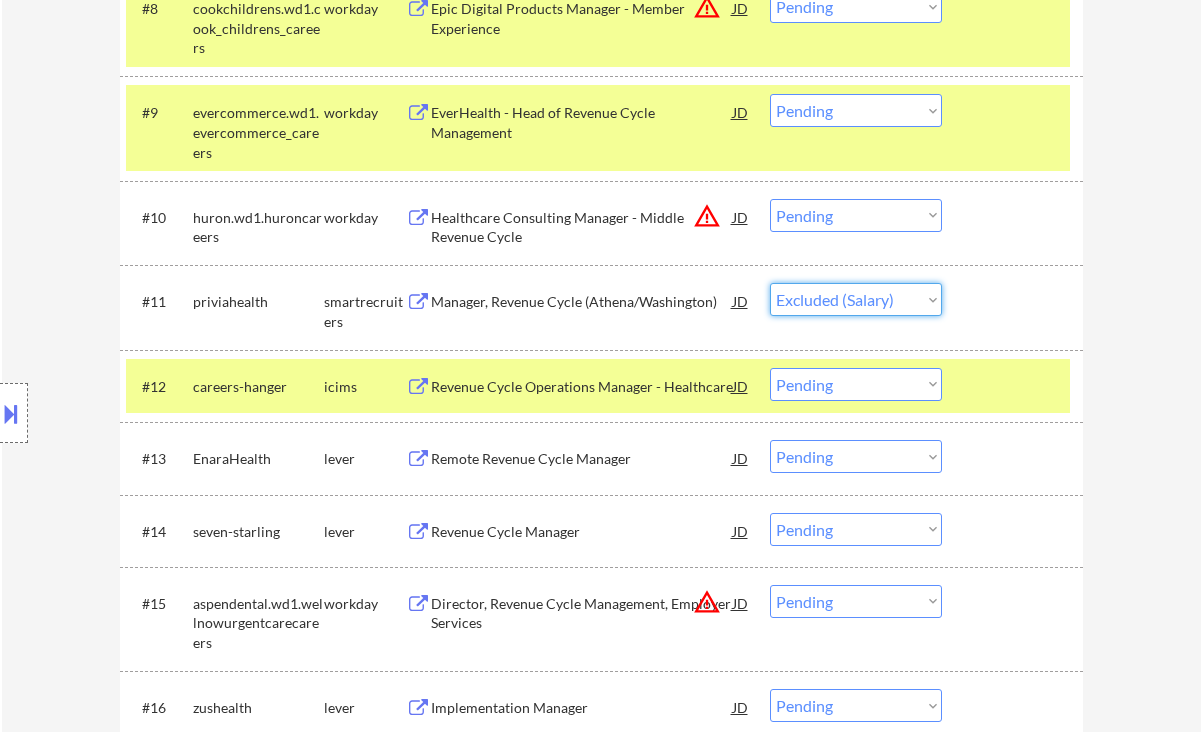 click on "Choose an option... Pending Applied Excluded (Questions) Excluded (Expired) Excluded (Location) Excluded (Bad Match) Excluded (Blocklist) Excluded (Salary) Excluded (Other)" at bounding box center (856, 299) 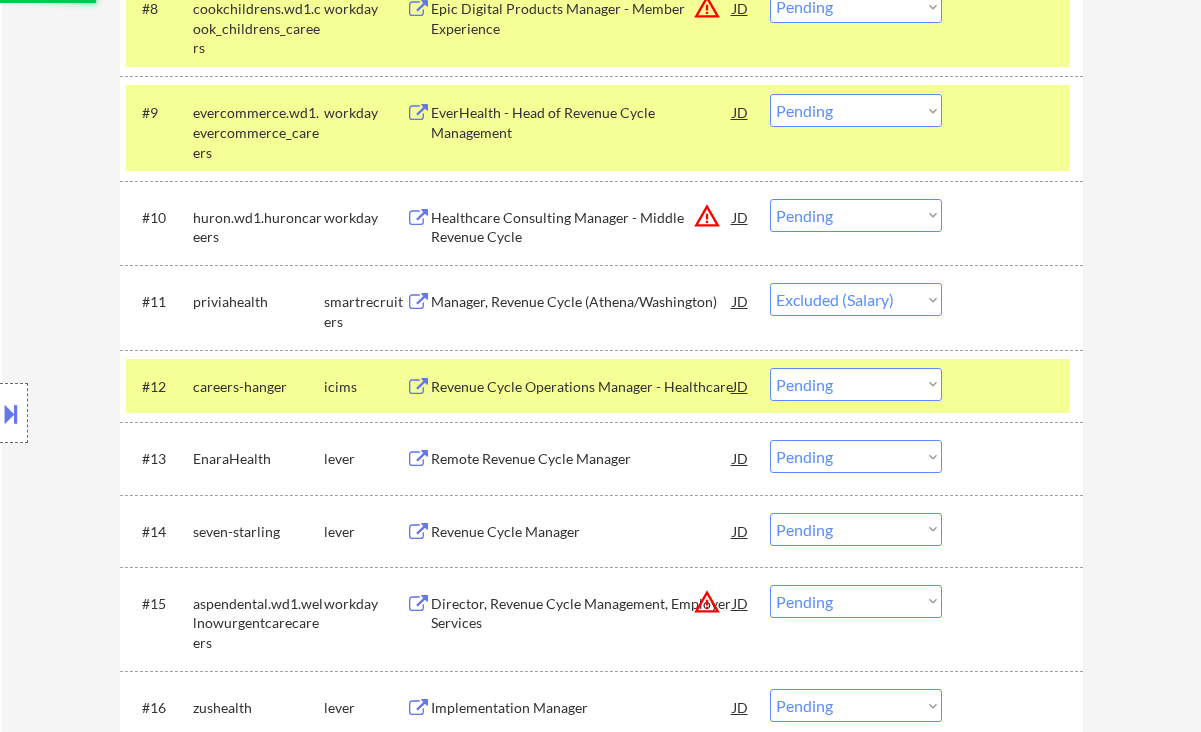 click on "Remote Revenue Cycle Manager" at bounding box center (582, 458) 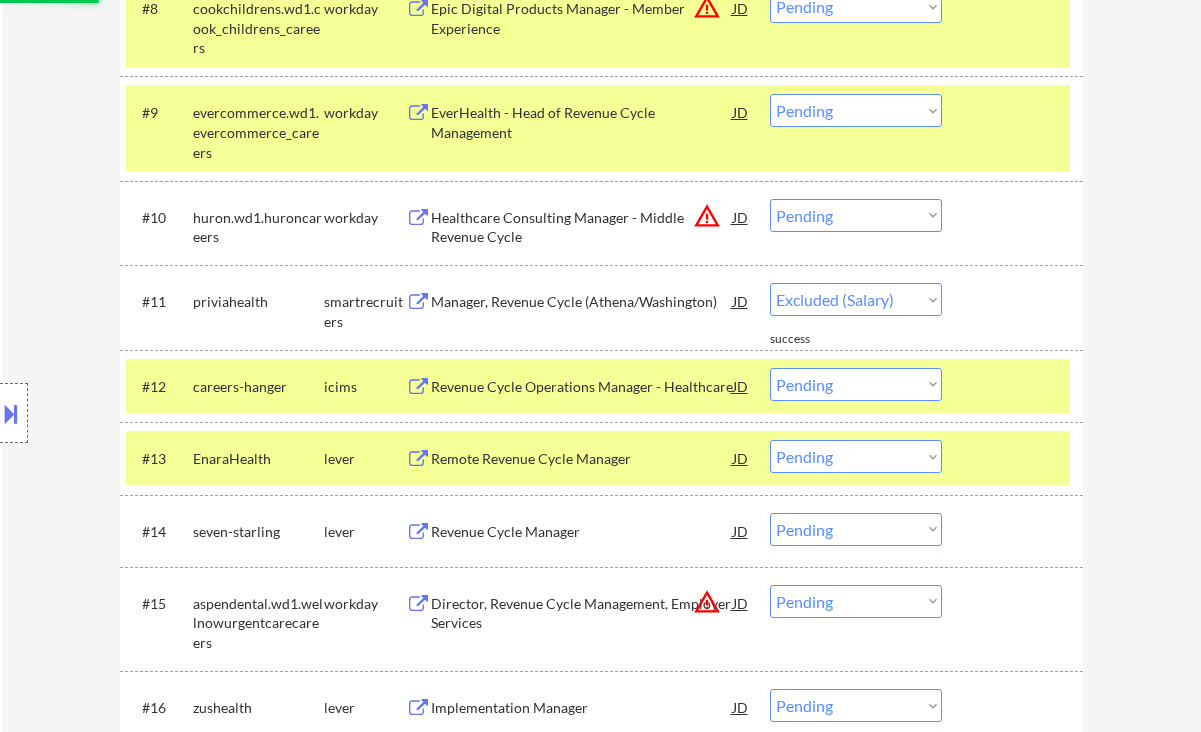 select on ""pending"" 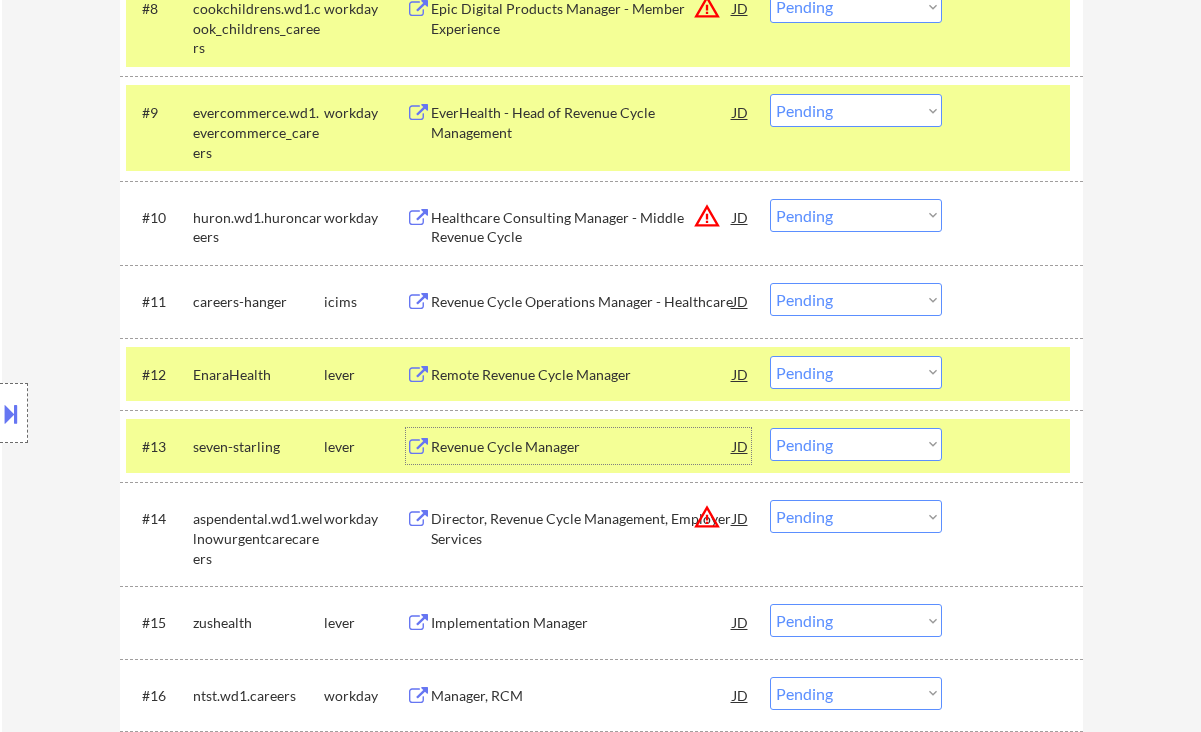 drag, startPoint x: 847, startPoint y: 367, endPoint x: 856, endPoint y: 387, distance: 21.931713 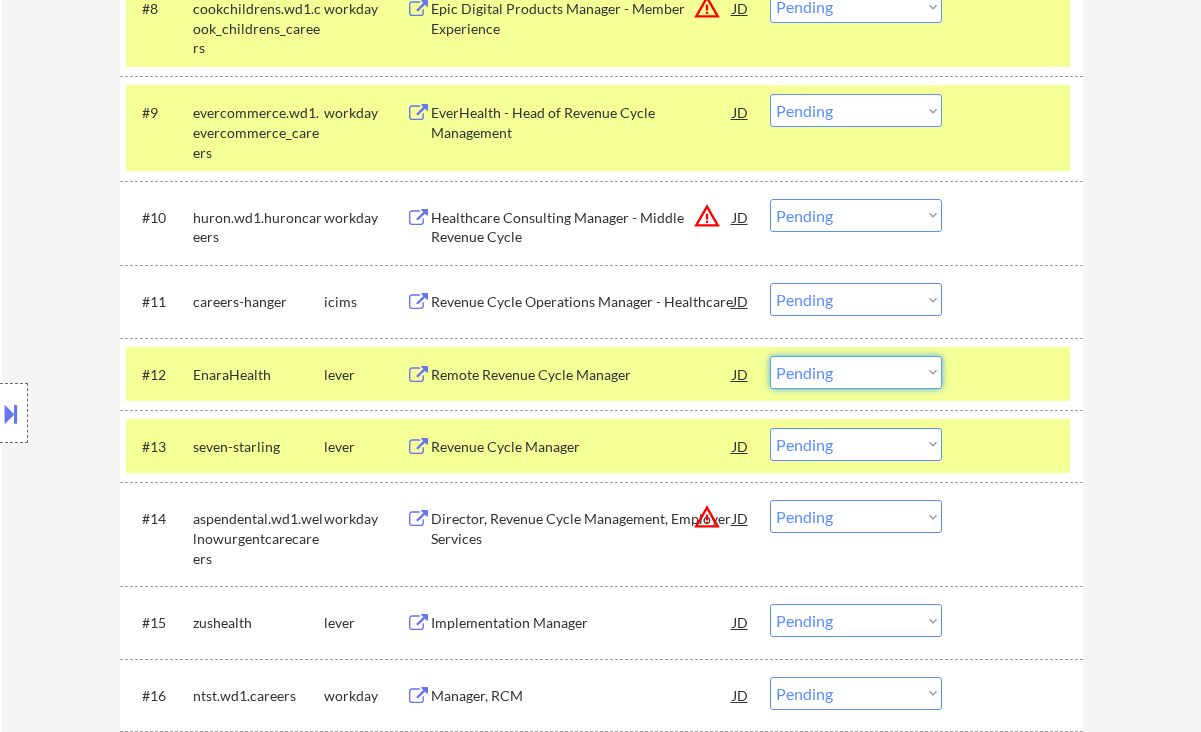 select on ""excluded__salary_"" 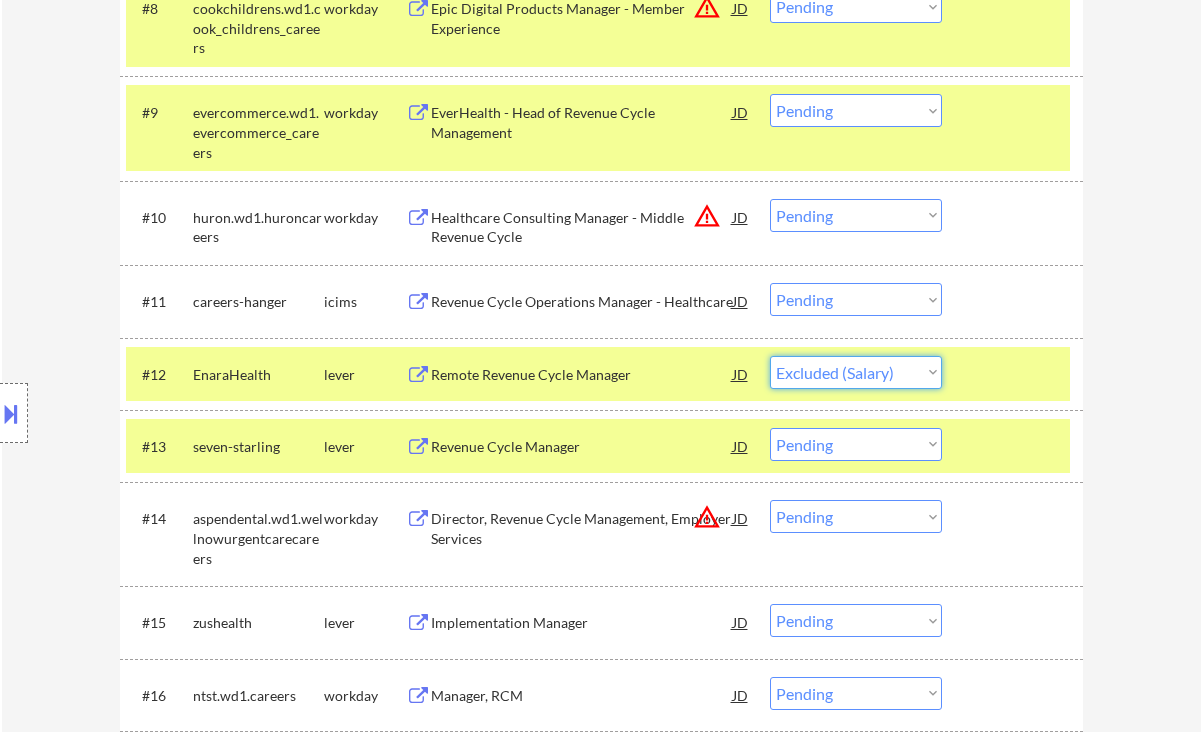 click on "Choose an option... Pending Applied Excluded (Questions) Excluded (Expired) Excluded (Location) Excluded (Bad Match) Excluded (Blocklist) Excluded (Salary) Excluded (Other)" at bounding box center [856, 372] 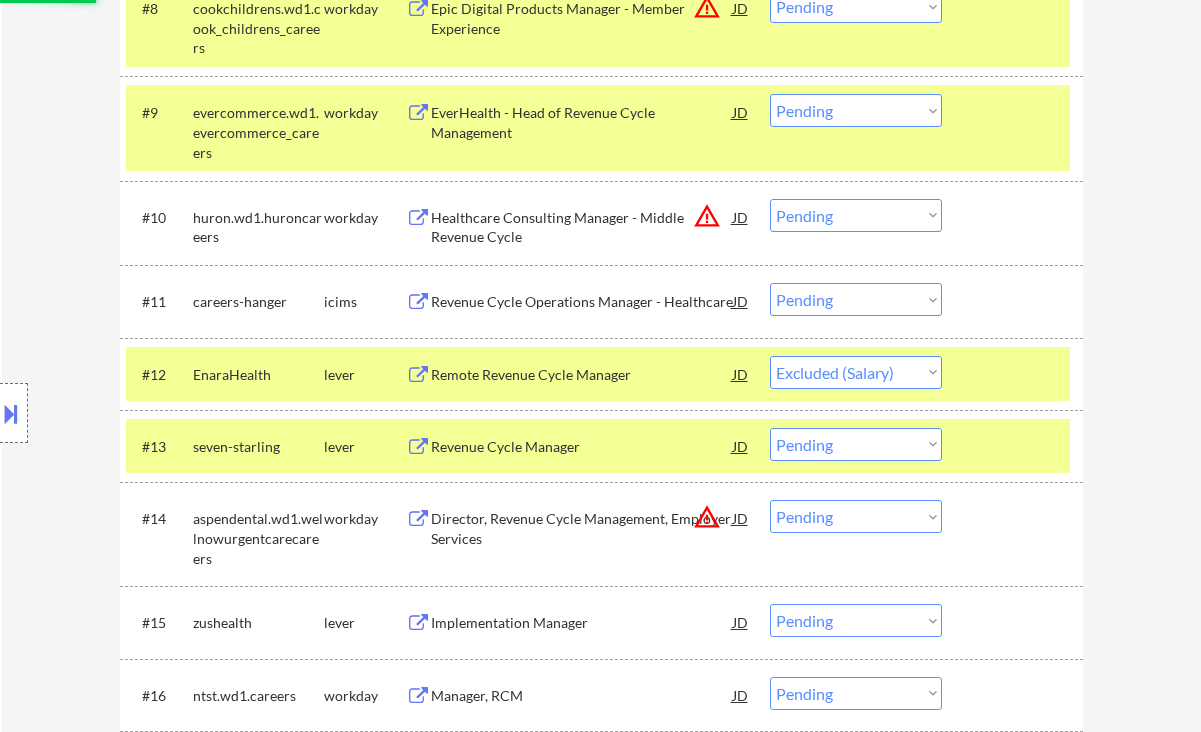 click on "Revenue Cycle Manager" at bounding box center [582, 447] 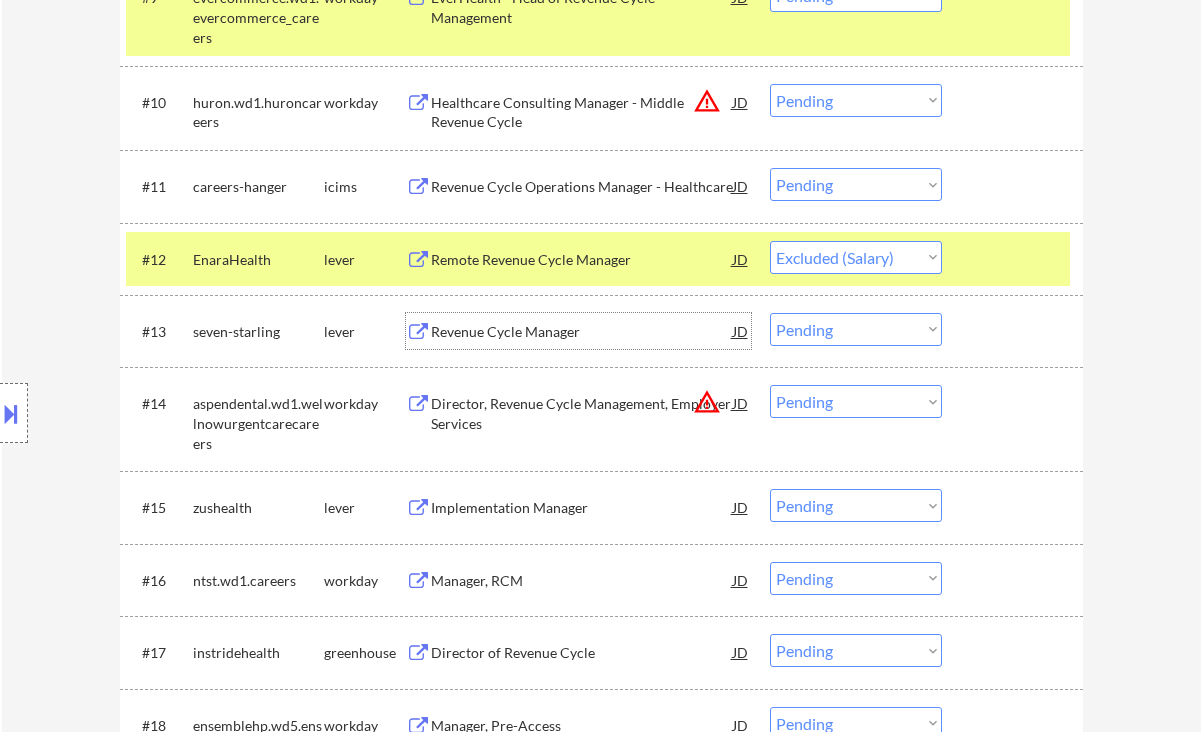 scroll, scrollTop: 1466, scrollLeft: 0, axis: vertical 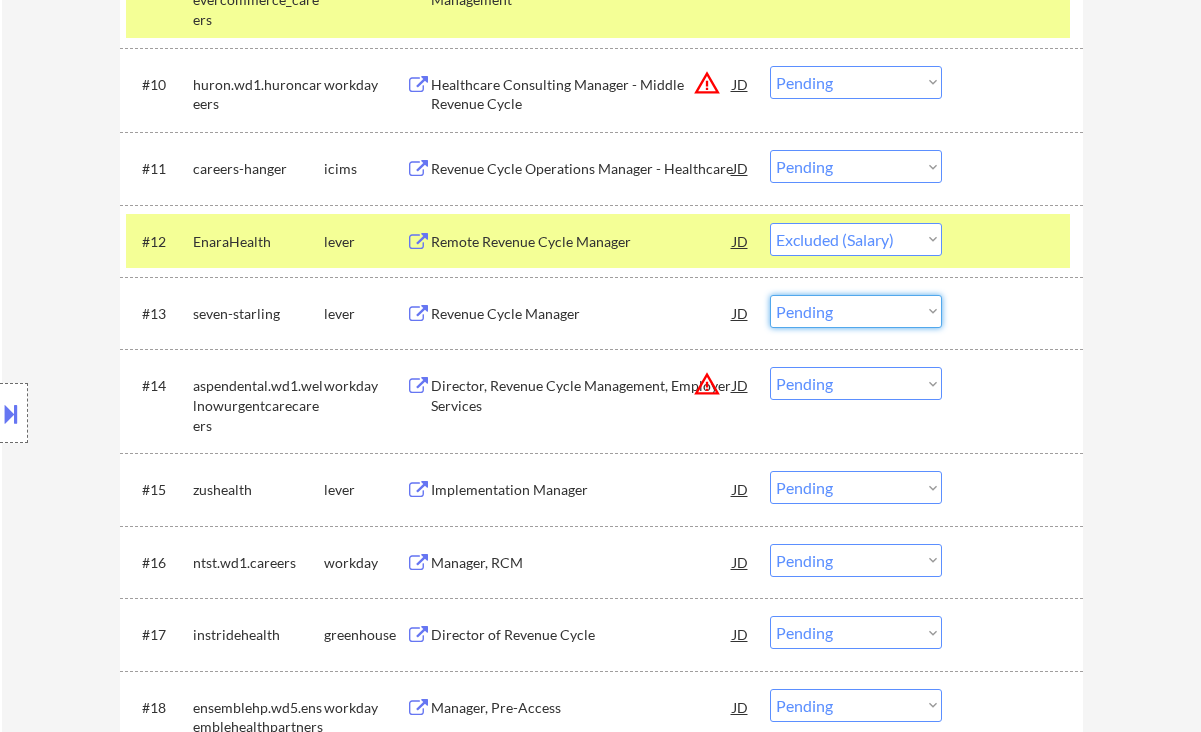 drag, startPoint x: 860, startPoint y: 301, endPoint x: 867, endPoint y: 315, distance: 15.652476 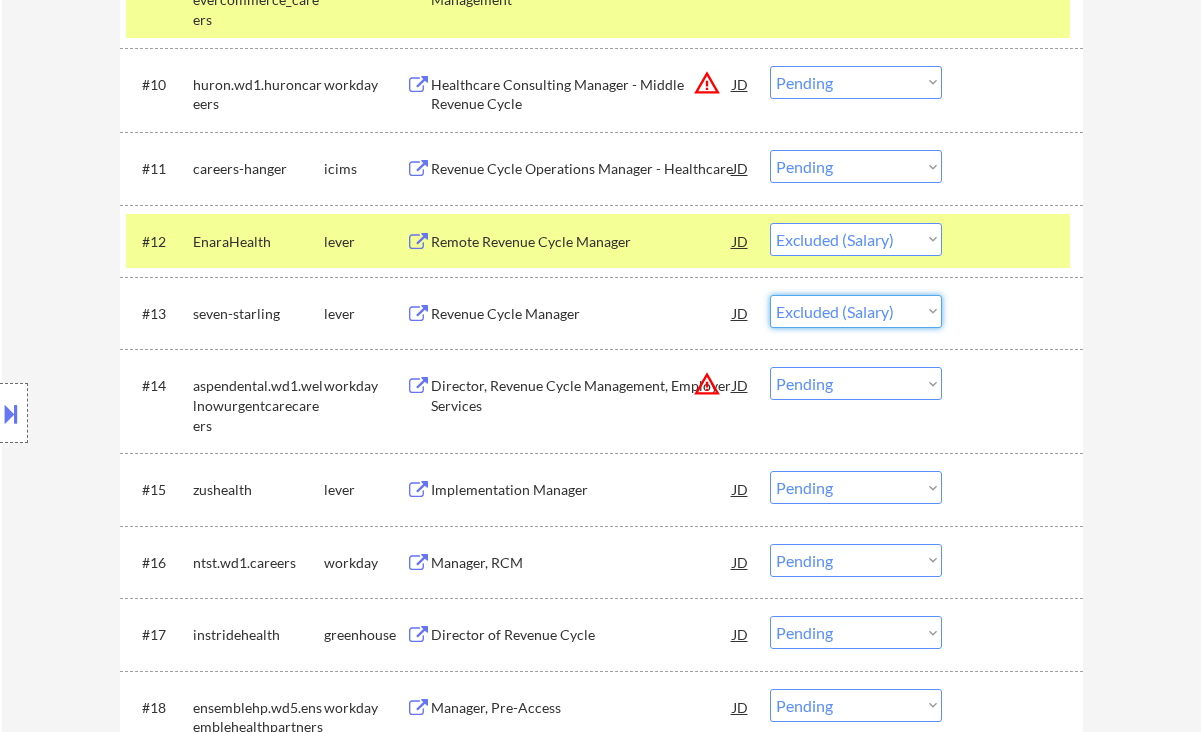 click on "Choose an option... Pending Applied Excluded (Questions) Excluded (Expired) Excluded (Location) Excluded (Bad Match) Excluded (Blocklist) Excluded (Salary) Excluded (Other)" at bounding box center [856, 311] 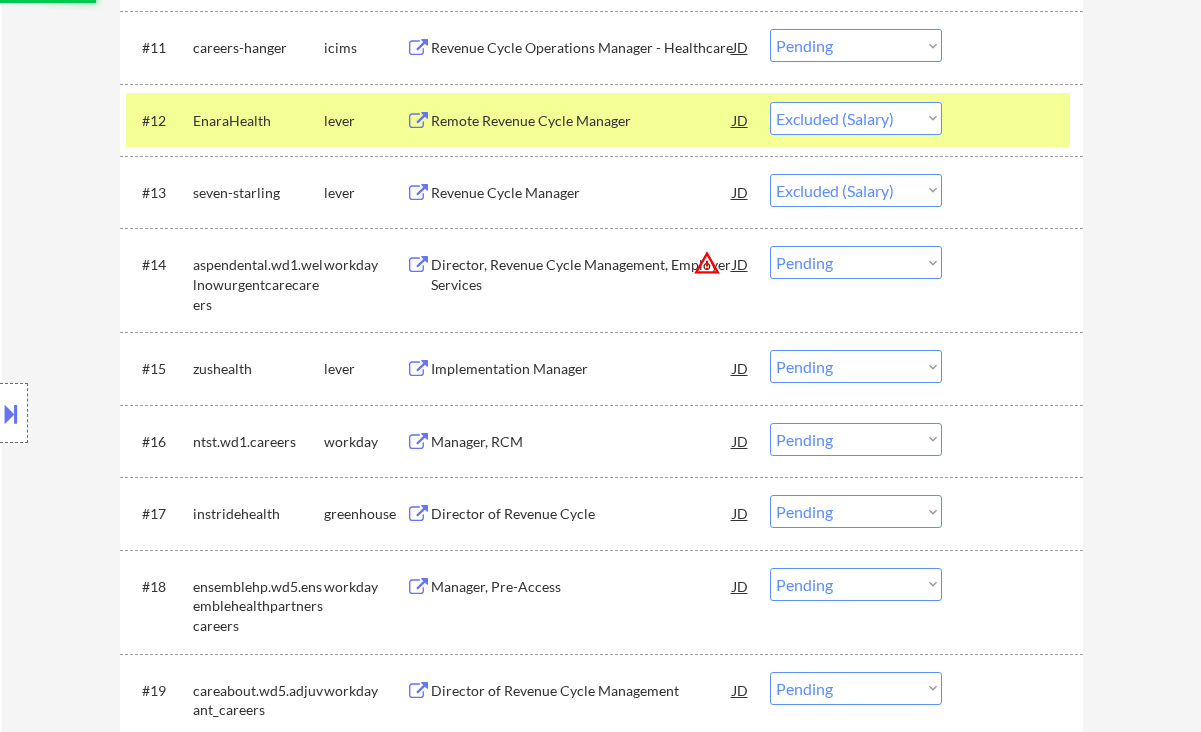 scroll, scrollTop: 1600, scrollLeft: 0, axis: vertical 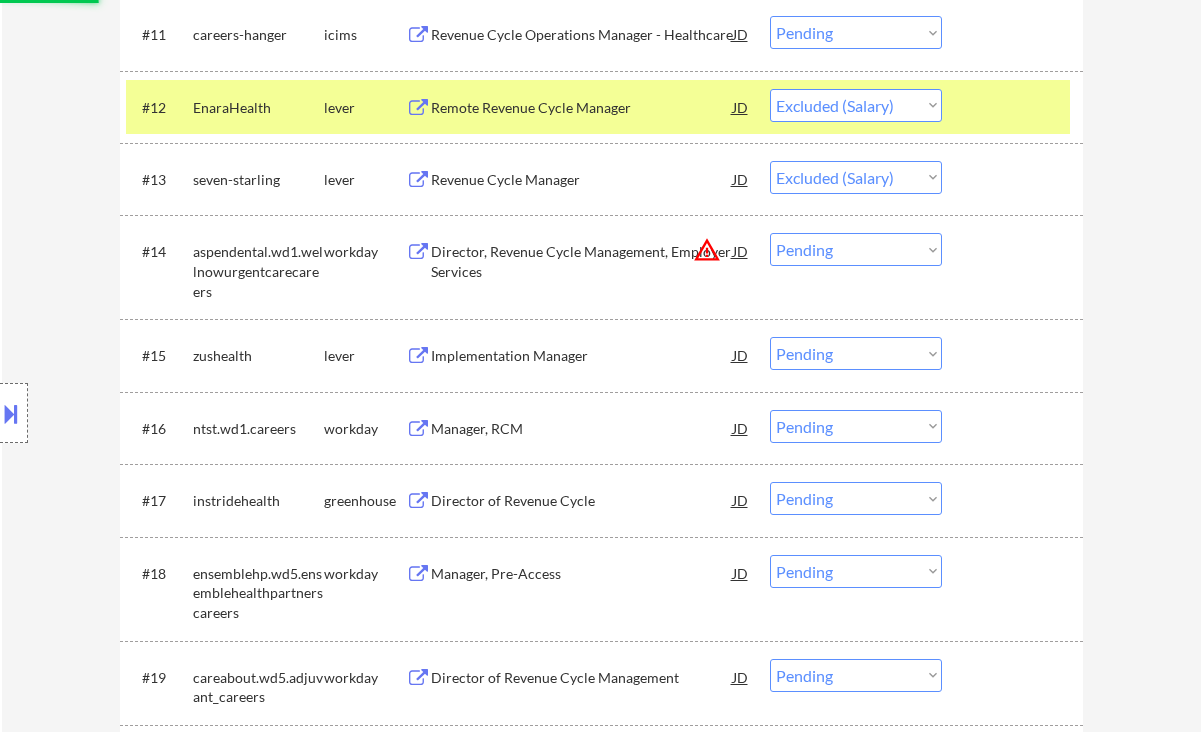 click on "Implementation Manager" at bounding box center [582, 356] 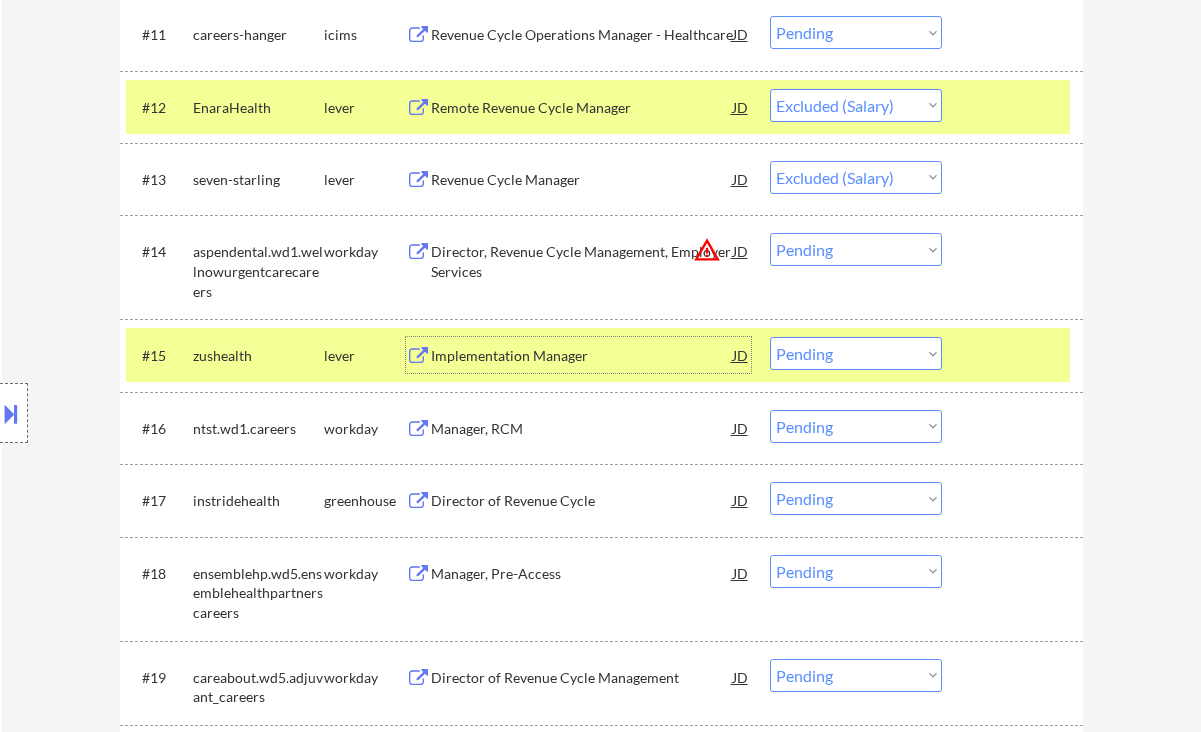 drag, startPoint x: 833, startPoint y: 356, endPoint x: 837, endPoint y: 369, distance: 13.601471 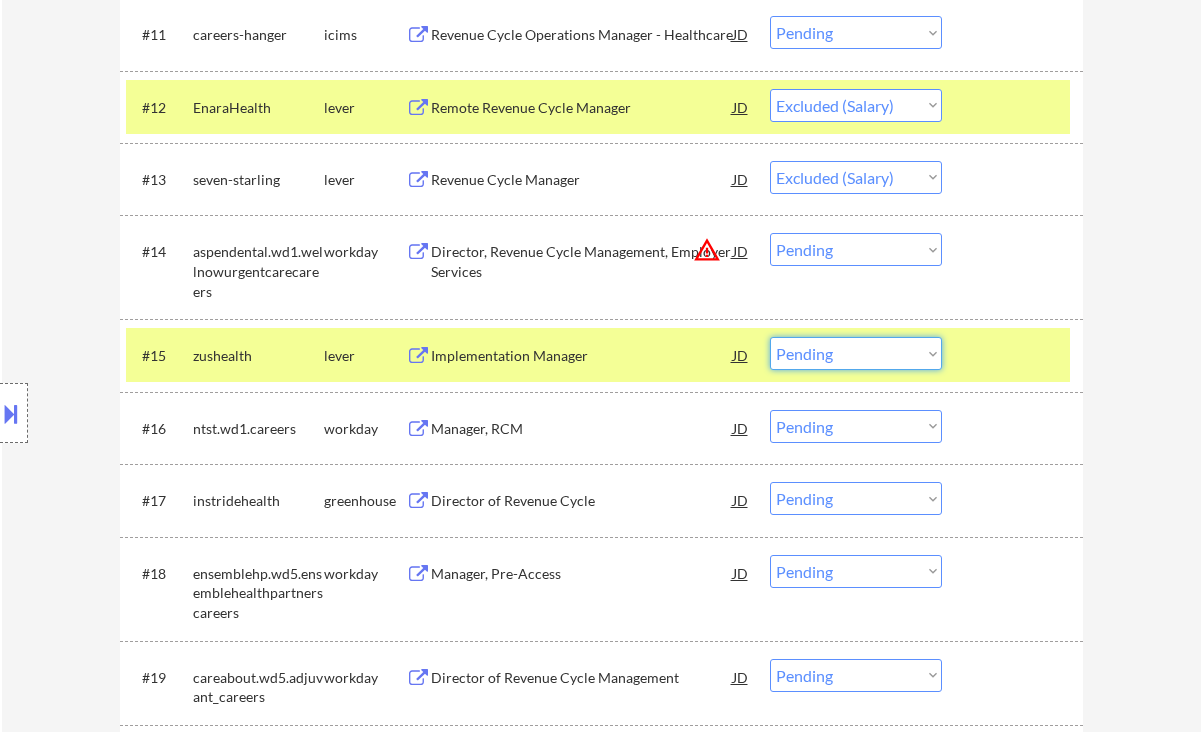 select on ""applied"" 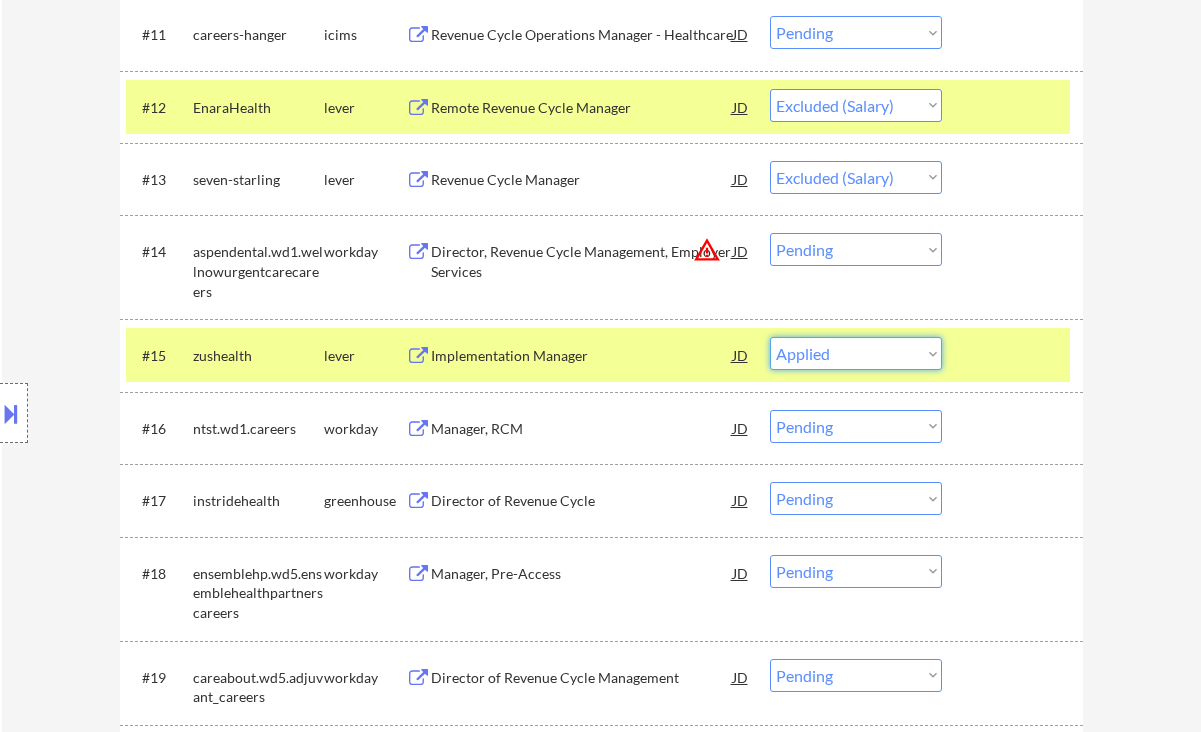 click on "Choose an option... Pending Applied Excluded (Questions) Excluded (Expired) Excluded (Location) Excluded (Bad Match) Excluded (Blocklist) Excluded (Salary) Excluded (Other)" at bounding box center (856, 353) 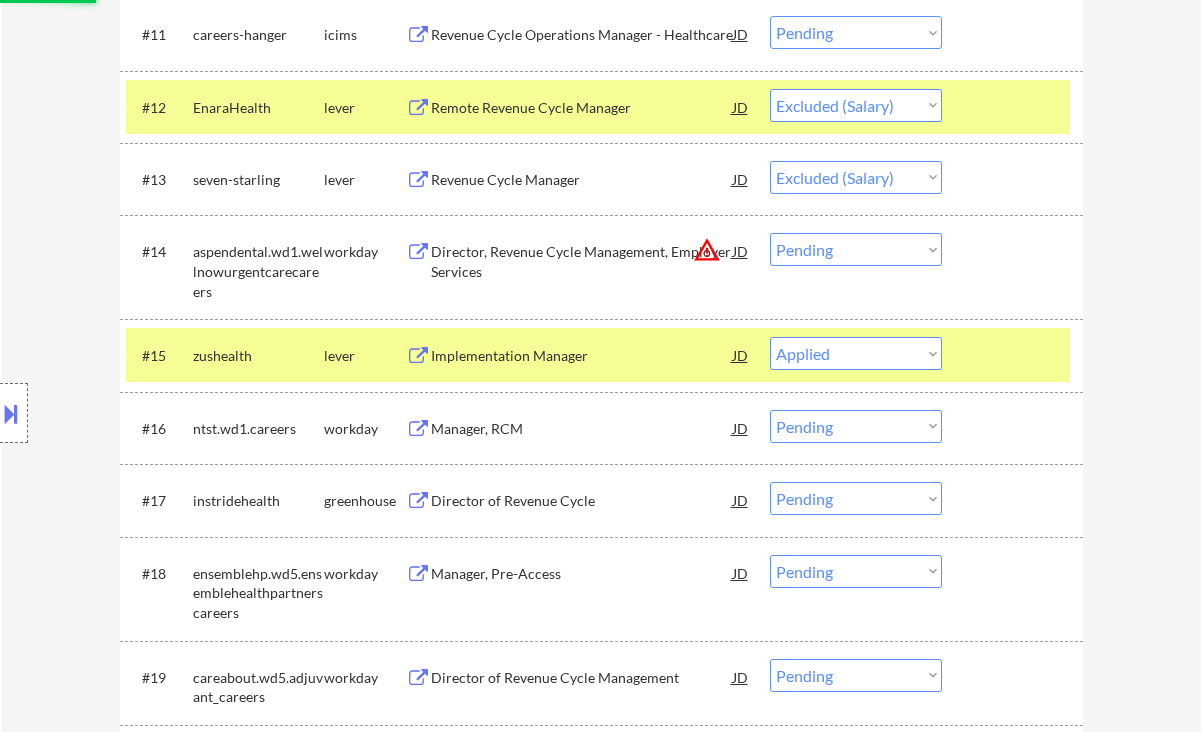 scroll, scrollTop: 1733, scrollLeft: 0, axis: vertical 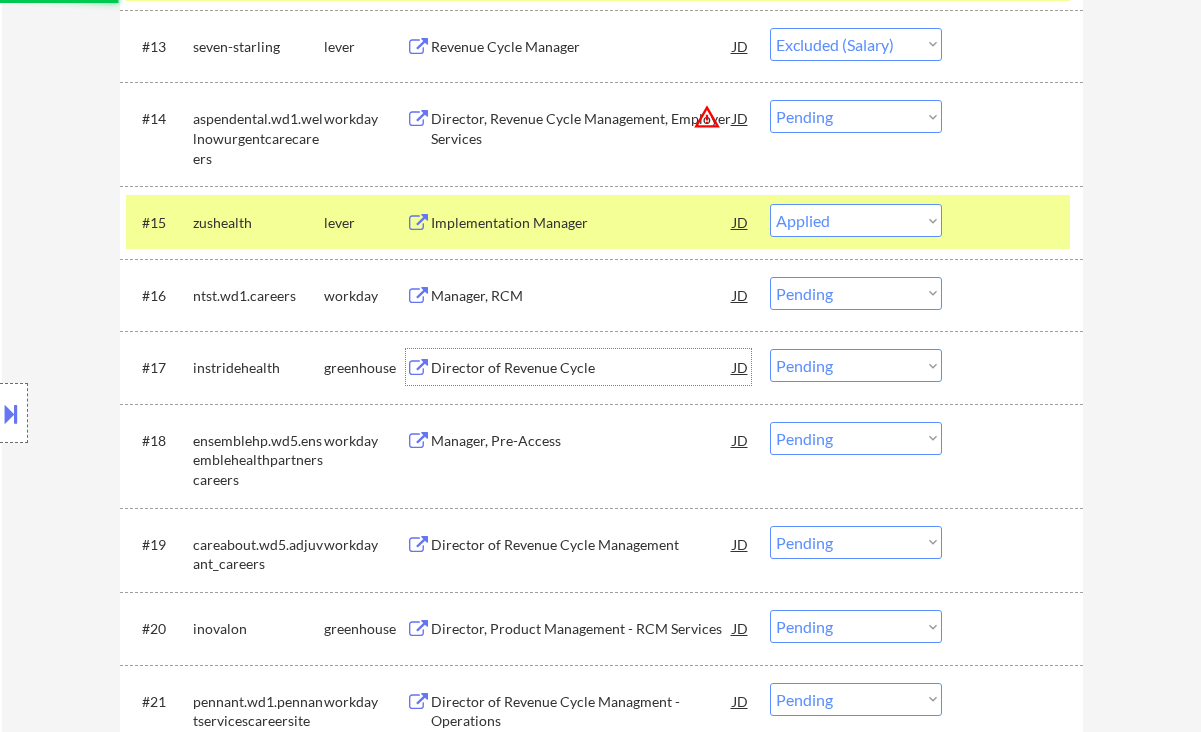click on "Director of Revenue Cycle" at bounding box center (582, 368) 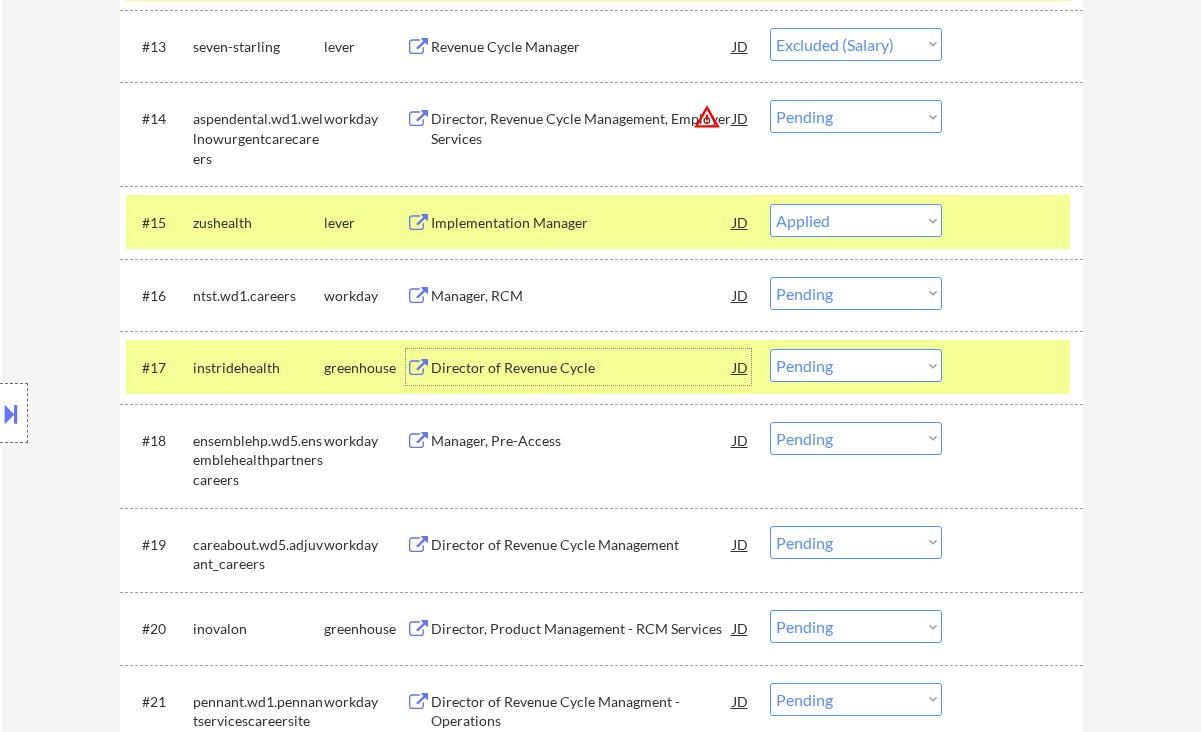 click on "Choose an option... Pending Applied Excluded (Questions) Excluded (Expired) Excluded (Location) Excluded (Bad Match) Excluded (Blocklist) Excluded (Salary) Excluded (Other)" at bounding box center (856, 365) 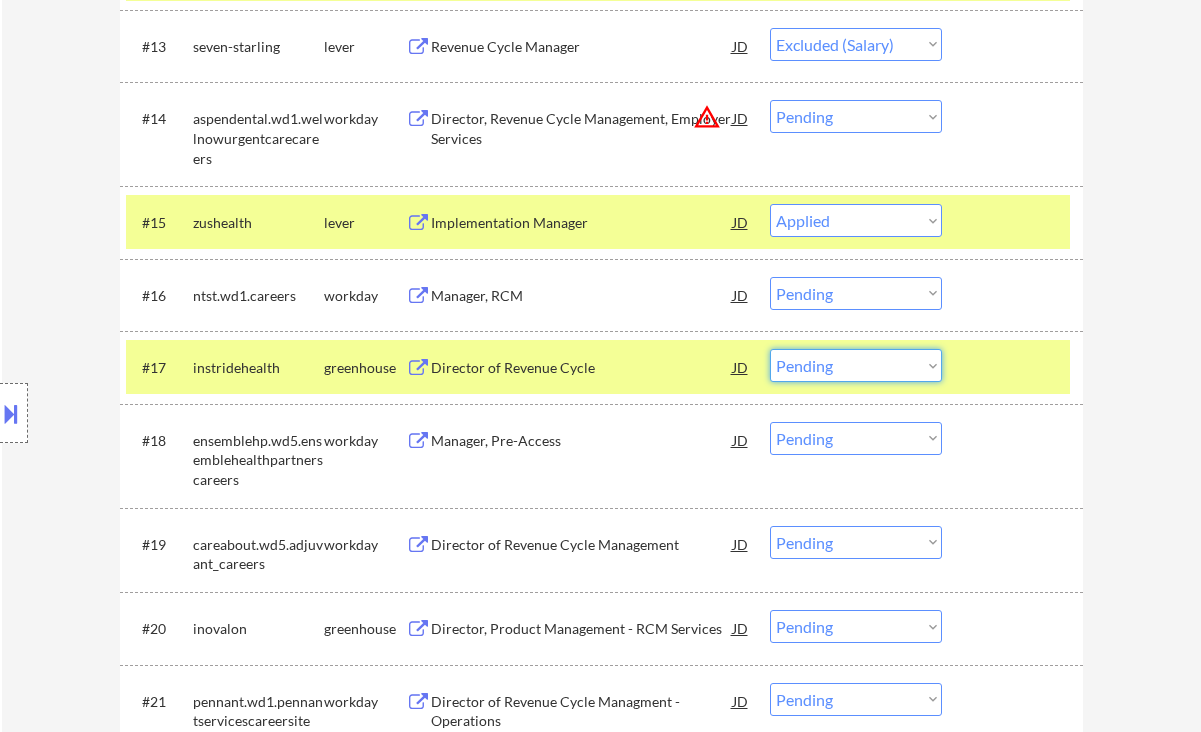 select on ""excluded"" 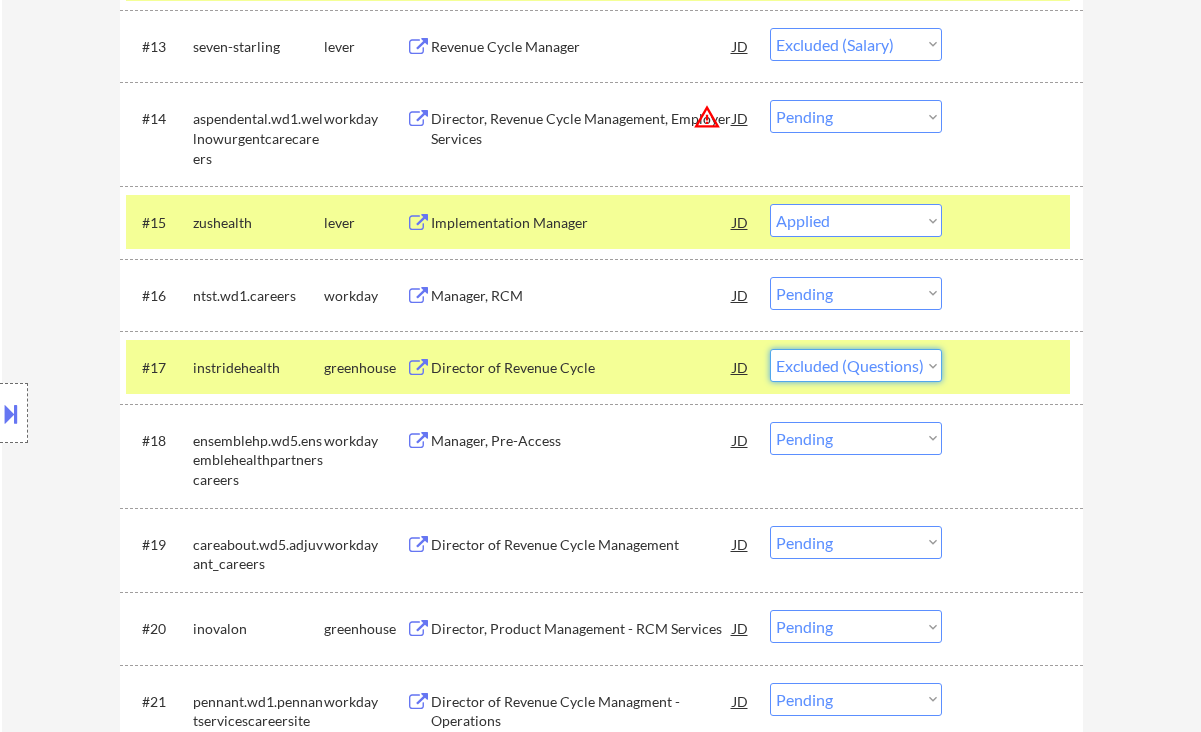 click on "Choose an option... Pending Applied Excluded (Questions) Excluded (Expired) Excluded (Location) Excluded (Bad Match) Excluded (Blocklist) Excluded (Salary) Excluded (Other)" at bounding box center (856, 365) 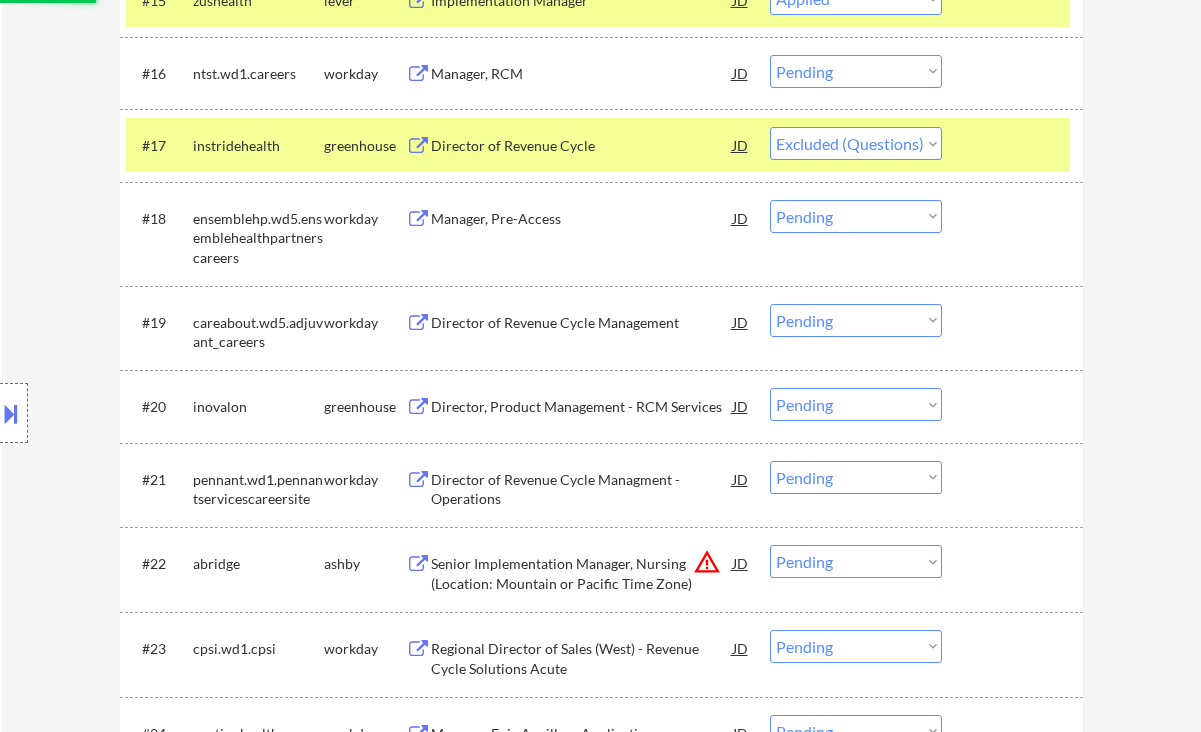 scroll, scrollTop: 2000, scrollLeft: 0, axis: vertical 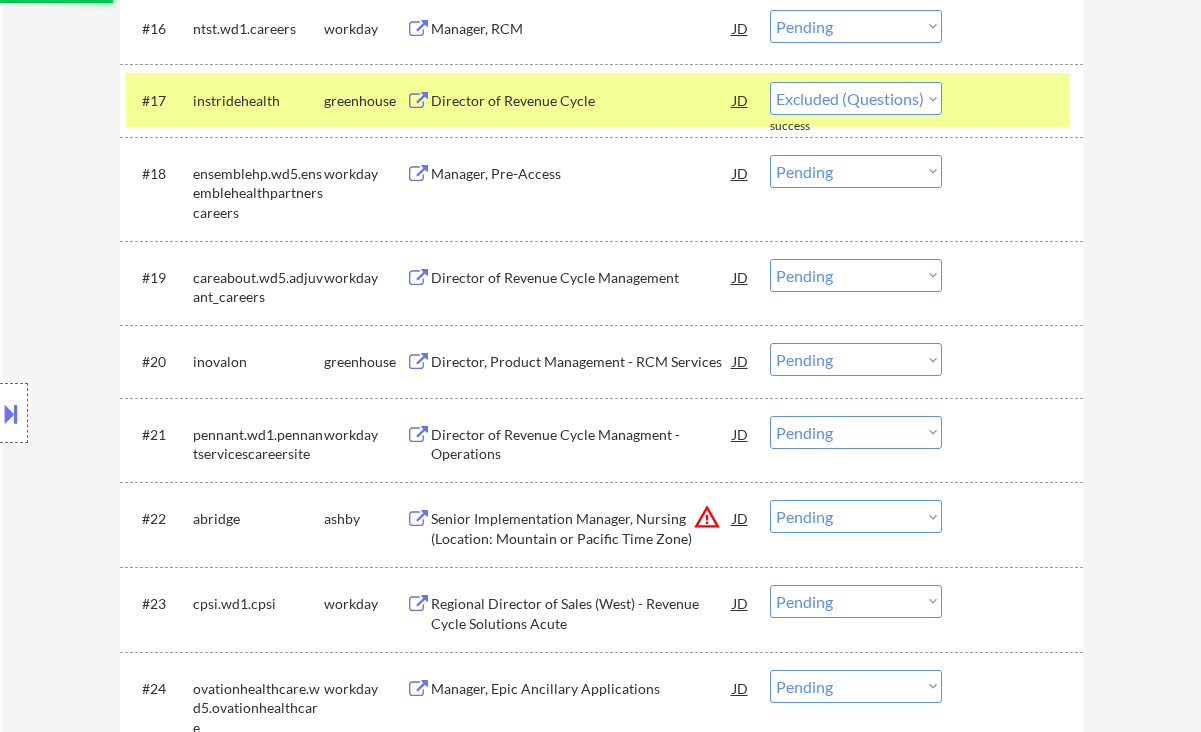 click on "Director, Product Management - RCM Services" at bounding box center (582, 362) 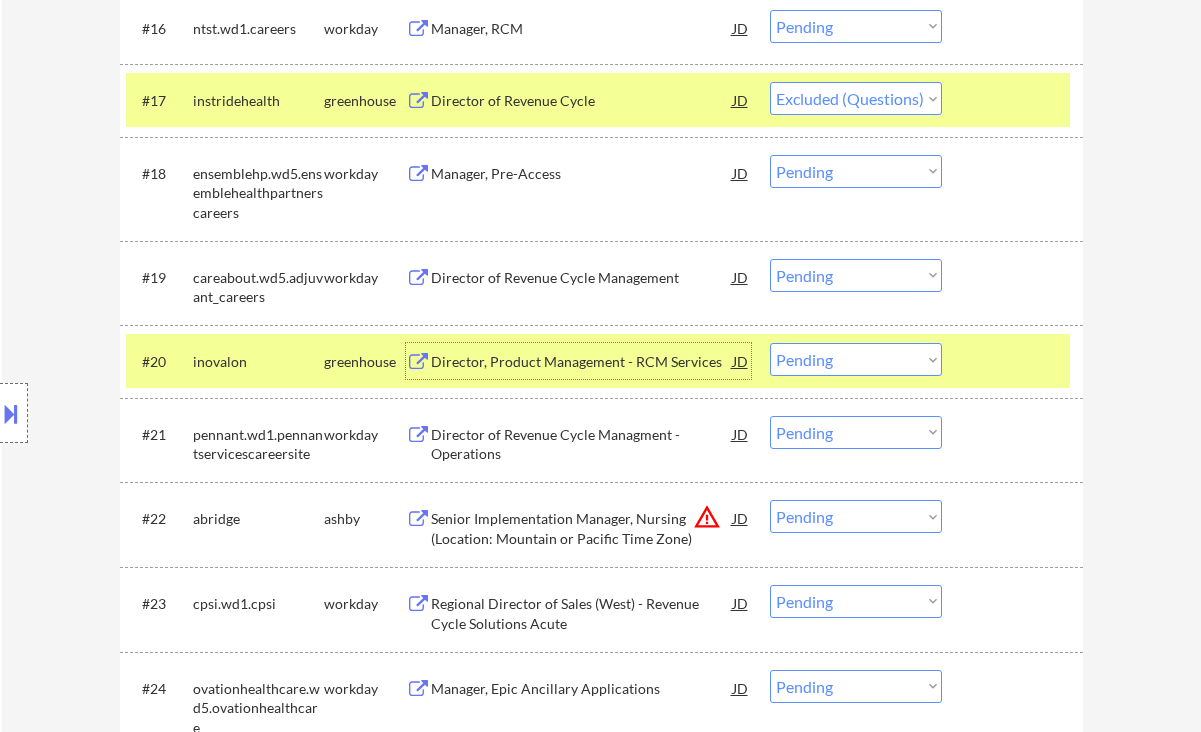 drag, startPoint x: 831, startPoint y: 364, endPoint x: 846, endPoint y: 375, distance: 18.601076 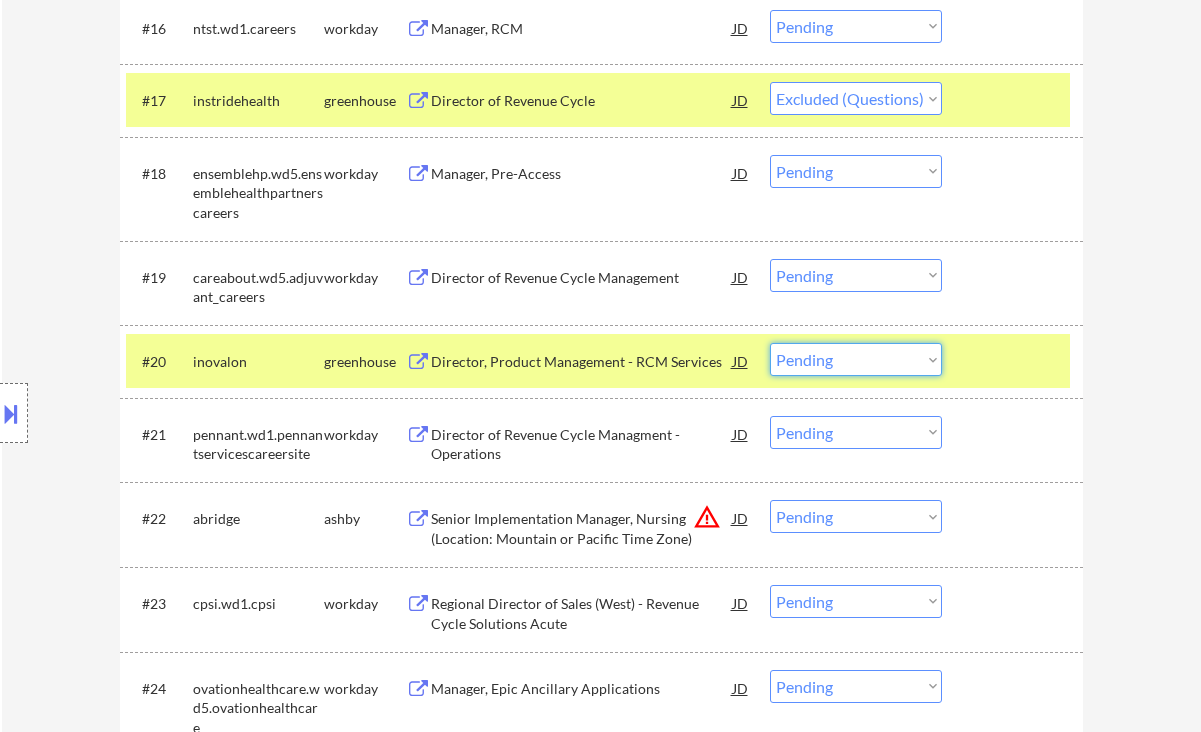 select on ""excluded__expired_"" 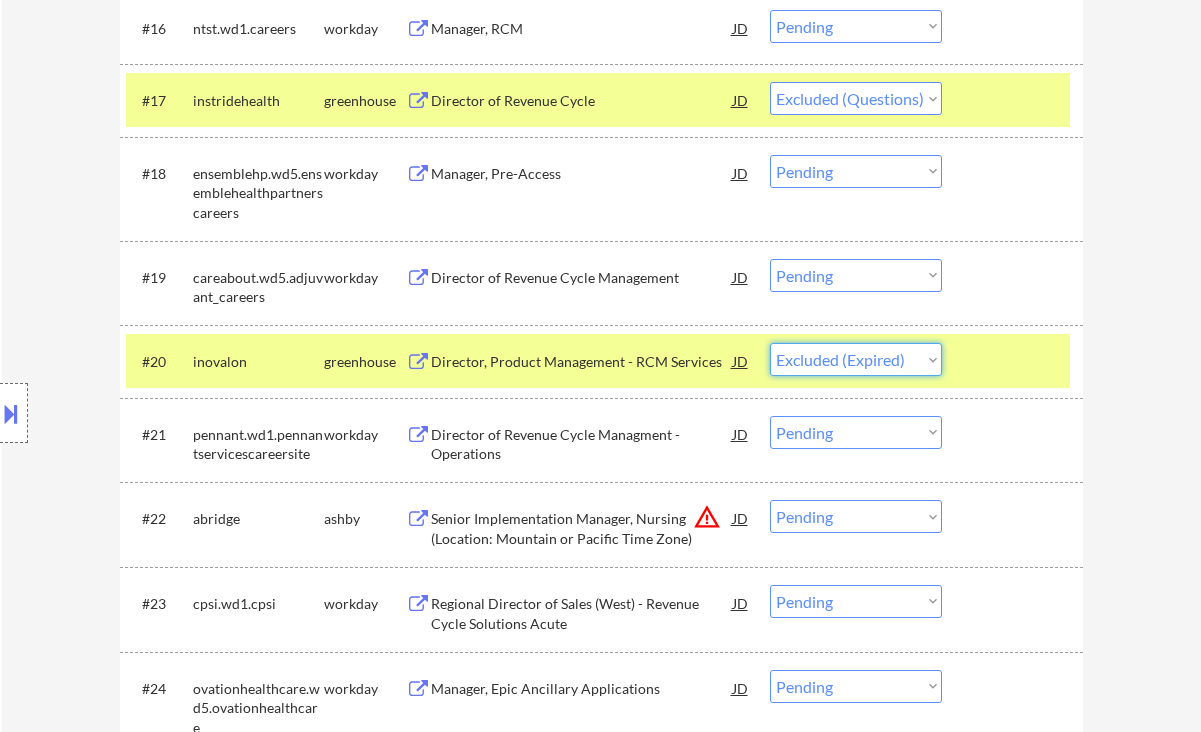 click on "Choose an option... Pending Applied Excluded (Questions) Excluded (Expired) Excluded (Location) Excluded (Bad Match) Excluded (Blocklist) Excluded (Salary) Excluded (Other)" at bounding box center [856, 359] 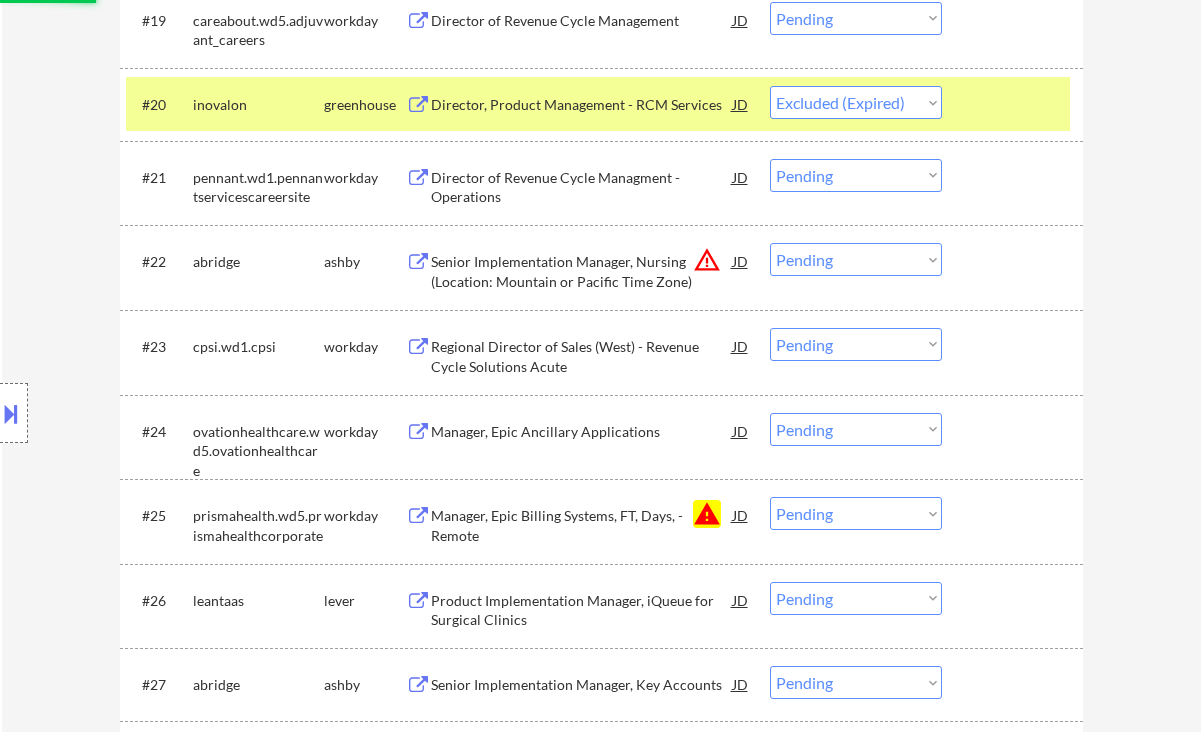scroll, scrollTop: 2266, scrollLeft: 0, axis: vertical 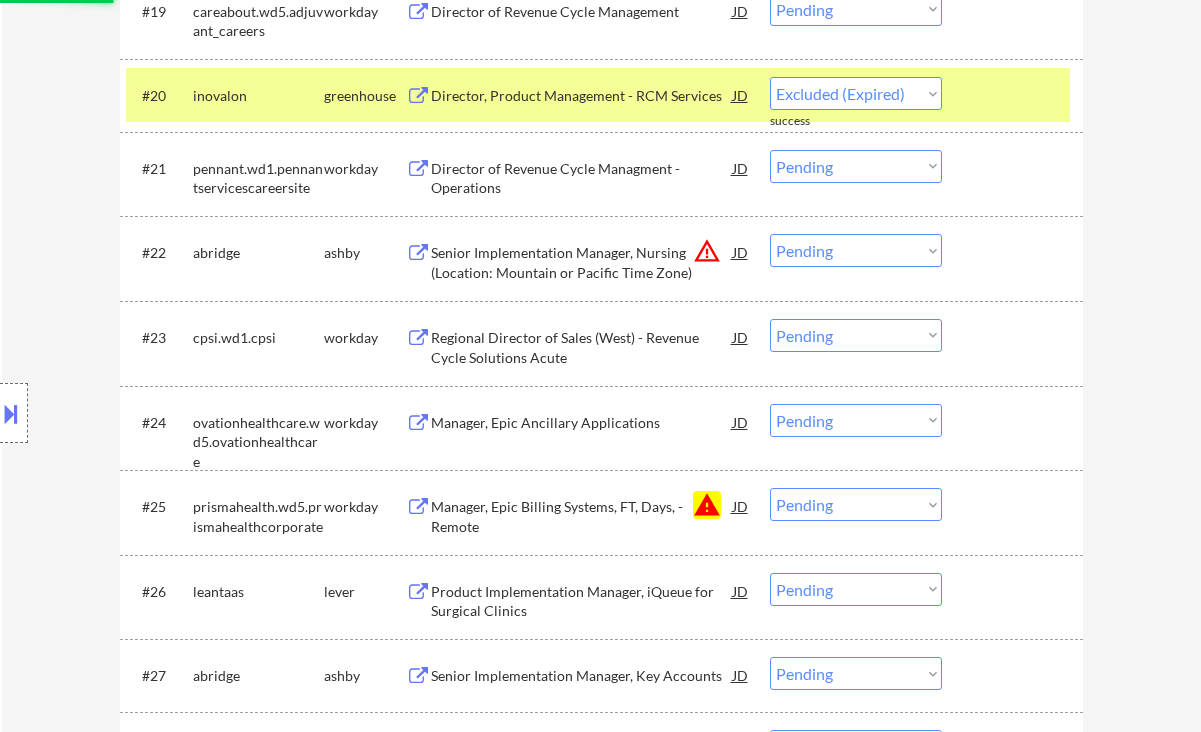 click on "#25 prismahealth.wd5.prismahealthcorporate workday Manager, Epic Billing Systems, FT, Days, - Remote JD warning Choose an option... Pending Applied Excluded (Questions) Excluded (Expired) Excluded (Location) Excluded (Bad Match) Excluded (Blocklist) Excluded (Salary) Excluded (Other)" at bounding box center [601, 512] 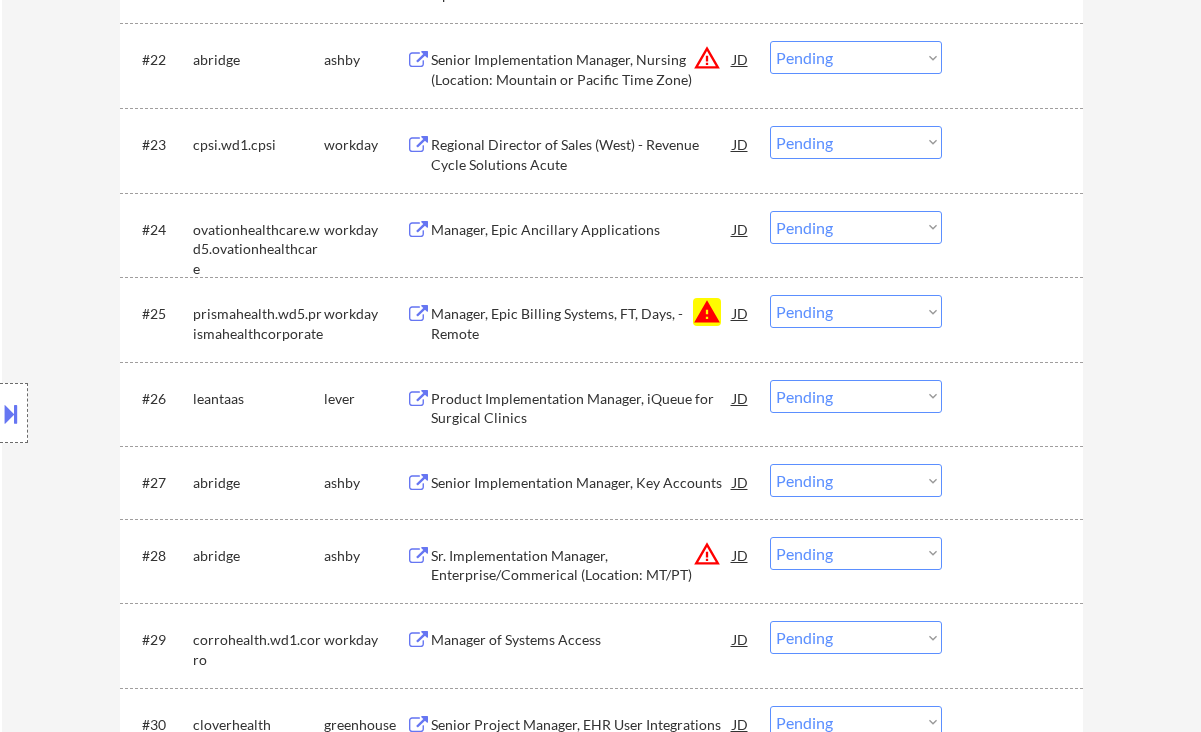 scroll, scrollTop: 2400, scrollLeft: 0, axis: vertical 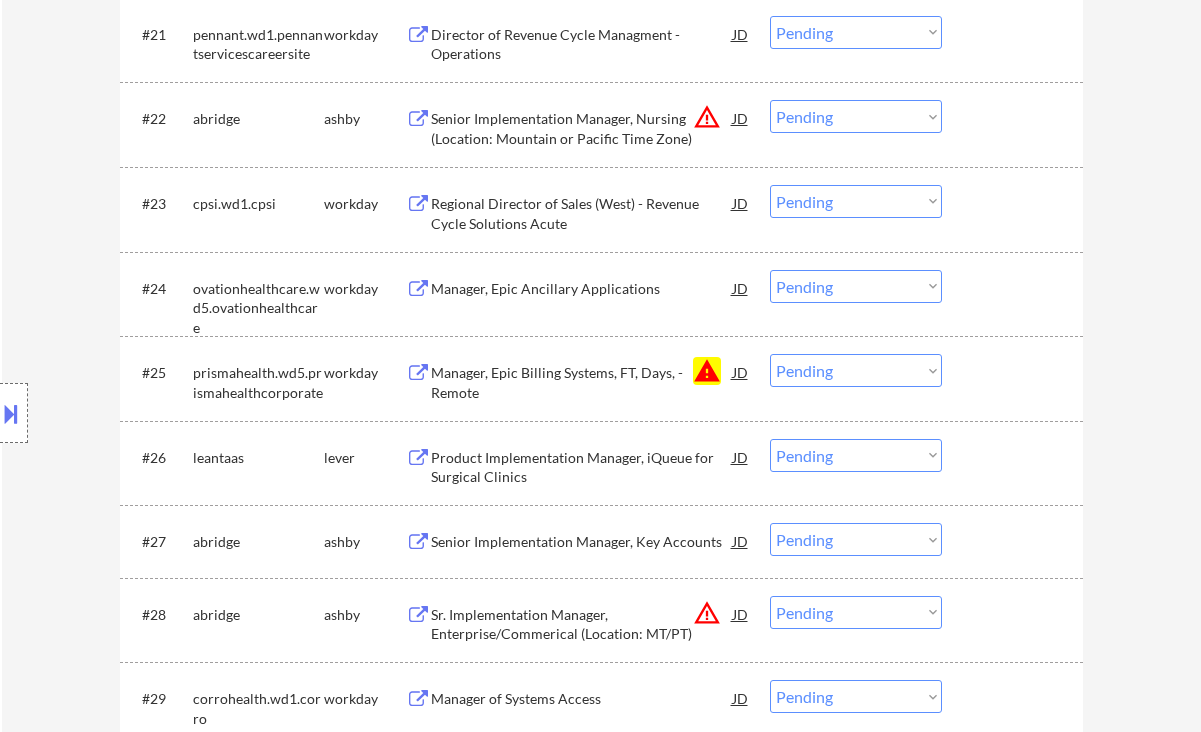 drag, startPoint x: 847, startPoint y: 368, endPoint x: 859, endPoint y: 386, distance: 21.633308 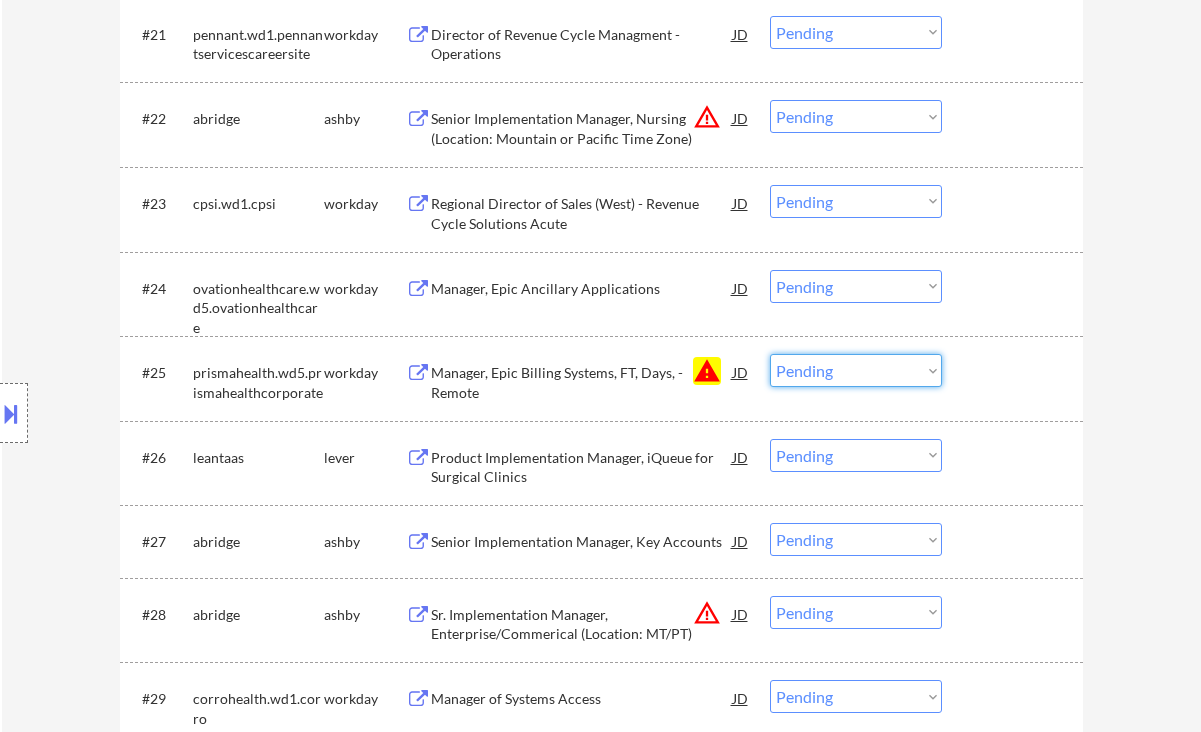 select on ""excluded__blocklist_"" 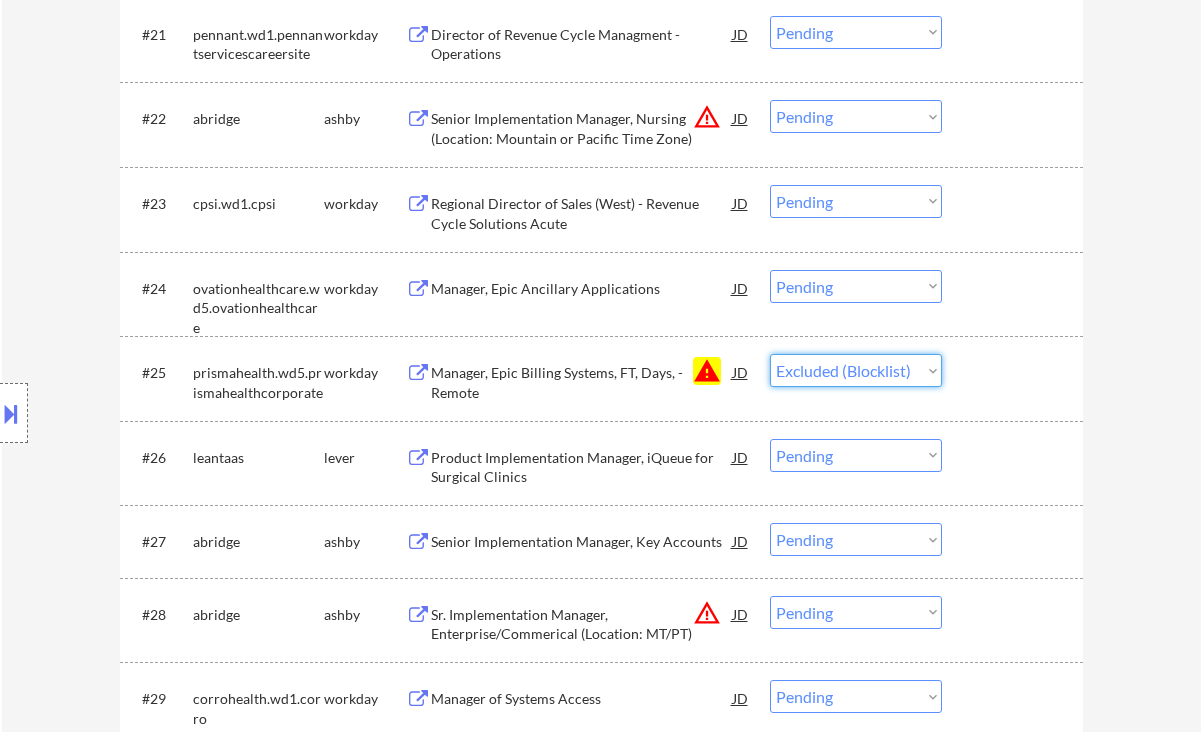 click on "Choose an option... Pending Applied Excluded (Questions) Excluded (Expired) Excluded (Location) Excluded (Bad Match) Excluded (Blocklist) Excluded (Salary) Excluded (Other)" at bounding box center (856, 370) 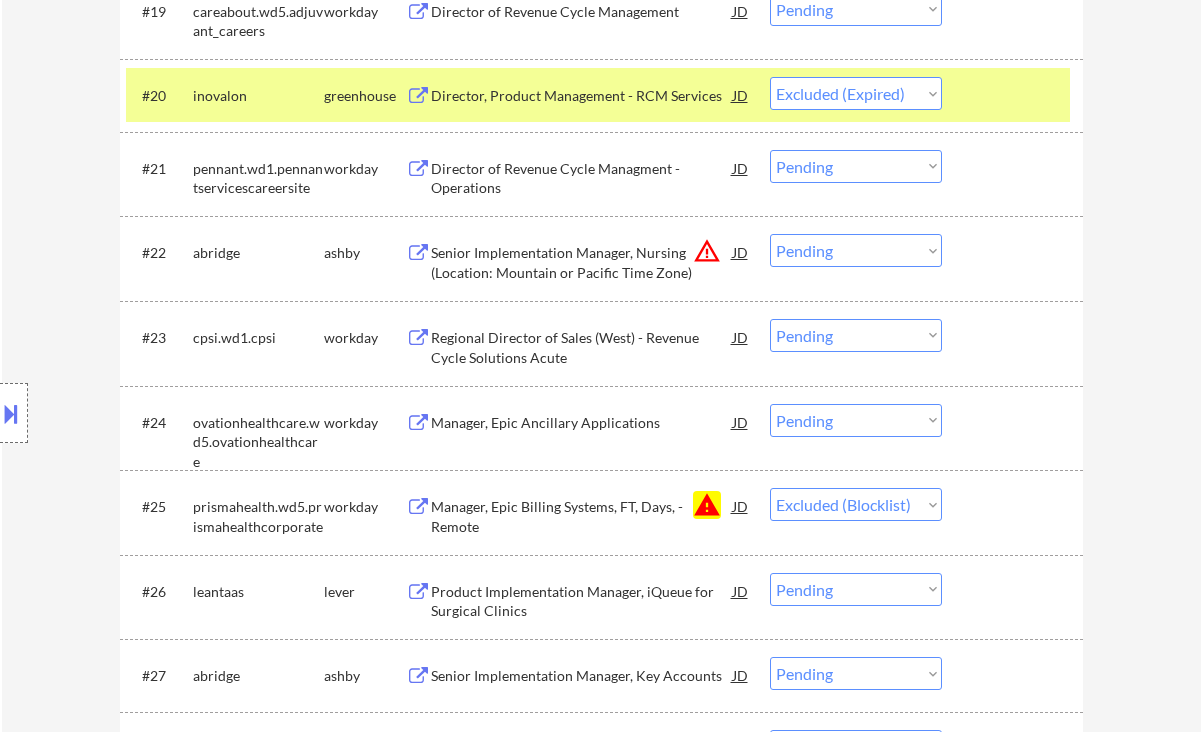 scroll, scrollTop: 2400, scrollLeft: 0, axis: vertical 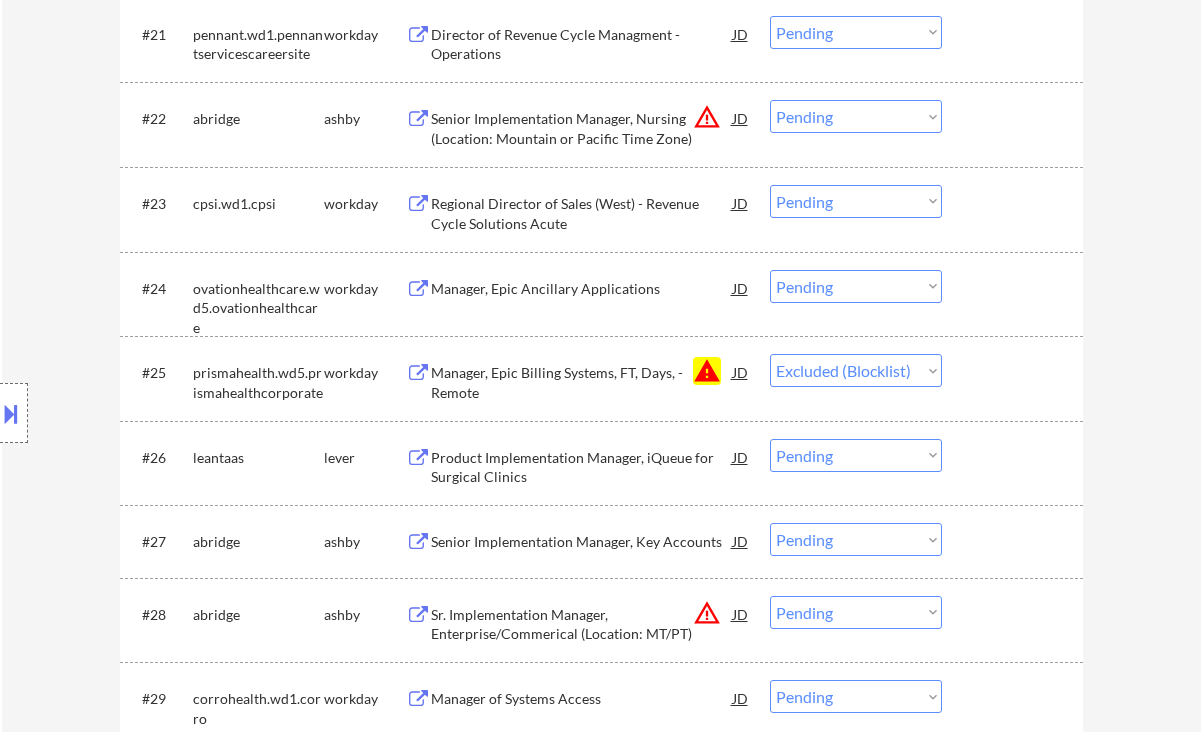 click on "Product Implementation Manager, iQueue for Surgical Clinics" at bounding box center (582, 467) 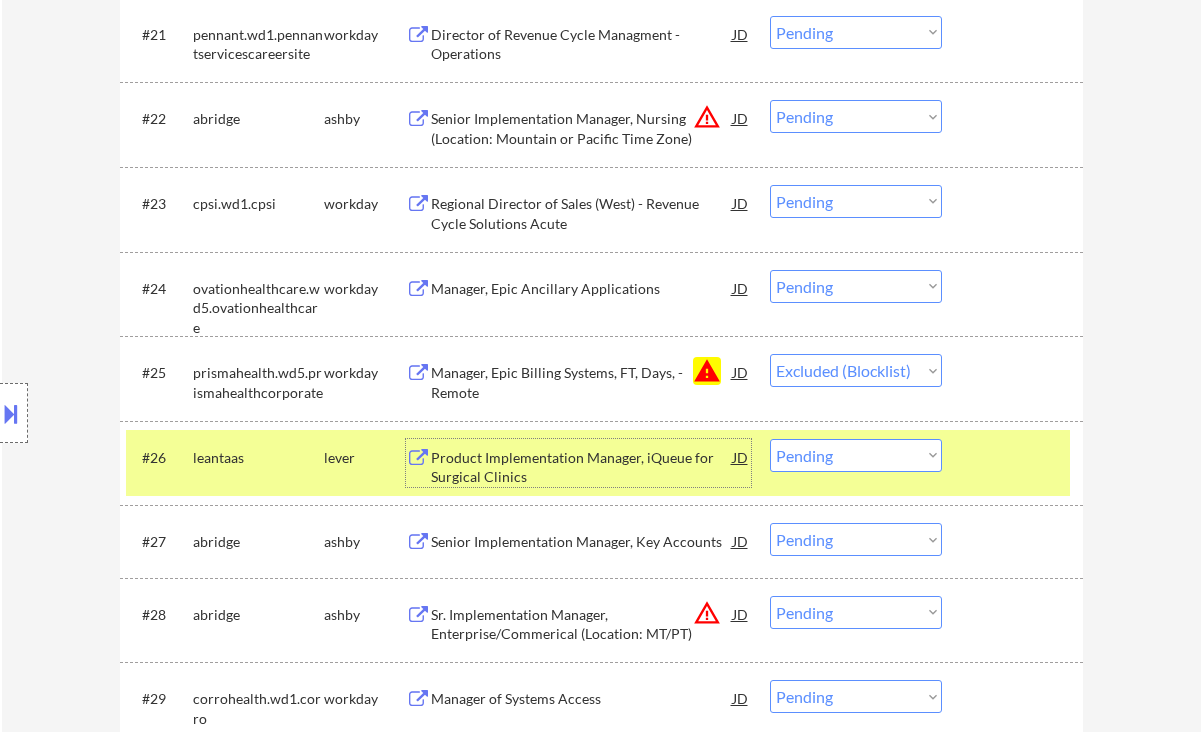 drag, startPoint x: 846, startPoint y: 448, endPoint x: 859, endPoint y: 471, distance: 26.41969 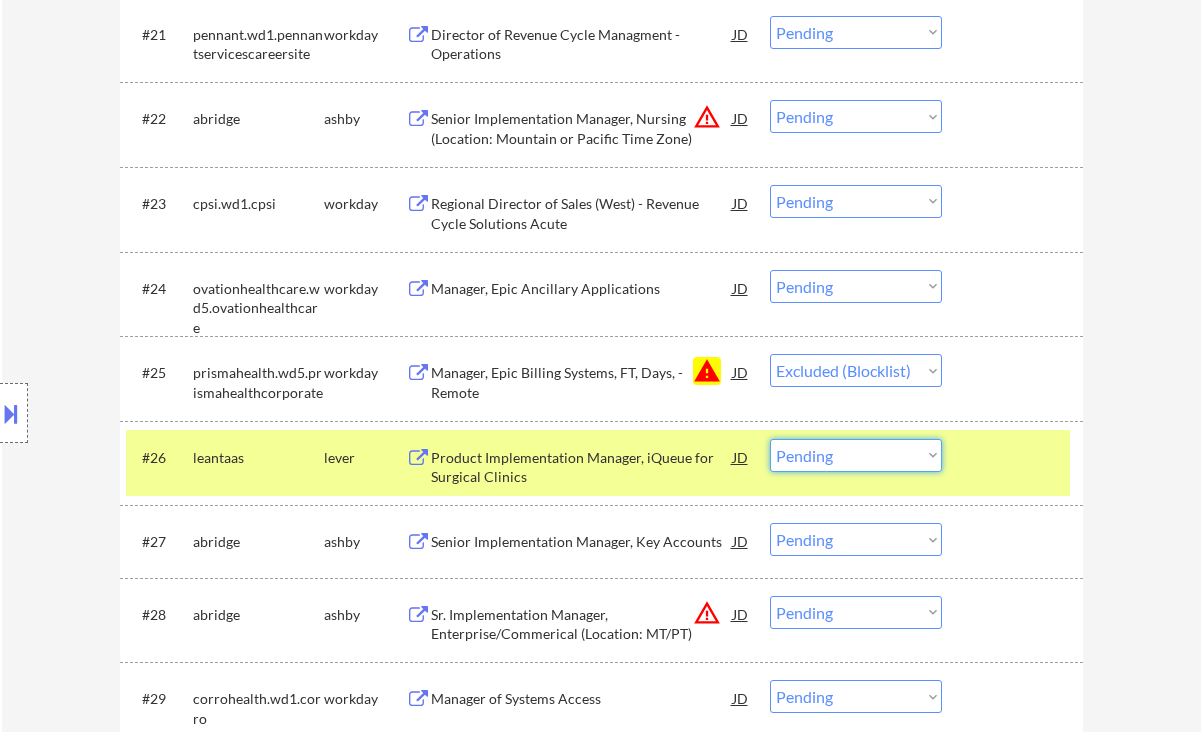 select on ""excluded__salary_"" 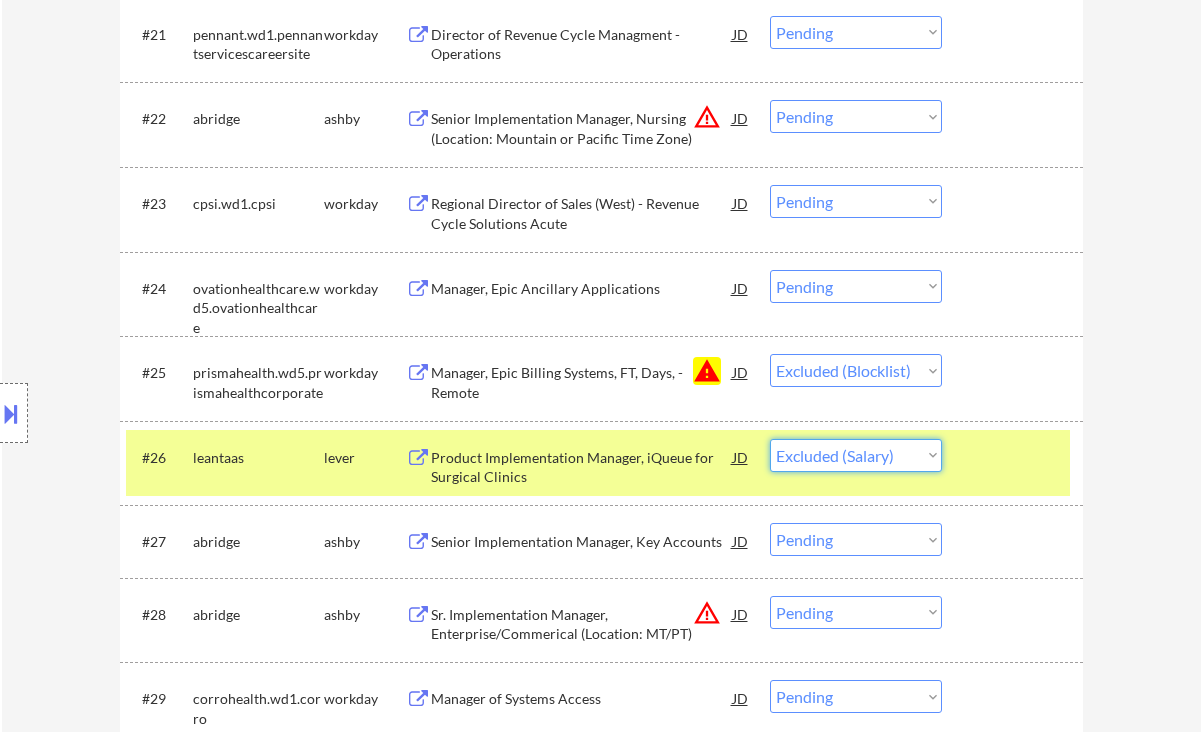 click on "Choose an option... Pending Applied Excluded (Questions) Excluded (Expired) Excluded (Location) Excluded (Bad Match) Excluded (Blocklist) Excluded (Salary) Excluded (Other)" at bounding box center (856, 455) 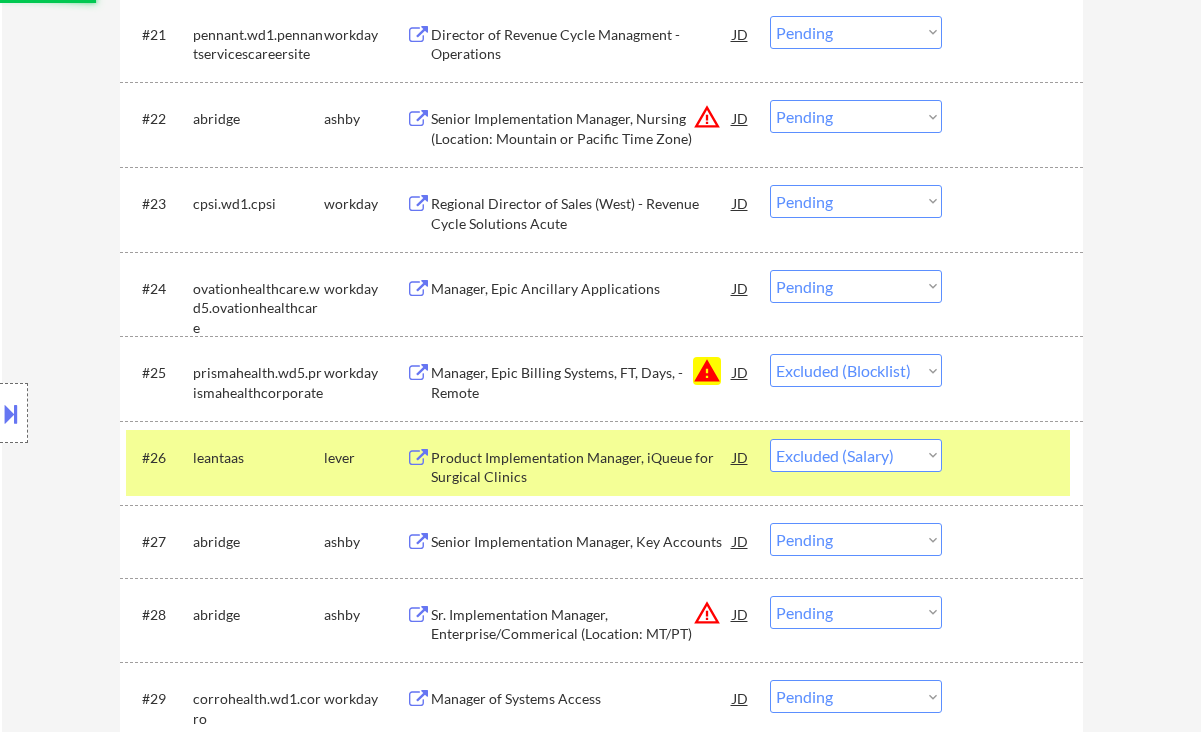 scroll, scrollTop: 2533, scrollLeft: 0, axis: vertical 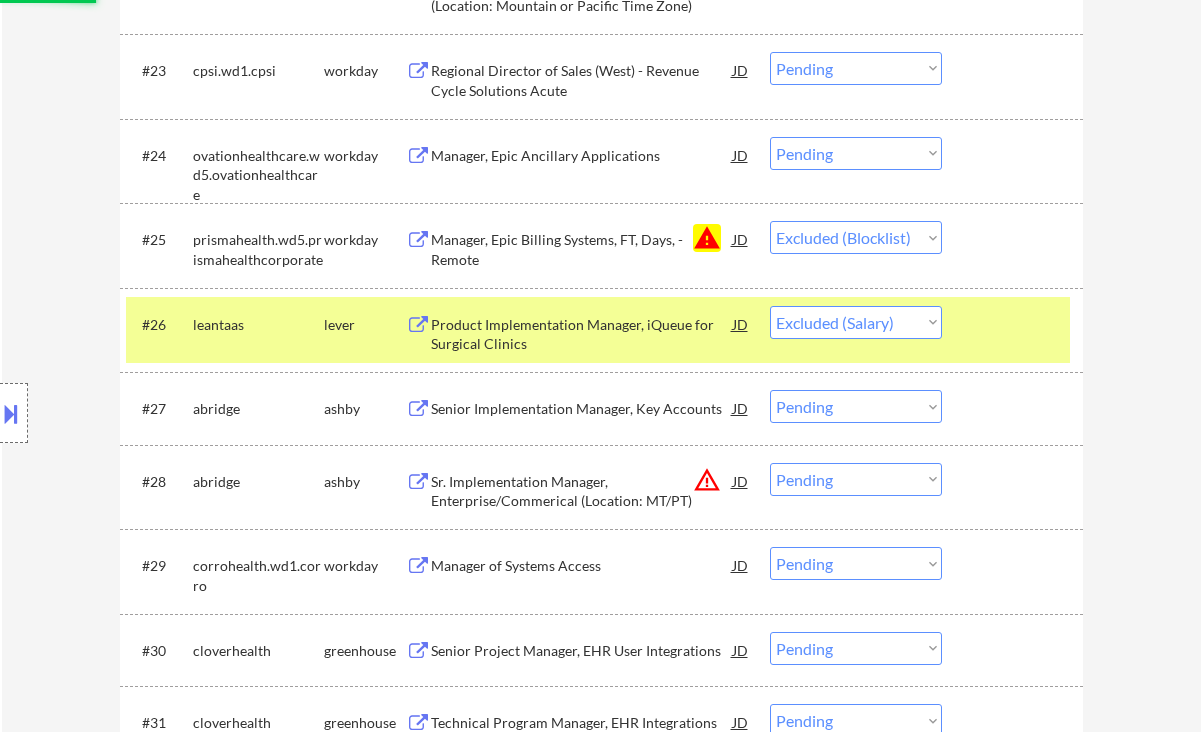 click on "Senior Implementation Manager, Key Accounts" at bounding box center (582, 409) 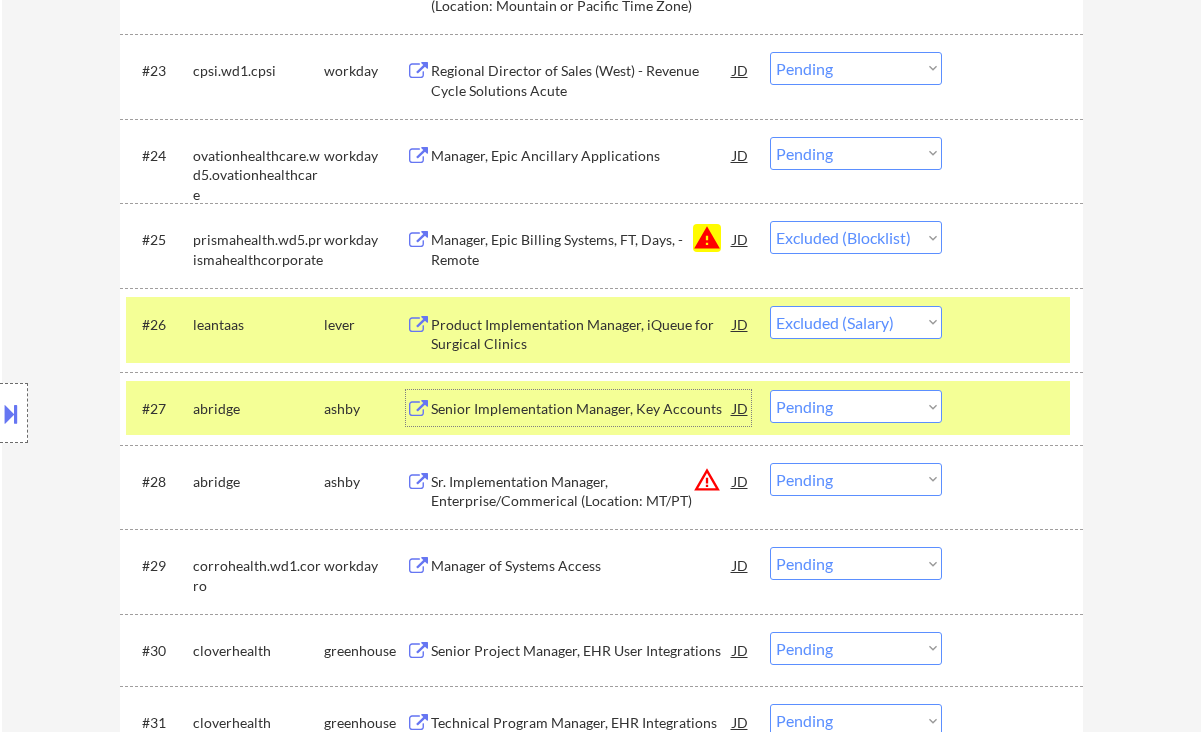 click on "Choose an option... Pending Applied Excluded (Questions) Excluded (Expired) Excluded (Location) Excluded (Bad Match) Excluded (Blocklist) Excluded (Salary) Excluded (Other)" at bounding box center (856, 406) 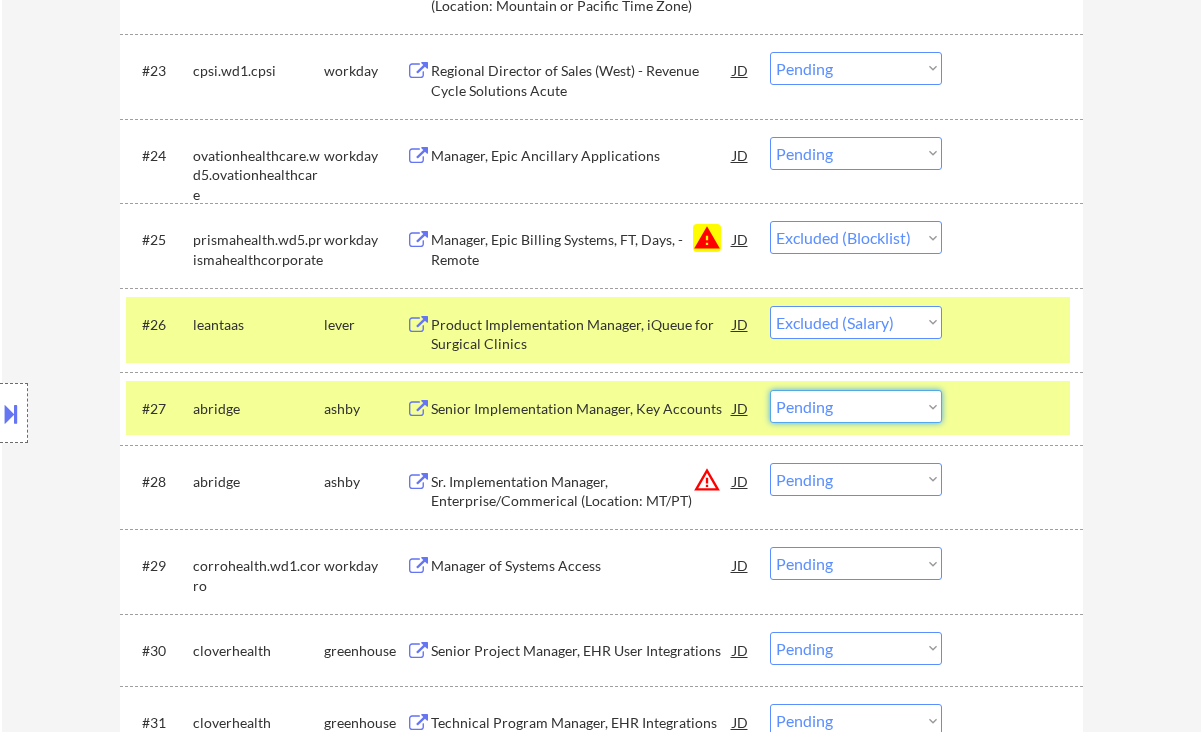 select on ""excluded__expired_"" 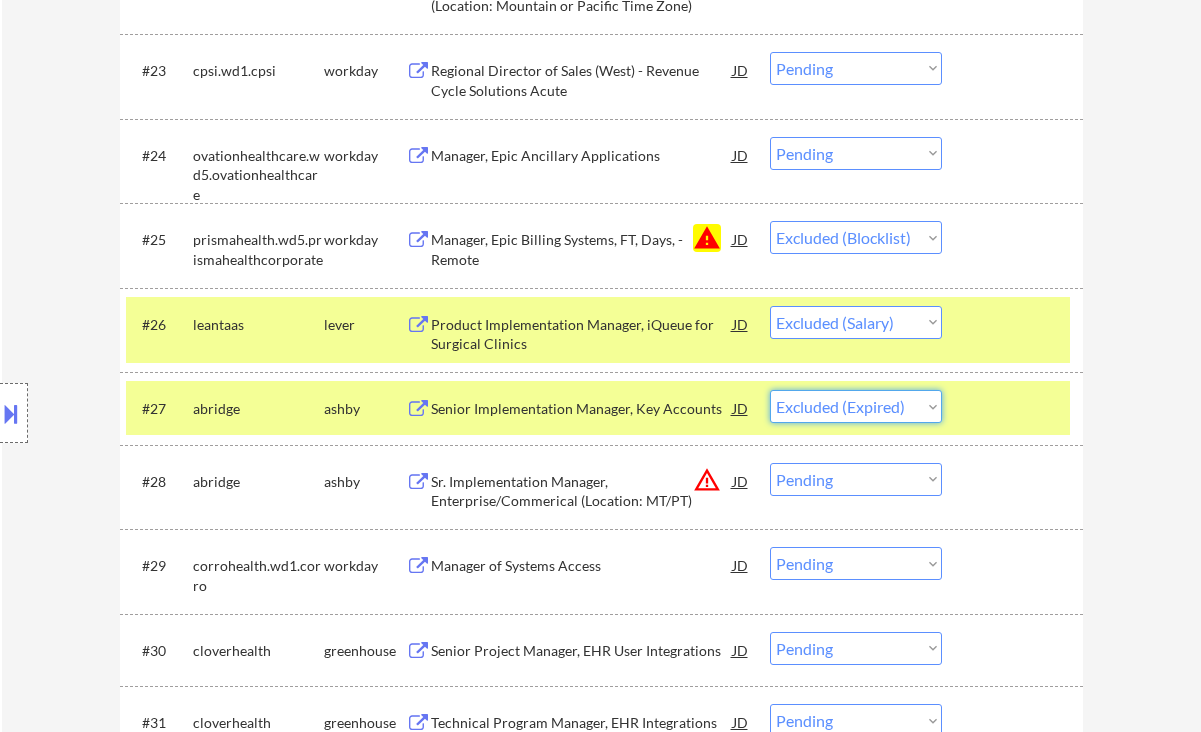 click on "Choose an option... Pending Applied Excluded (Questions) Excluded (Expired) Excluded (Location) Excluded (Bad Match) Excluded (Blocklist) Excluded (Salary) Excluded (Other)" at bounding box center [856, 406] 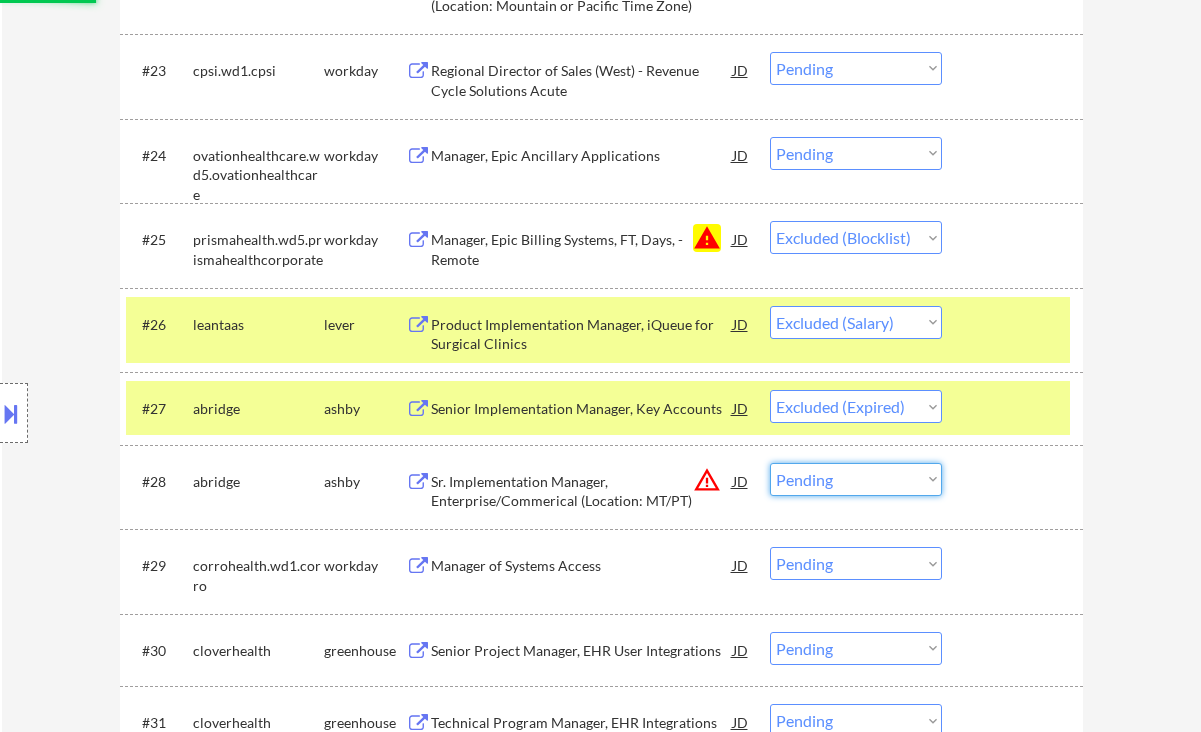 drag, startPoint x: 863, startPoint y: 478, endPoint x: 870, endPoint y: 494, distance: 17.464249 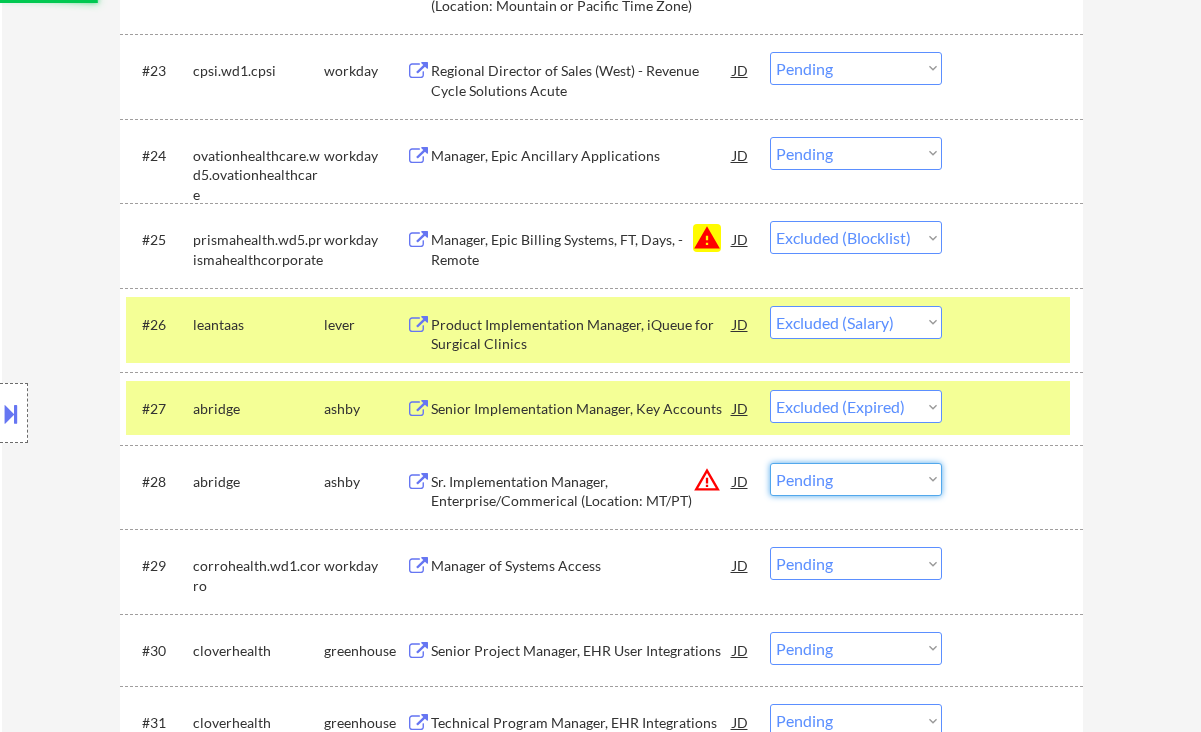 select on ""excluded__location_"" 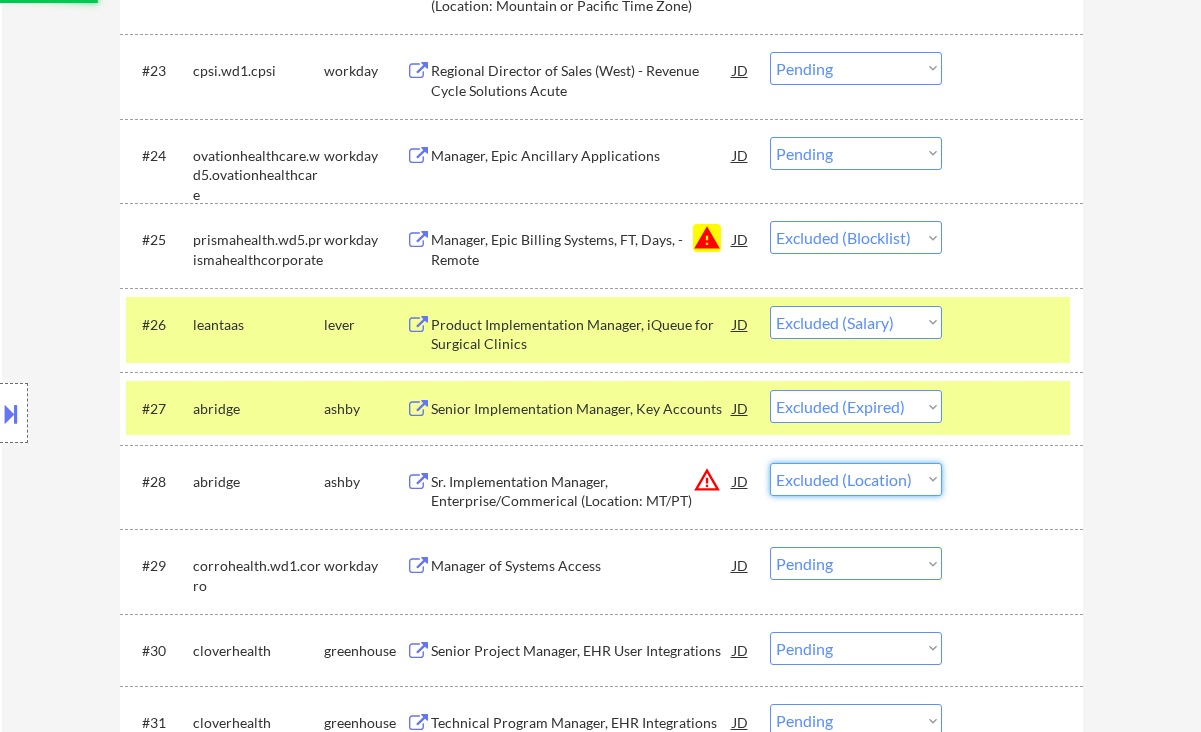 click on "Choose an option... Pending Applied Excluded (Questions) Excluded (Expired) Excluded (Location) Excluded (Bad Match) Excluded (Blocklist) Excluded (Salary) Excluded (Other)" at bounding box center (856, 479) 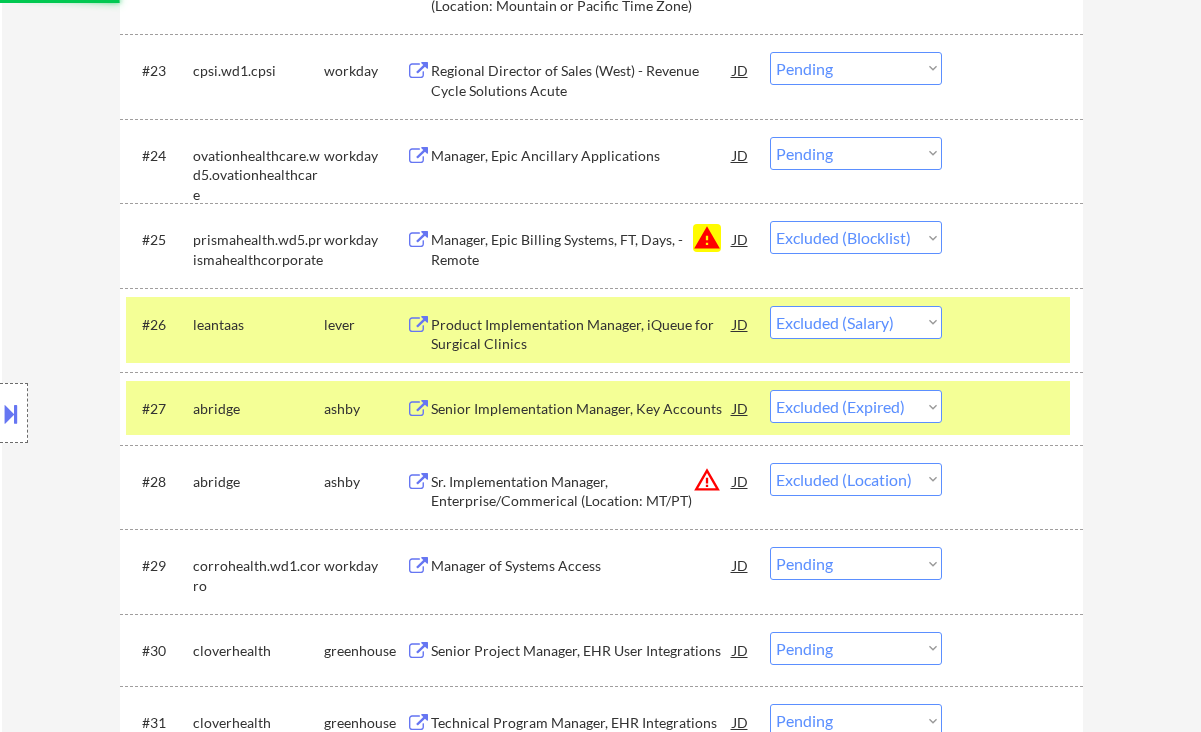 scroll, scrollTop: 2666, scrollLeft: 0, axis: vertical 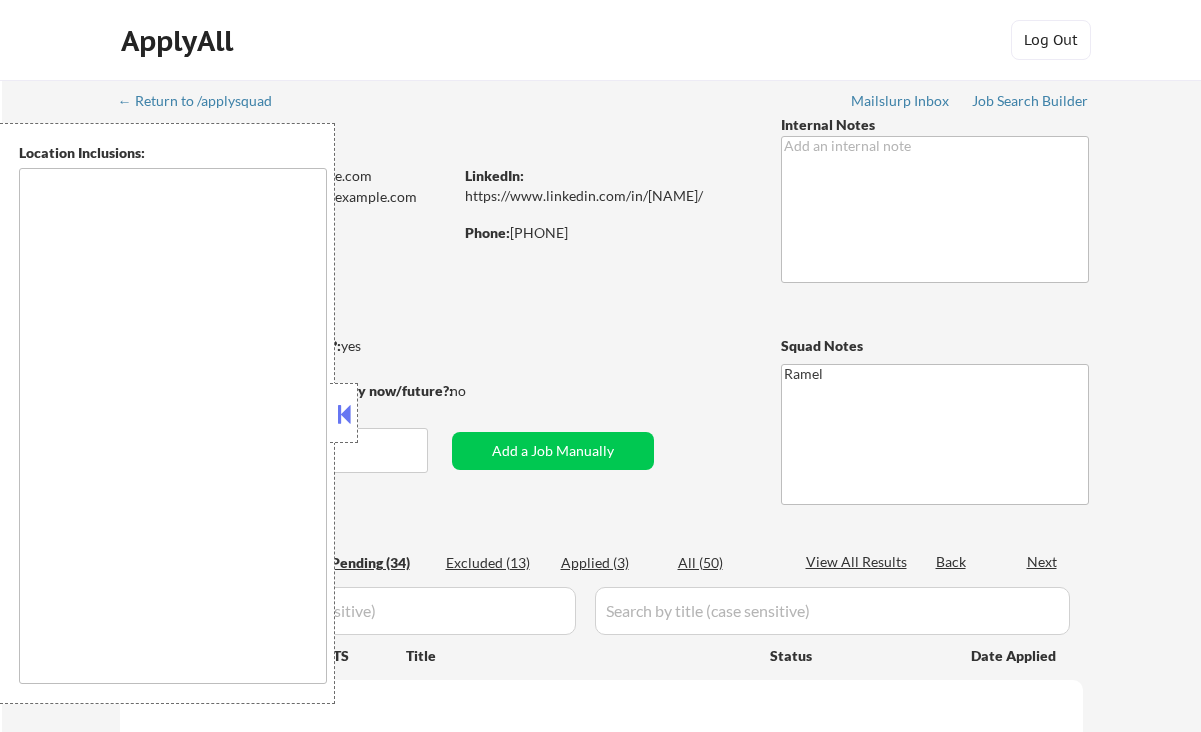 type on "[CITY], [STATE]   [CITY], [STATE]   [CITY], [STATE]   [CITY], [STATE]   [CITY], [STATE]   [CITY], [STATE]   [CITY], [STATE]   [CITY], [STATE]   [CITY], [STATE]   [CITY], [STATE]   [CITY], [STATE]   [CITY], [STATE]   [CITY], [STATE]   [CITY], [STATE]   [CITY], [STATE]   [CITY], [STATE]   [CITY], [STATE]   [CITY], [STATE]   [CITY], [STATE]   [CITY], [STATE] [CITY], [STATE]   [CITY], [STATE]   [CITY], [STATE]   [CITY], [STATE]   [CITY], [STATE]   [CITY], [STATE]   [CITY], [STATE]   [CITY], [STATE]   [CITY], [STATE]   [CITY], [STATE]   [CITY], [STATE]   [CITY], [STATE]   [CITY], [STATE]   [CITY], [STATE]   [CITY], [STATE]   [CITY], [STATE]   [CITY], [STATE]   [CITY], [STATE]   [CITY], [STATE]   [CITY], [STATE]   [CITY], [STATE] [CITY], [STATE]   [CITY], [STATE]   [CITY], [STATE]   [CITY], [STATE]   [CITY], [STATE]" 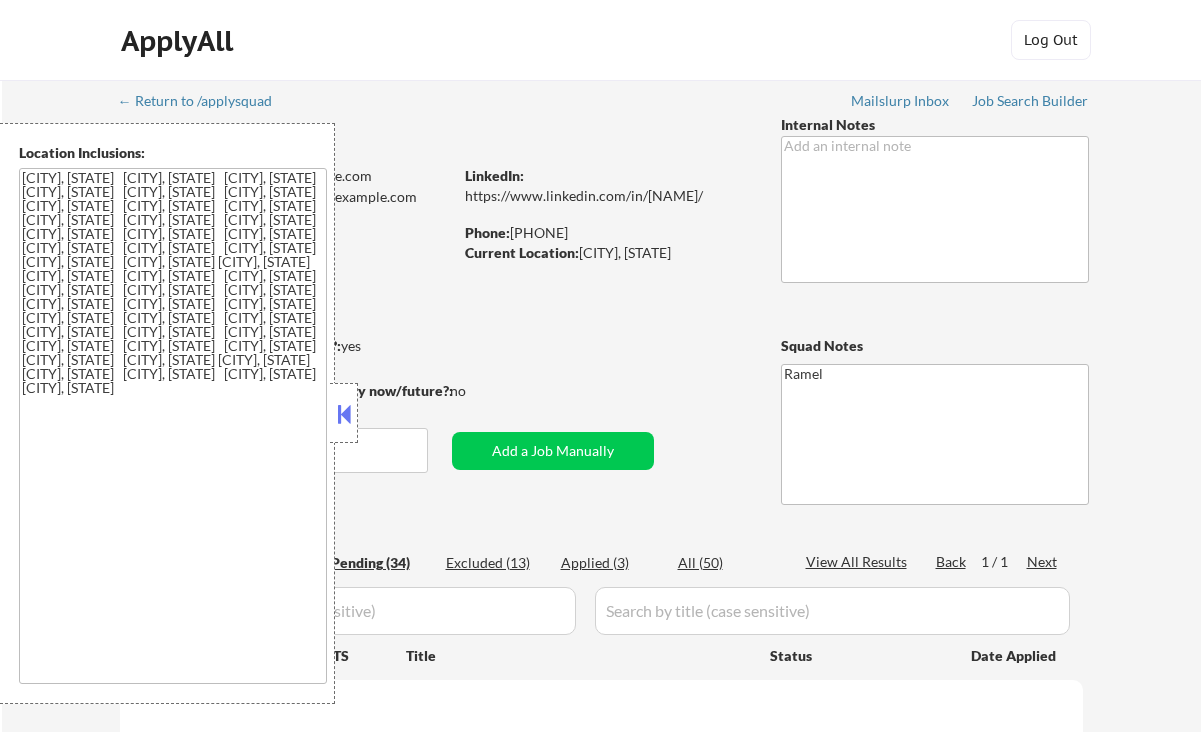 select on ""pending"" 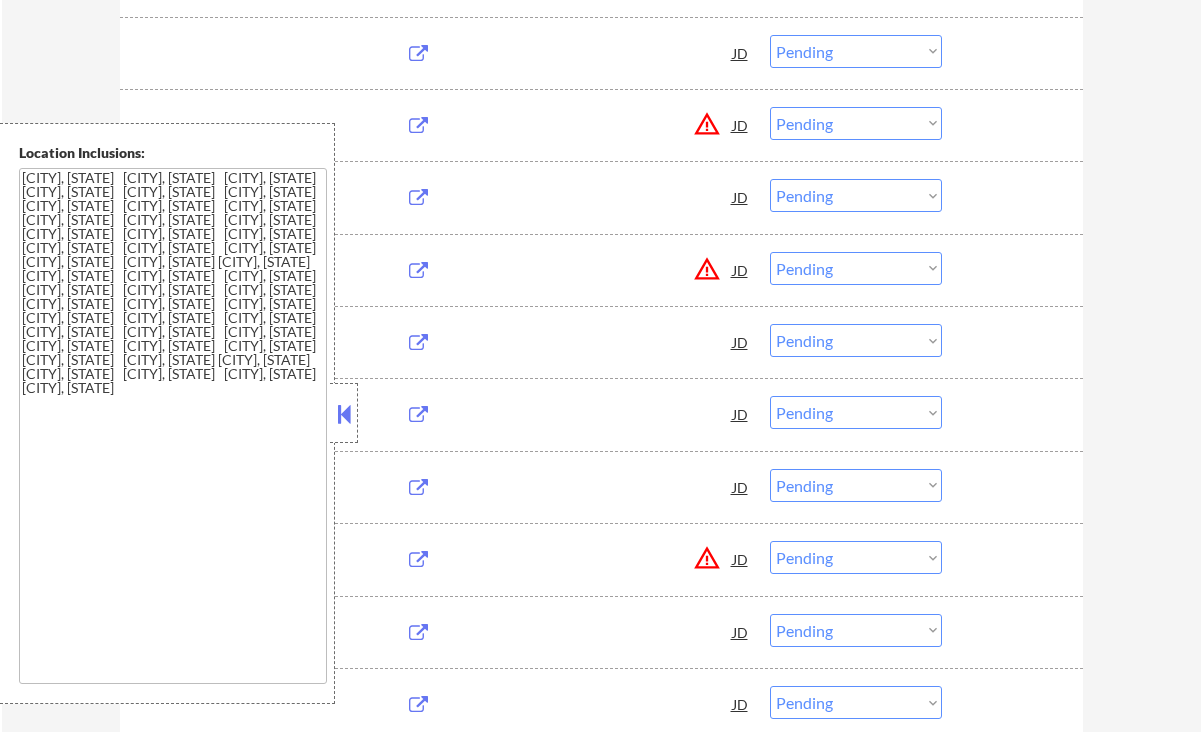 scroll, scrollTop: 2498, scrollLeft: 0, axis: vertical 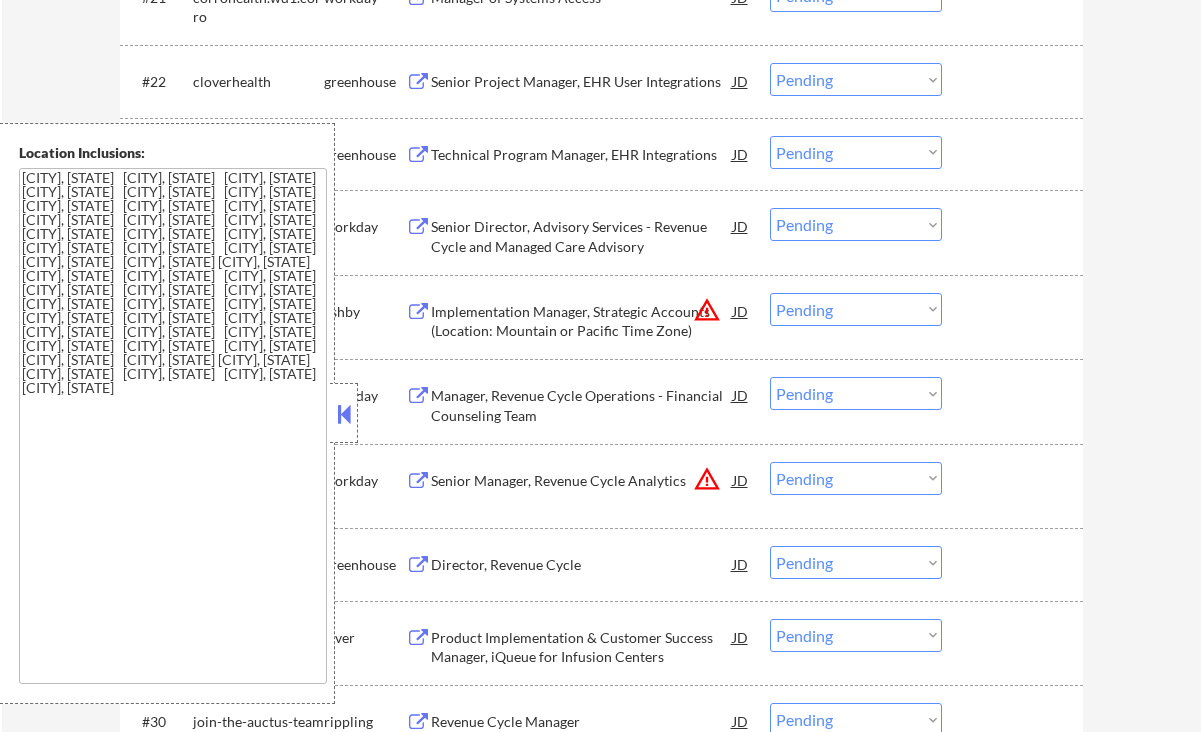 select on ""pending"" 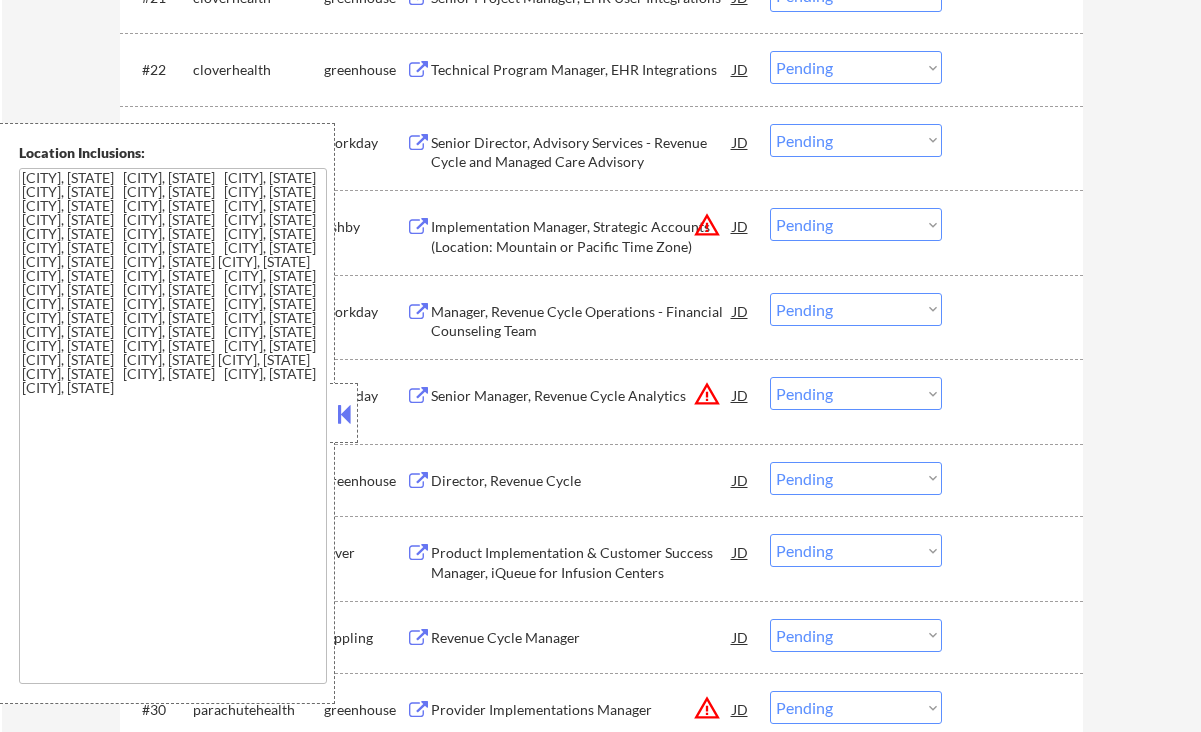 click at bounding box center [344, 414] 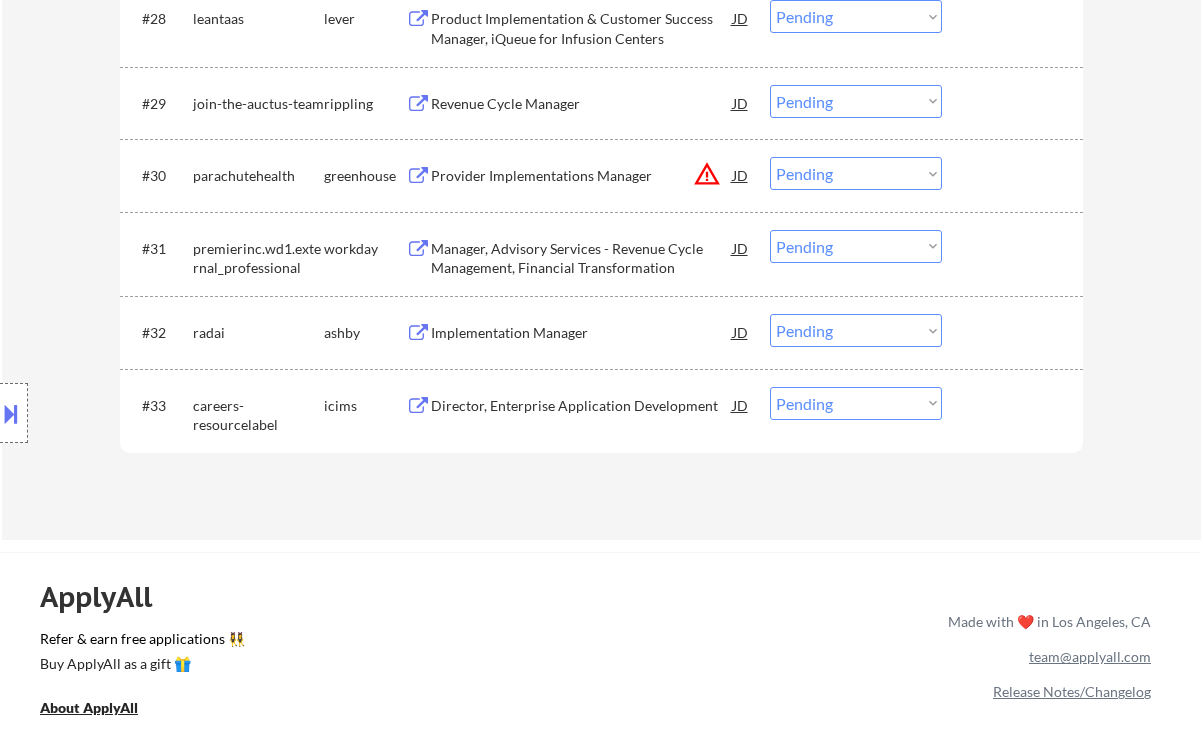 scroll, scrollTop: 2898, scrollLeft: 0, axis: vertical 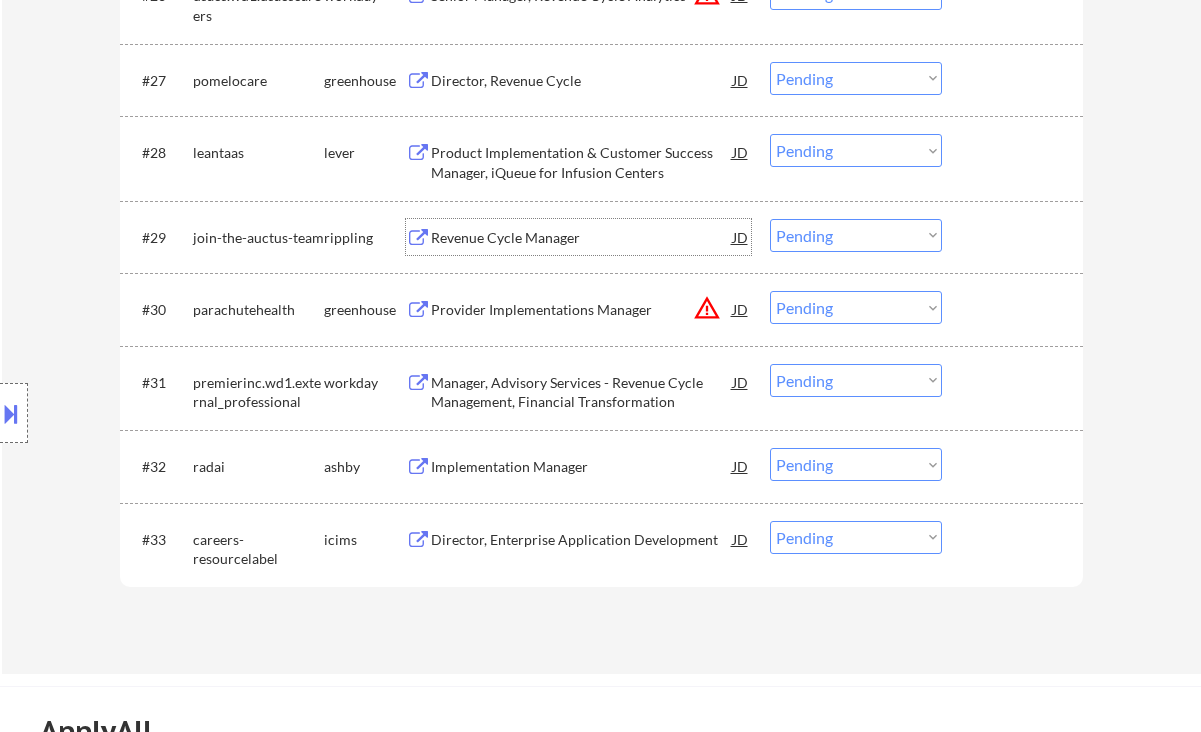 click on "Revenue Cycle Manager" at bounding box center (582, 238) 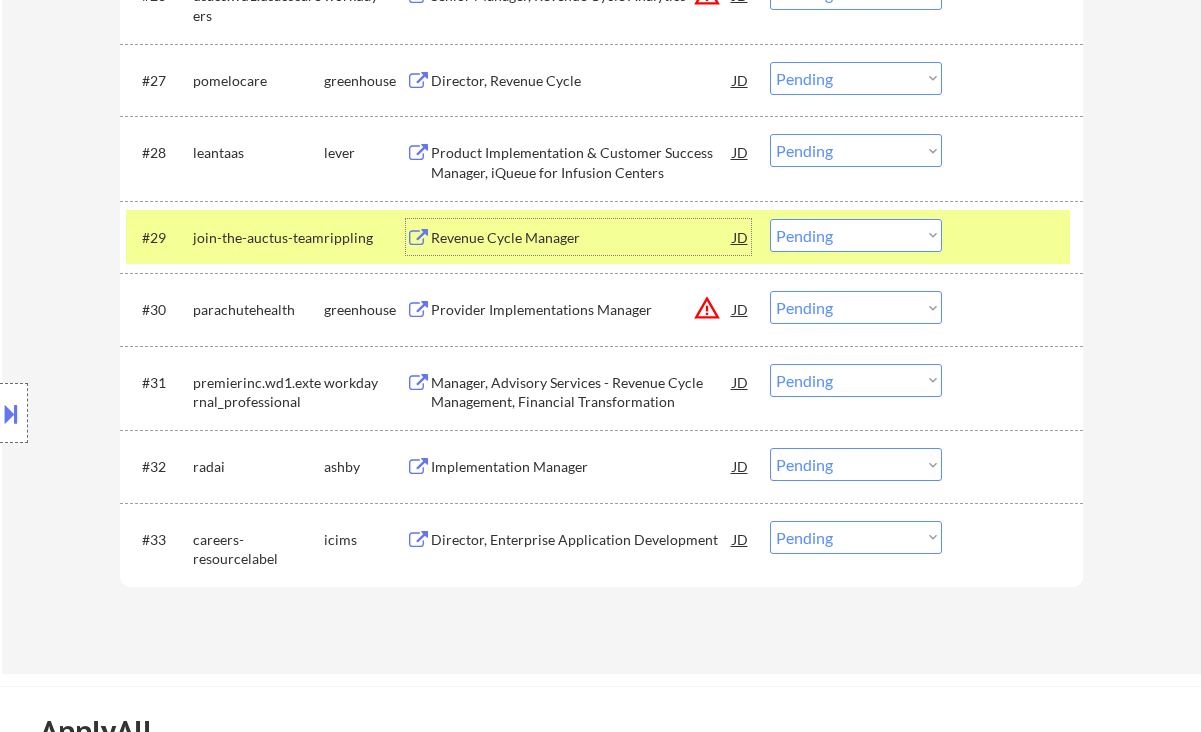 click on "Choose an option... Pending Applied Excluded (Questions) Excluded (Expired) Excluded (Location) Excluded (Bad Match) Excluded (Blocklist) Excluded (Salary) Excluded (Other)" at bounding box center (856, 235) 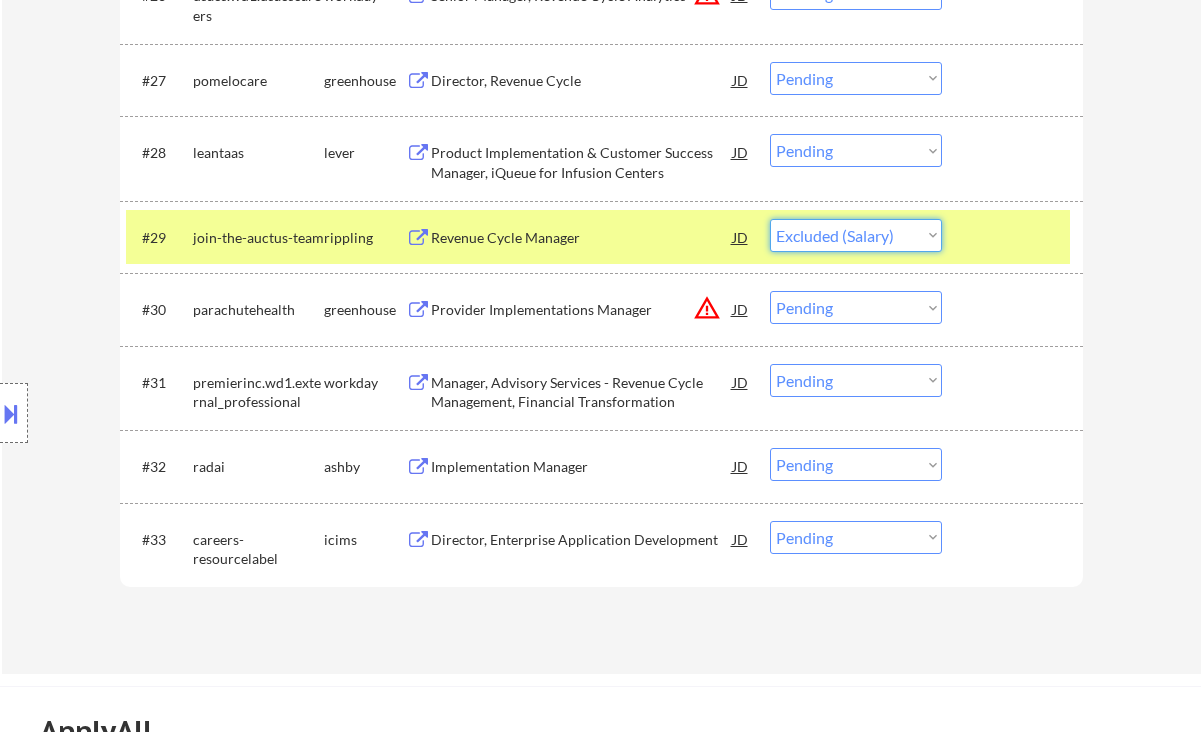 click on "Choose an option... Pending Applied Excluded (Questions) Excluded (Expired) Excluded (Location) Excluded (Bad Match) Excluded (Blocklist) Excluded (Salary) Excluded (Other)" at bounding box center [856, 235] 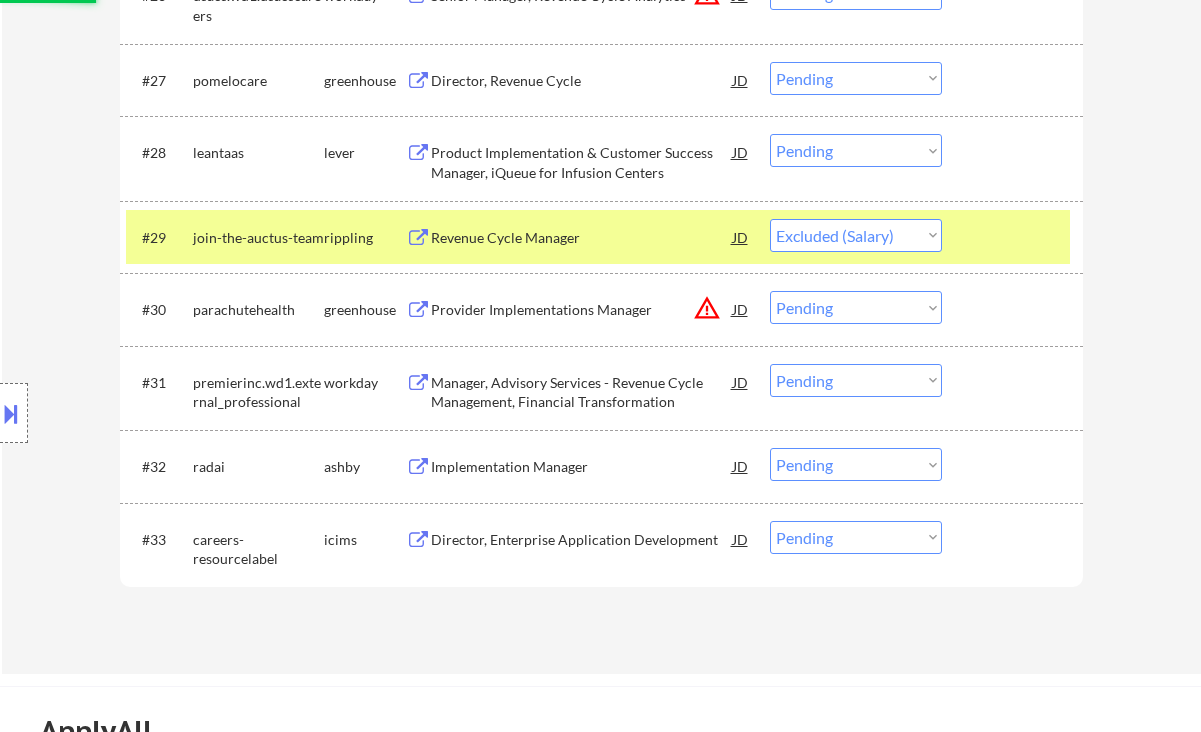 click on "Implementation Manager" at bounding box center (582, 467) 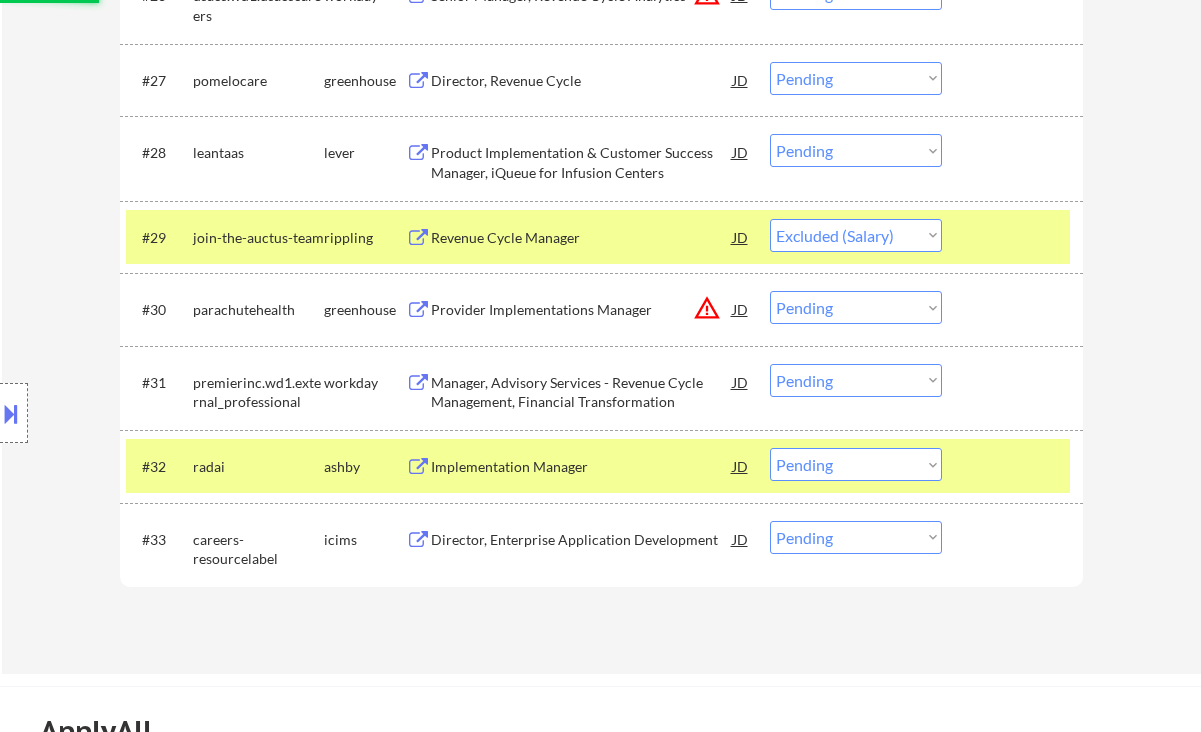 select on ""pending"" 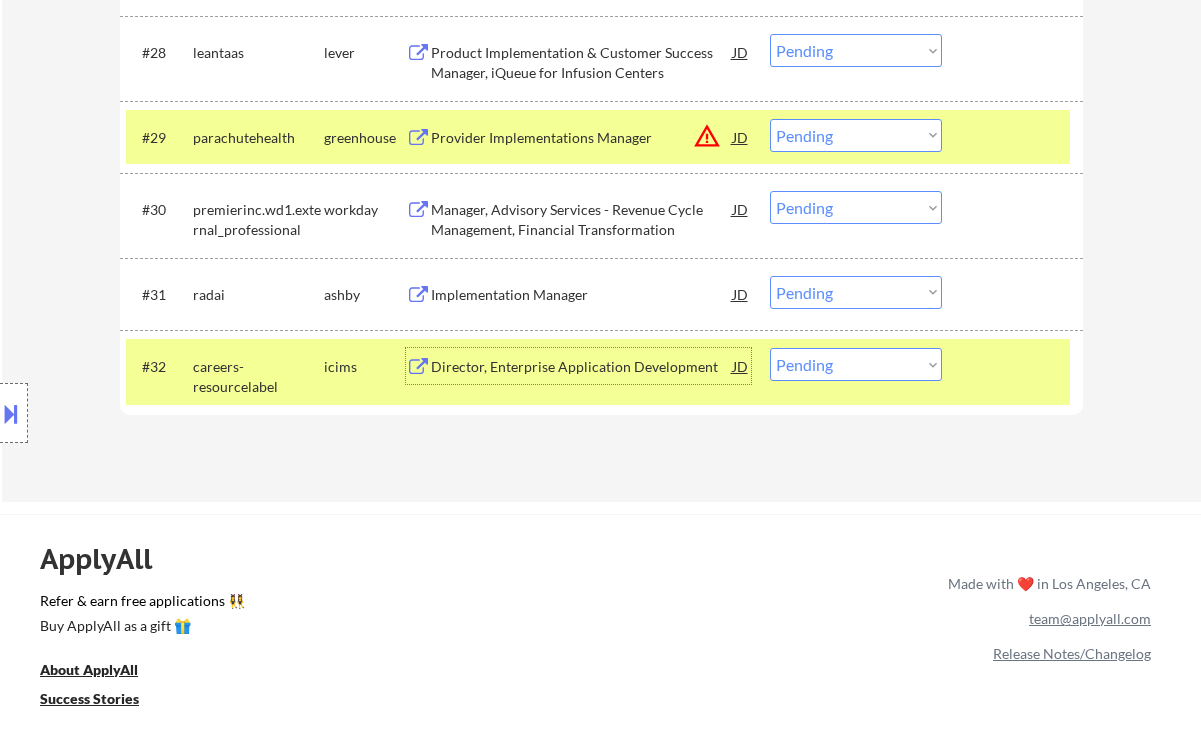 scroll, scrollTop: 3032, scrollLeft: 0, axis: vertical 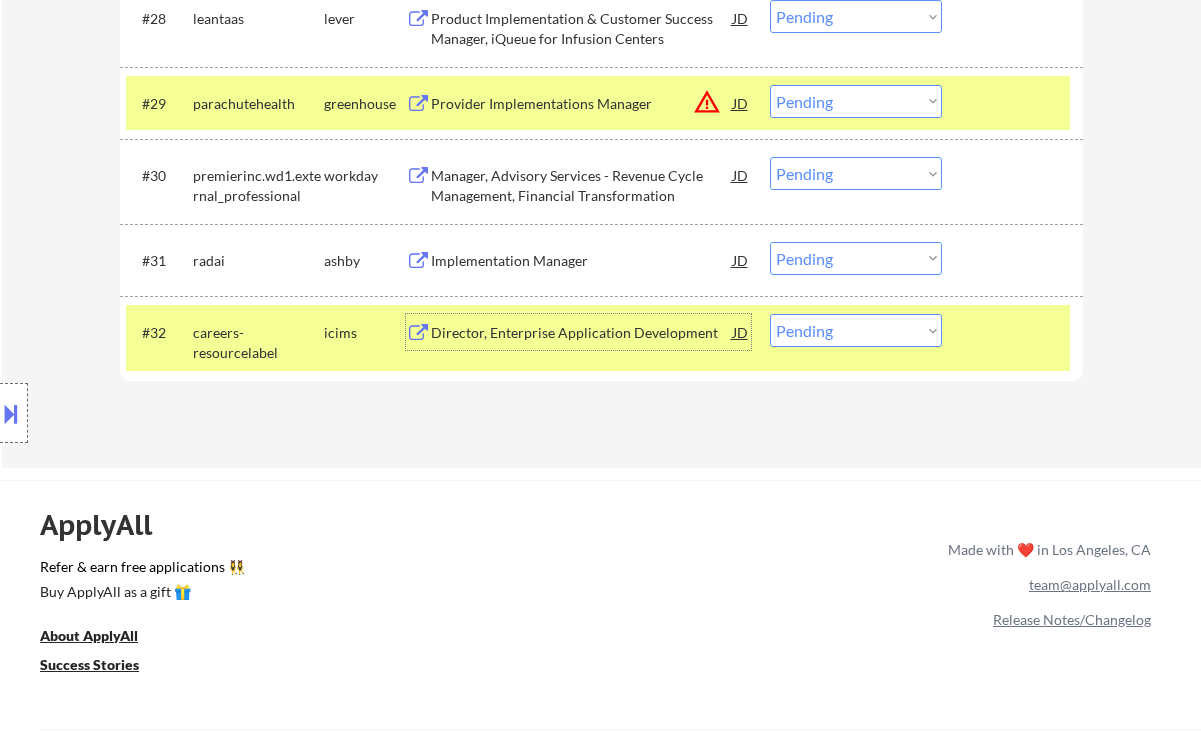 drag, startPoint x: 799, startPoint y: 256, endPoint x: 813, endPoint y: 230, distance: 29.529646 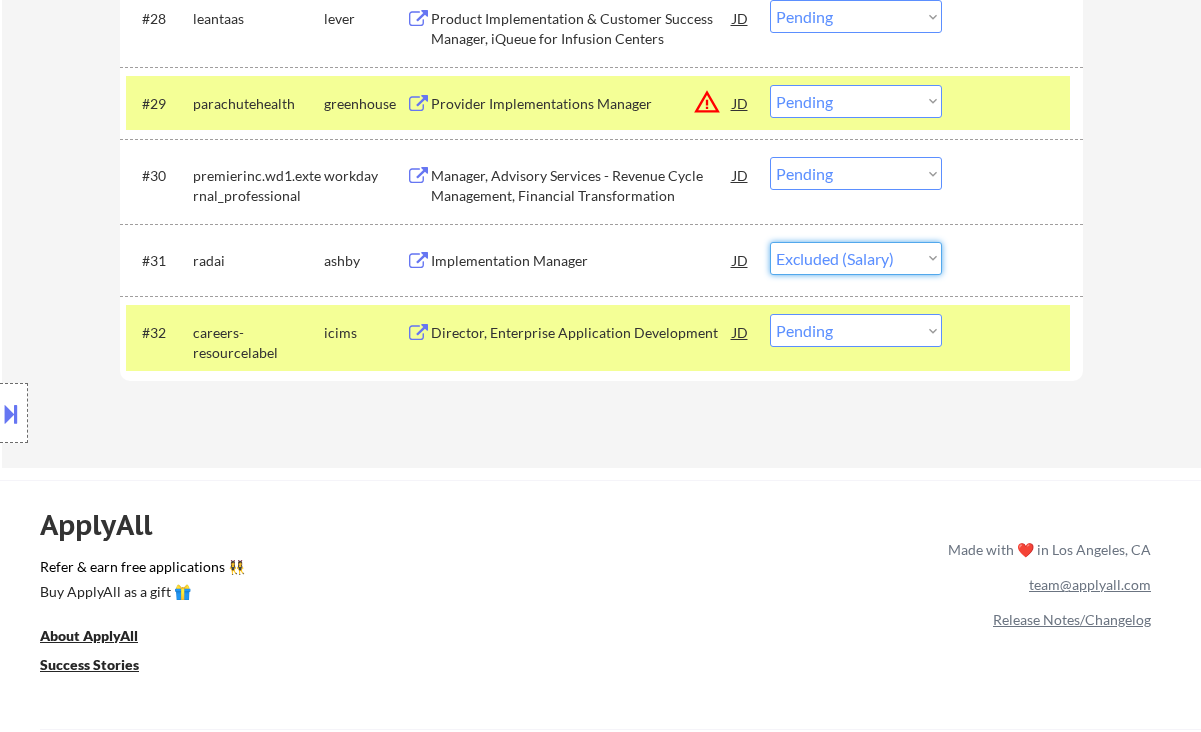 click on "Choose an option... Pending Applied Excluded (Questions) Excluded (Expired) Excluded (Location) Excluded (Bad Match) Excluded (Blocklist) Excluded (Salary) Excluded (Other)" at bounding box center [856, 258] 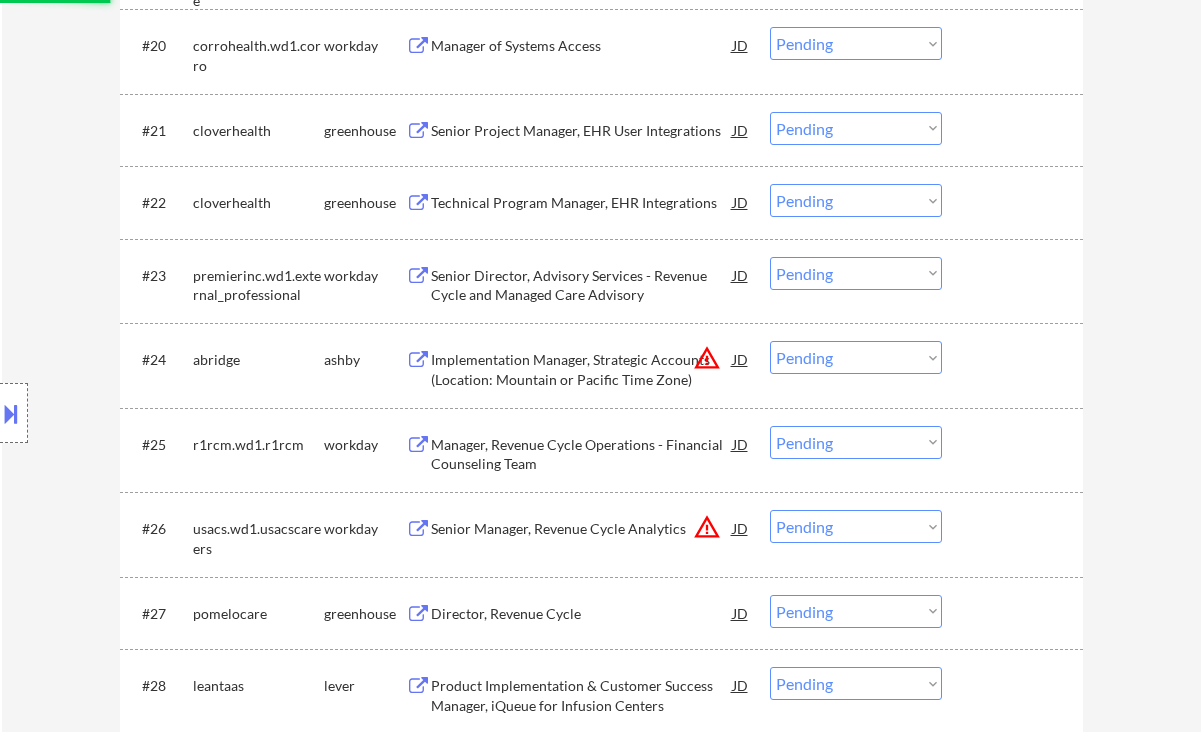 select on ""pending"" 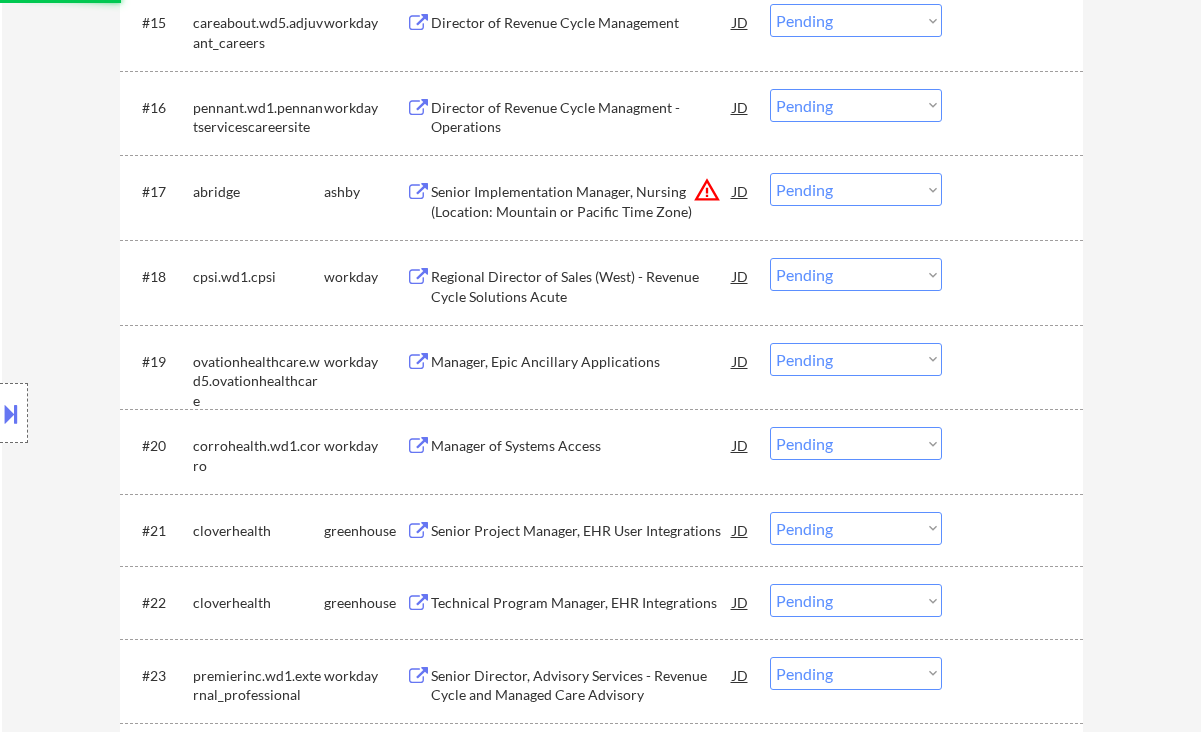 scroll, scrollTop: 2098, scrollLeft: 0, axis: vertical 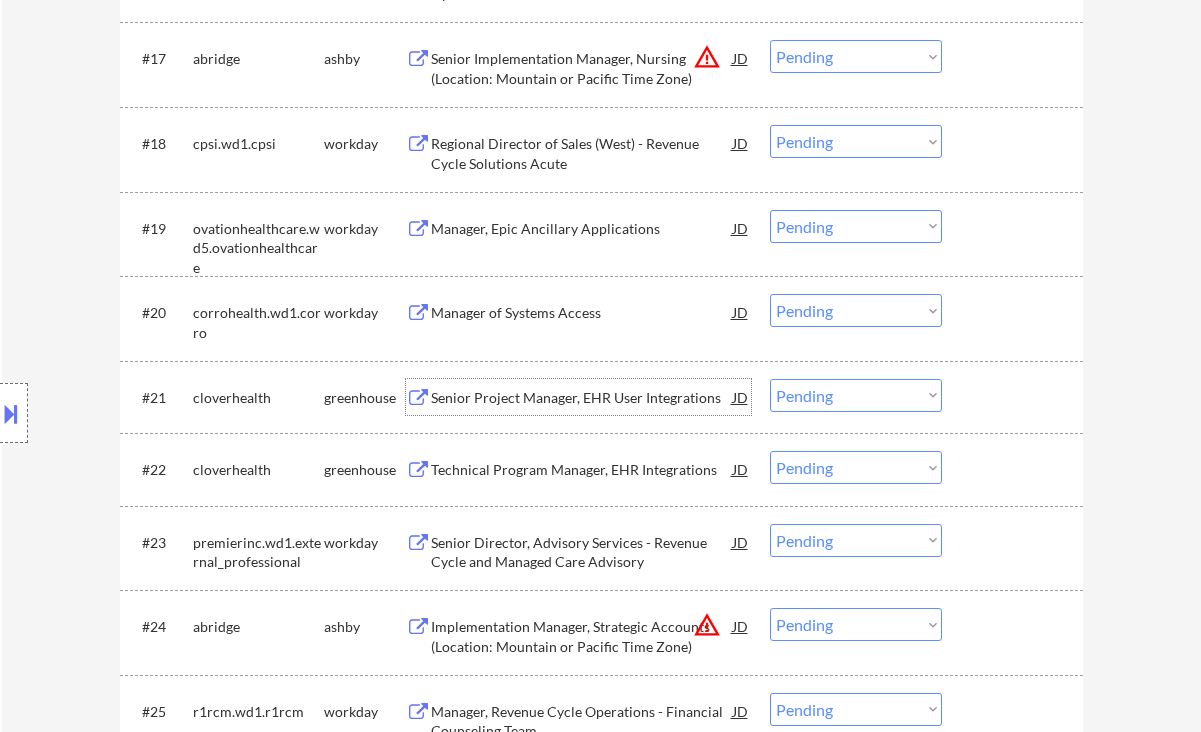 click on "Senior Project Manager, EHR User Integrations" at bounding box center [582, 398] 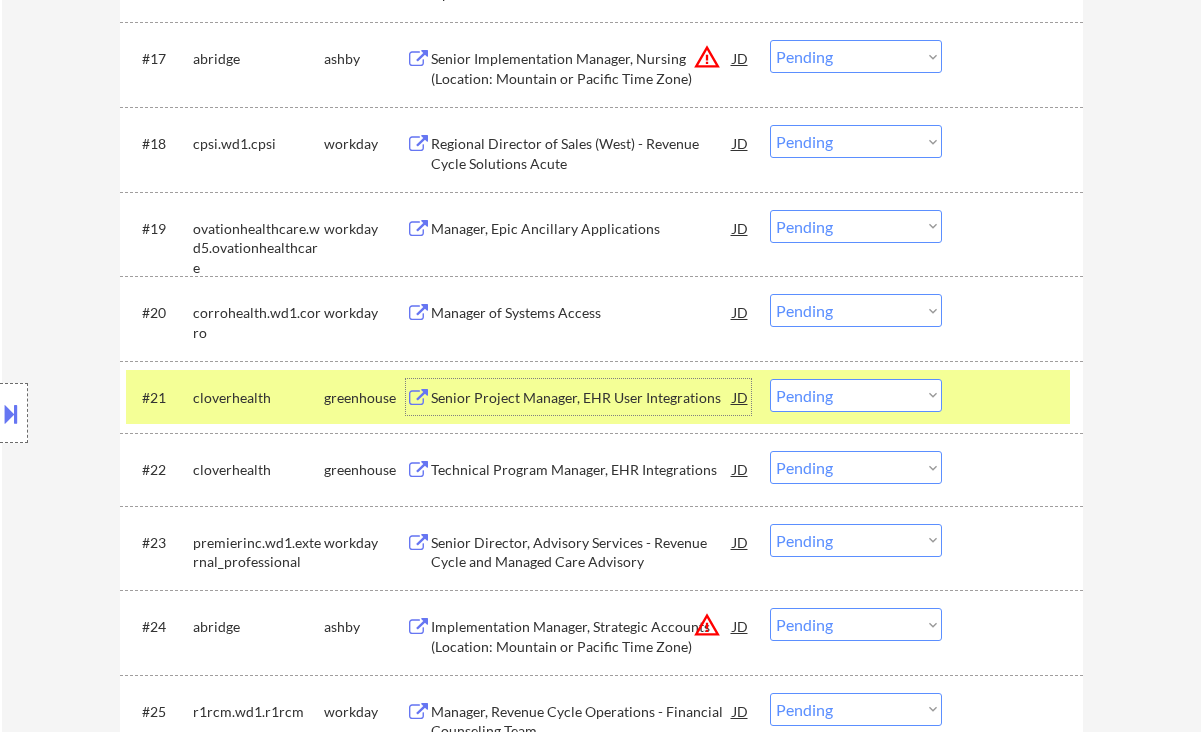 click on "Choose an option... Pending Applied Excluded (Questions) Excluded (Expired) Excluded (Location) Excluded (Bad Match) Excluded (Blocklist) Excluded (Salary) Excluded (Other)" at bounding box center (856, 395) 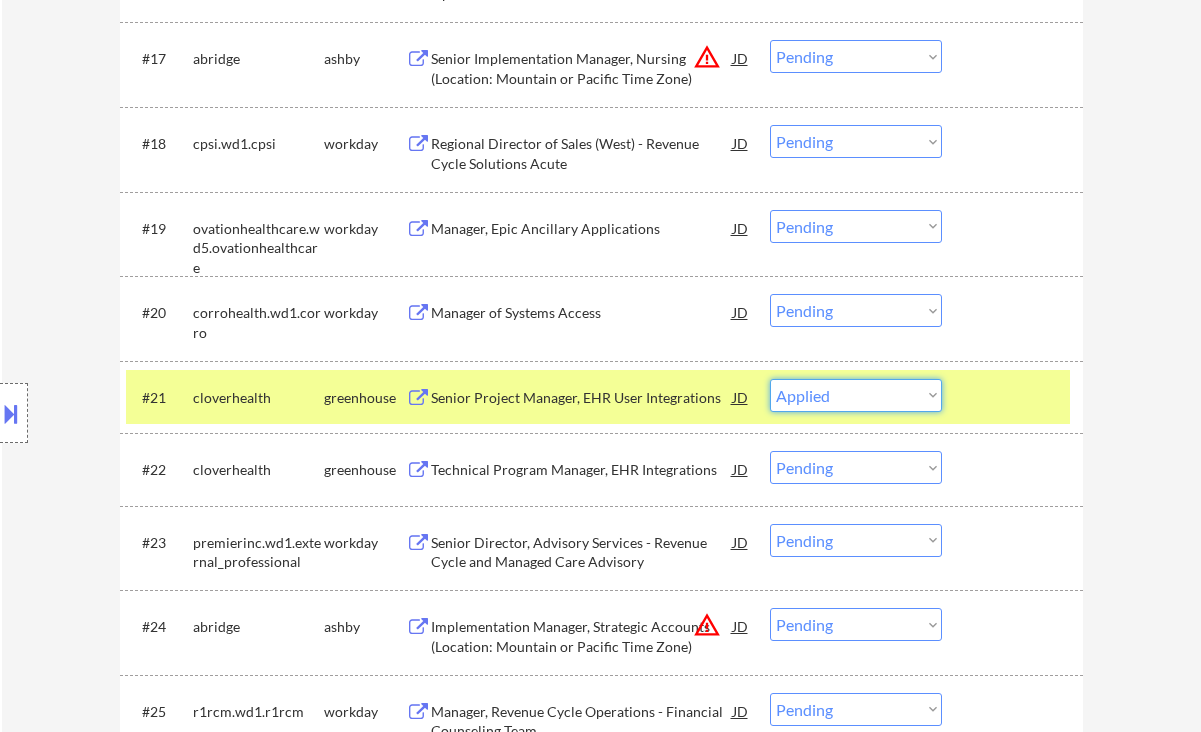 click on "Choose an option... Pending Applied Excluded (Questions) Excluded (Expired) Excluded (Location) Excluded (Bad Match) Excluded (Blocklist) Excluded (Salary) Excluded (Other)" at bounding box center (856, 395) 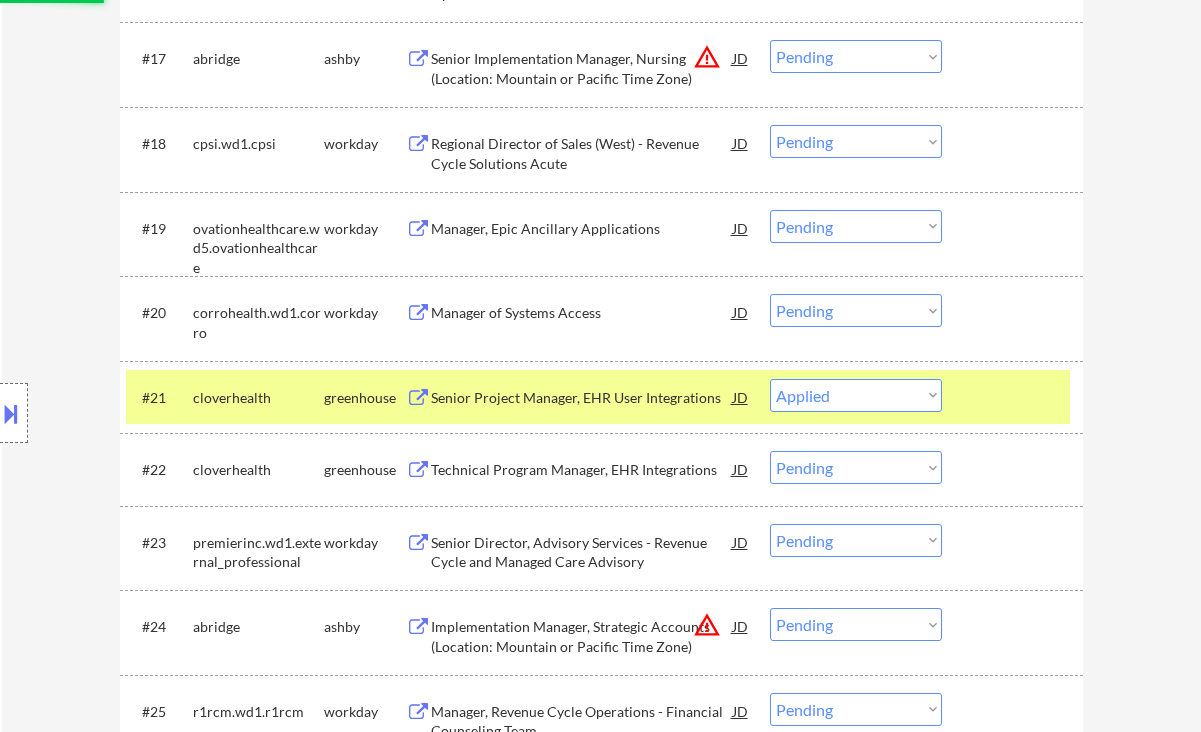 click on "Technical Program Manager, EHR Integrations" at bounding box center (582, 470) 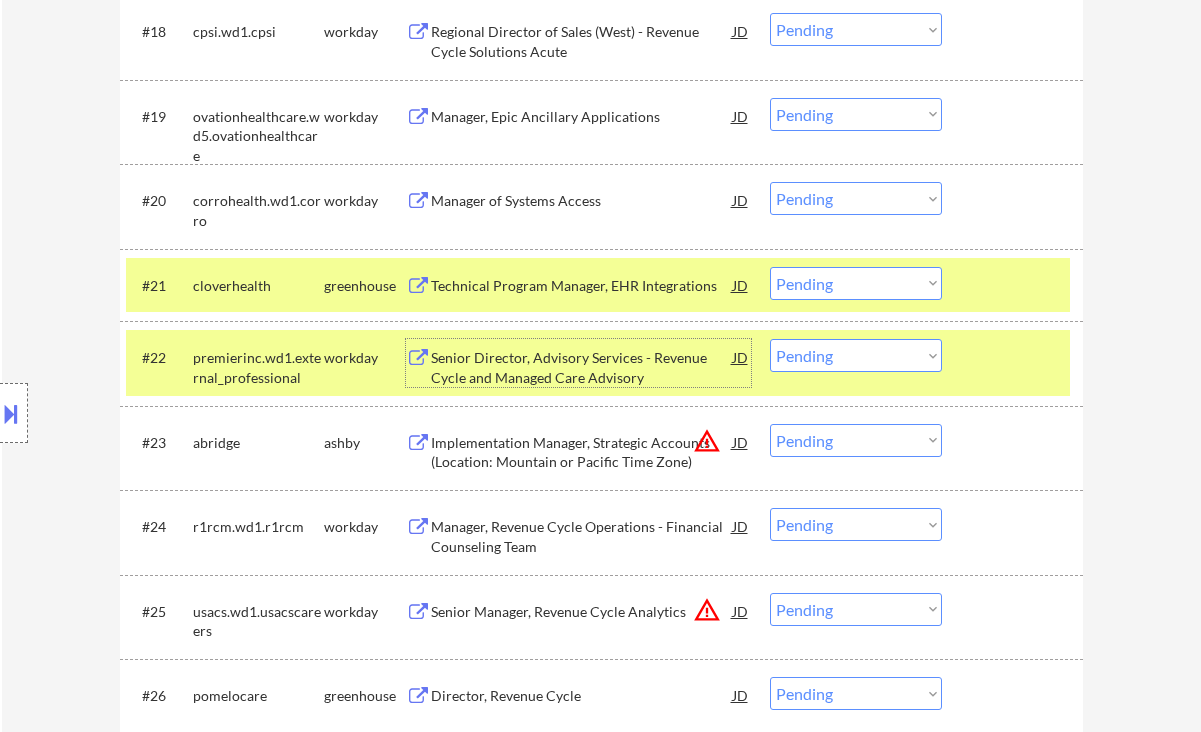 scroll, scrollTop: 2232, scrollLeft: 0, axis: vertical 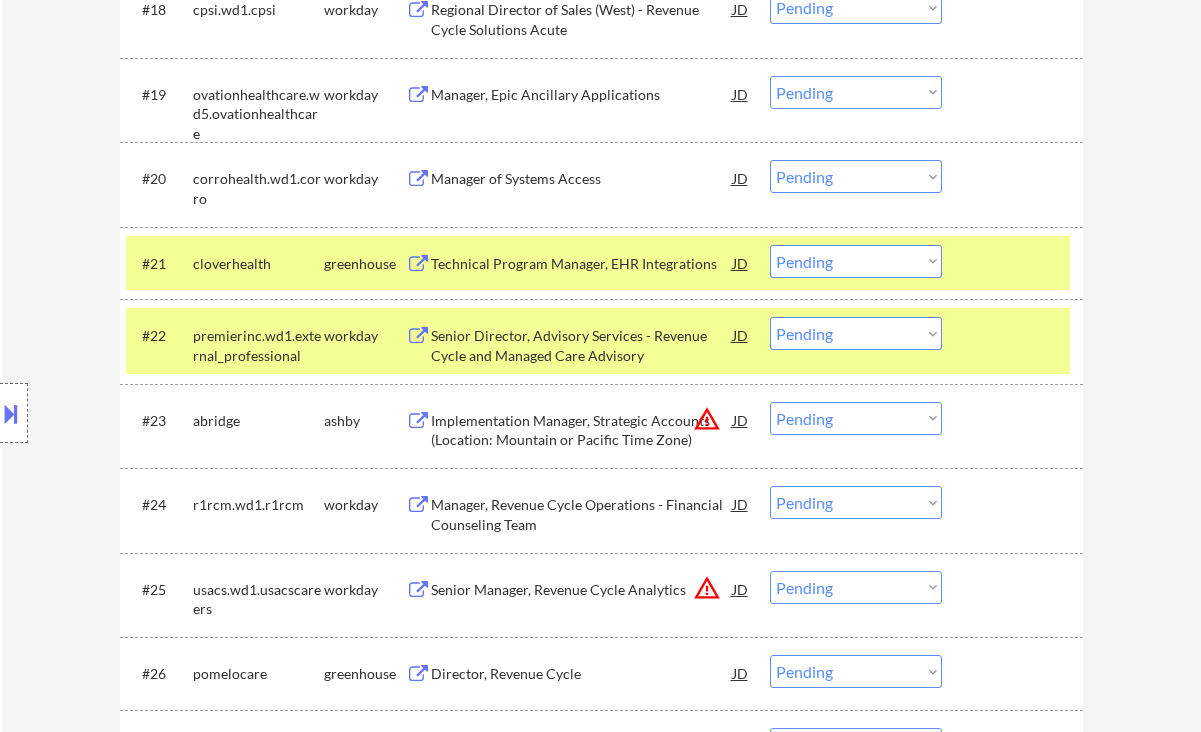 drag, startPoint x: 852, startPoint y: 257, endPoint x: 859, endPoint y: 277, distance: 21.189621 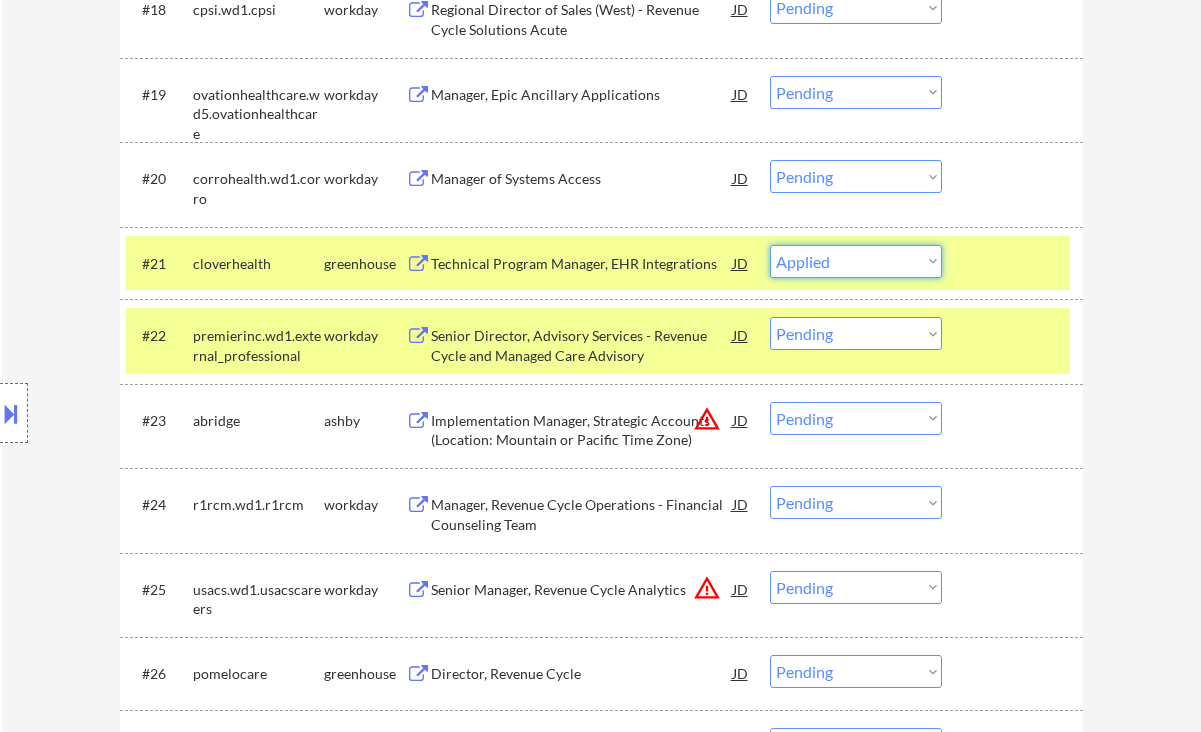 click on "Choose an option... Pending Applied Excluded (Questions) Excluded (Expired) Excluded (Location) Excluded (Bad Match) Excluded (Blocklist) Excluded (Salary) Excluded (Other)" at bounding box center (856, 261) 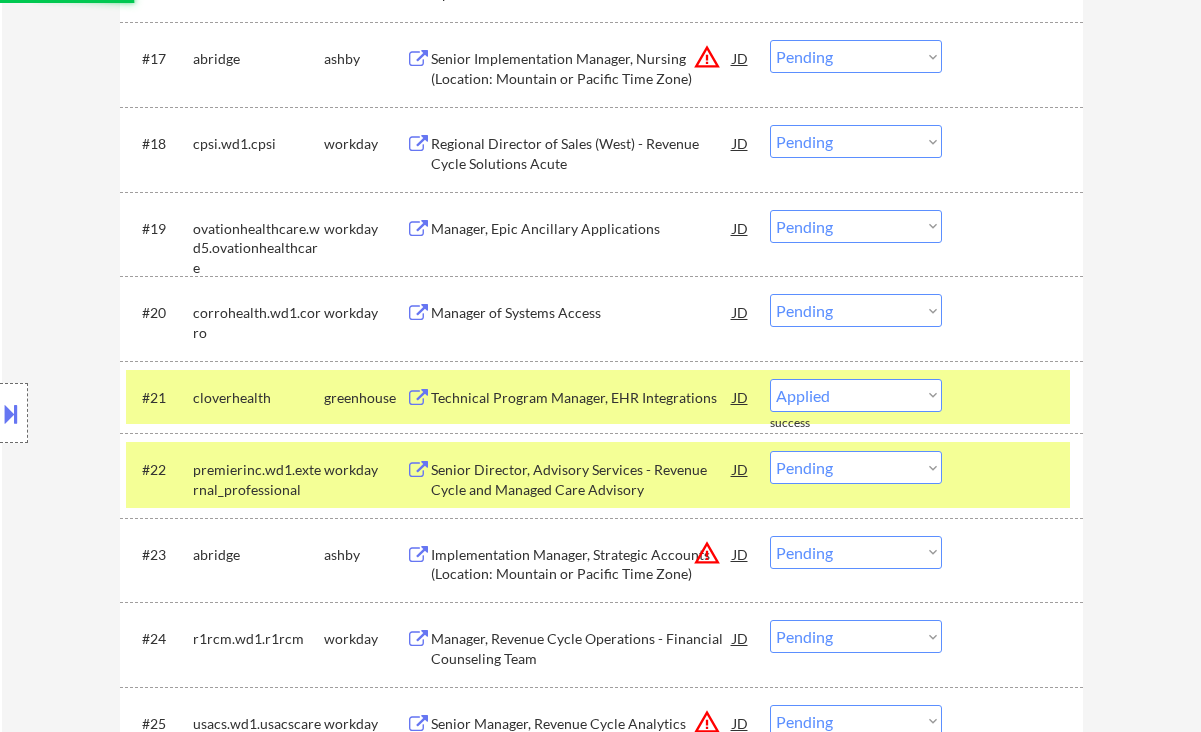 scroll, scrollTop: 1965, scrollLeft: 0, axis: vertical 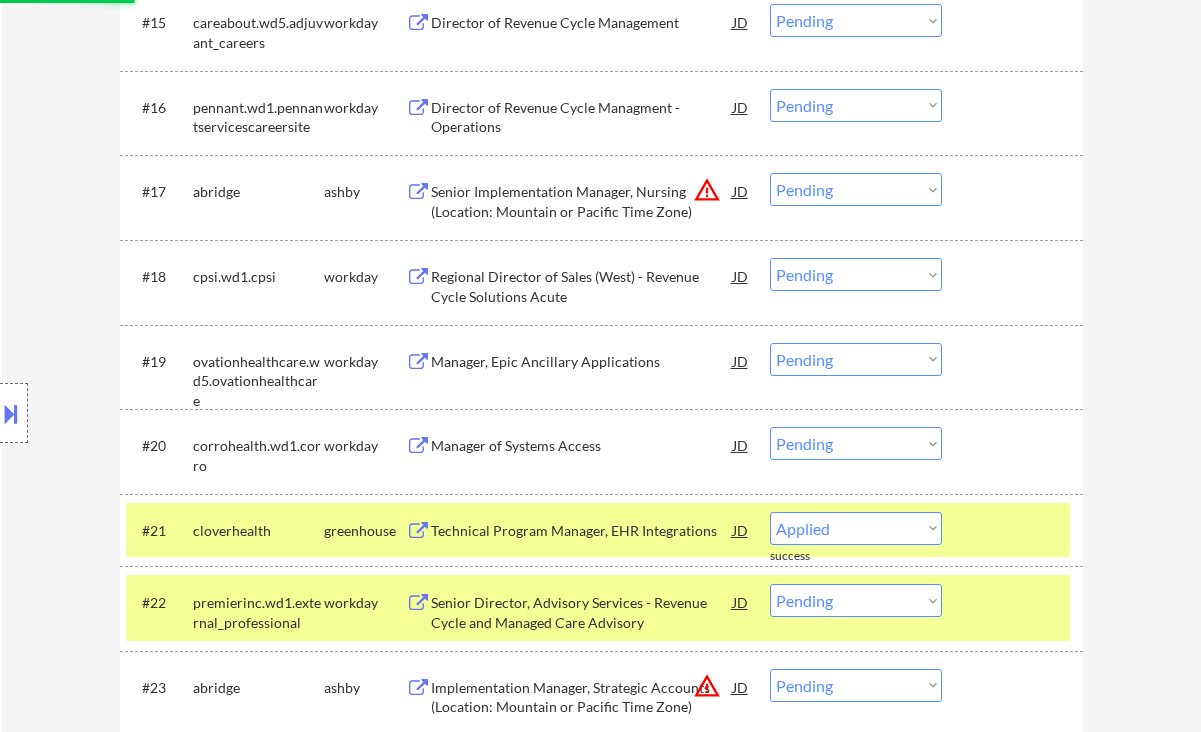 select on ""pending"" 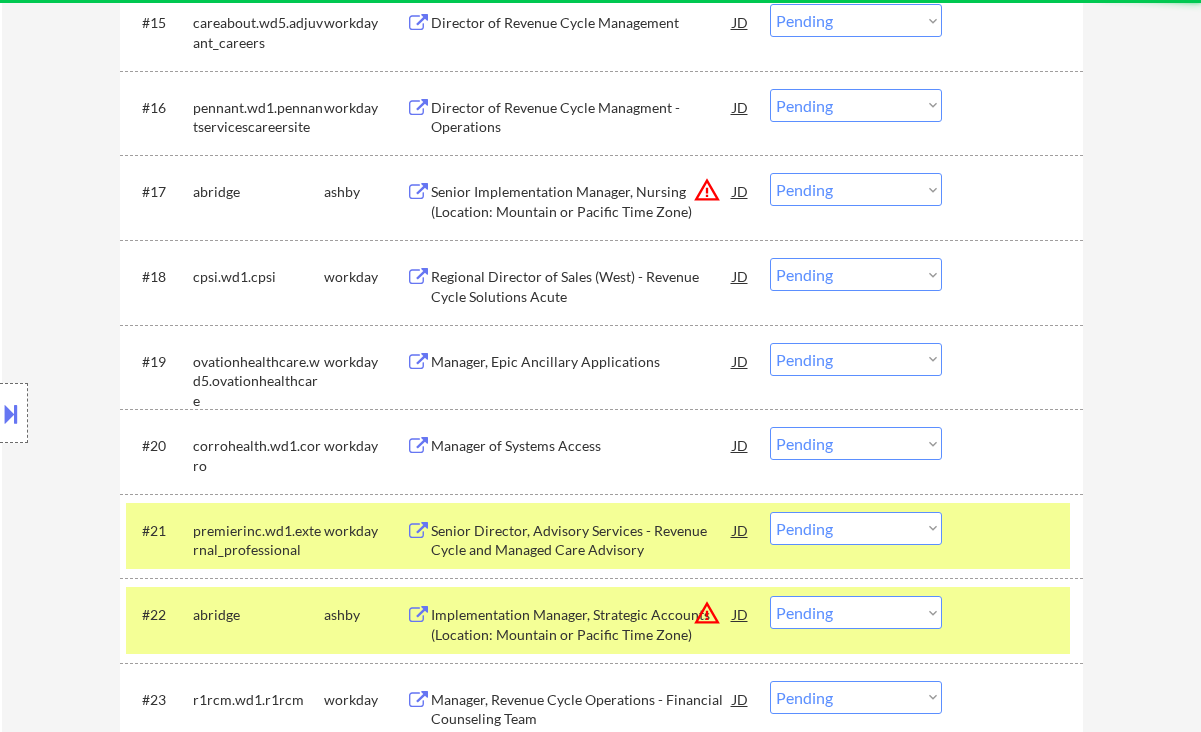 click on "Choose an option... Pending Applied Excluded (Questions) Excluded (Expired) Excluded (Location) Excluded (Bad Match) Excluded (Blocklist) Excluded (Salary) Excluded (Other)" at bounding box center [856, 189] 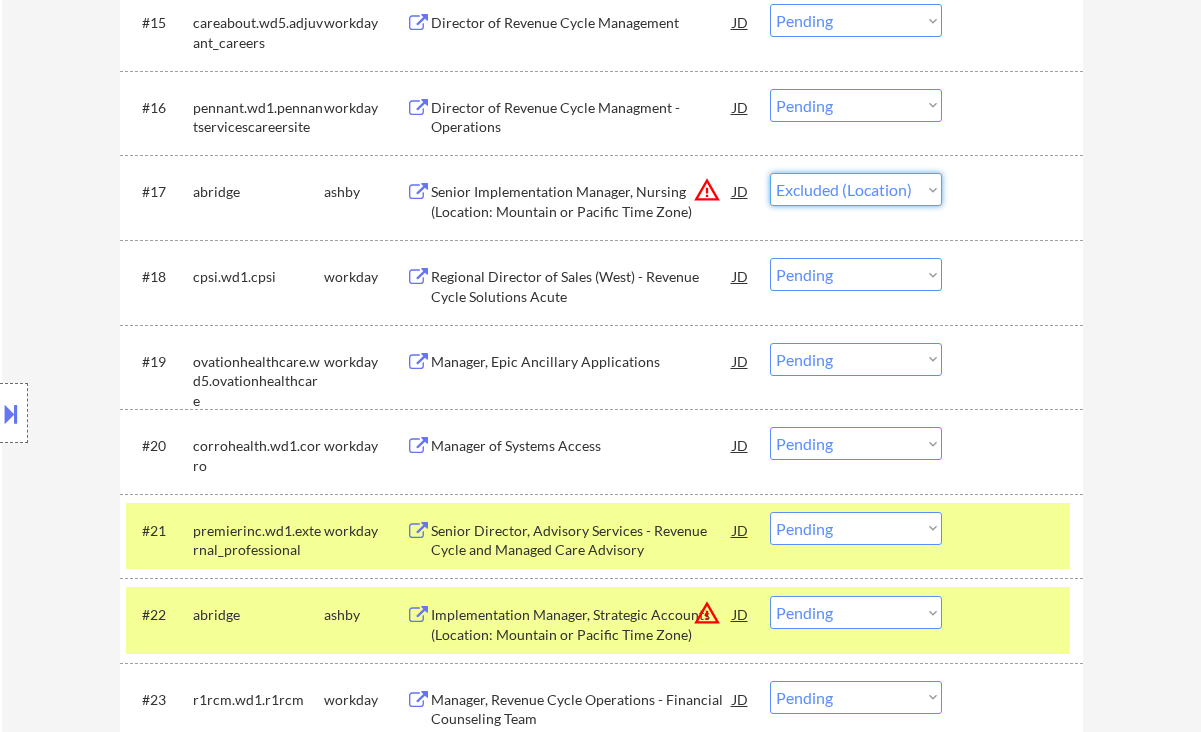 click on "Choose an option... Pending Applied Excluded (Questions) Excluded (Expired) Excluded (Location) Excluded (Bad Match) Excluded (Blocklist) Excluded (Salary) Excluded (Other)" at bounding box center [856, 189] 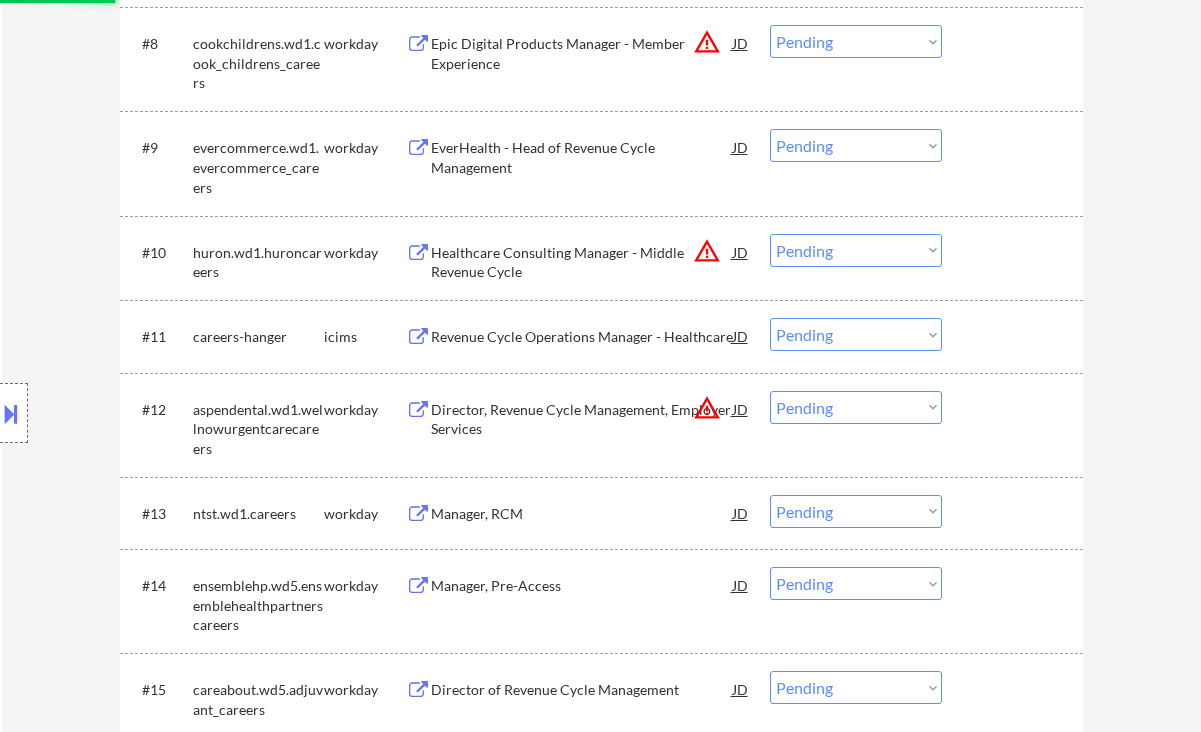 select on ""pending"" 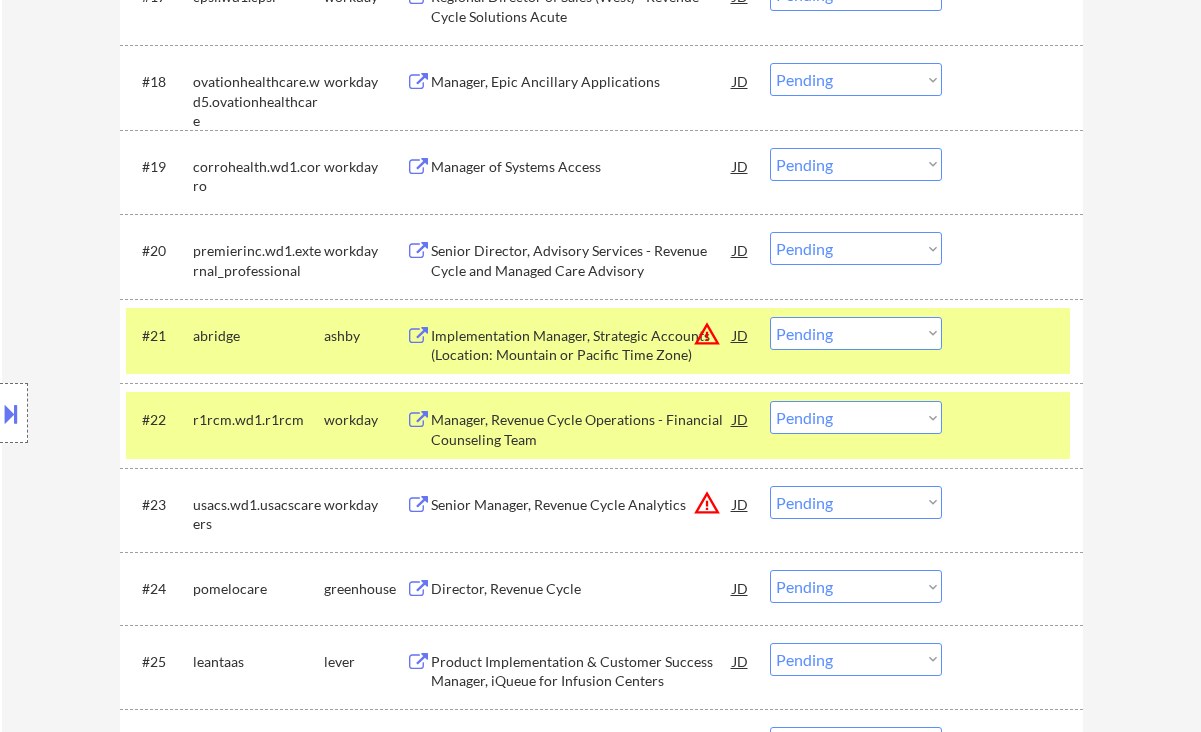 scroll, scrollTop: 2232, scrollLeft: 0, axis: vertical 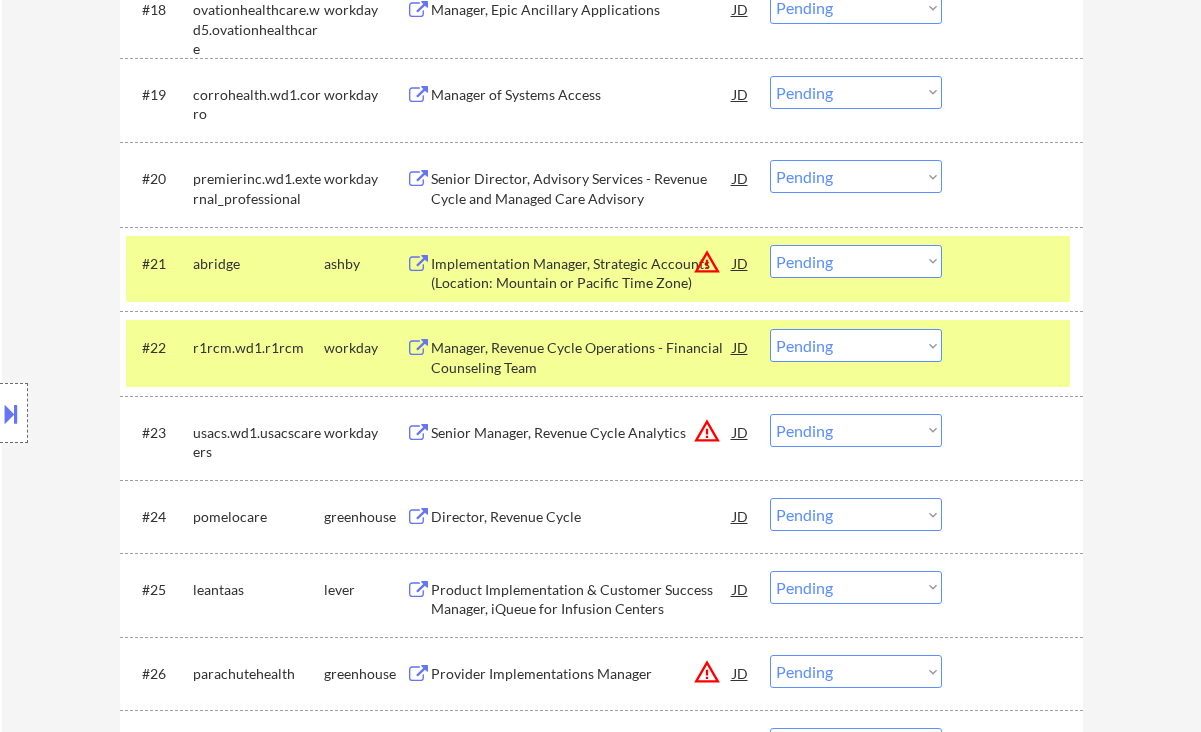 drag, startPoint x: 831, startPoint y: 250, endPoint x: 855, endPoint y: 275, distance: 34.655445 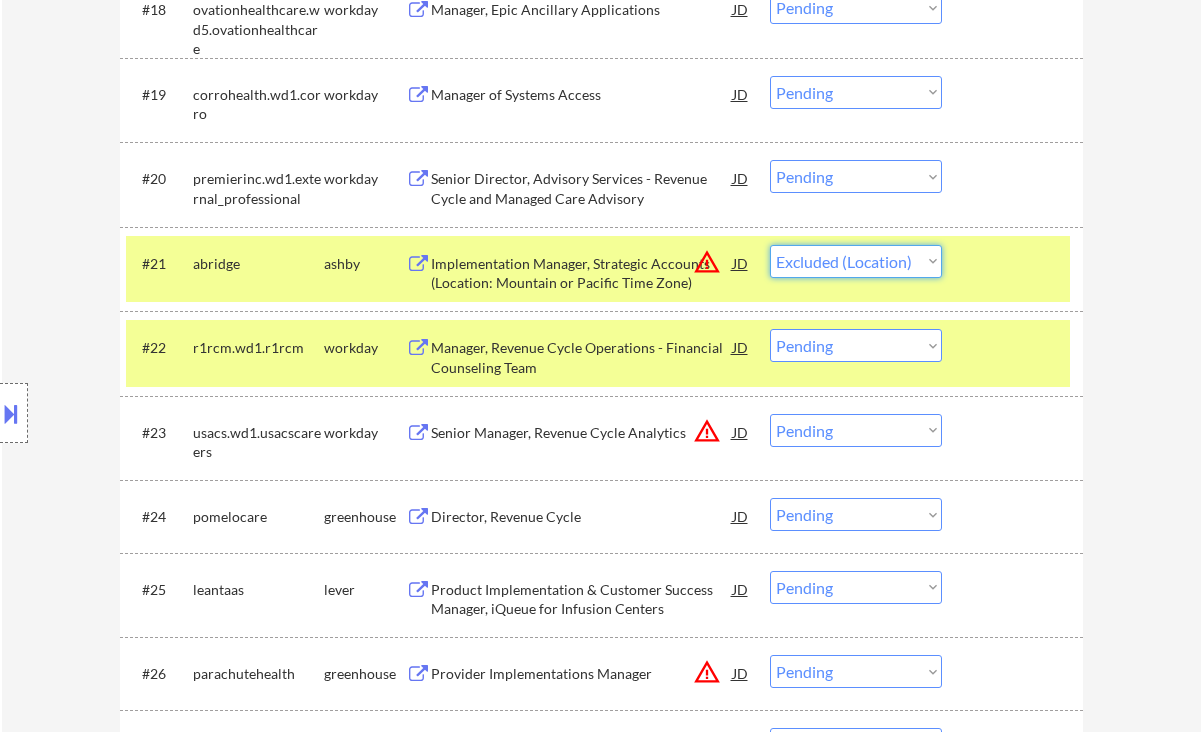 click on "Choose an option... Pending Applied Excluded (Questions) Excluded (Expired) Excluded (Location) Excluded (Bad Match) Excluded (Blocklist) Excluded (Salary) Excluded (Other)" at bounding box center (856, 261) 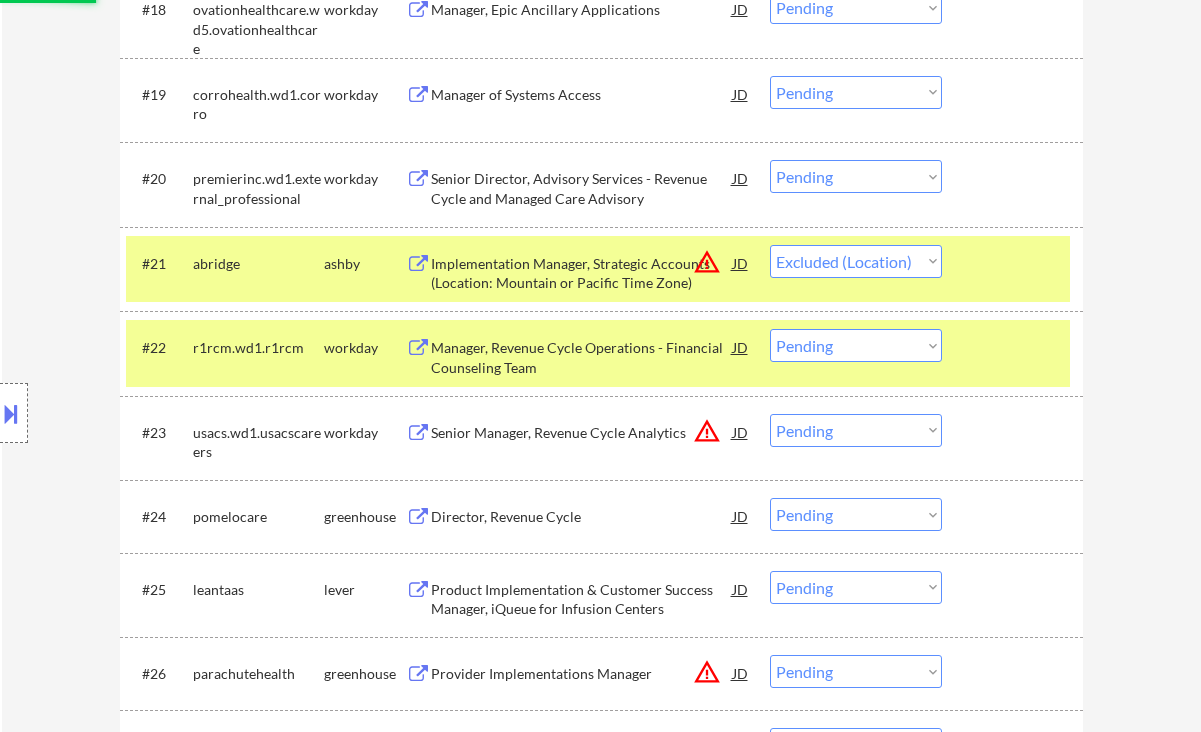 scroll, scrollTop: 2498, scrollLeft: 0, axis: vertical 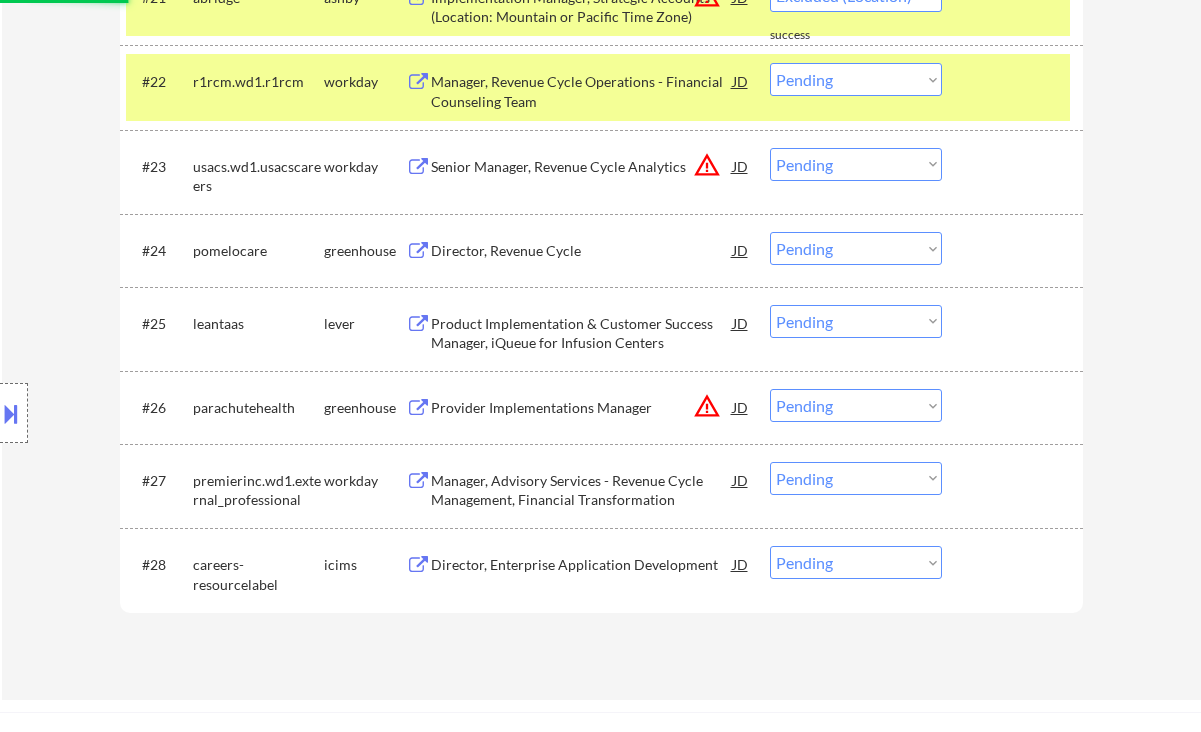 click on "Director, Revenue Cycle" at bounding box center [582, 250] 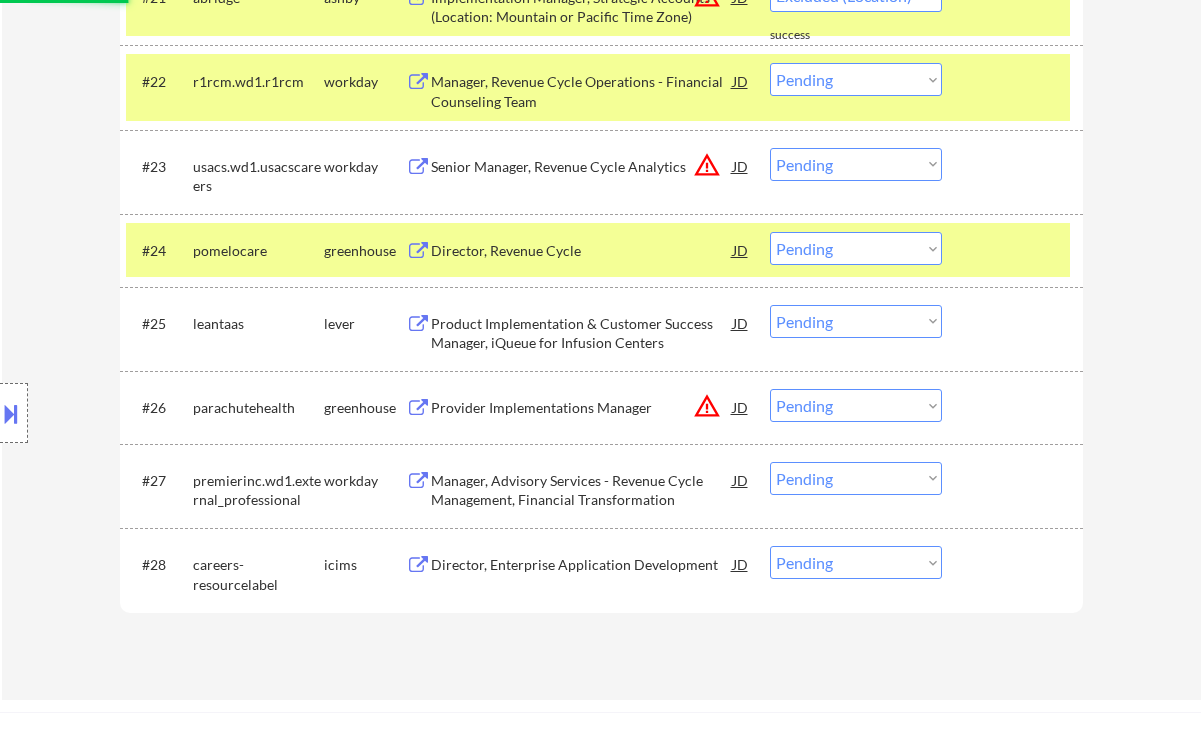 select on ""pending"" 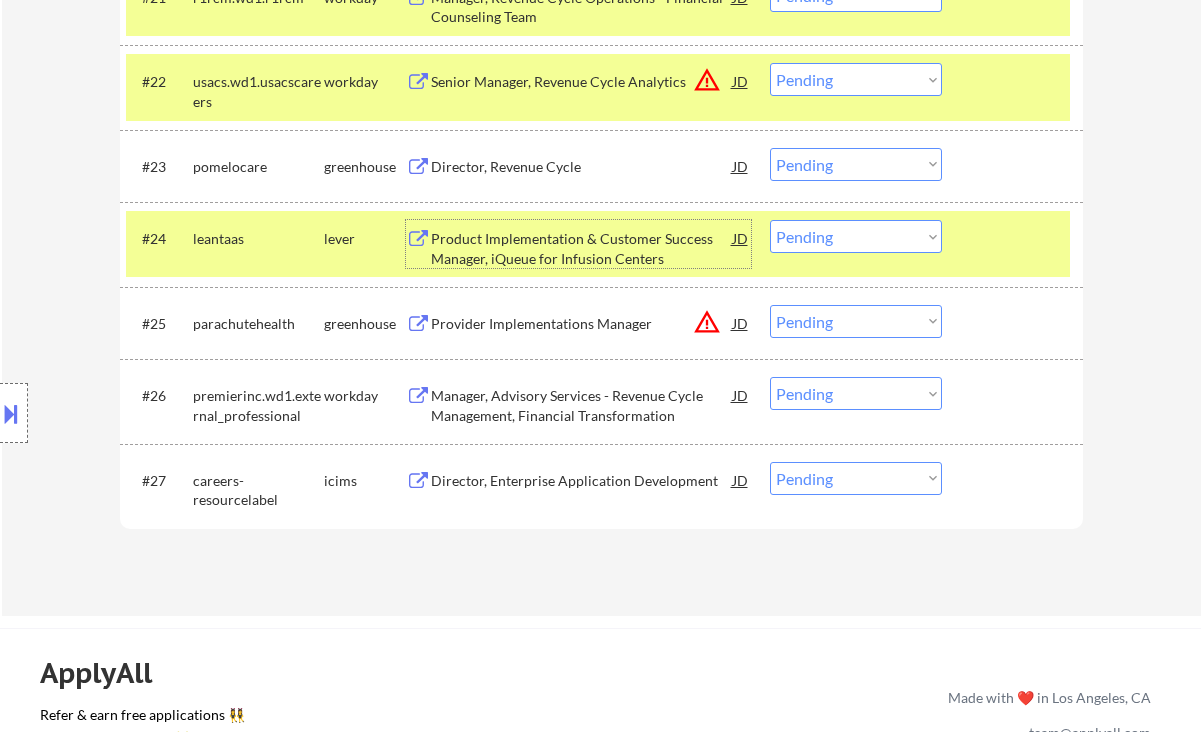 click on "Choose an option... Pending Applied Excluded (Questions) Excluded (Expired) Excluded (Location) Excluded (Bad Match) Excluded (Blocklist) Excluded (Salary) Excluded (Other)" at bounding box center (856, 164) 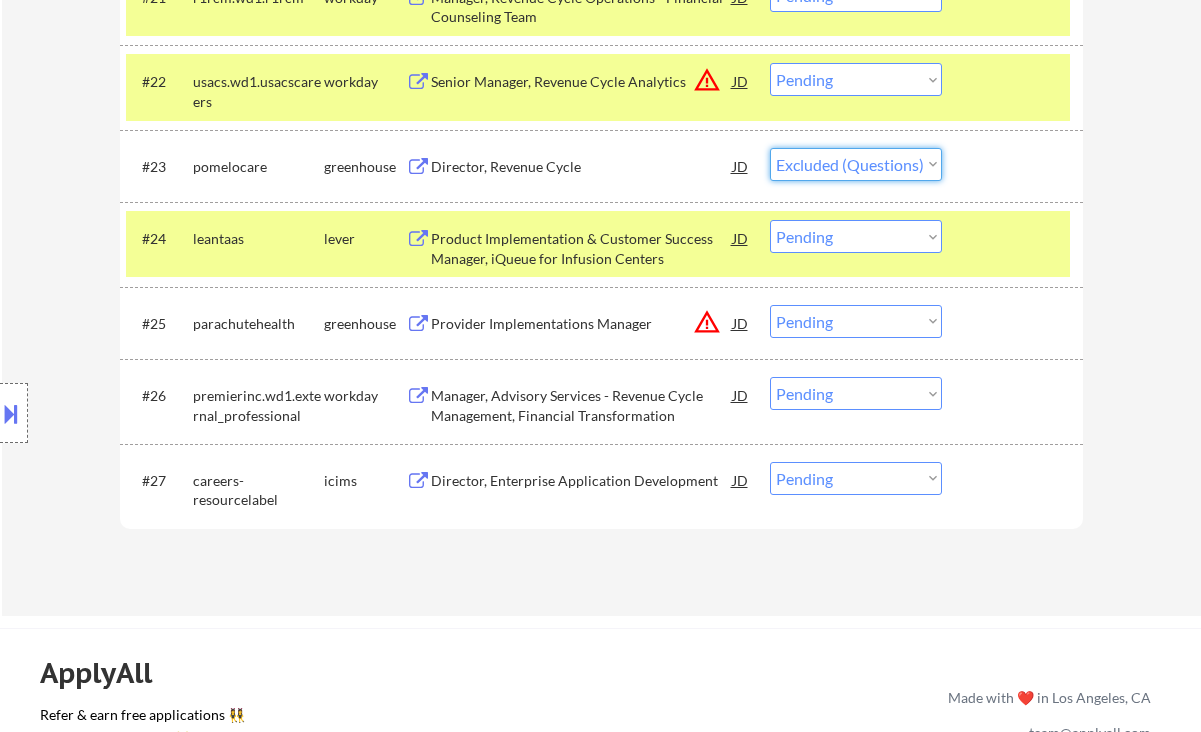 click on "Choose an option... Pending Applied Excluded (Questions) Excluded (Expired) Excluded (Location) Excluded (Bad Match) Excluded (Blocklist) Excluded (Salary) Excluded (Other)" at bounding box center (856, 164) 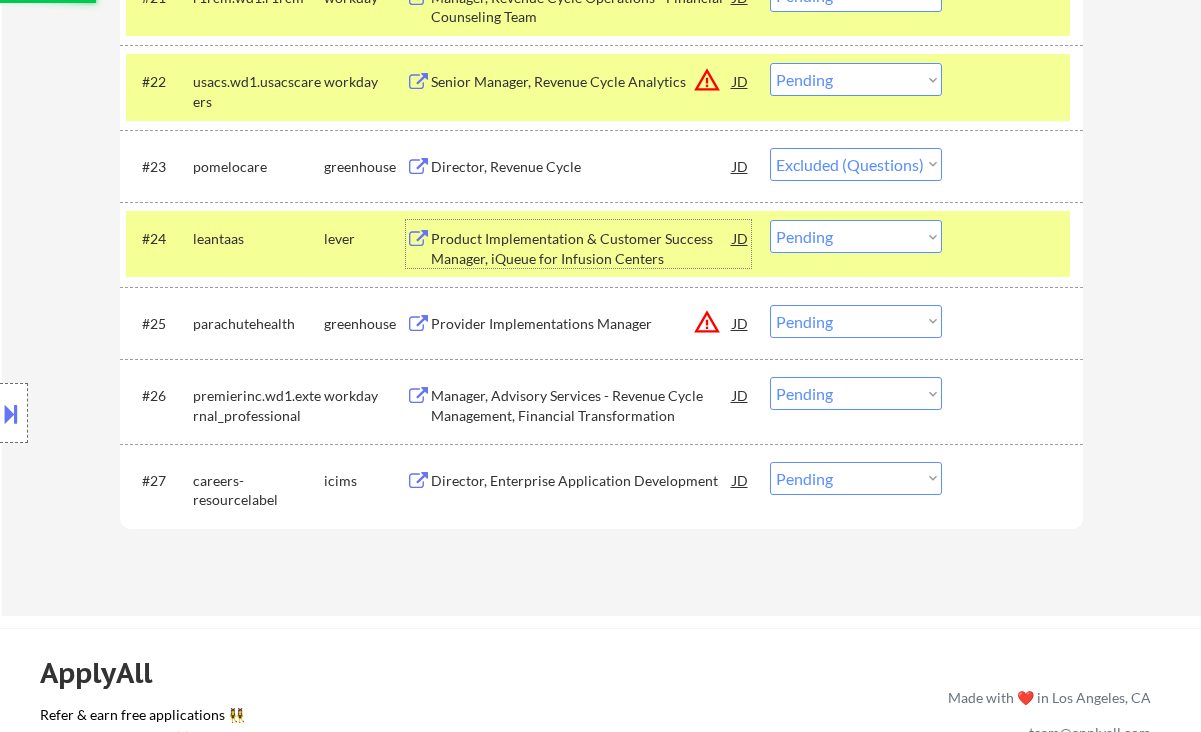 click on "Product Implementation & Customer Success Manager, iQueue for Infusion Centers" at bounding box center [582, 248] 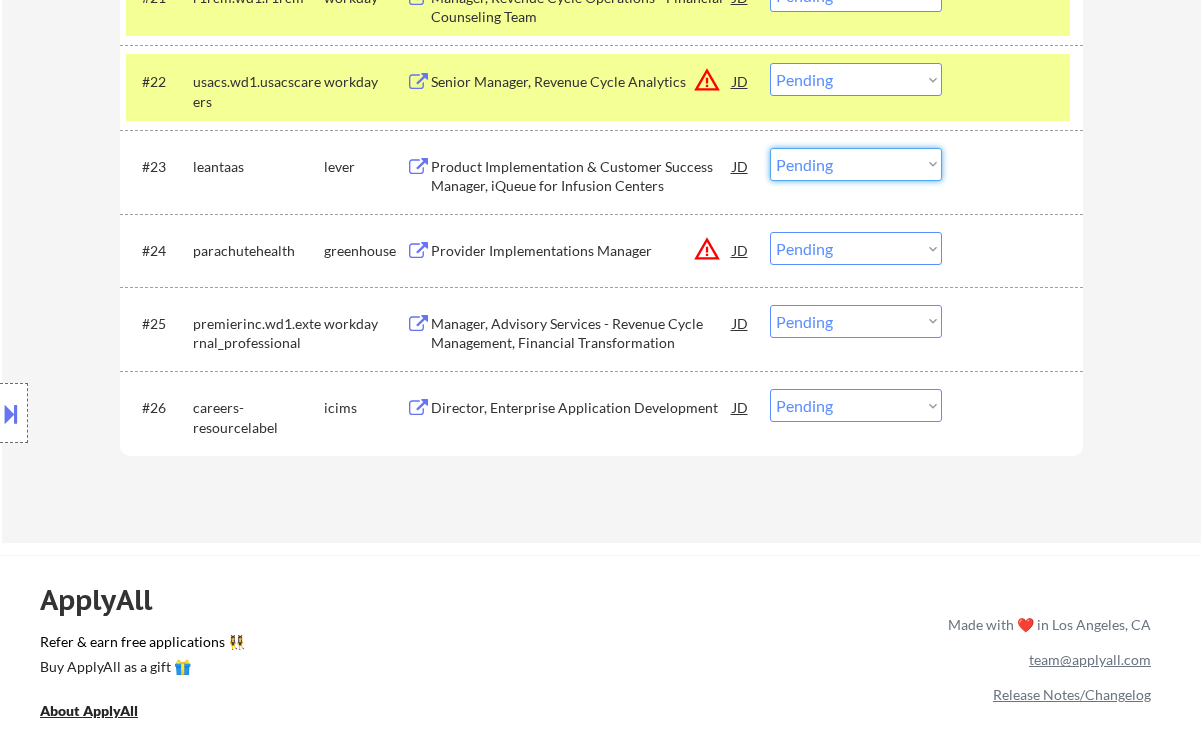 drag, startPoint x: 828, startPoint y: 166, endPoint x: 839, endPoint y: 179, distance: 17.029387 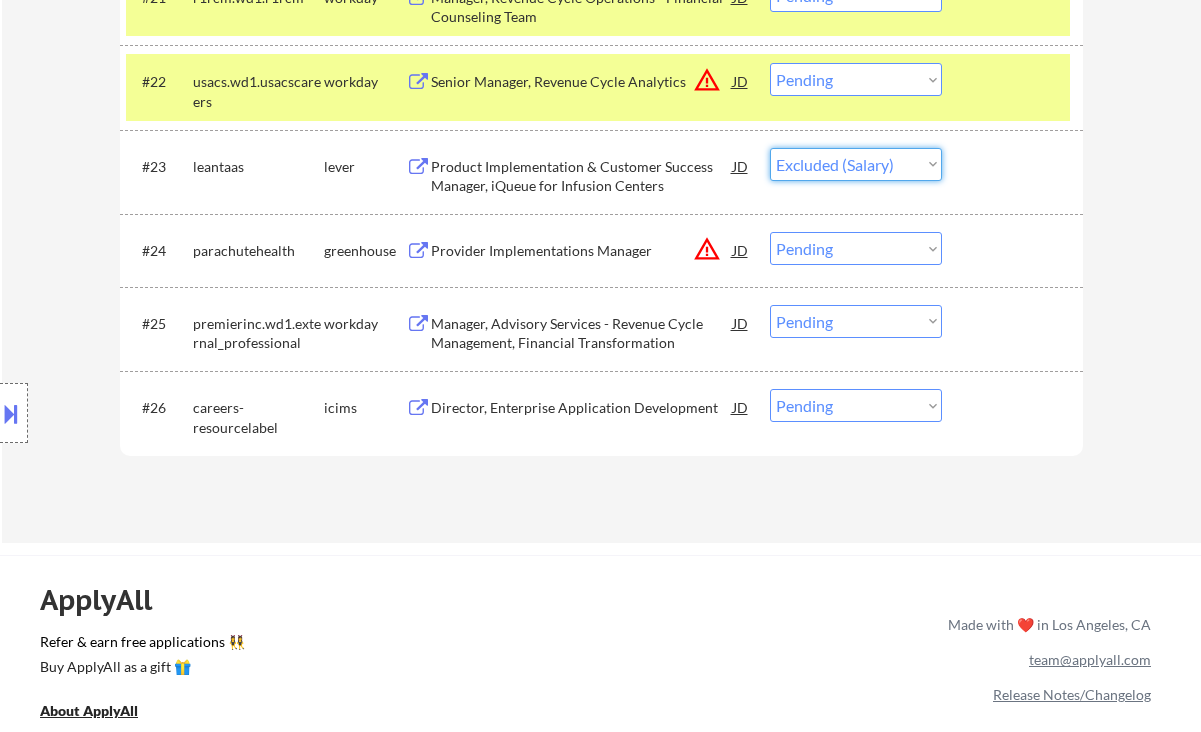 click on "Choose an option... Pending Applied Excluded (Questions) Excluded (Expired) Excluded (Location) Excluded (Bad Match) Excluded (Blocklist) Excluded (Salary) Excluded (Other)" at bounding box center [856, 164] 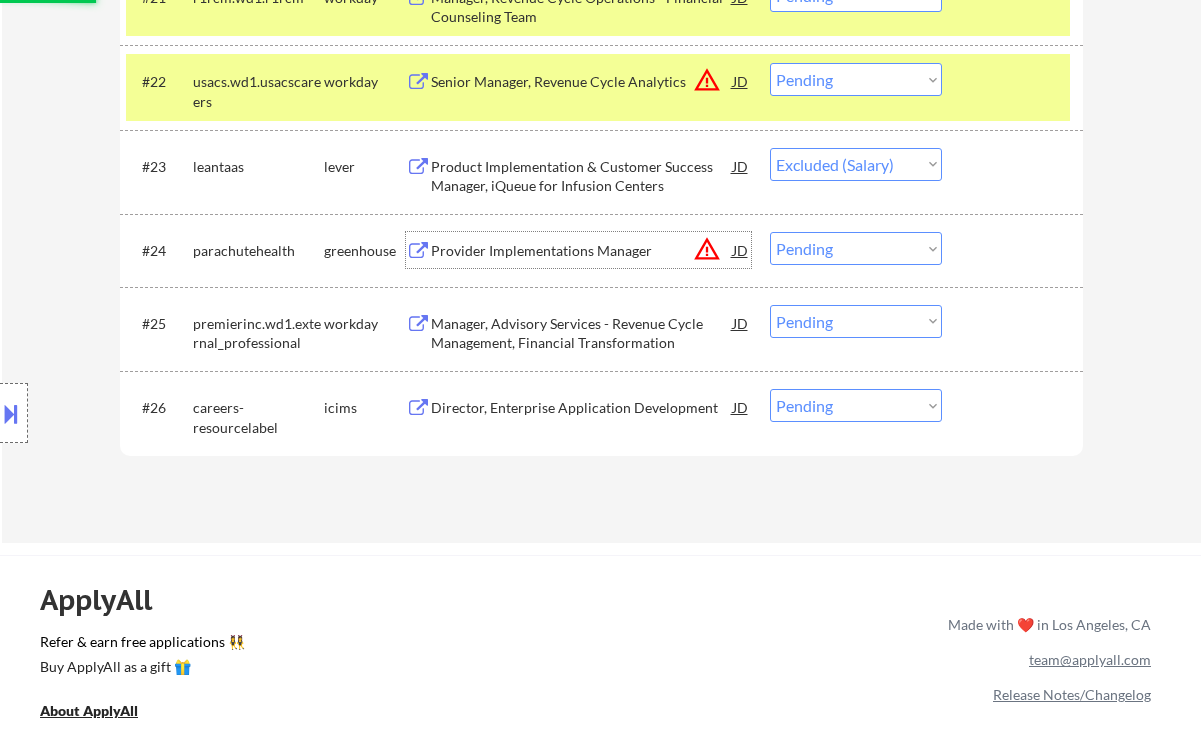 click on "Provider Implementations Manager" at bounding box center [582, 251] 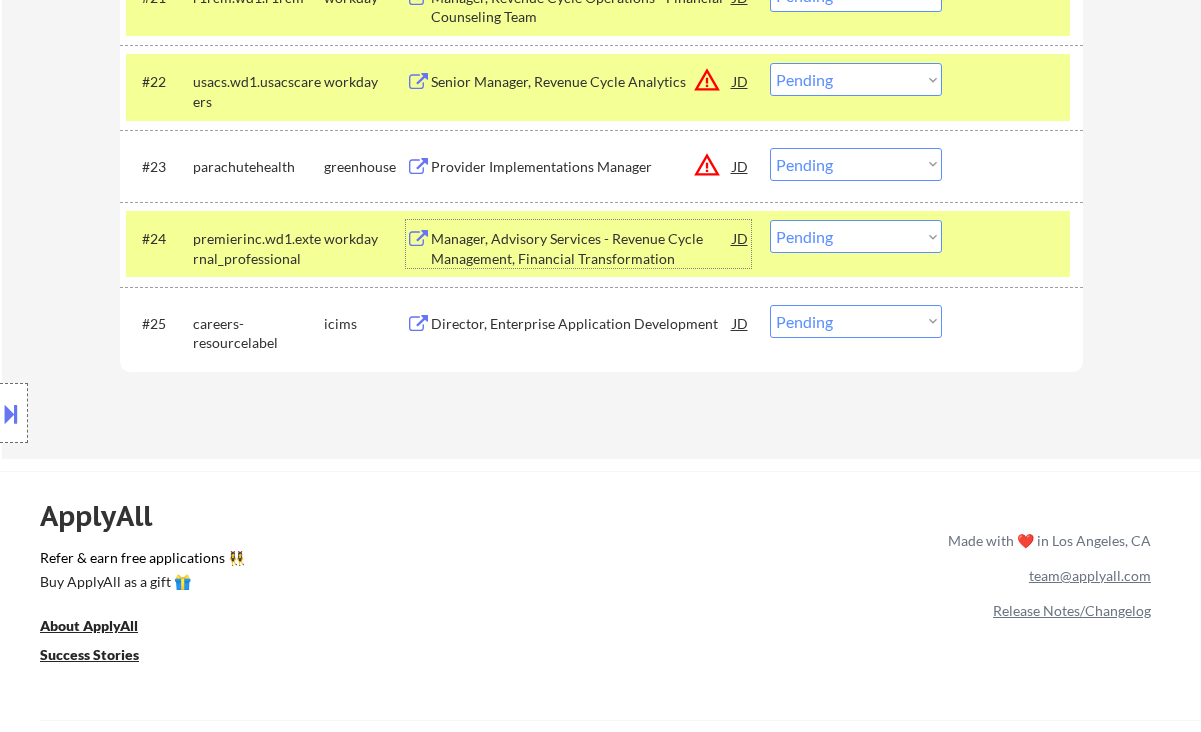 click on "#23 parachutehealth greenhouse Provider Implementations Manager  JD warning_amber Choose an option... Pending Applied Excluded (Questions) Excluded (Expired) Excluded (Location) Excluded (Bad Match) Excluded (Blocklist) Excluded (Salary) Excluded (Other)" at bounding box center [598, 166] 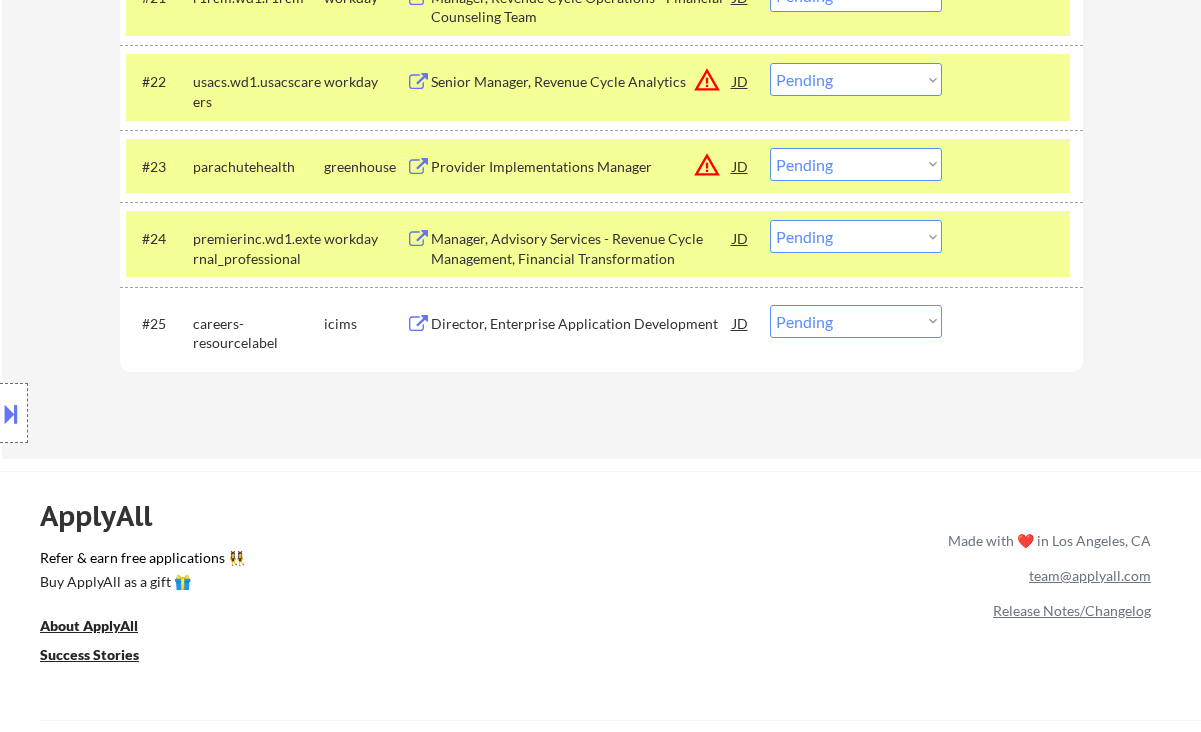 click on "Choose an option... Pending Applied Excluded (Questions) Excluded (Expired) Excluded (Location) Excluded (Bad Match) Excluded (Blocklist) Excluded (Salary) Excluded (Other)" at bounding box center (856, 164) 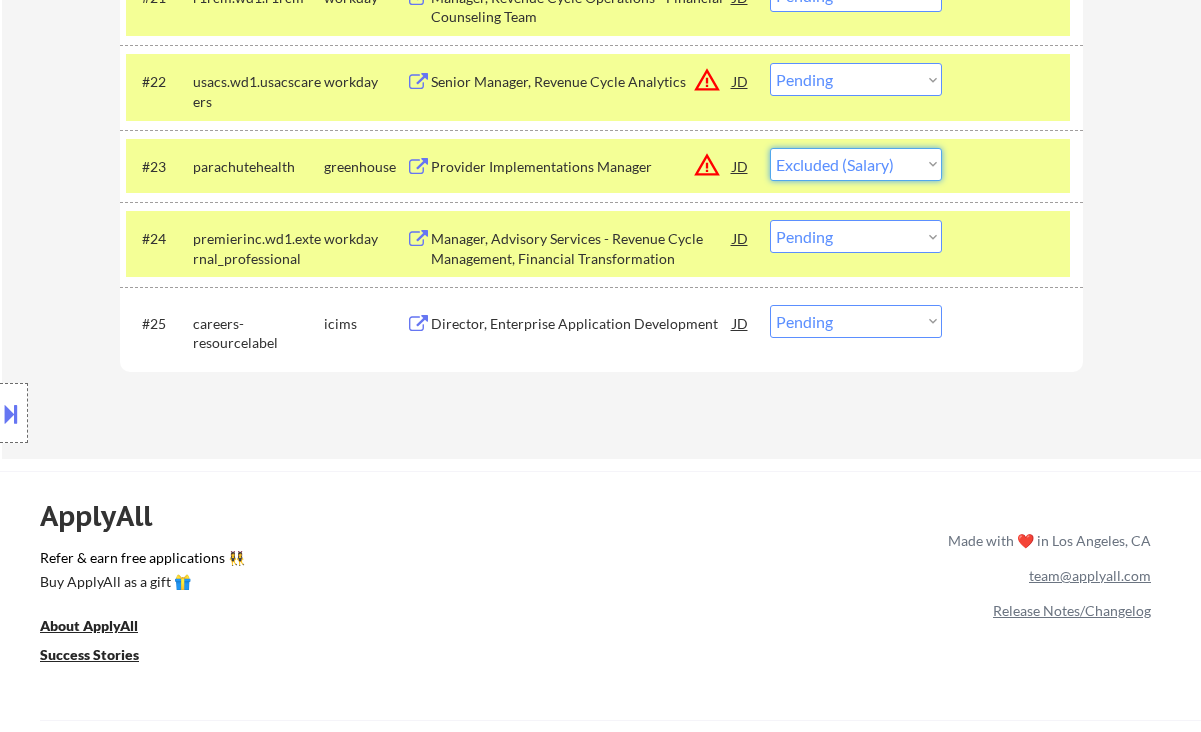 click on "Choose an option... Pending Applied Excluded (Questions) Excluded (Expired) Excluded (Location) Excluded (Bad Match) Excluded (Blocklist) Excluded (Salary) Excluded (Other)" at bounding box center [856, 164] 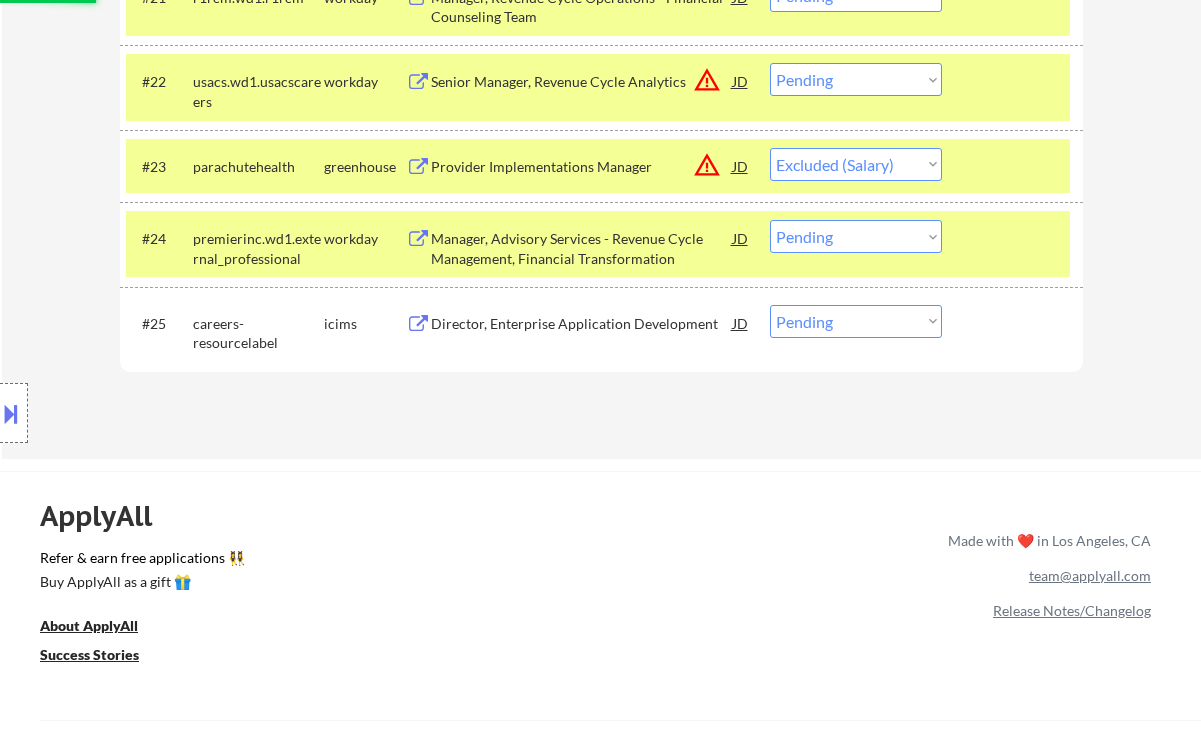 scroll, scrollTop: 2232, scrollLeft: 0, axis: vertical 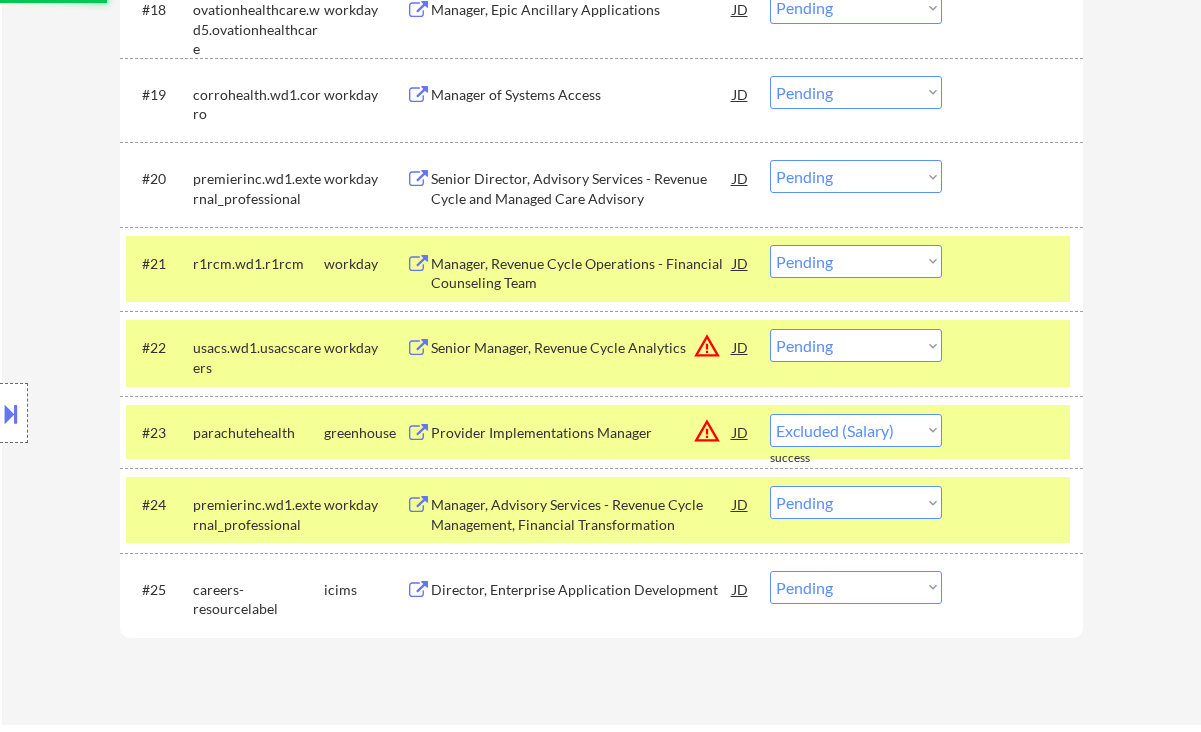 select on ""pending"" 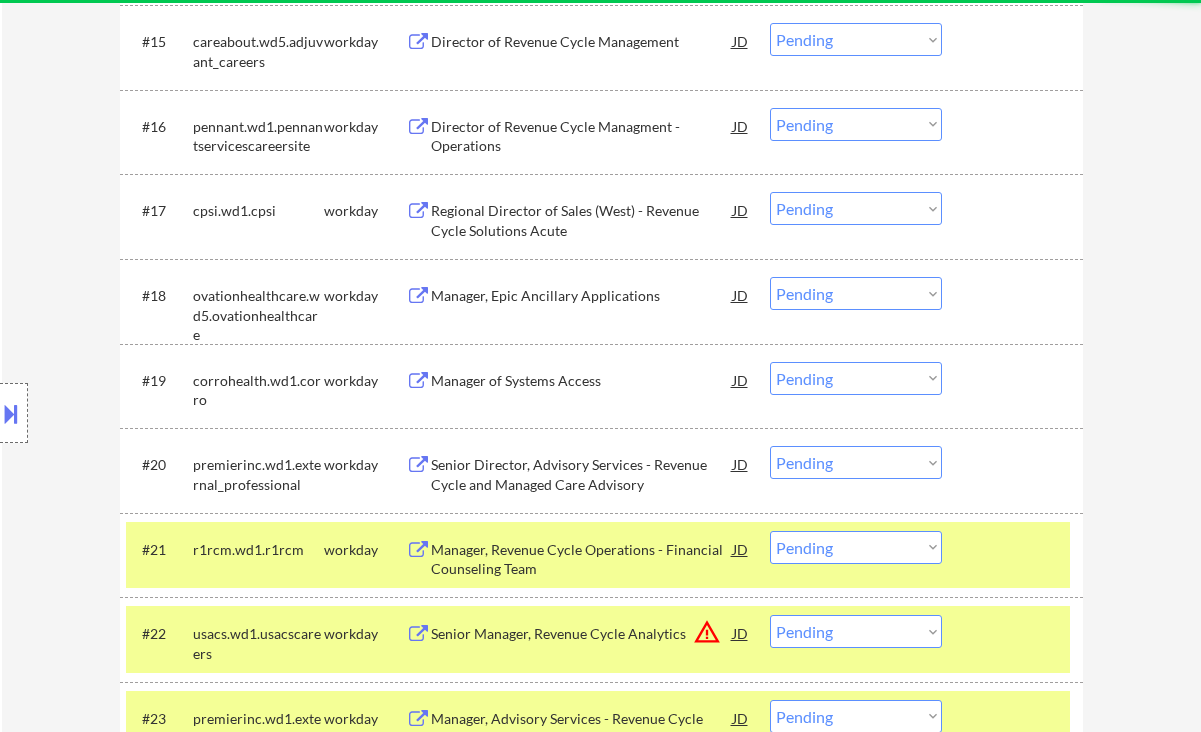 scroll, scrollTop: 1965, scrollLeft: 0, axis: vertical 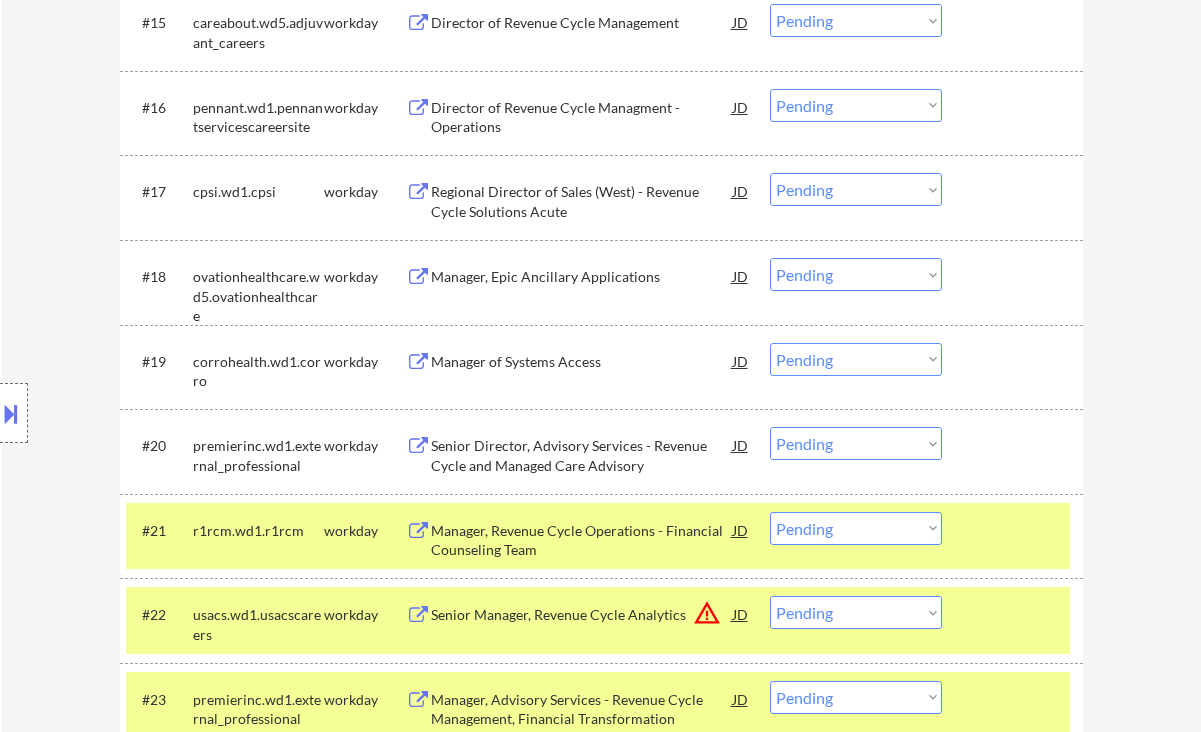 click on "Manager of Systems Access" at bounding box center (582, 362) 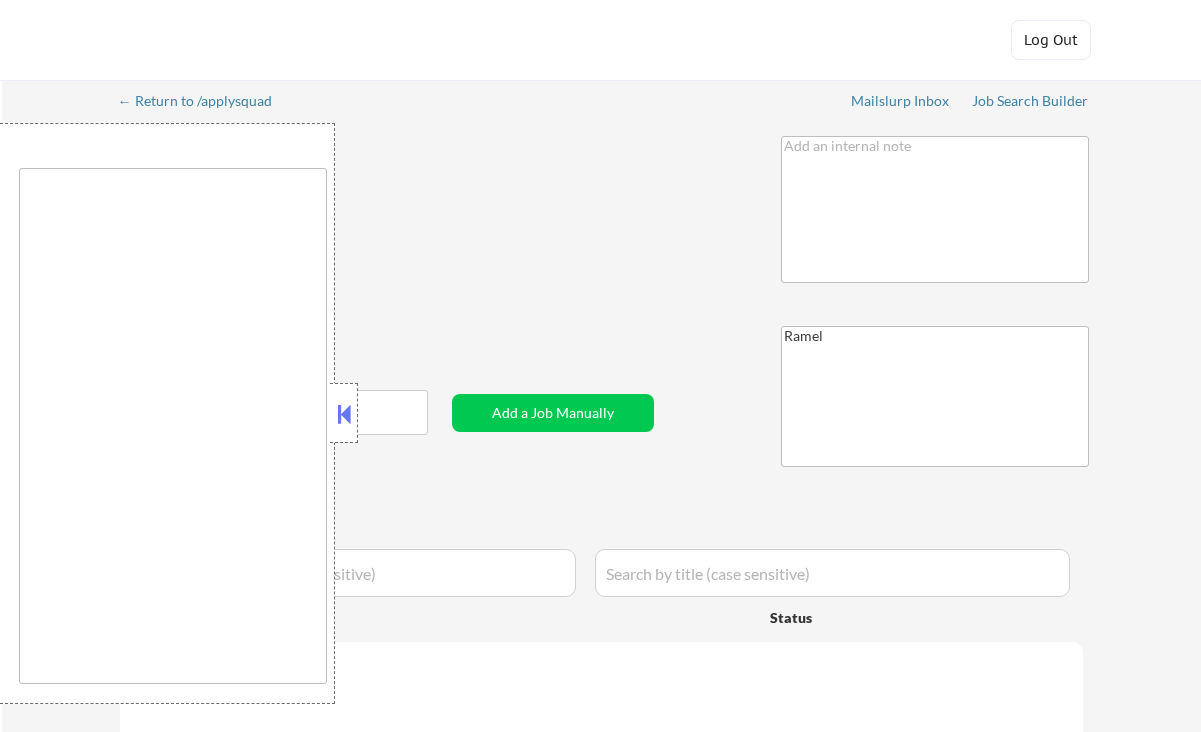 scroll, scrollTop: 0, scrollLeft: 0, axis: both 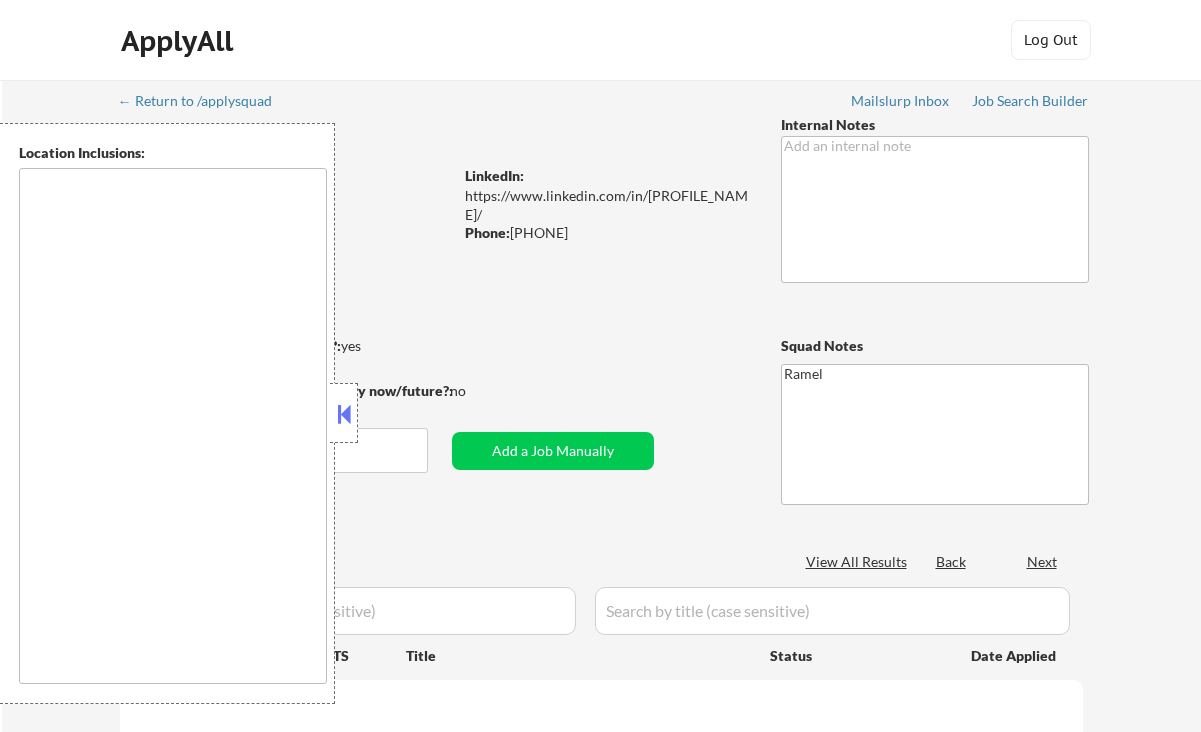 type on "[ CITY], [STATE]   [ CITY], [STATE]   [ CITY], [STATE]   [ CITY], [STATE]   [ CITY], [STATE]   [ CITY], [STATE]   [ CITY], [STATE]   [ CITY], [STATE]   [ CITY], [STATE]   [ CITY], [STATE]   [ CITY], [STATE]   [ CITY], [STATE]   [ CITY], [STATE]   [ CITY], [STATE]   [ CITY], [STATE]   [ CITY], [STATE]   [ CITY], [STATE]   [ CITY], [STATE]   [ CITY], [STATE]   [ STATE], [STATE]   [ CITY], [STATE]   [ CITY], [STATE]   [ CITY], [STATE]   [ CITY], [STATE]   [ CITY], [STATE]   [ CITY], [STATE]   [ CITY], [STATE]   [ CITY], [STATE]   [ CITY], [STATE]   [ CITY], [STATE]   [ CITY], [STATE]   [ CITY], [STATE]   [ CITY], [STATE]   [ CITY], [STATE]   [ CITY], [STATE]   [ CITY], [STATE]   [ CITY], [STATE] [ CITY], [STATE]   [ CITY], [STATE]   [ CITY], [STATE]   [ CITY], [STATE]   [ CITY], [STATE]" 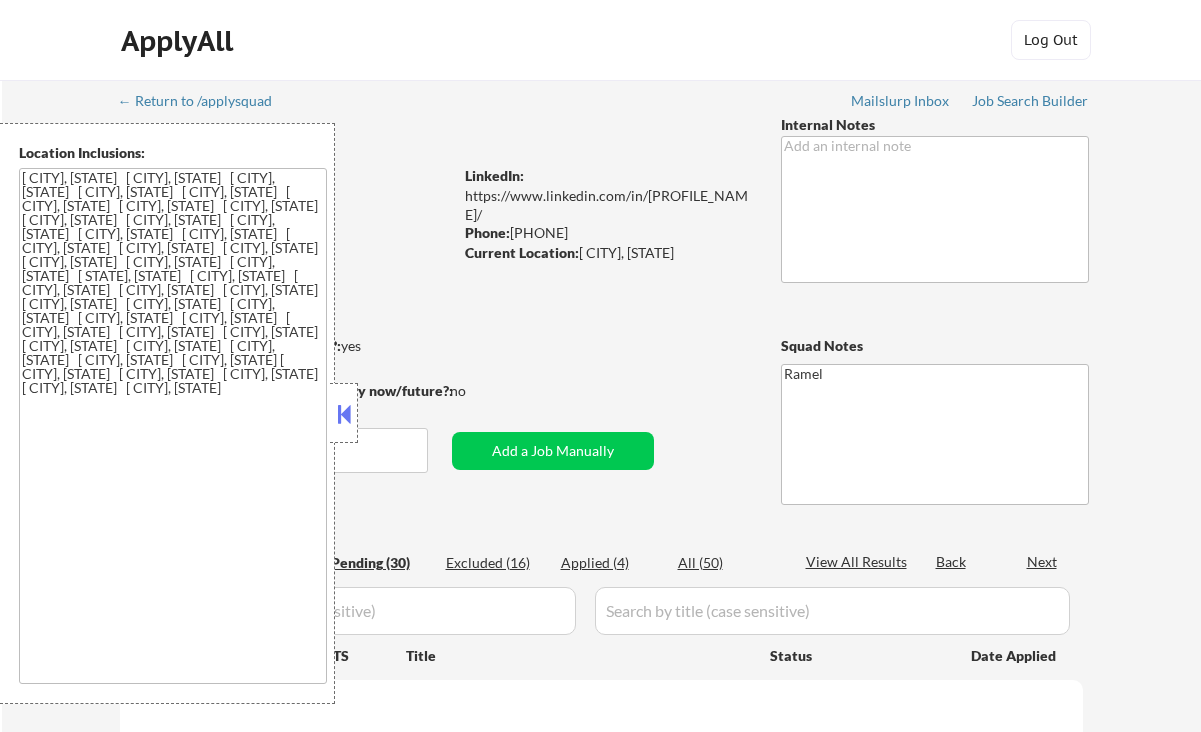 click at bounding box center [344, 414] 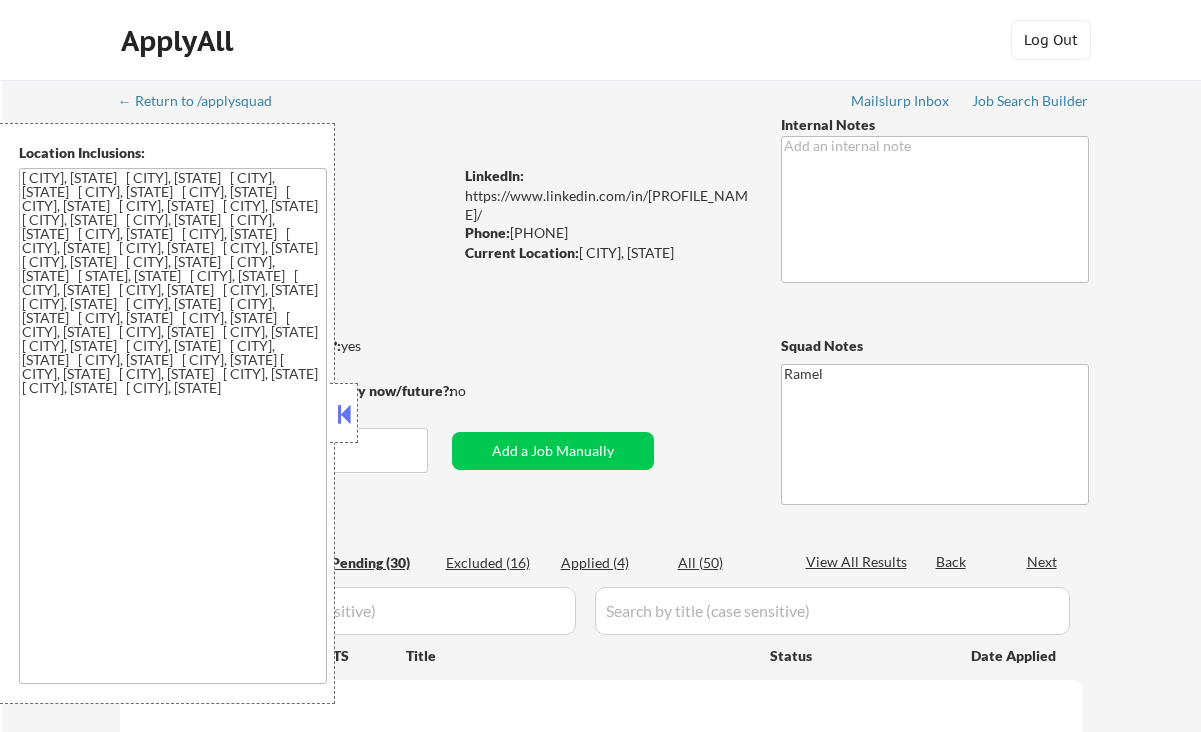 select on ""pending"" 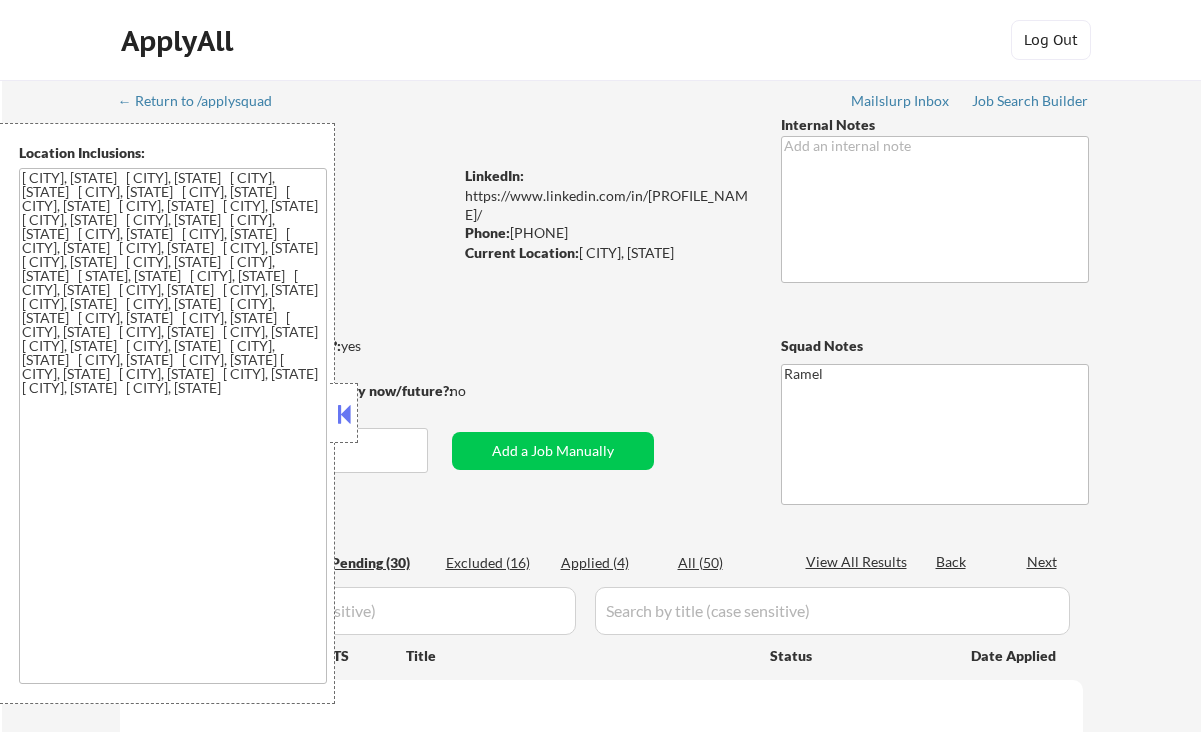 select on ""pending"" 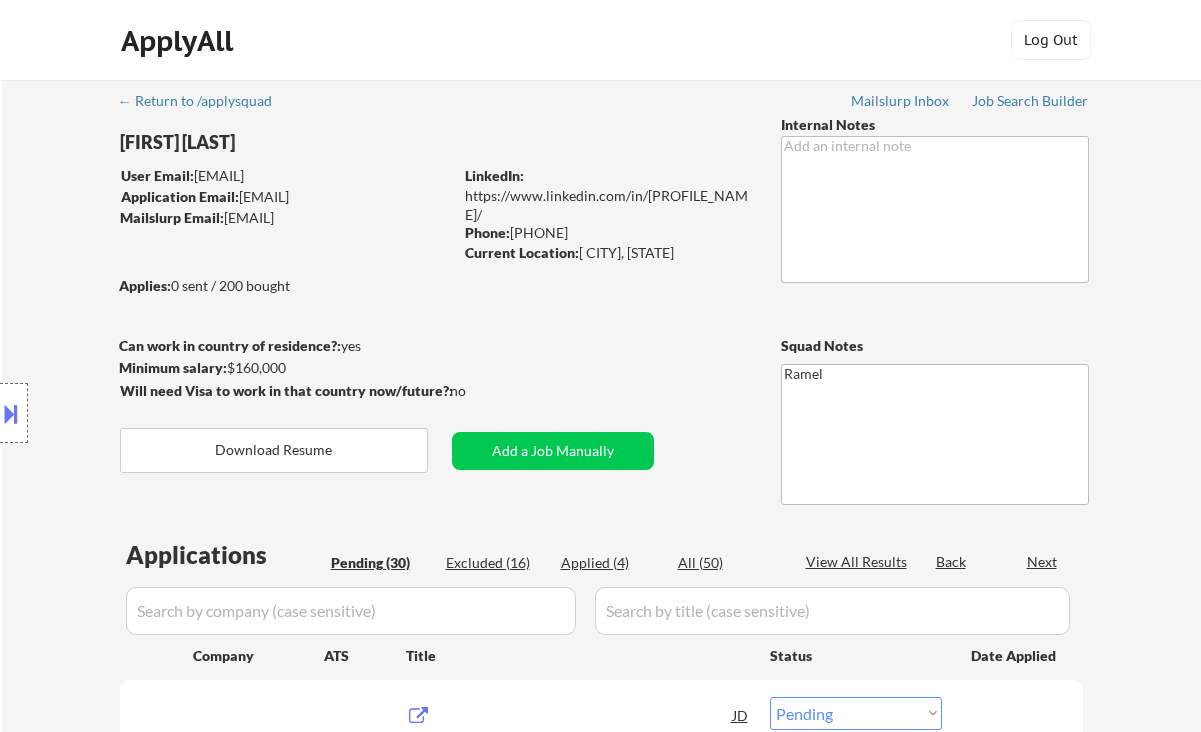 scroll, scrollTop: 266, scrollLeft: 0, axis: vertical 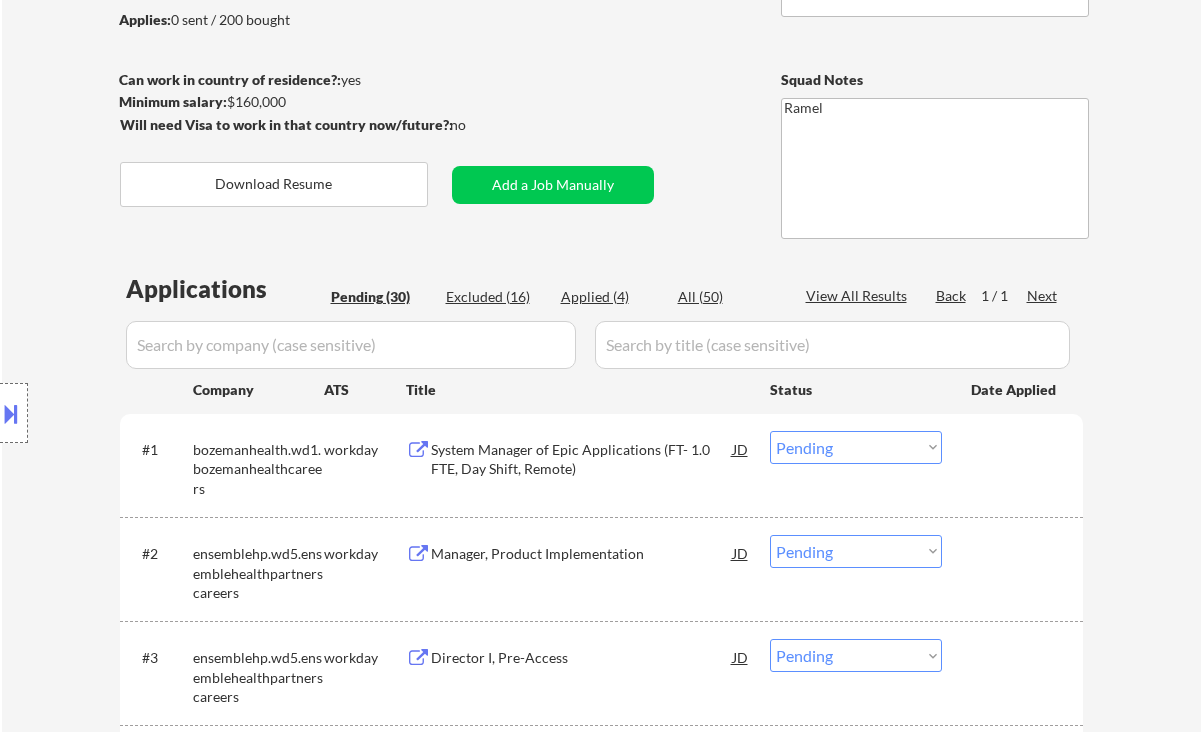 click on "Applied (4)" at bounding box center [611, 297] 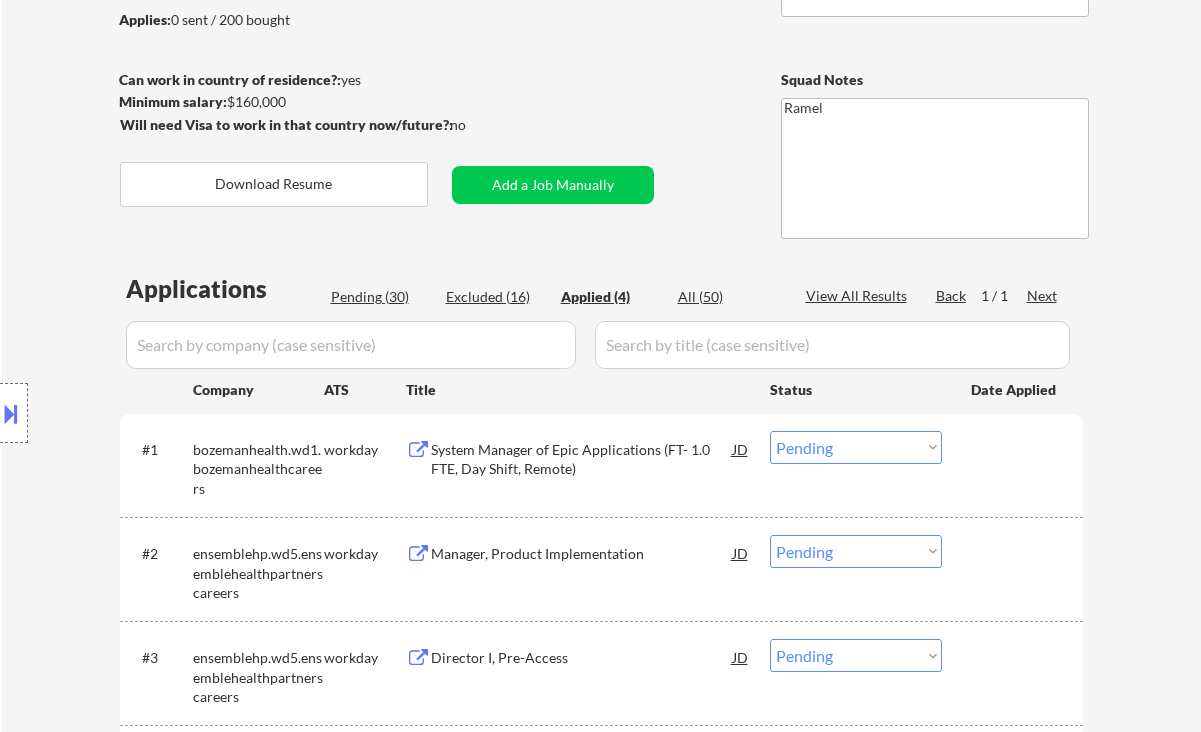 select on ""applied"" 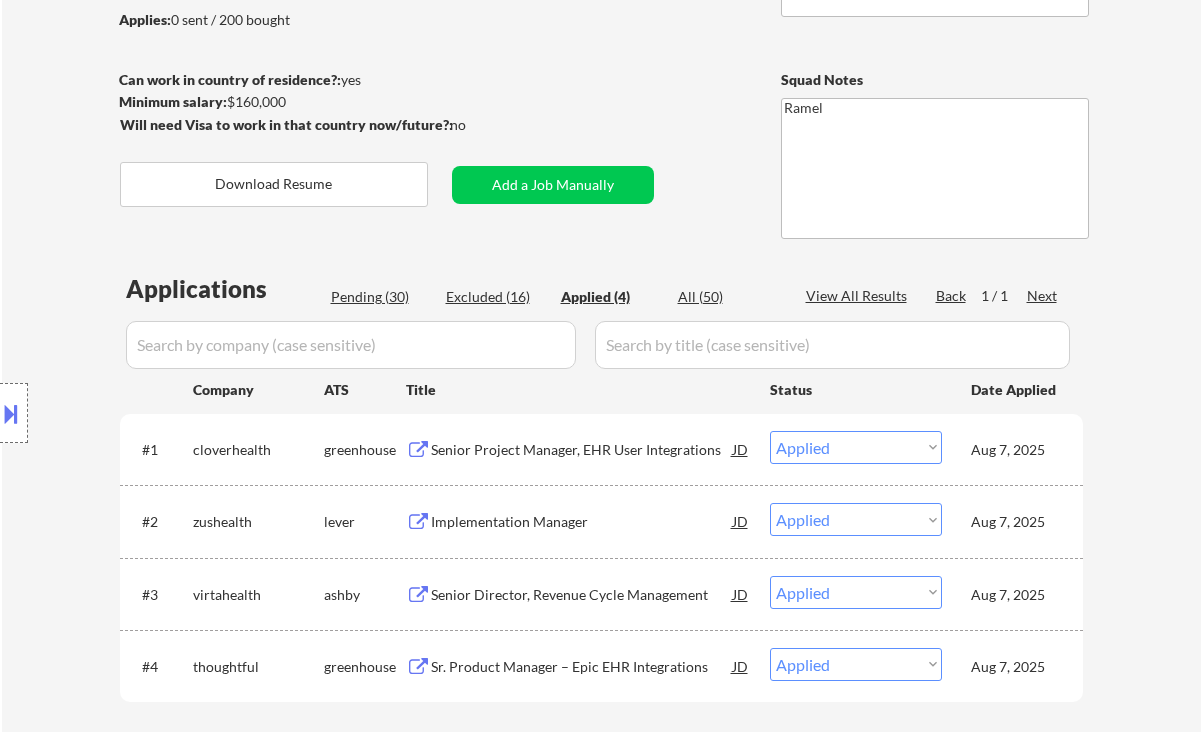scroll, scrollTop: 400, scrollLeft: 0, axis: vertical 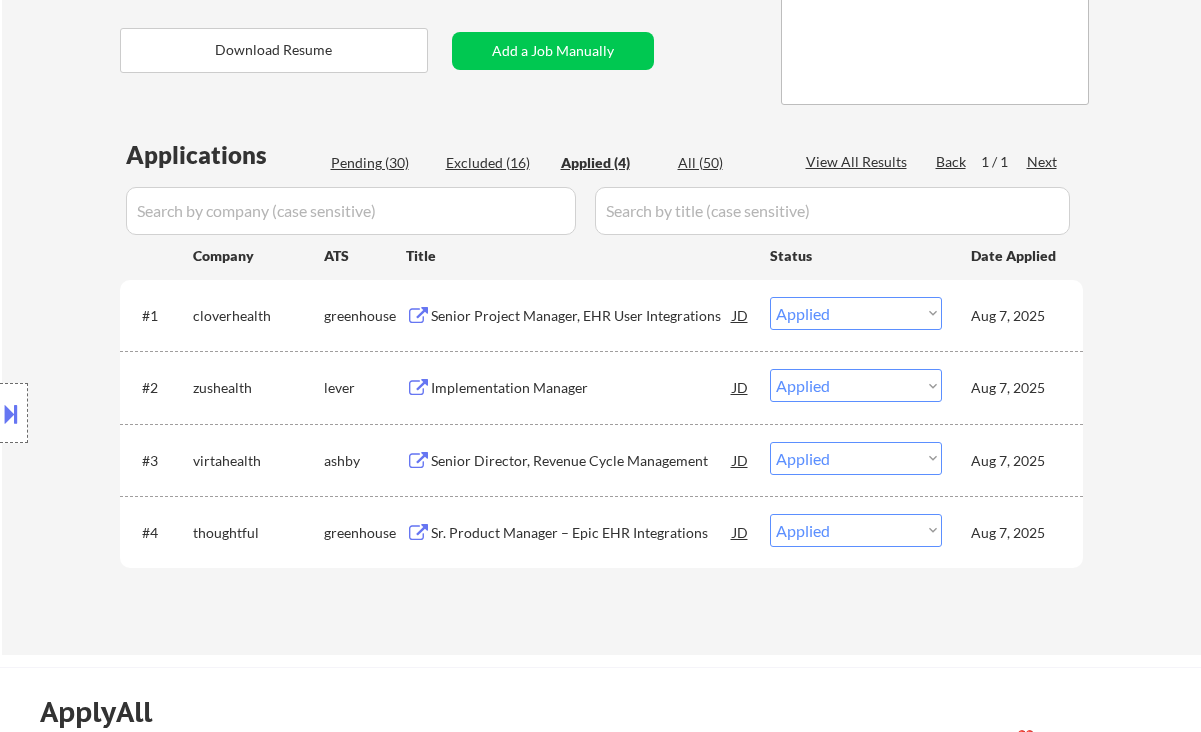 select on ""applied"" 